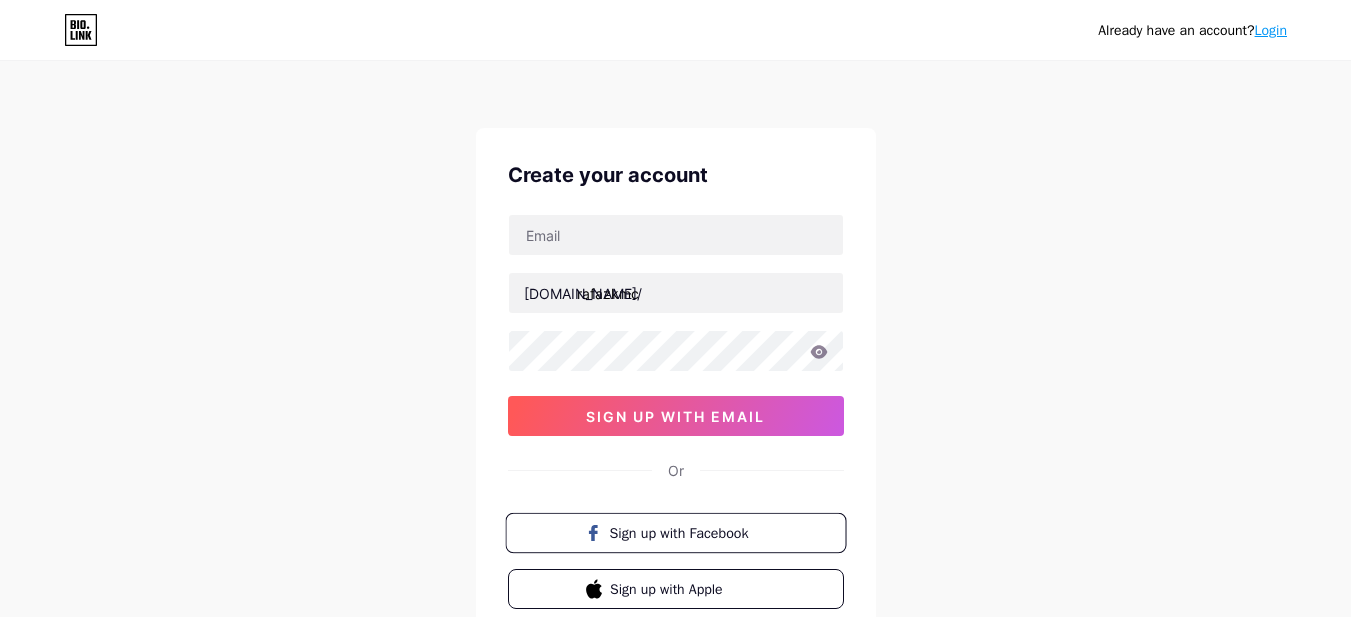 scroll, scrollTop: 148, scrollLeft: 0, axis: vertical 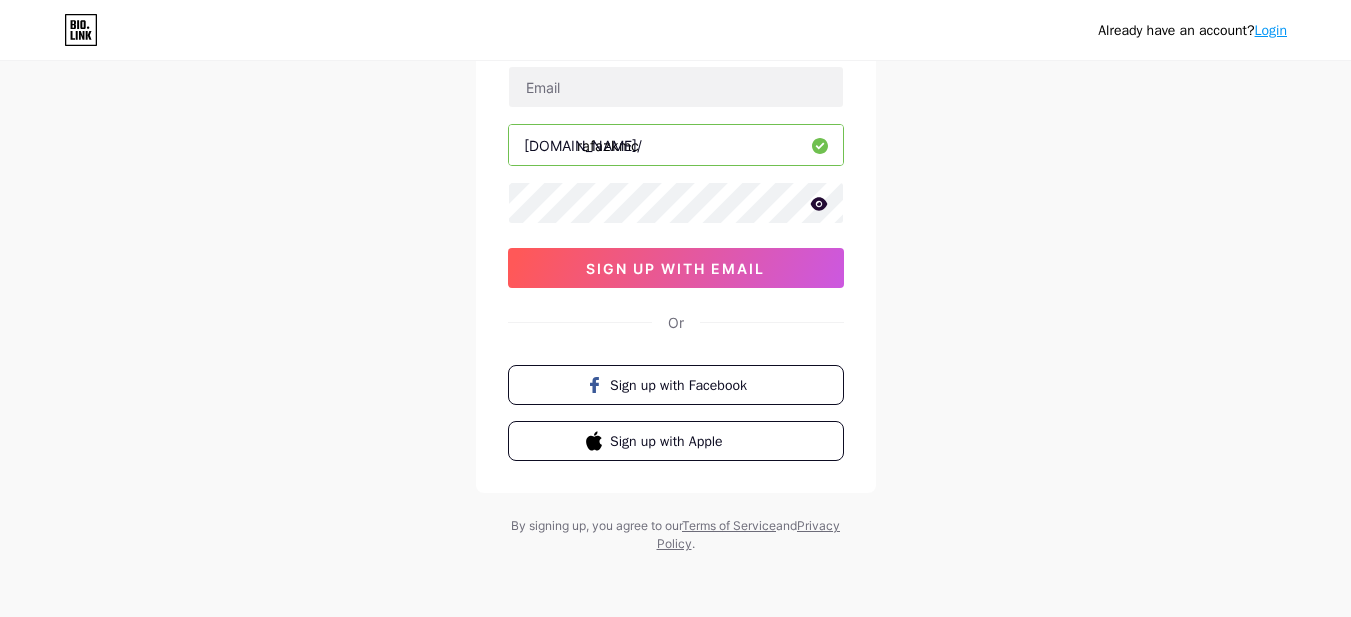 click 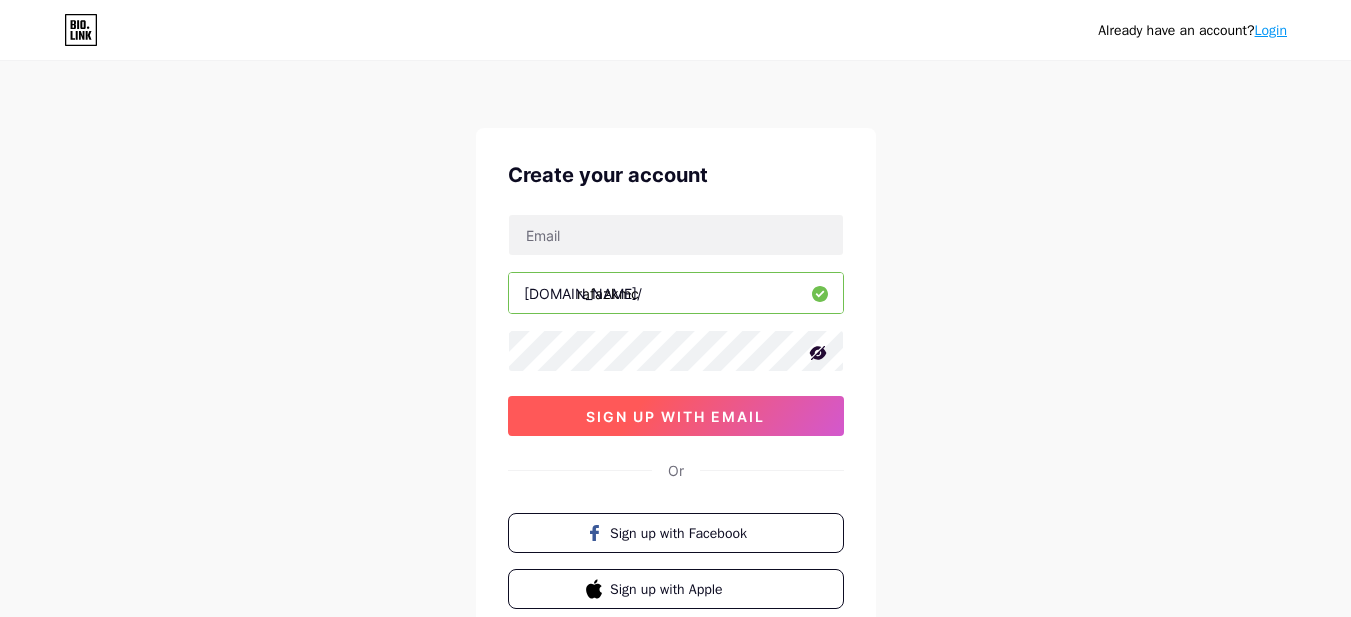 scroll, scrollTop: 148, scrollLeft: 0, axis: vertical 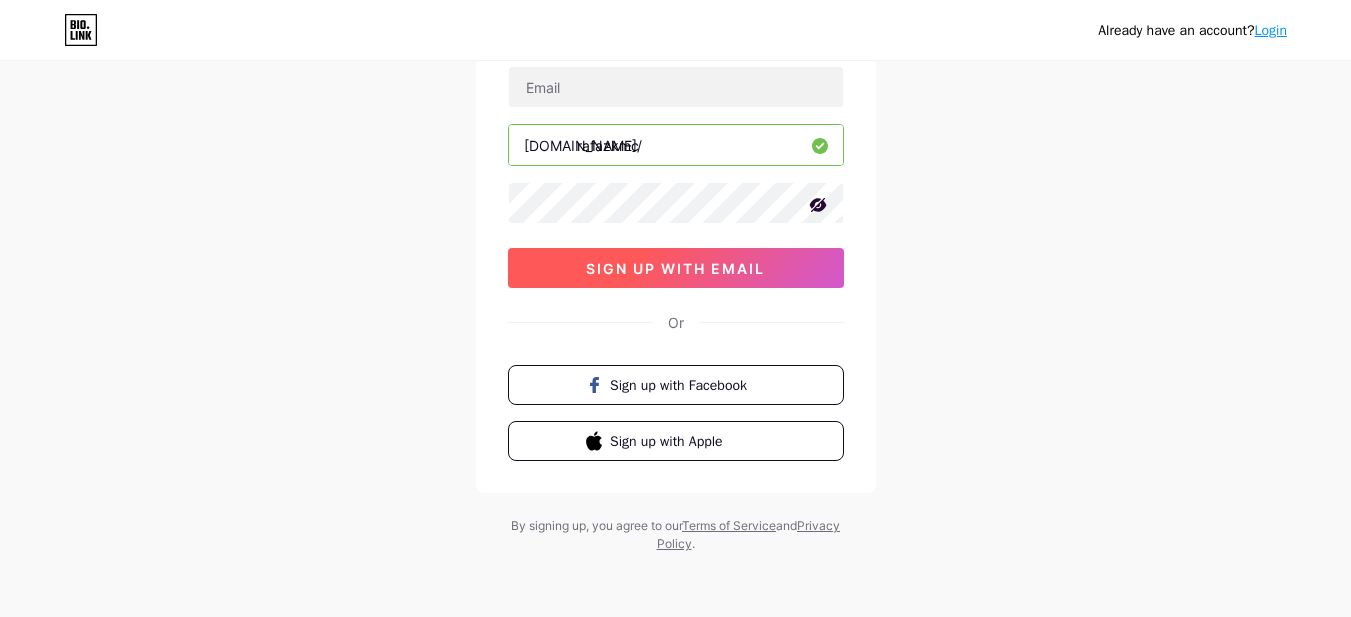 click on "sign up with email" at bounding box center (675, 268) 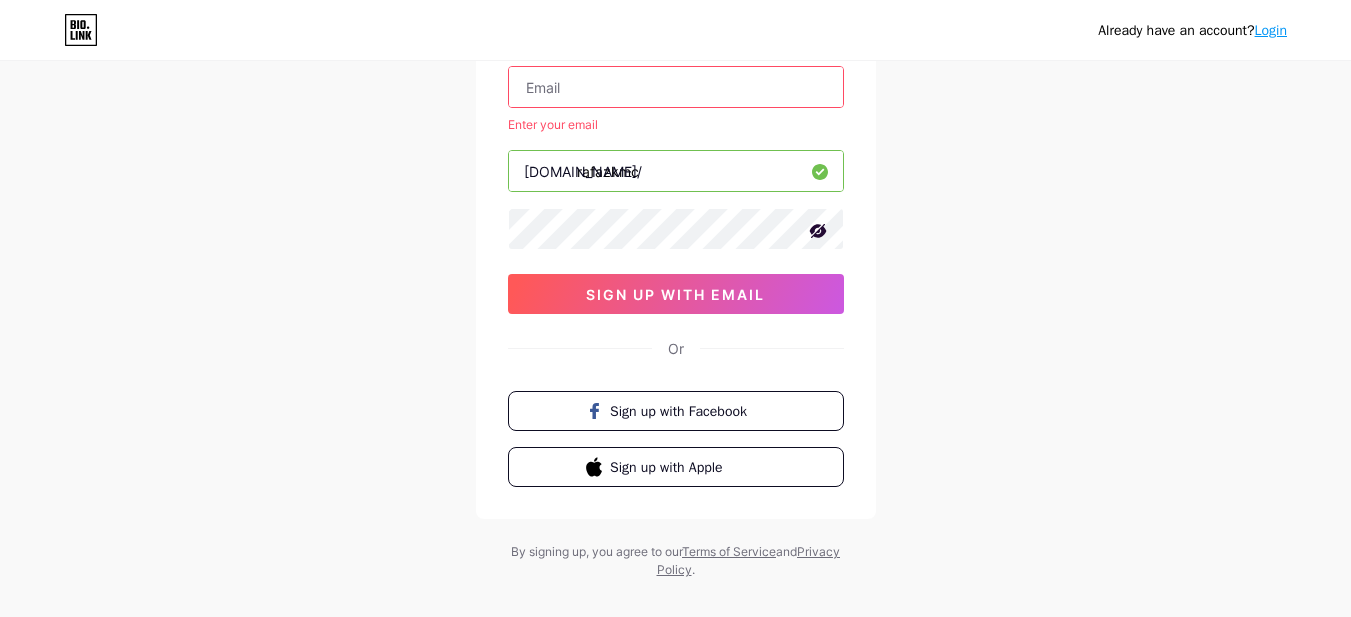 click at bounding box center [676, 87] 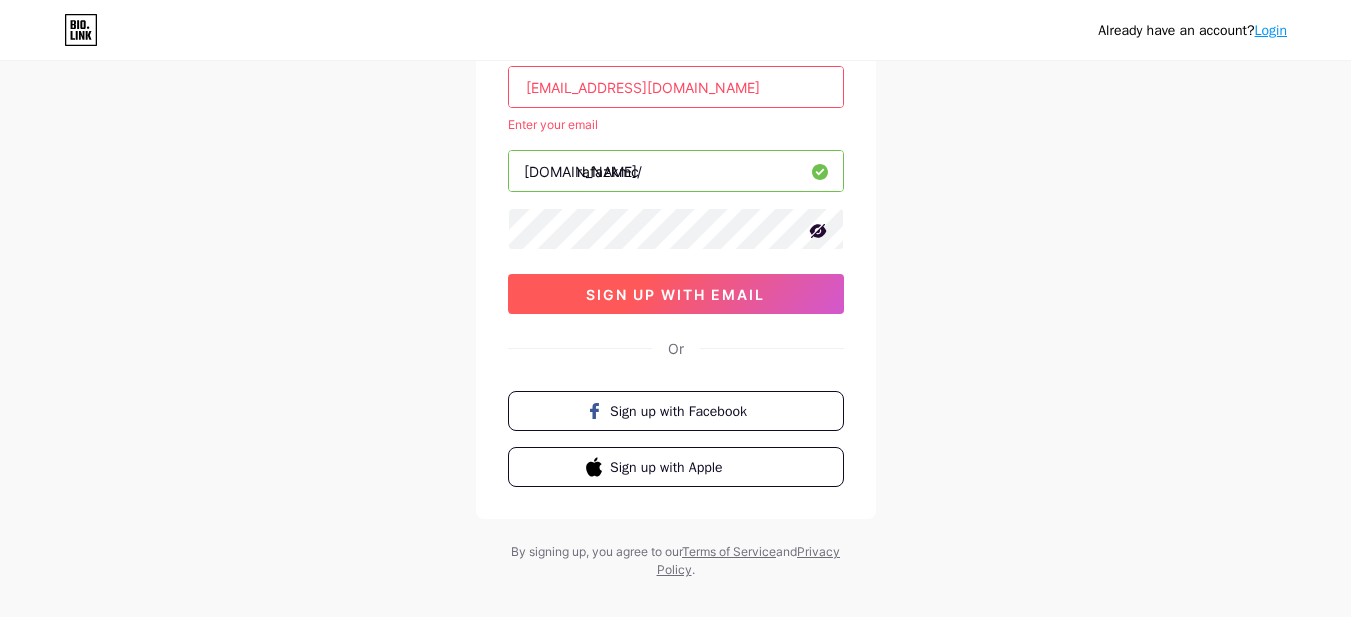 click on "sign up with email" at bounding box center [675, 294] 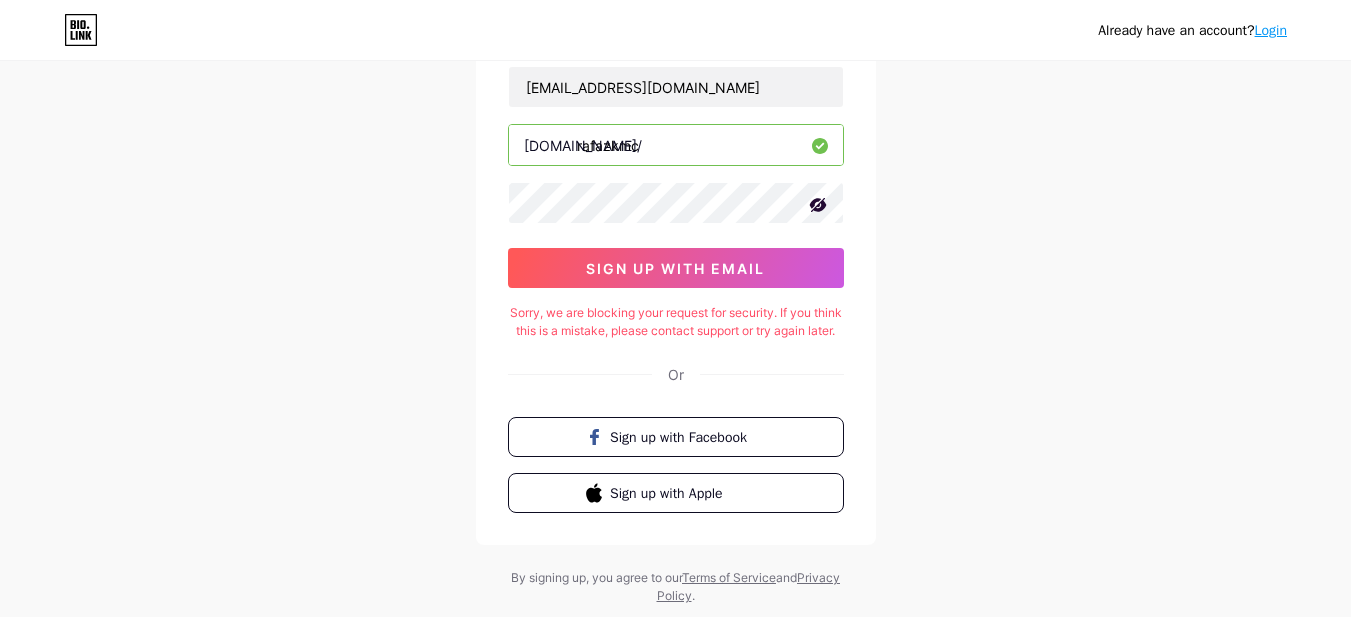scroll, scrollTop: 48, scrollLeft: 0, axis: vertical 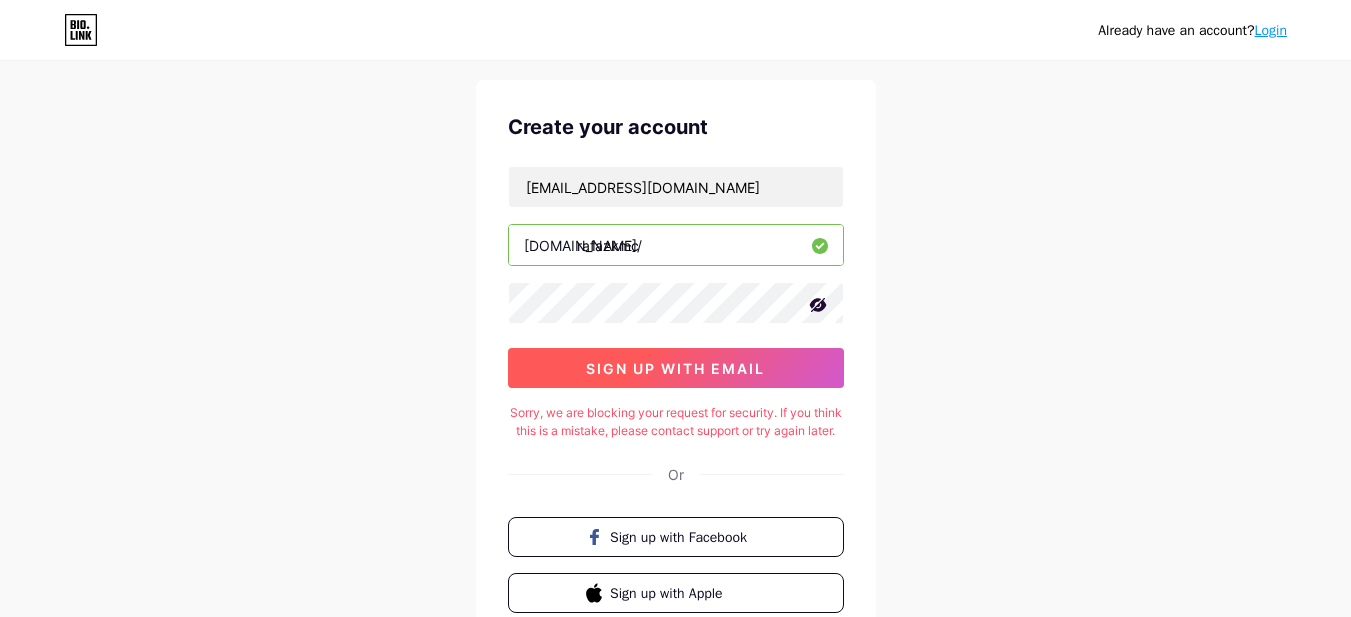 click on "sign up with email" at bounding box center (675, 368) 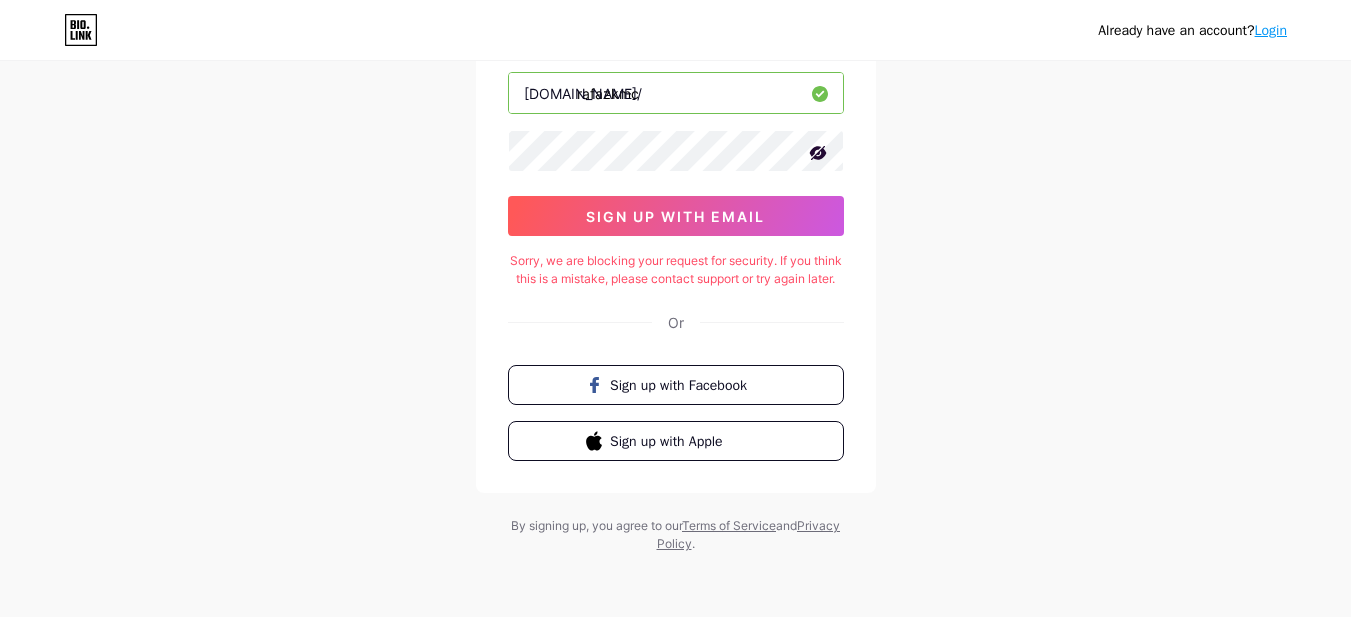 scroll, scrollTop: 218, scrollLeft: 0, axis: vertical 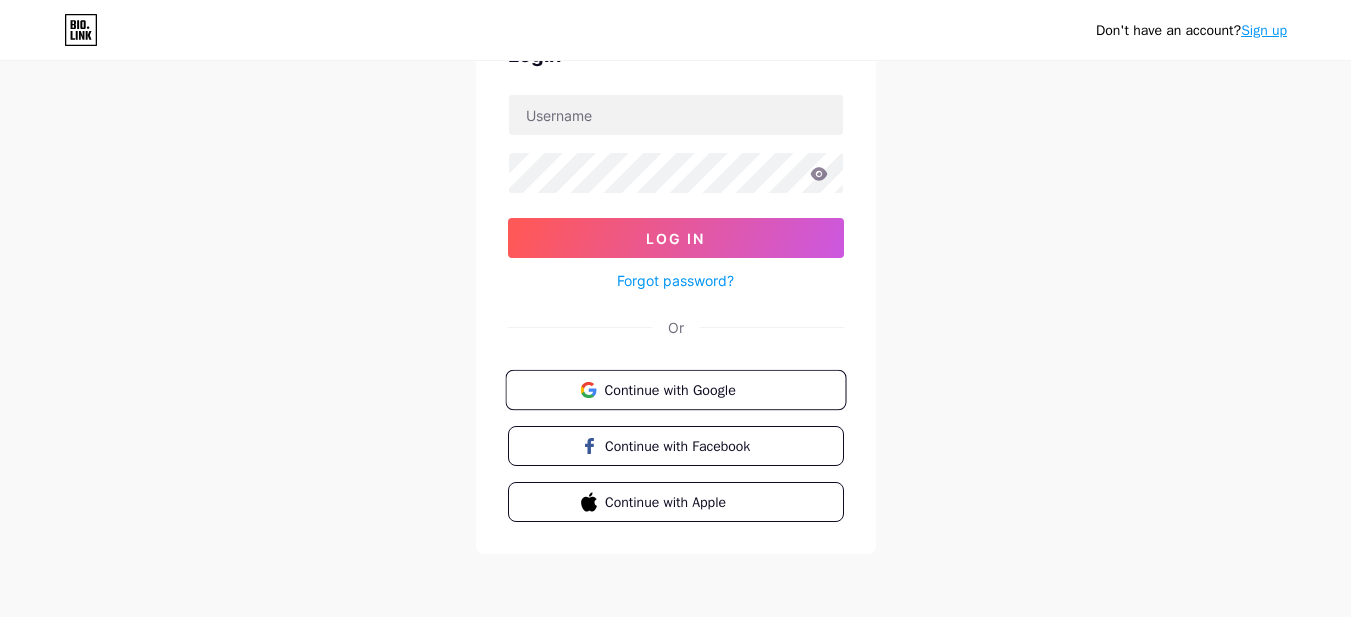 click on "Continue with Google" at bounding box center (675, 390) 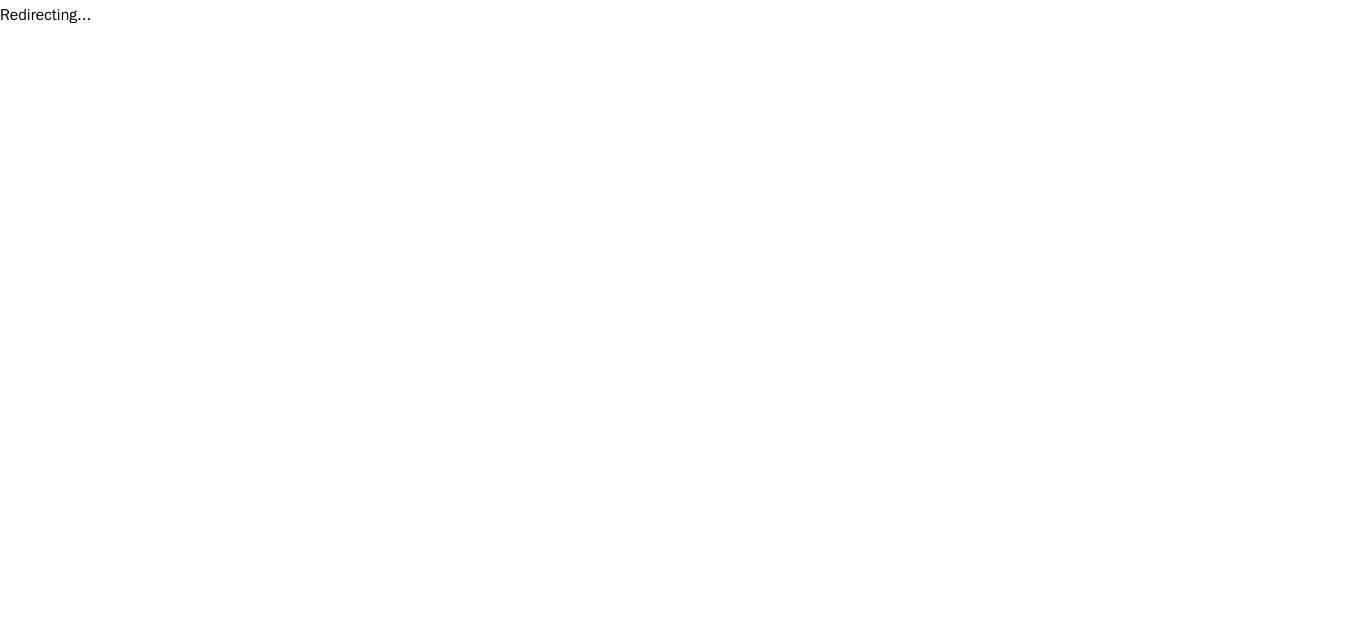 scroll, scrollTop: 0, scrollLeft: 0, axis: both 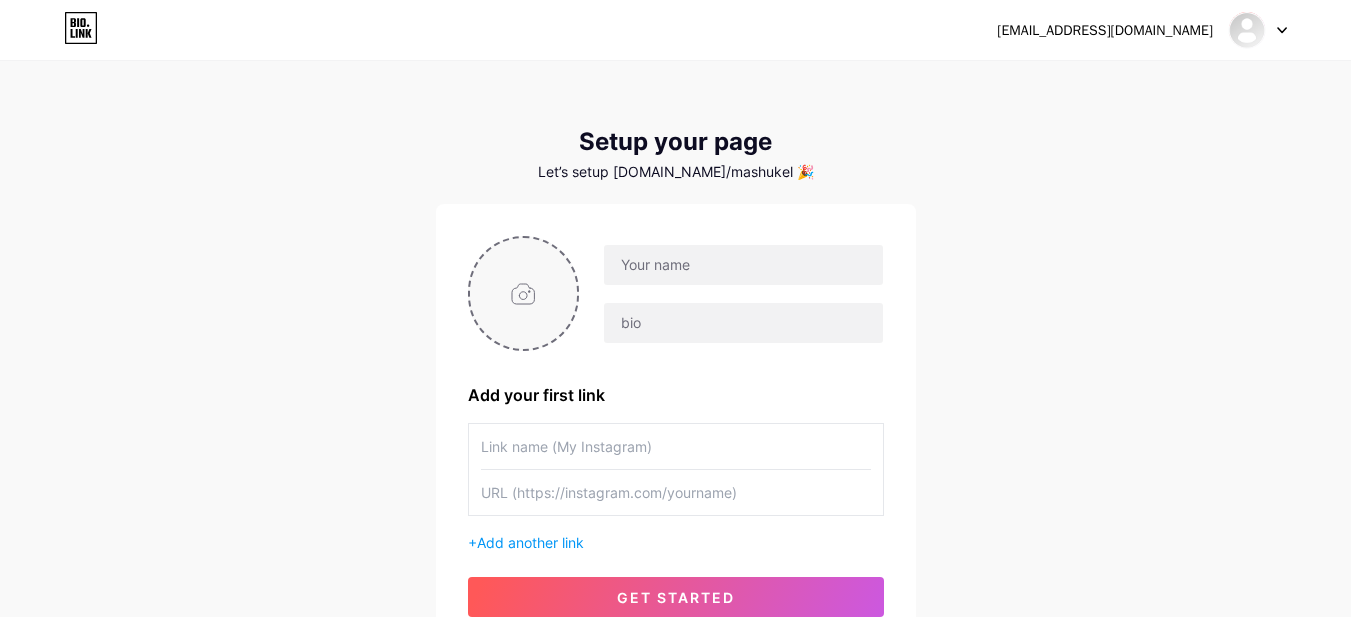 click at bounding box center (524, 293) 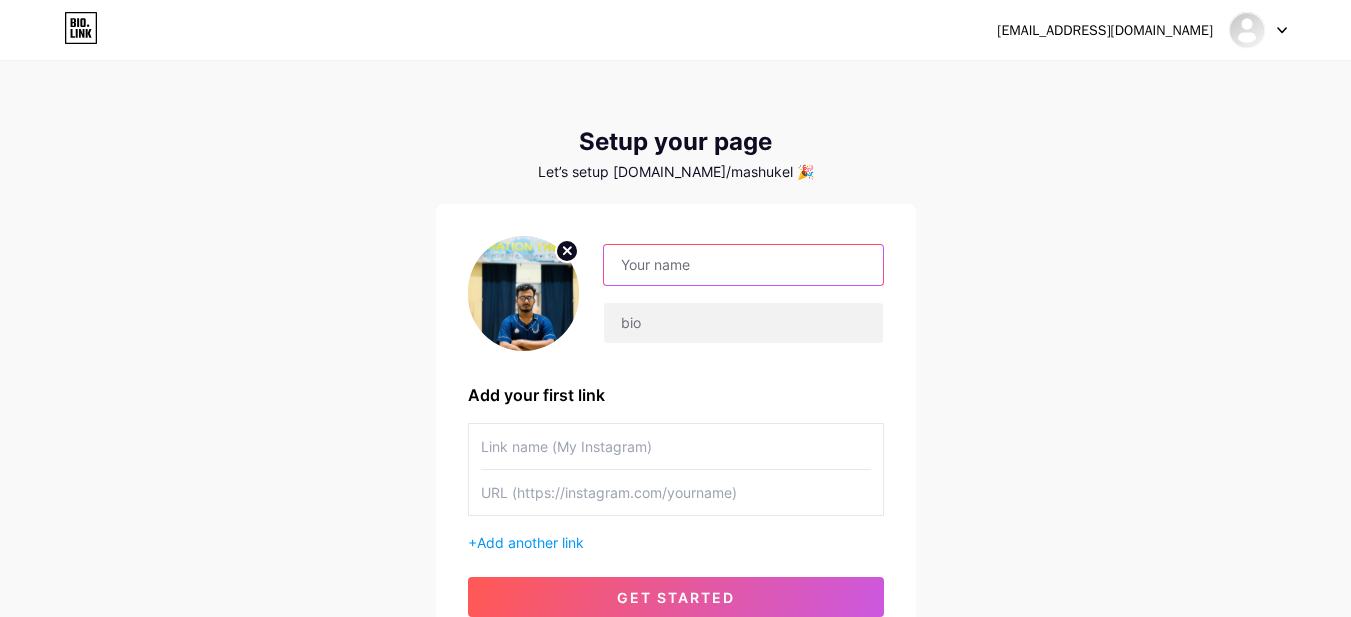 click at bounding box center [743, 265] 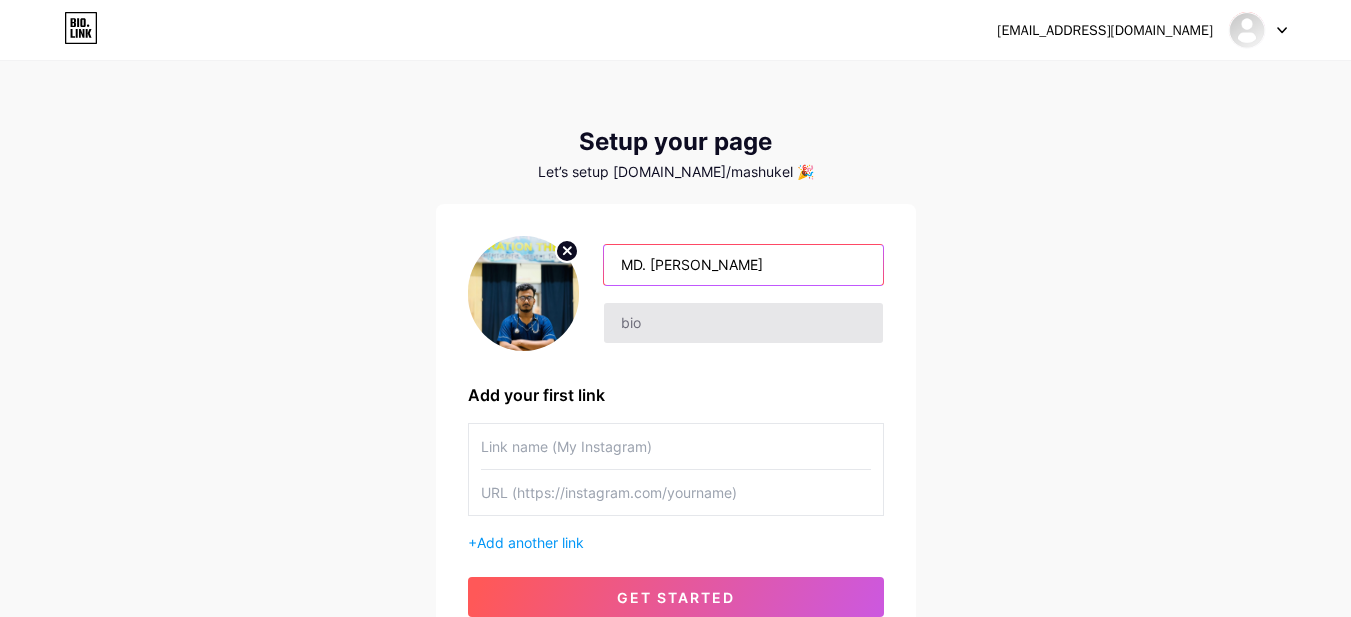 type on "MD. [PERSON_NAME]" 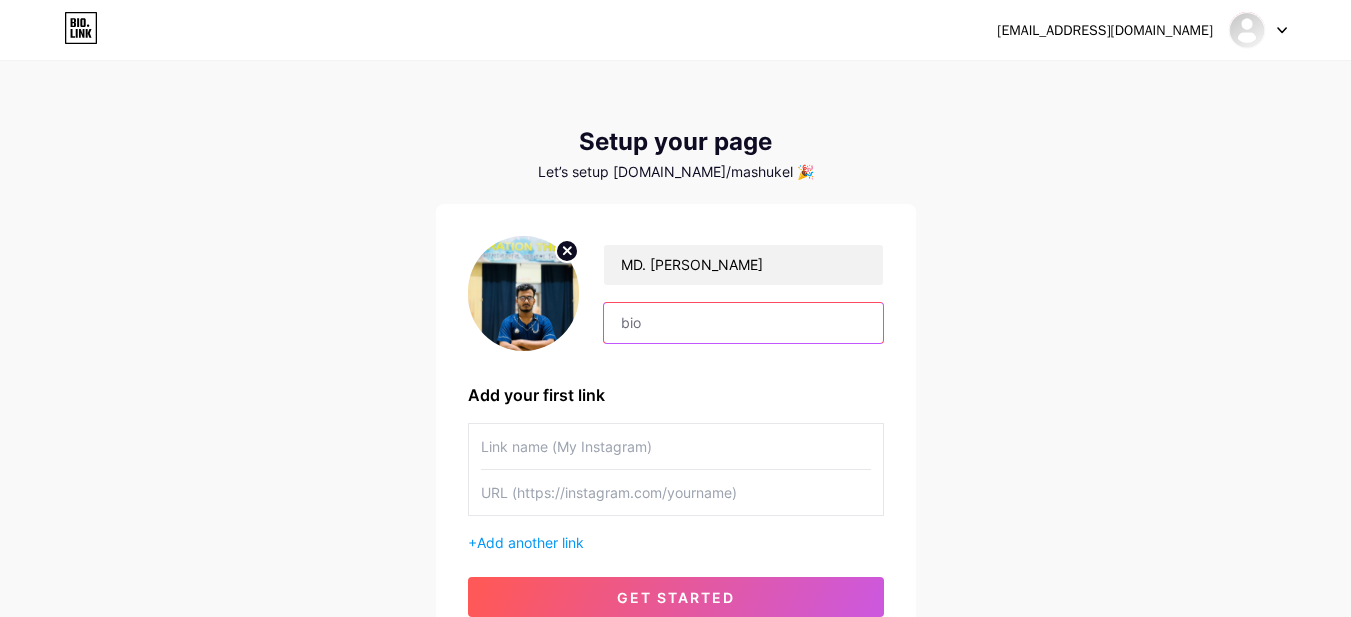 click at bounding box center [743, 323] 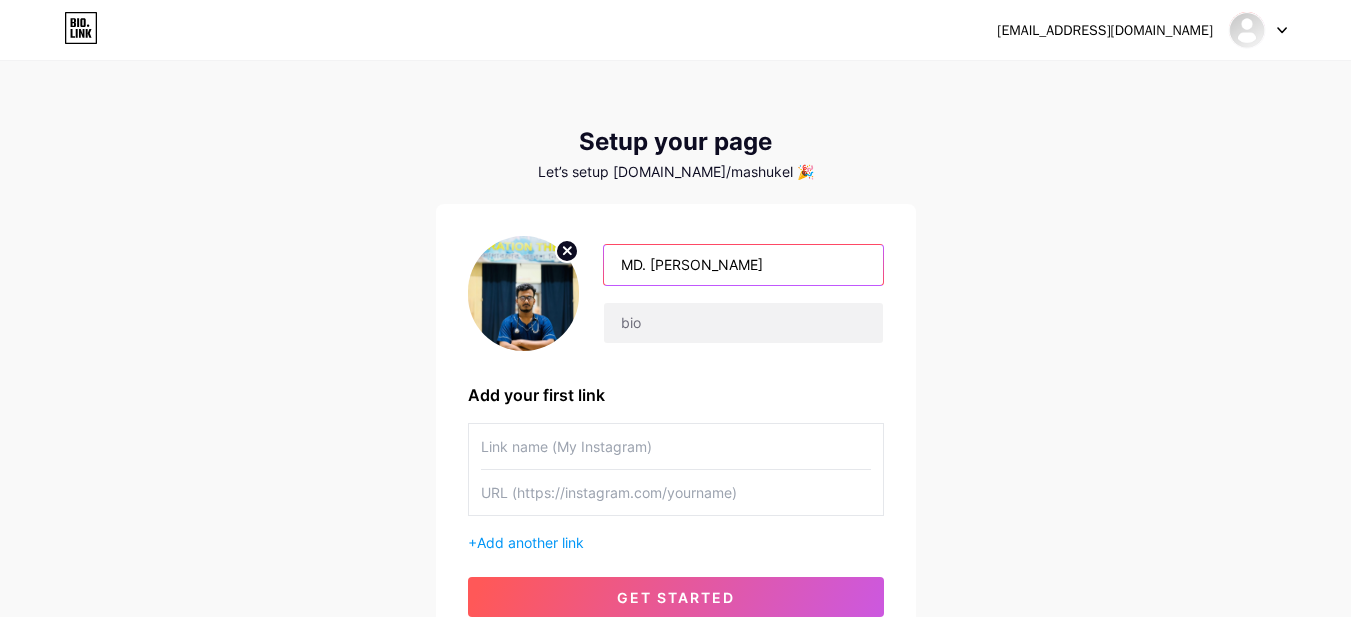 click on "MD. [PERSON_NAME]" at bounding box center [743, 265] 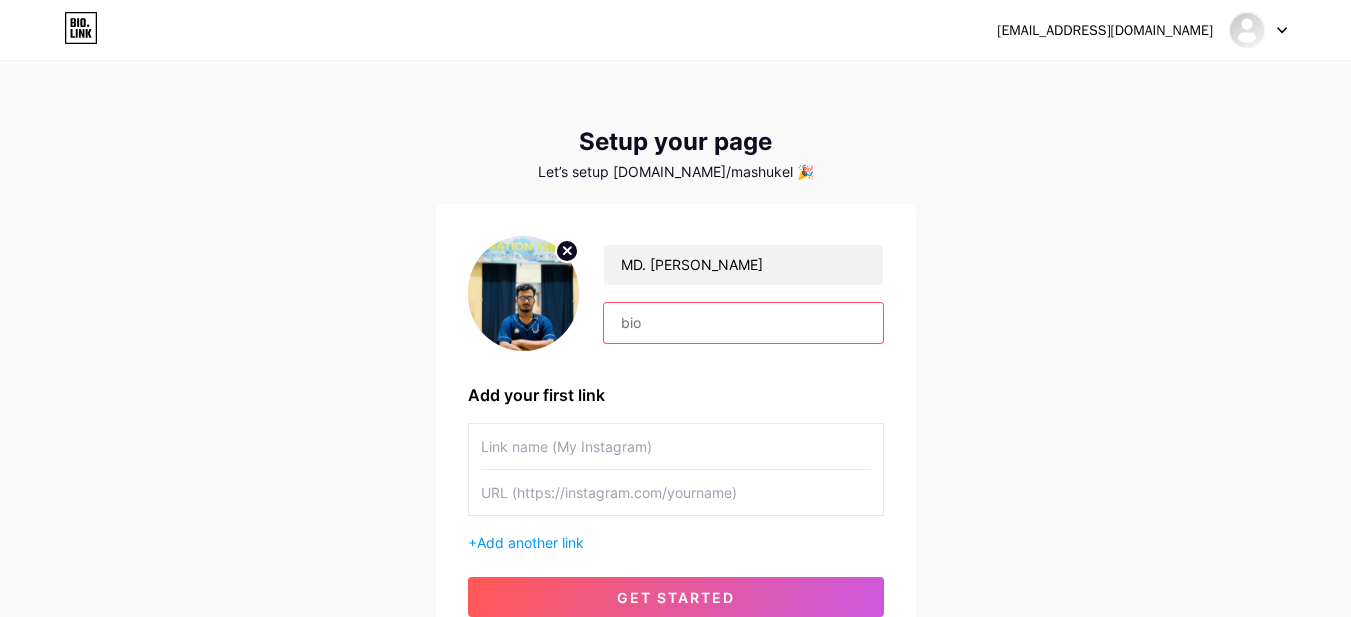 click at bounding box center [743, 323] 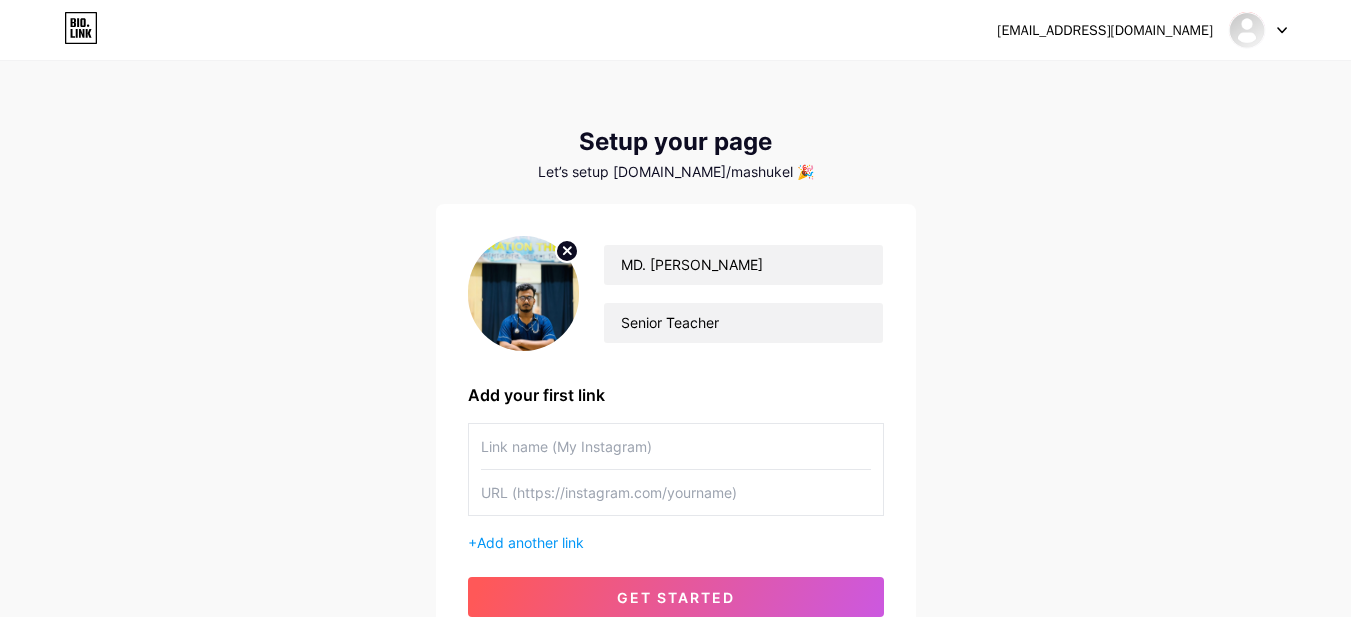 click at bounding box center (676, 446) 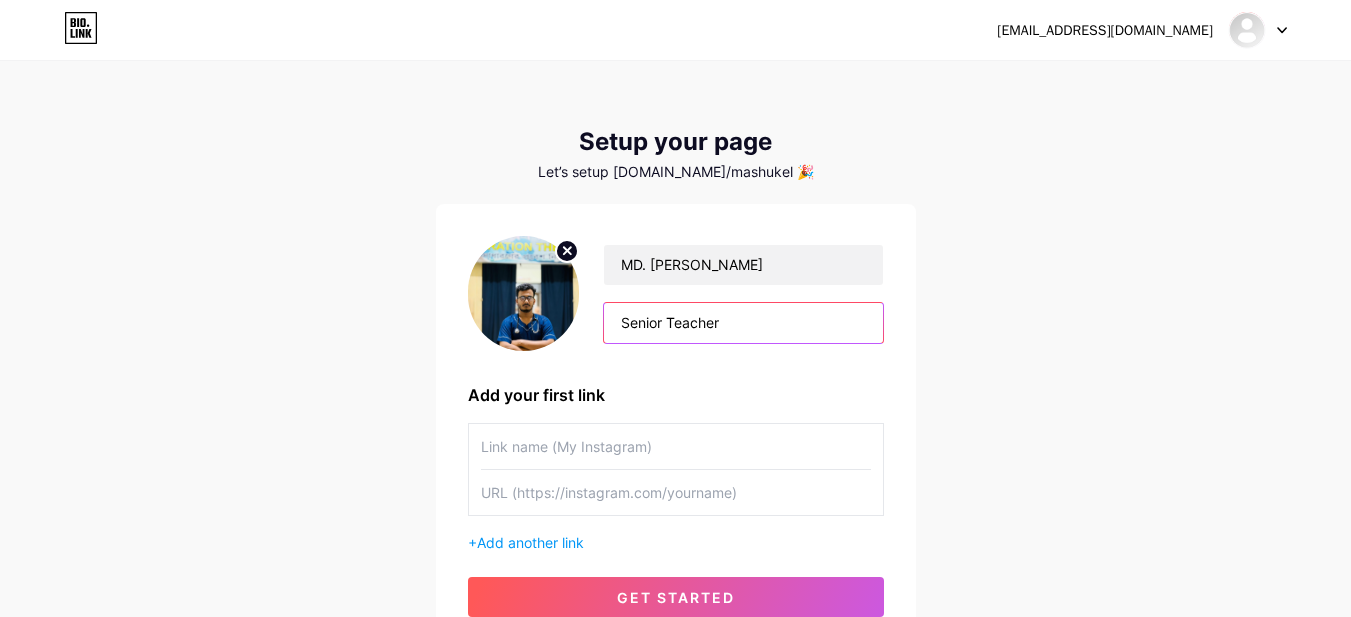 click on "Senior Teacher" at bounding box center (743, 323) 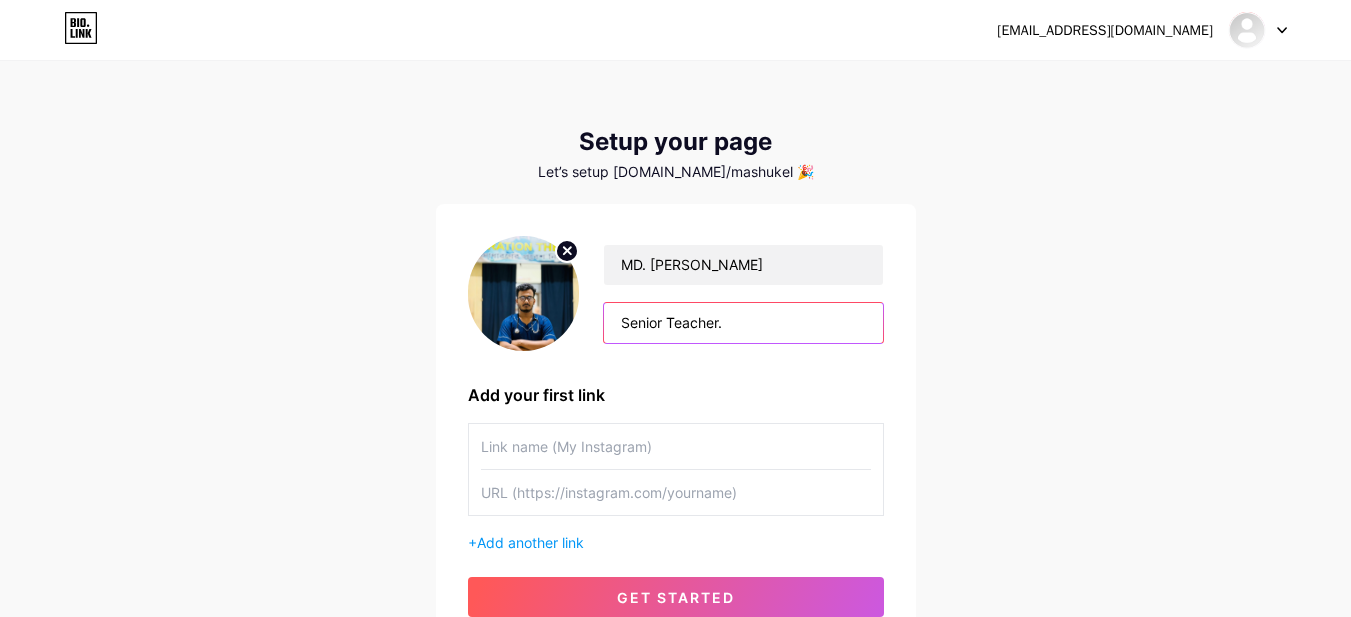 paste on "Specialised in :- HSC Academic preparation (Chemistry +Biology) Medical Admission:- Physics,Chemistry,Biology" 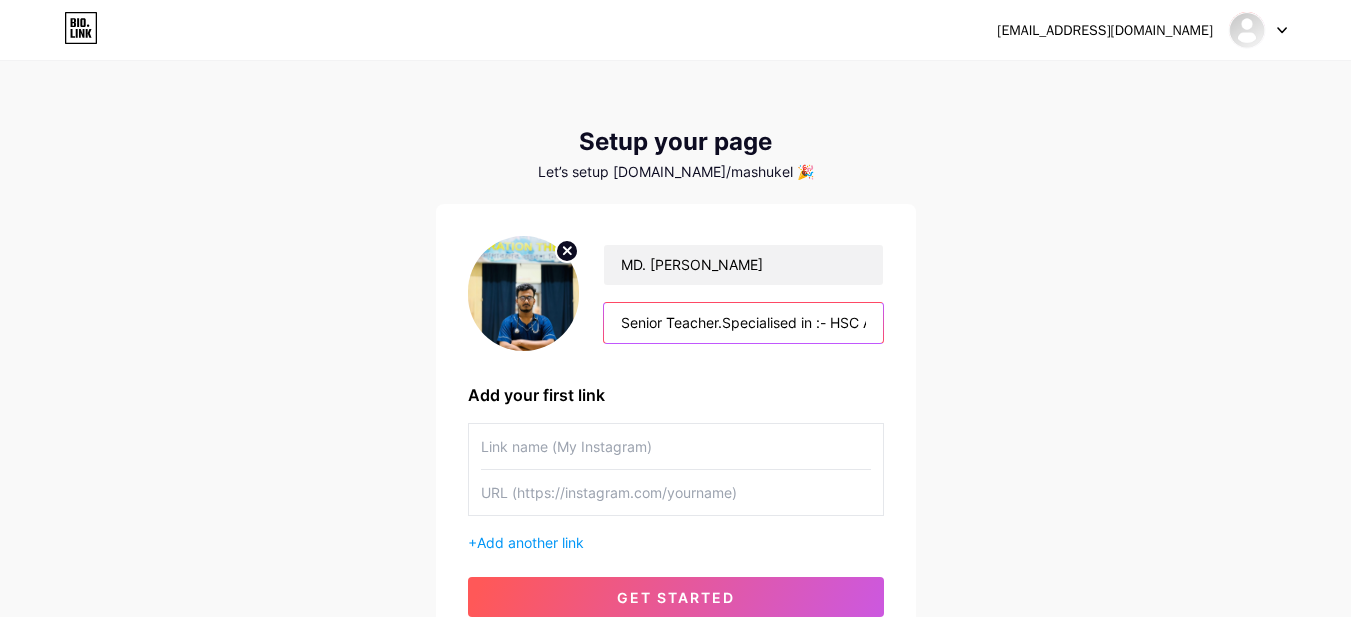 scroll, scrollTop: 0, scrollLeft: 606, axis: horizontal 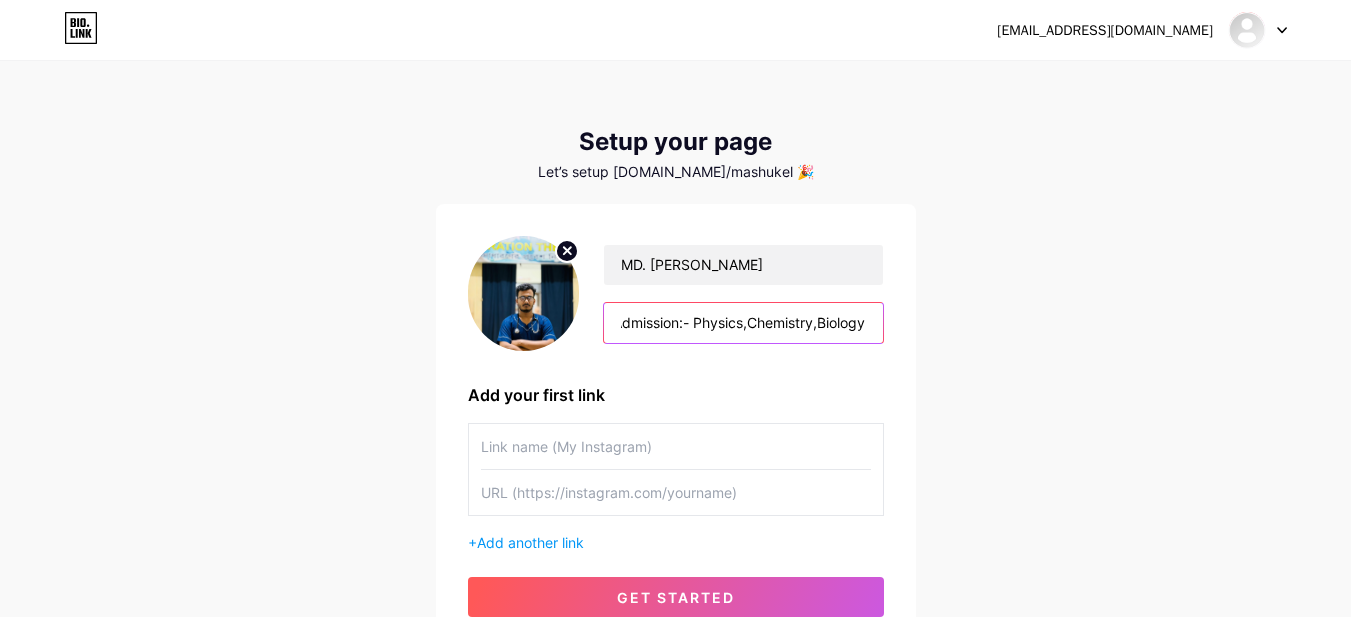 click on "Senior Teacher.Specialised in :- HSC Academic preparation (Chemistry +Biology) Medical Admission:- Physics,Chemistry,Biology" at bounding box center [743, 323] 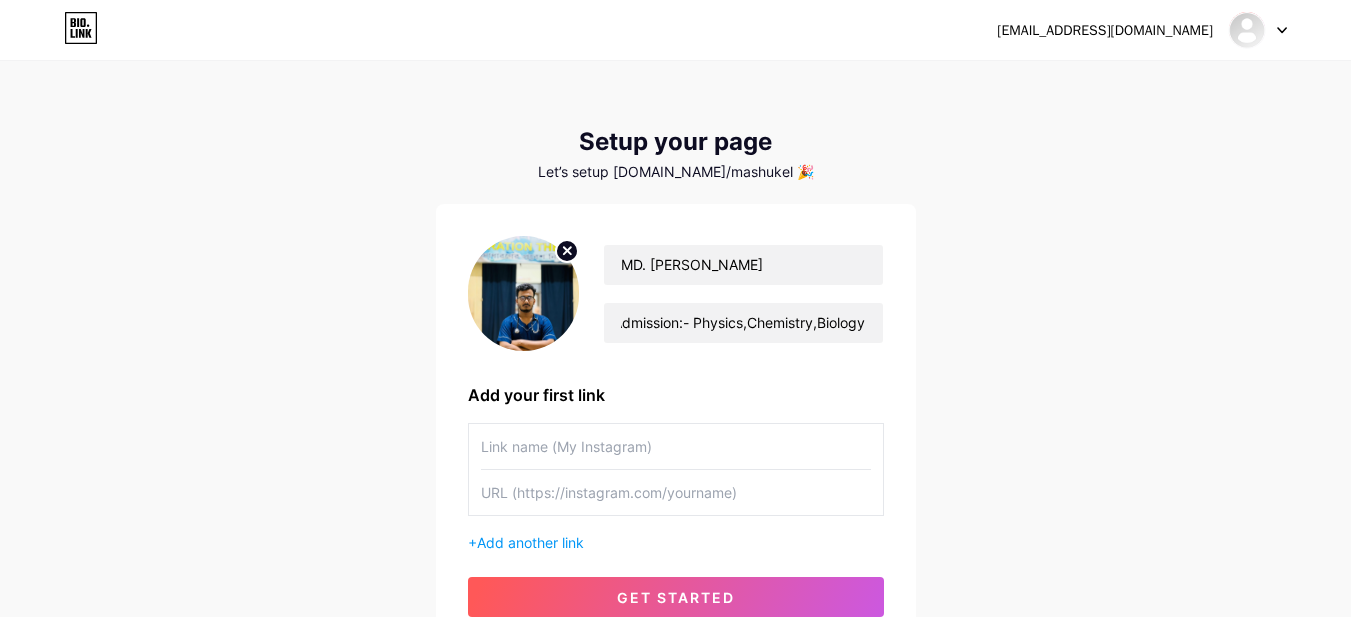 scroll, scrollTop: 0, scrollLeft: 0, axis: both 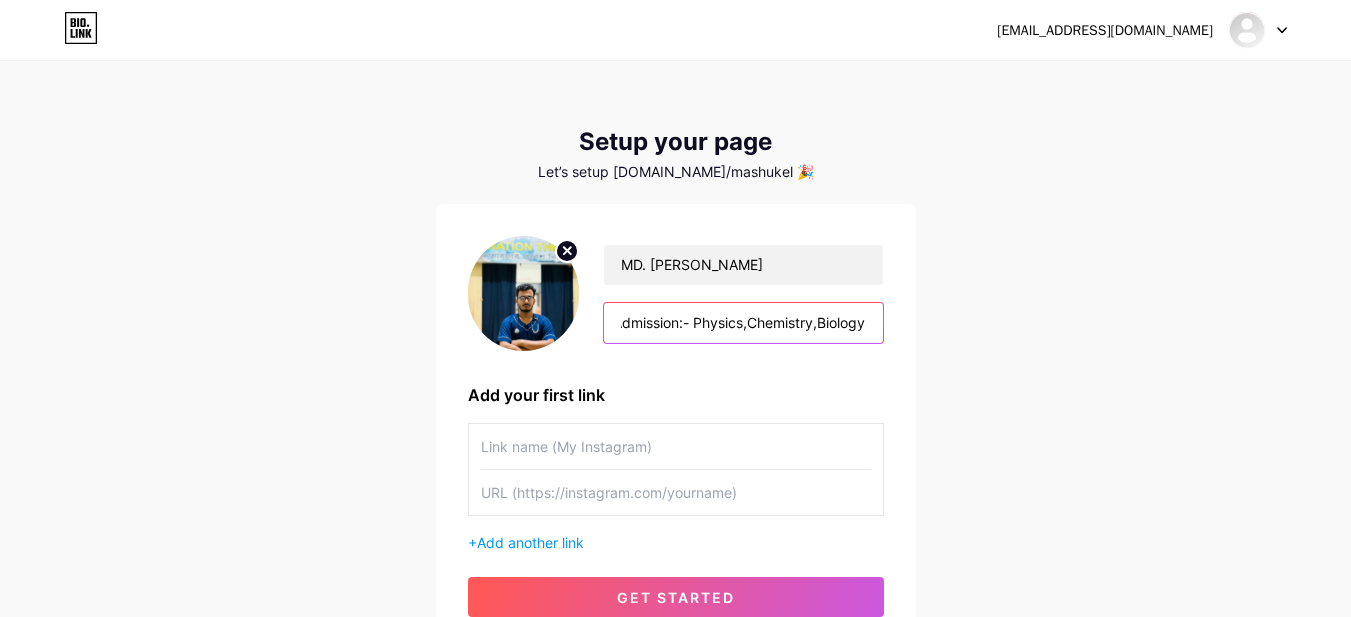 drag, startPoint x: 720, startPoint y: 325, endPoint x: 968, endPoint y: 328, distance: 248.01814 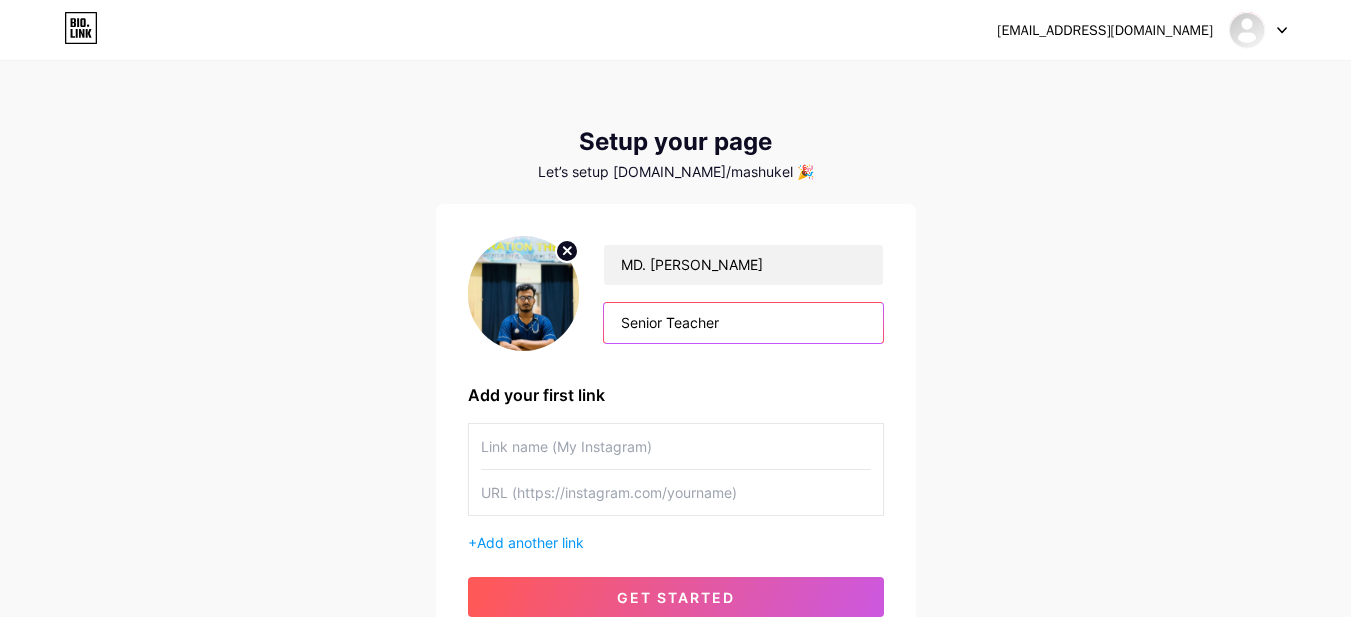 scroll, scrollTop: 0, scrollLeft: 0, axis: both 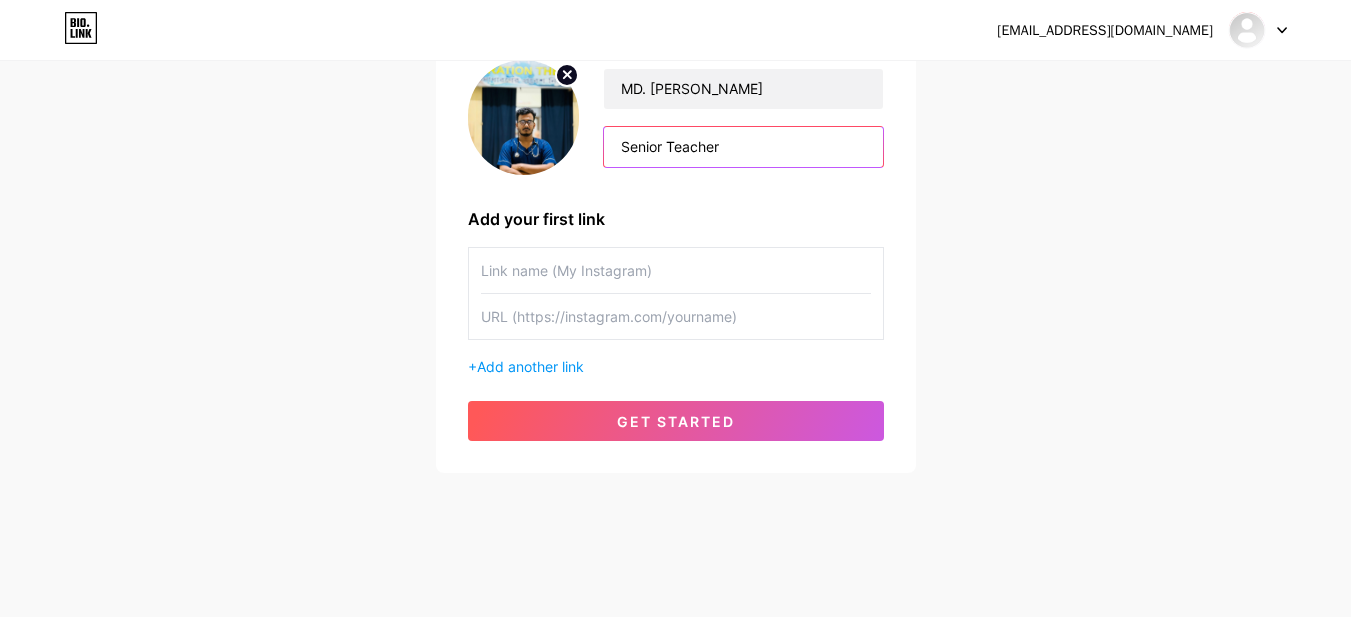 type on "Senior Teacher" 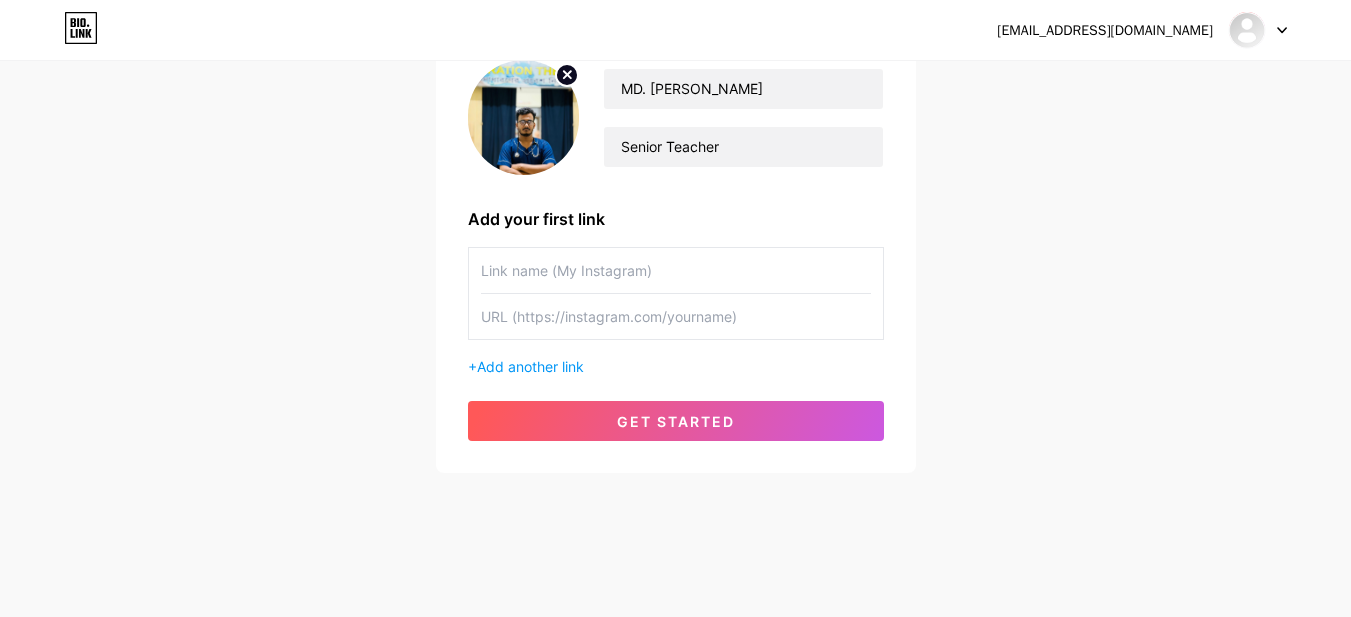 click at bounding box center [676, 270] 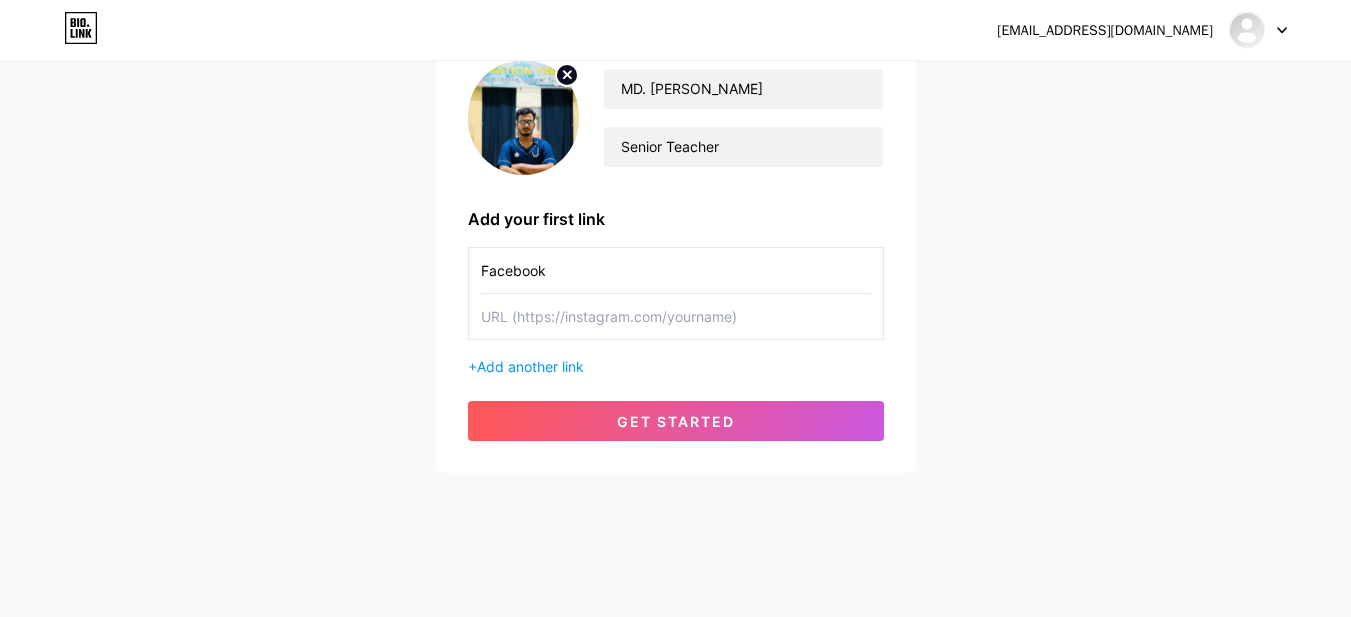 type on "Facebook" 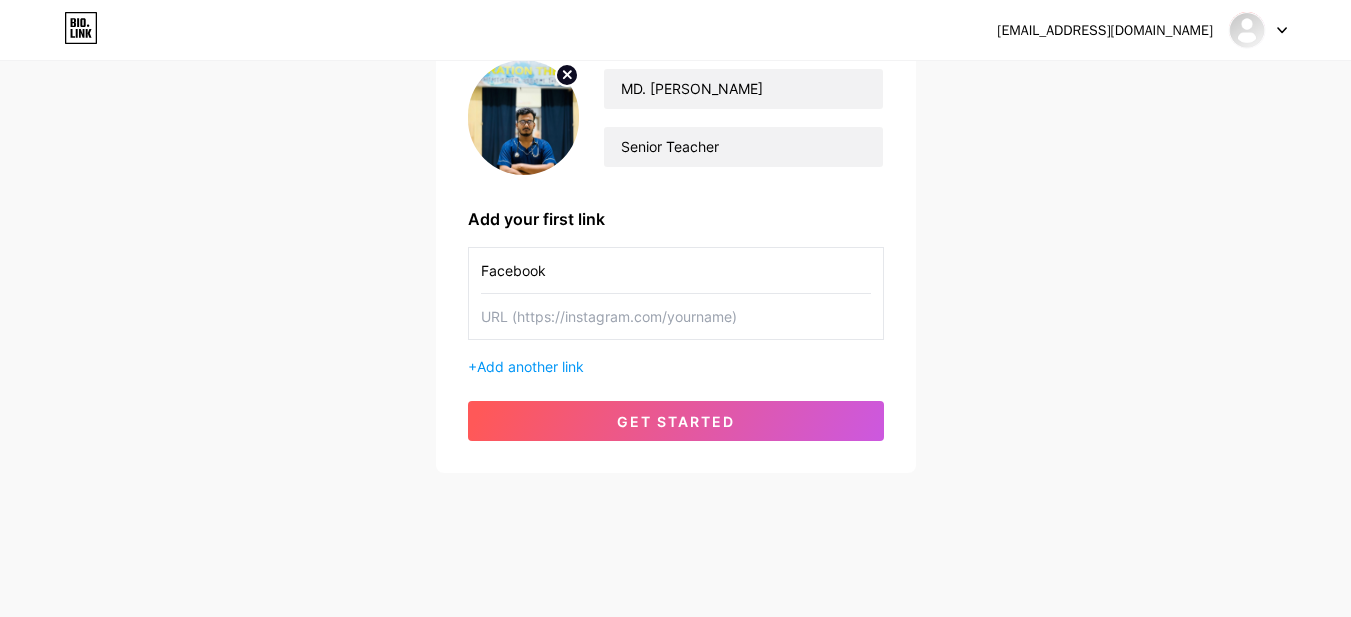 paste on "https://www.facebook.com/rafaz.3124m" 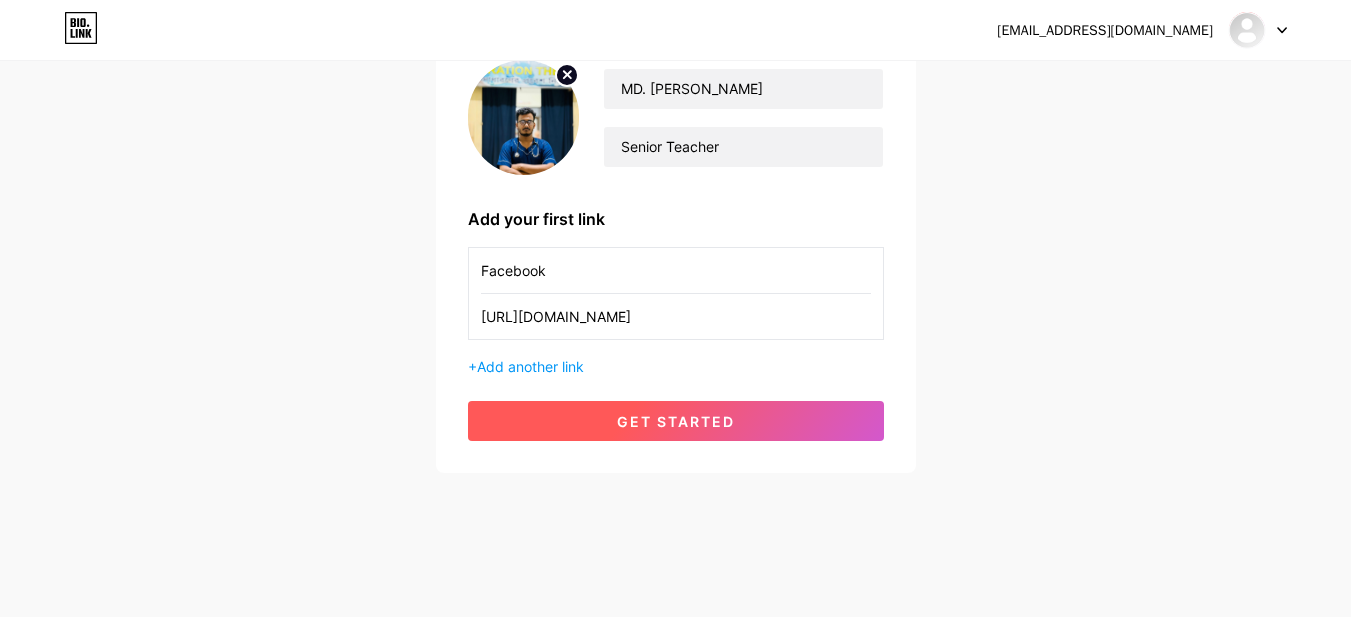 type on "https://www.facebook.com/rafaz.3124m" 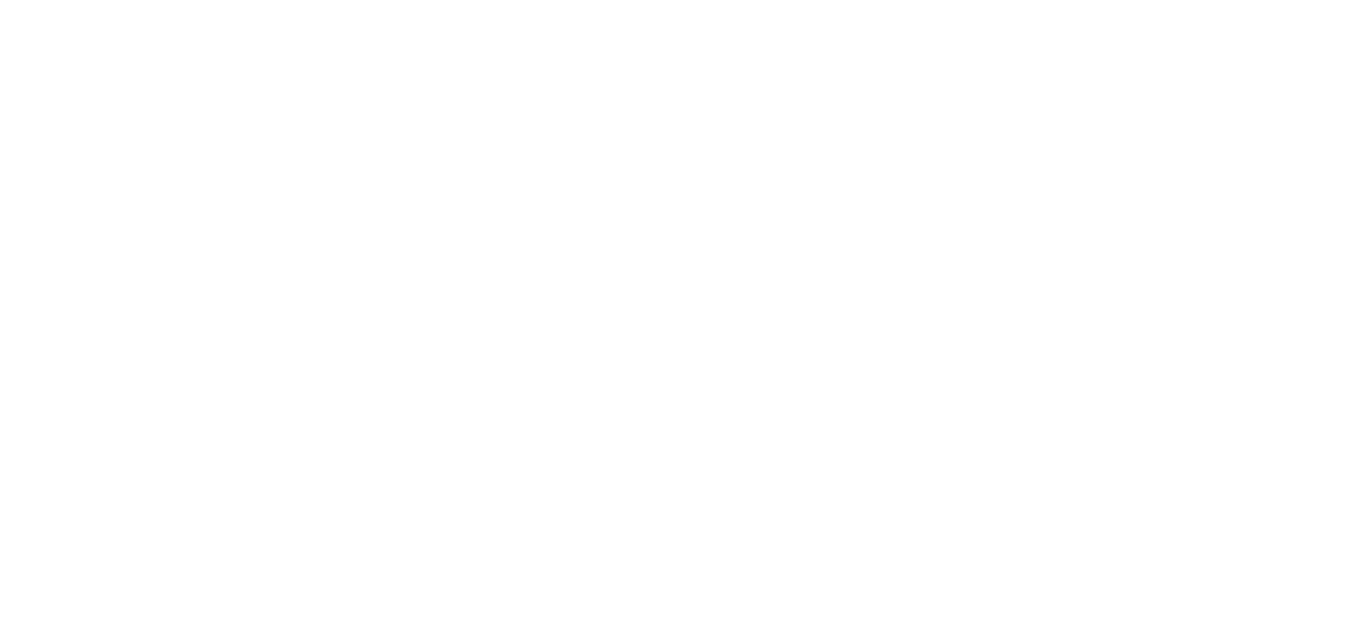 scroll, scrollTop: 0, scrollLeft: 0, axis: both 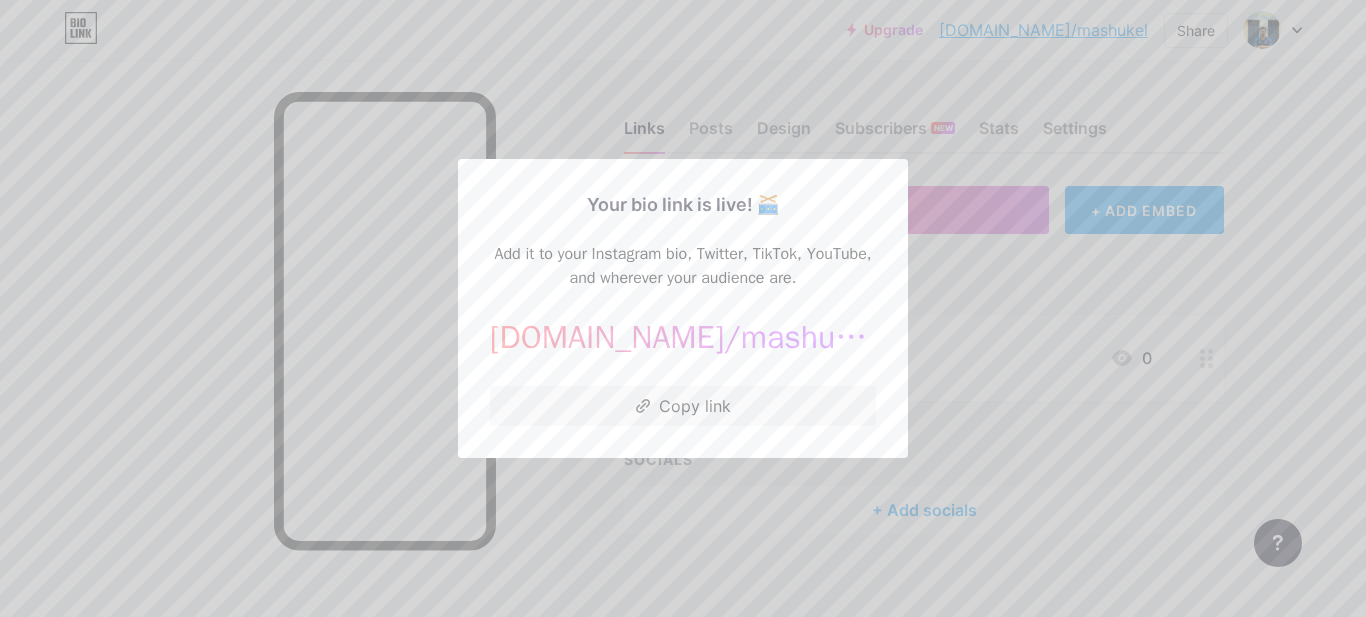 click at bounding box center (683, 308) 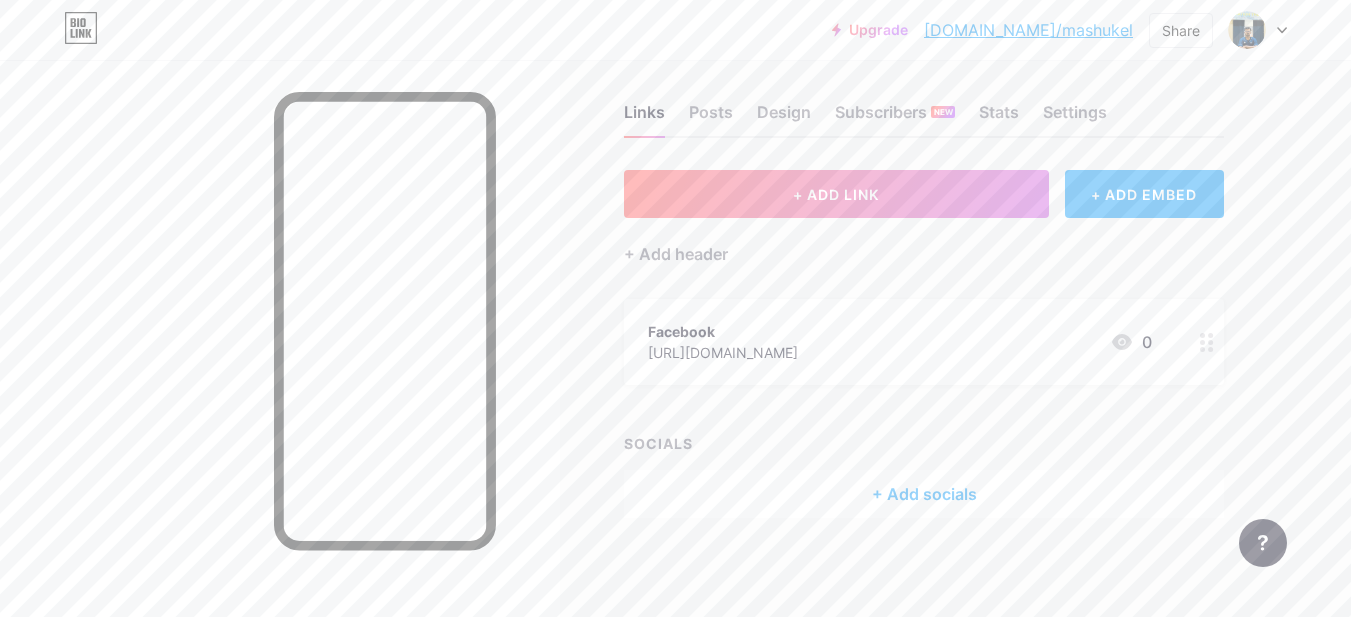 scroll, scrollTop: 0, scrollLeft: 0, axis: both 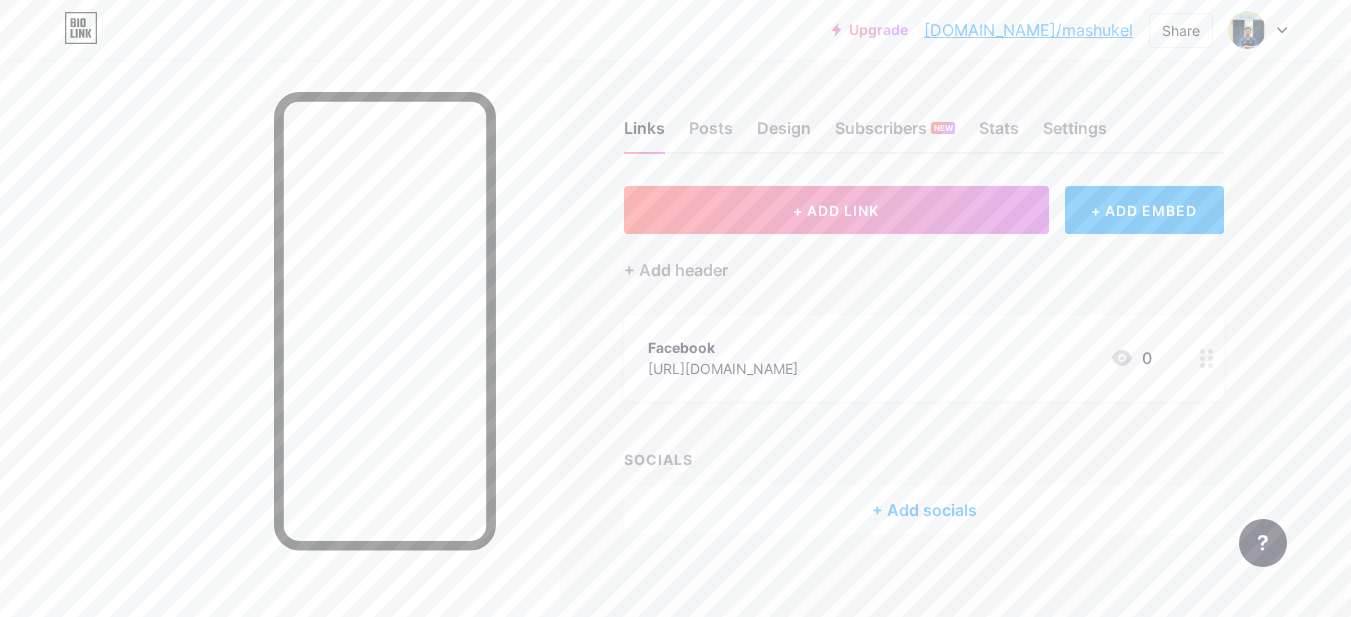 click on "bio.link/mashukel" at bounding box center [1028, 30] 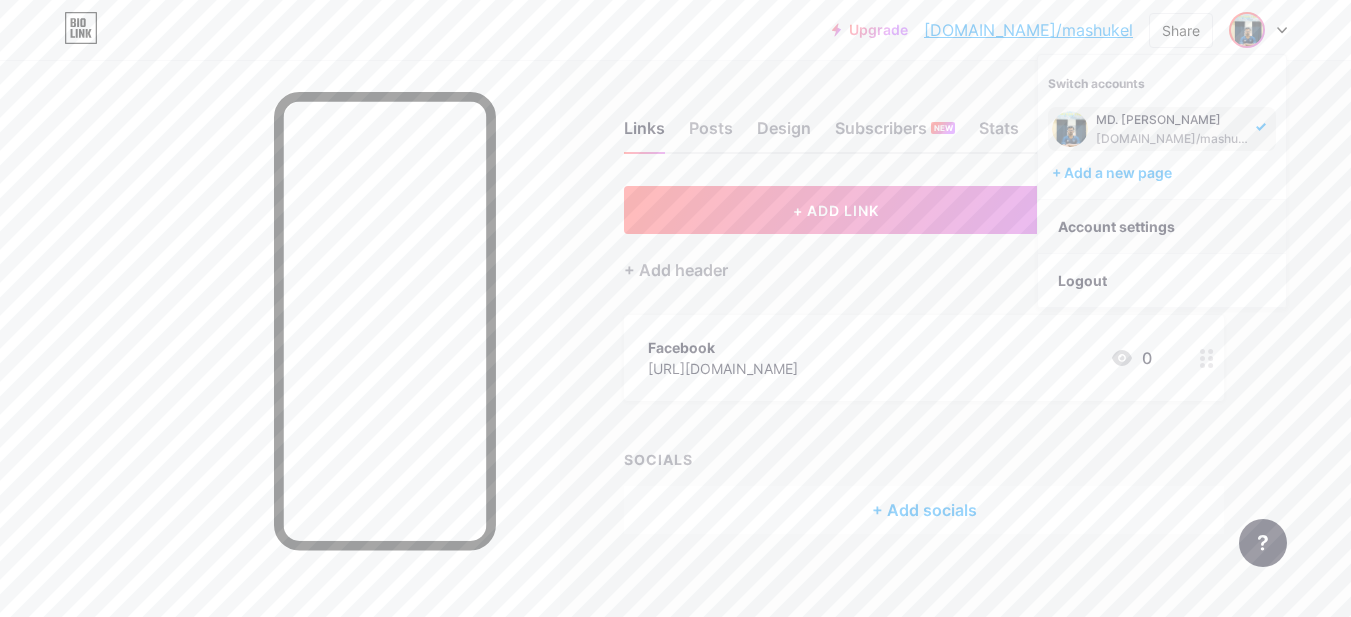 click on "Account settings" at bounding box center [1162, 227] 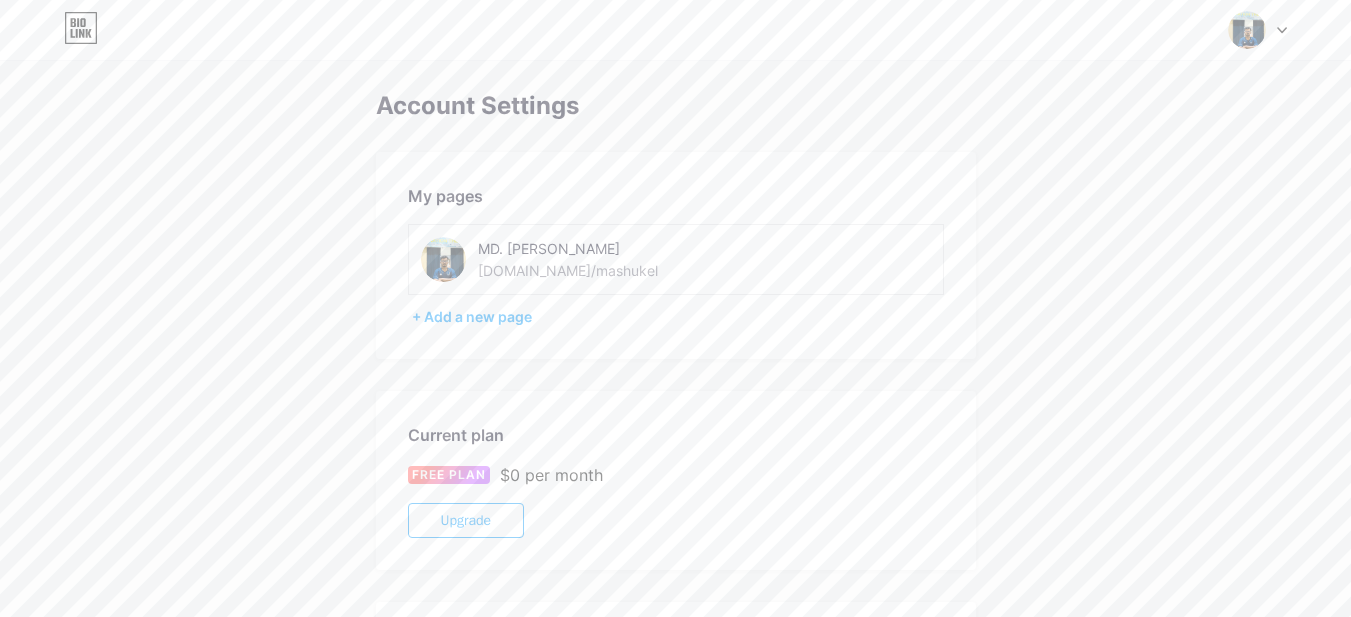 scroll, scrollTop: 100, scrollLeft: 0, axis: vertical 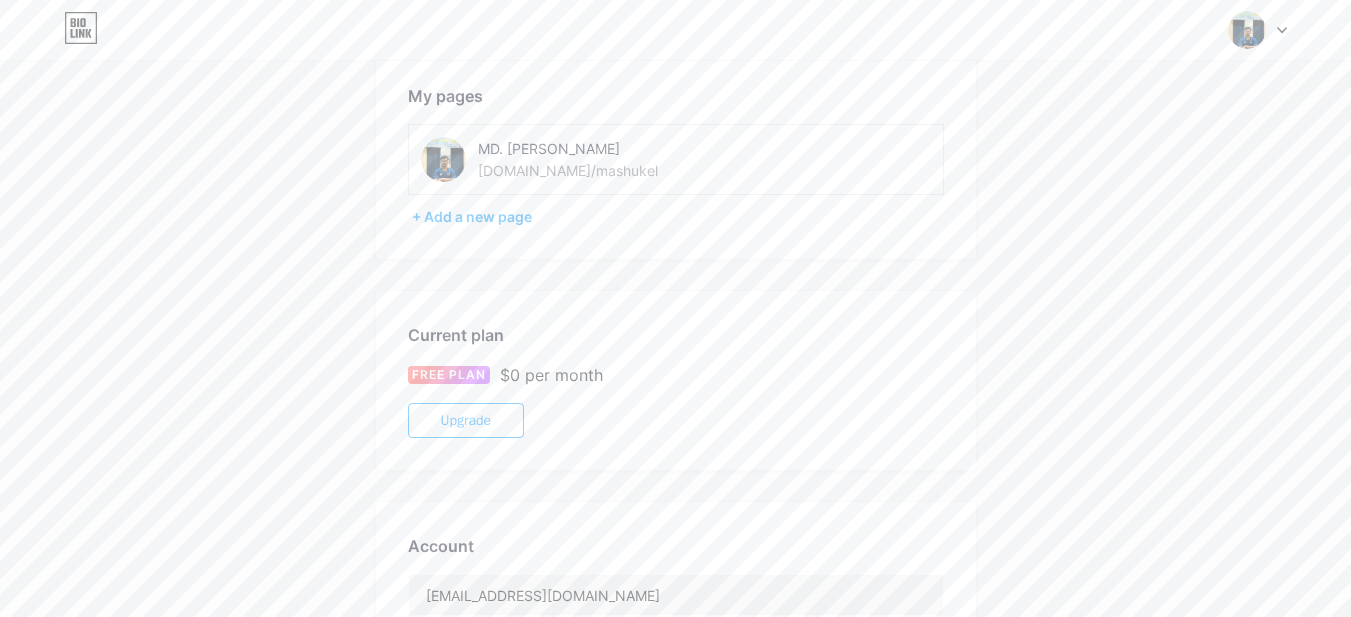 click on "MD. Mehedi Hasan Rafaz   bio.link/mashukel" at bounding box center [619, 159] 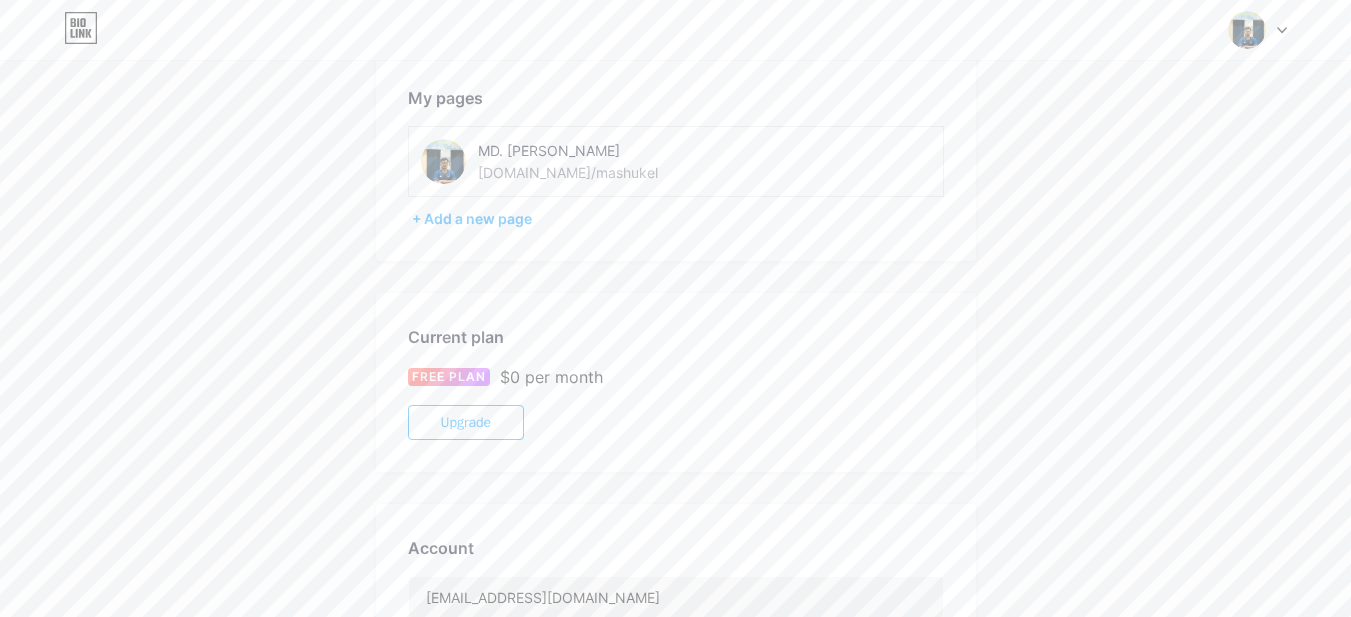 scroll, scrollTop: 0, scrollLeft: 0, axis: both 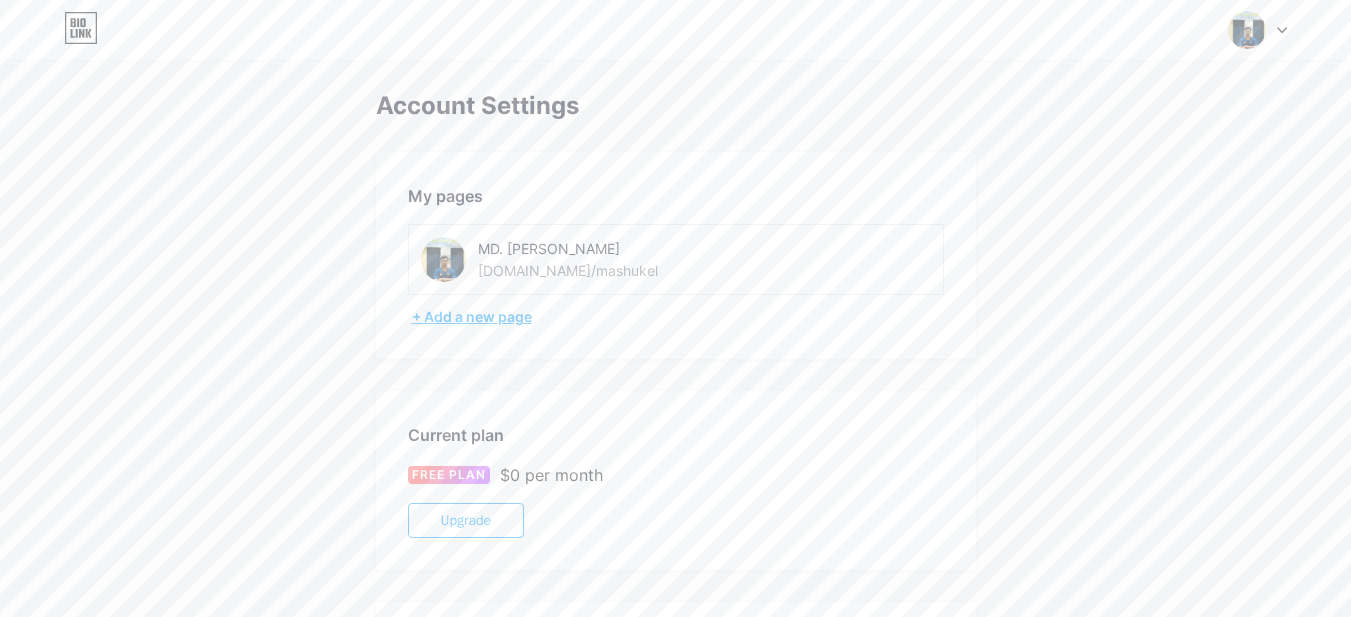 click on "+ Add a new page" at bounding box center [678, 317] 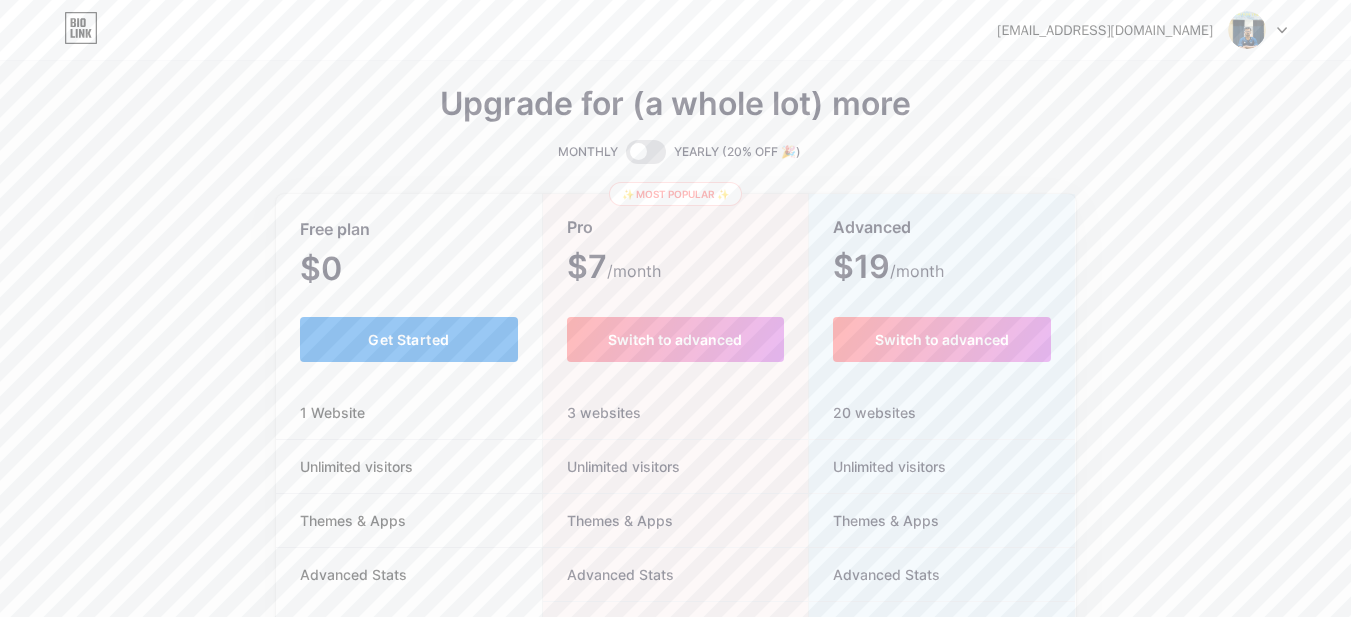 click on "Get Started" at bounding box center [409, 339] 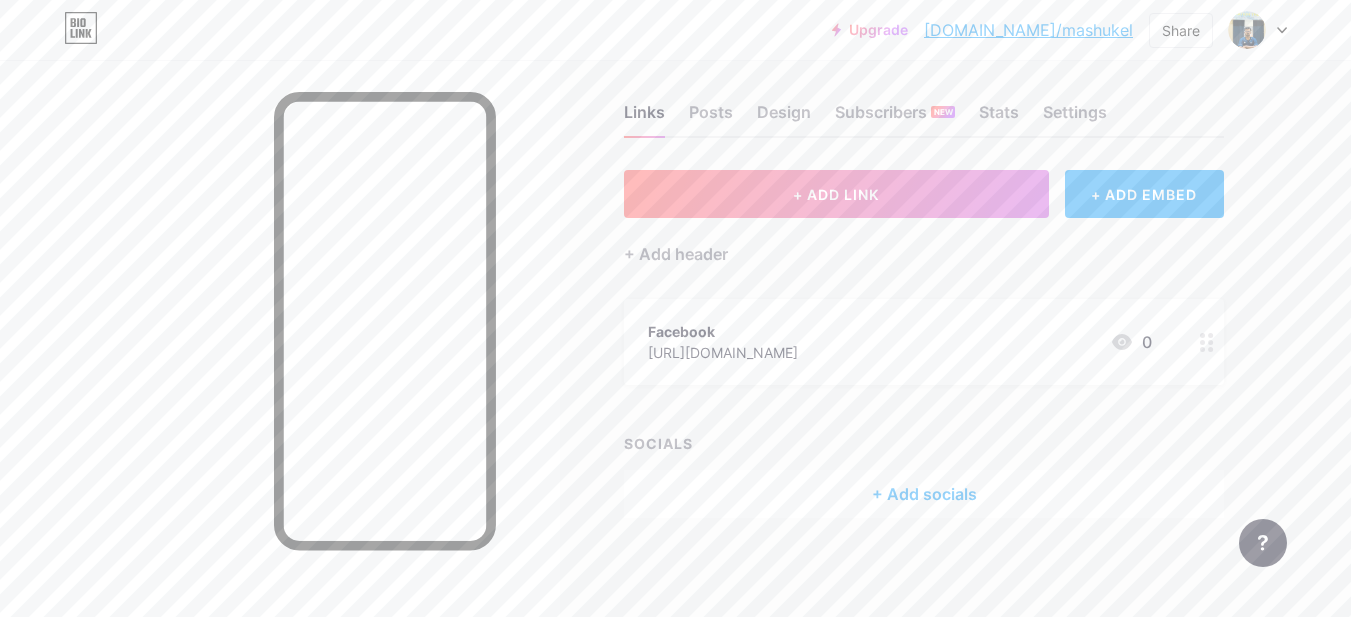 scroll, scrollTop: 0, scrollLeft: 0, axis: both 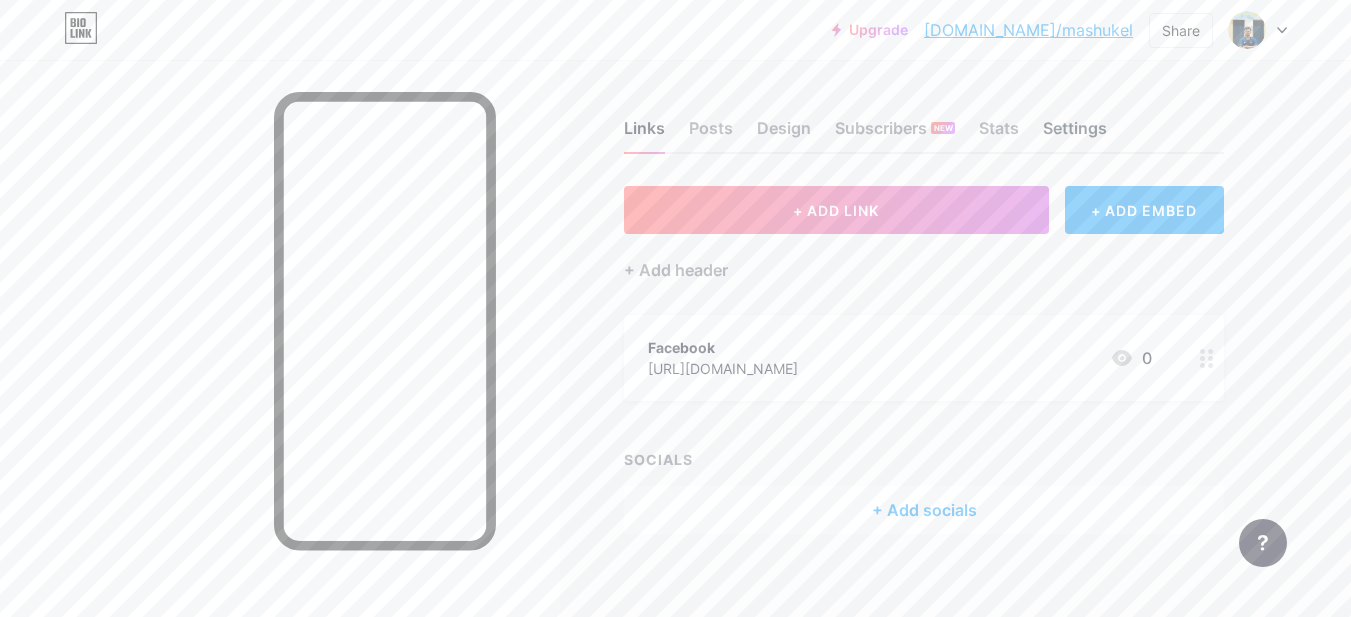 click on "Settings" at bounding box center [1075, 134] 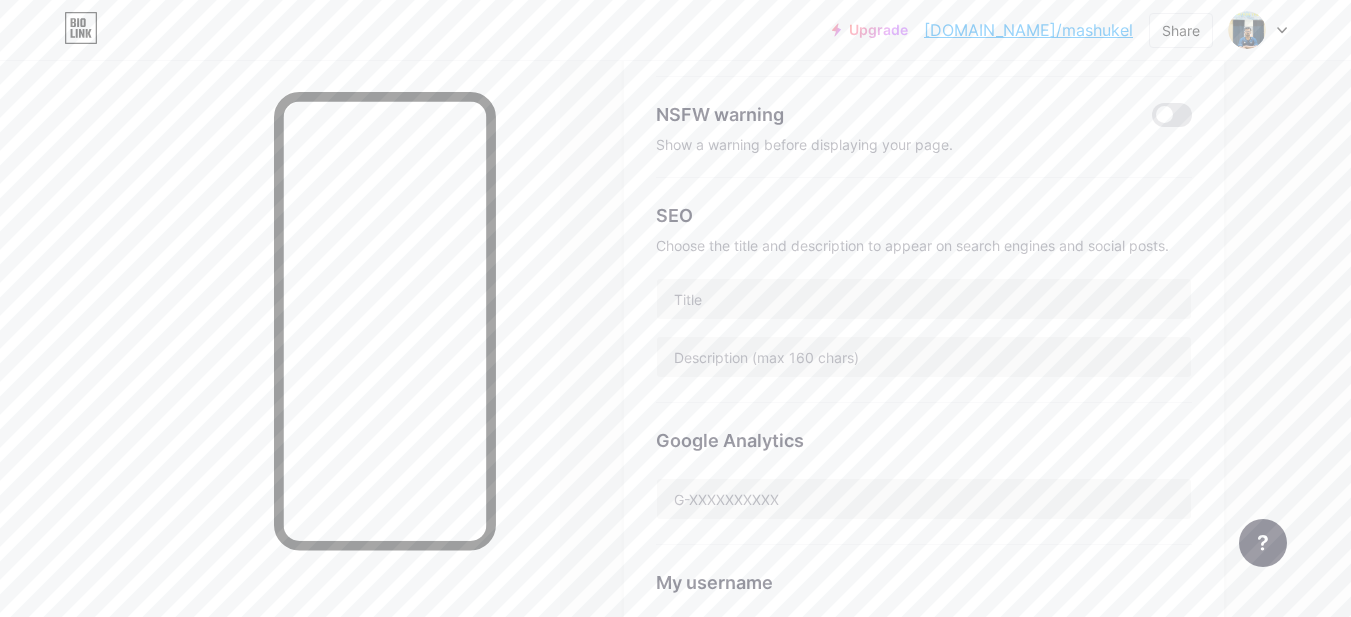 scroll, scrollTop: 600, scrollLeft: 0, axis: vertical 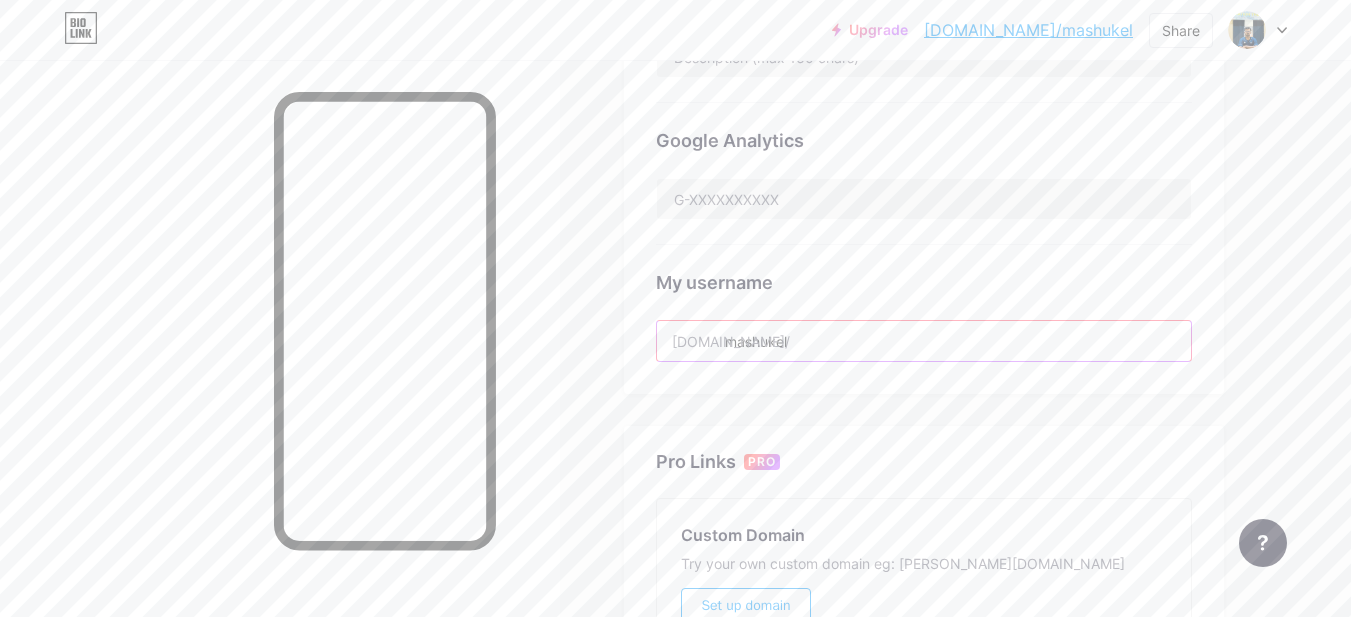 drag, startPoint x: 810, startPoint y: 340, endPoint x: 709, endPoint y: 349, distance: 101.4002 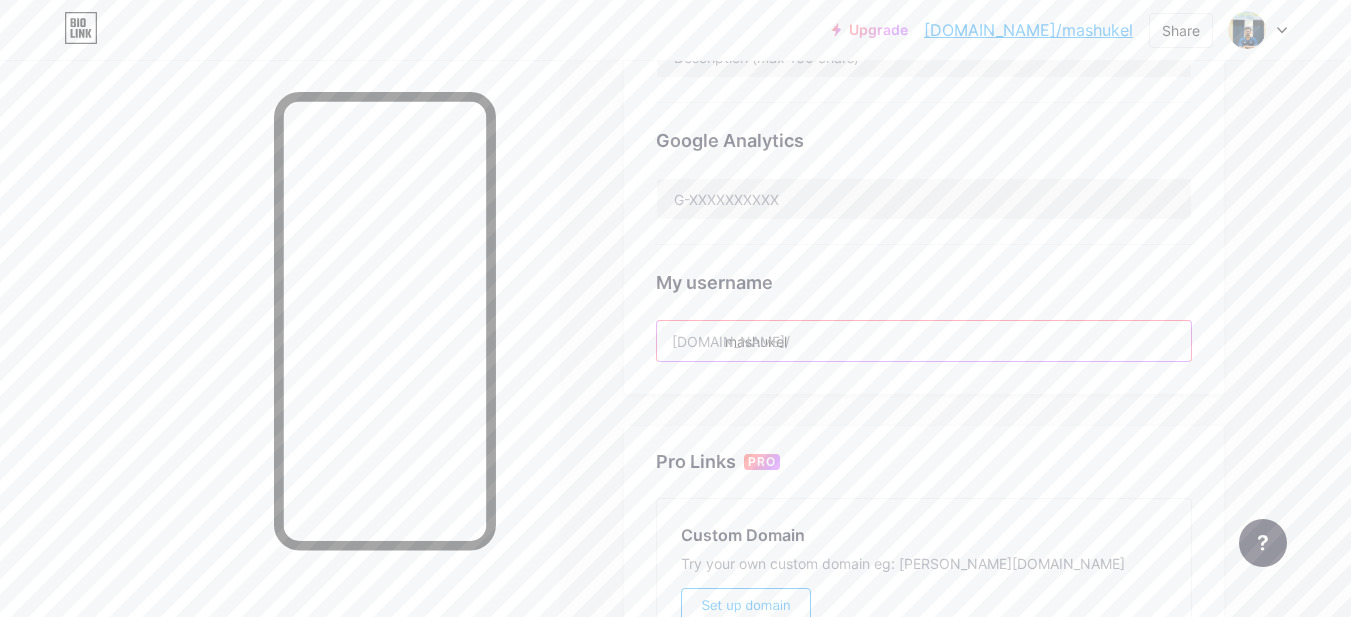 click on "bio.link/   mashukel" at bounding box center [924, 341] 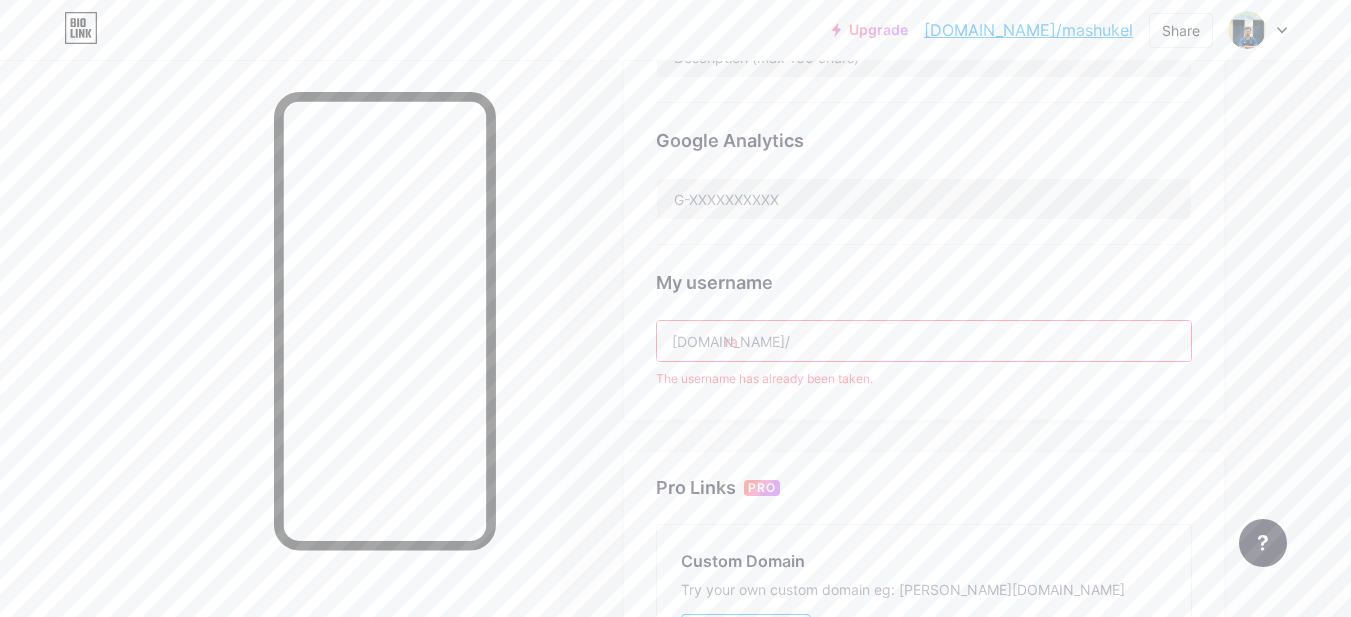 type on "razafkmc" 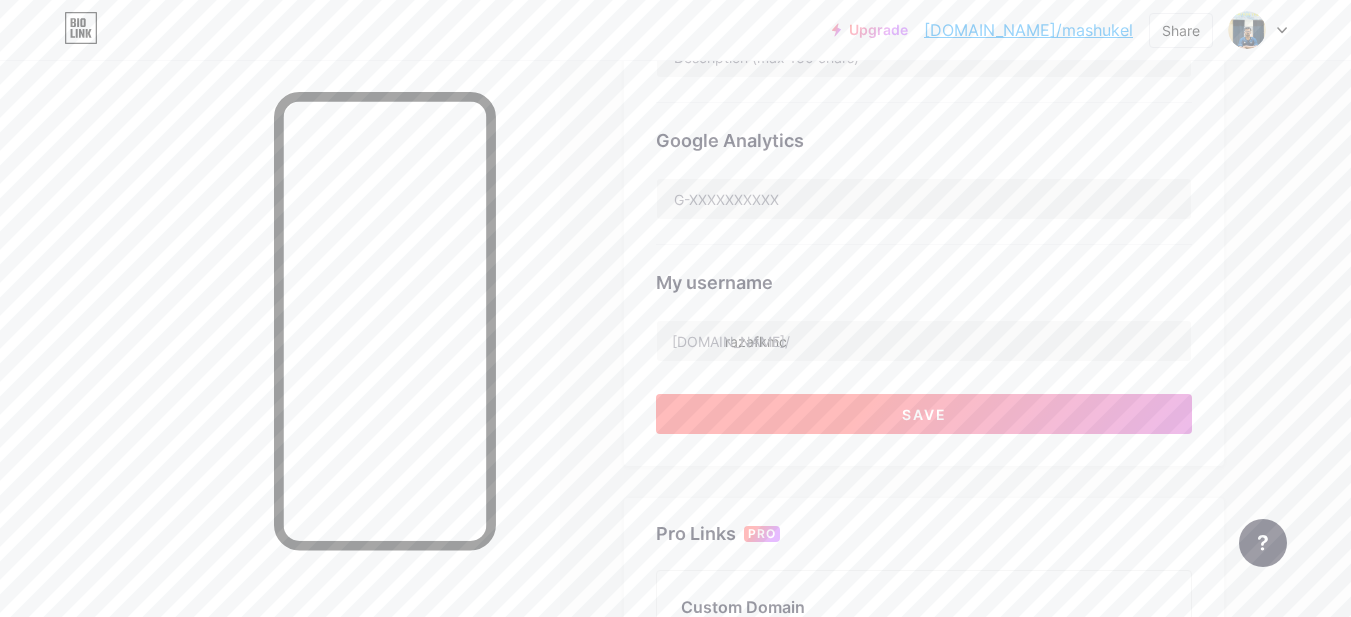 click on "Save" at bounding box center [924, 414] 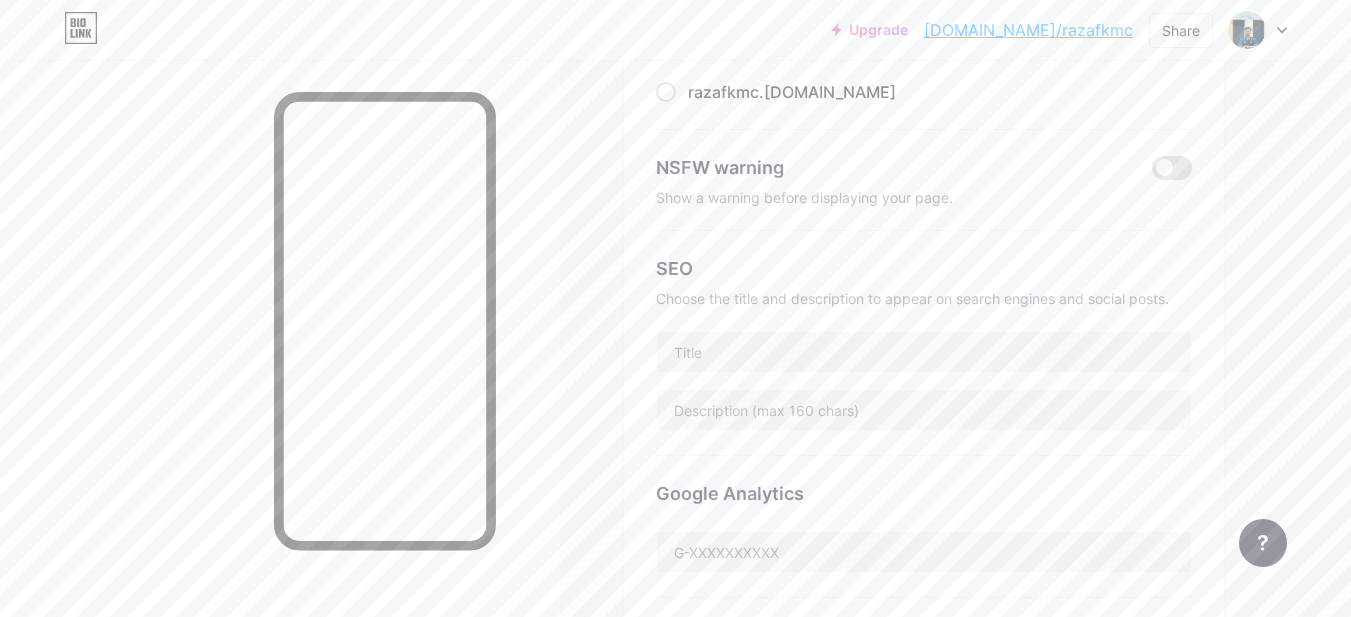 scroll, scrollTop: 0, scrollLeft: 0, axis: both 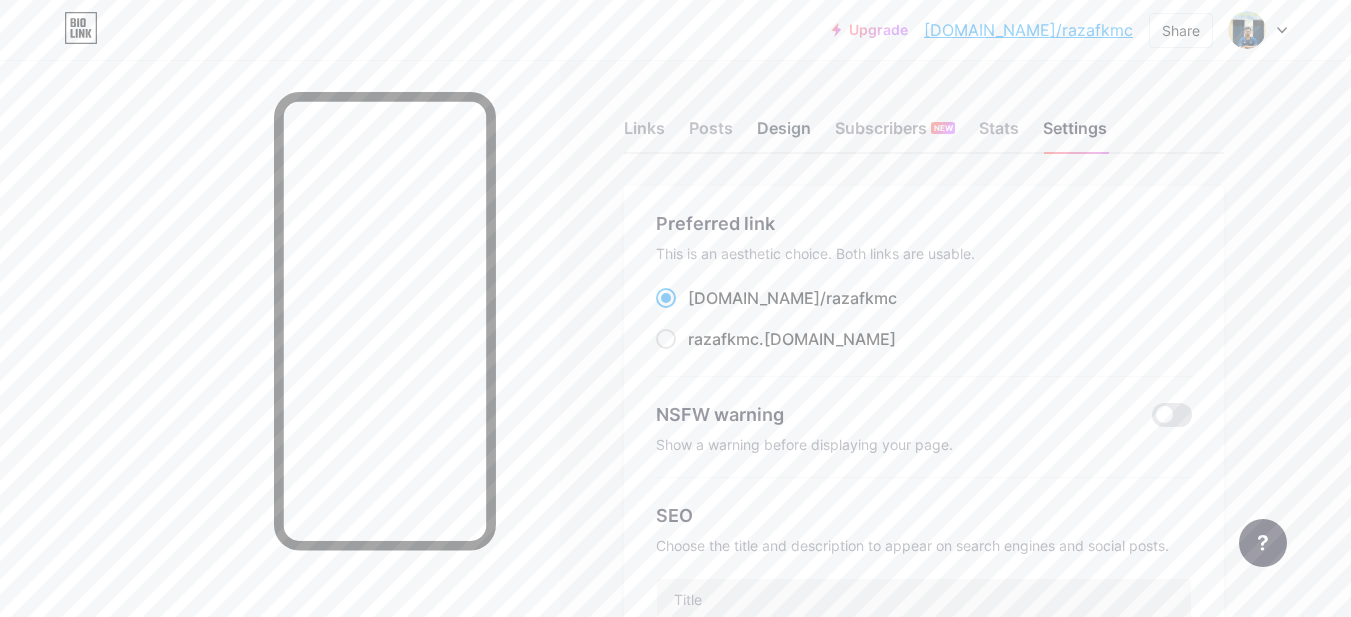 click on "Design" at bounding box center (784, 134) 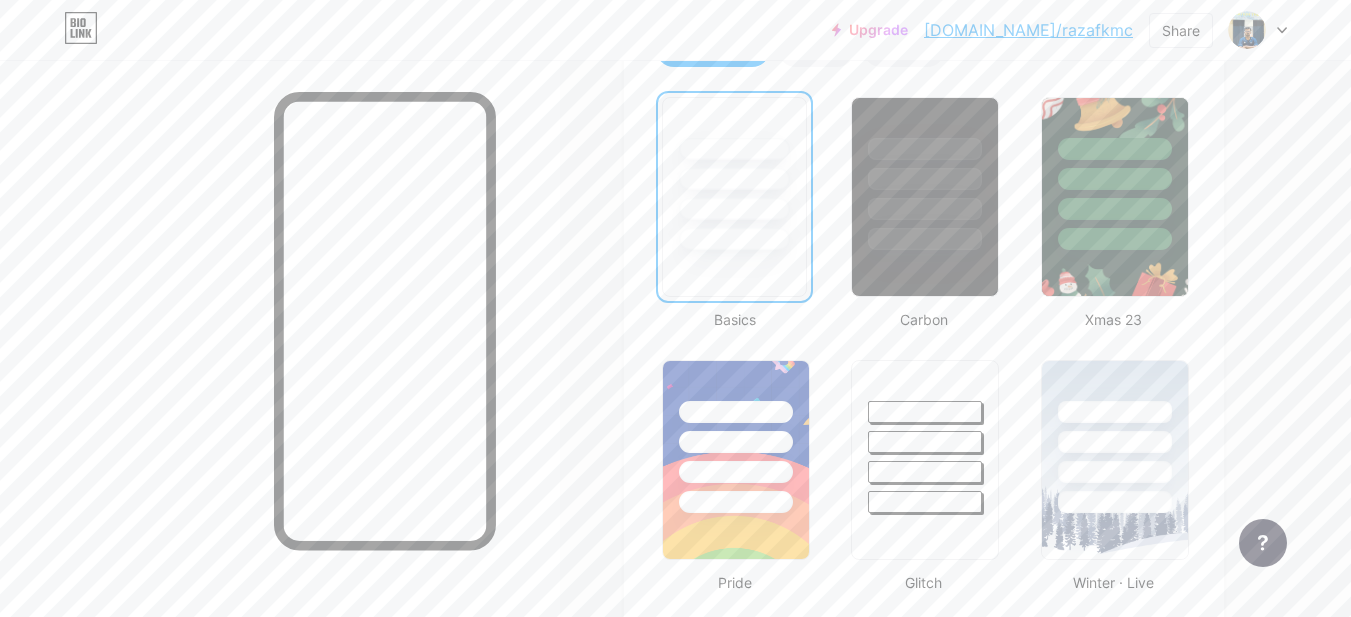 scroll, scrollTop: 200, scrollLeft: 0, axis: vertical 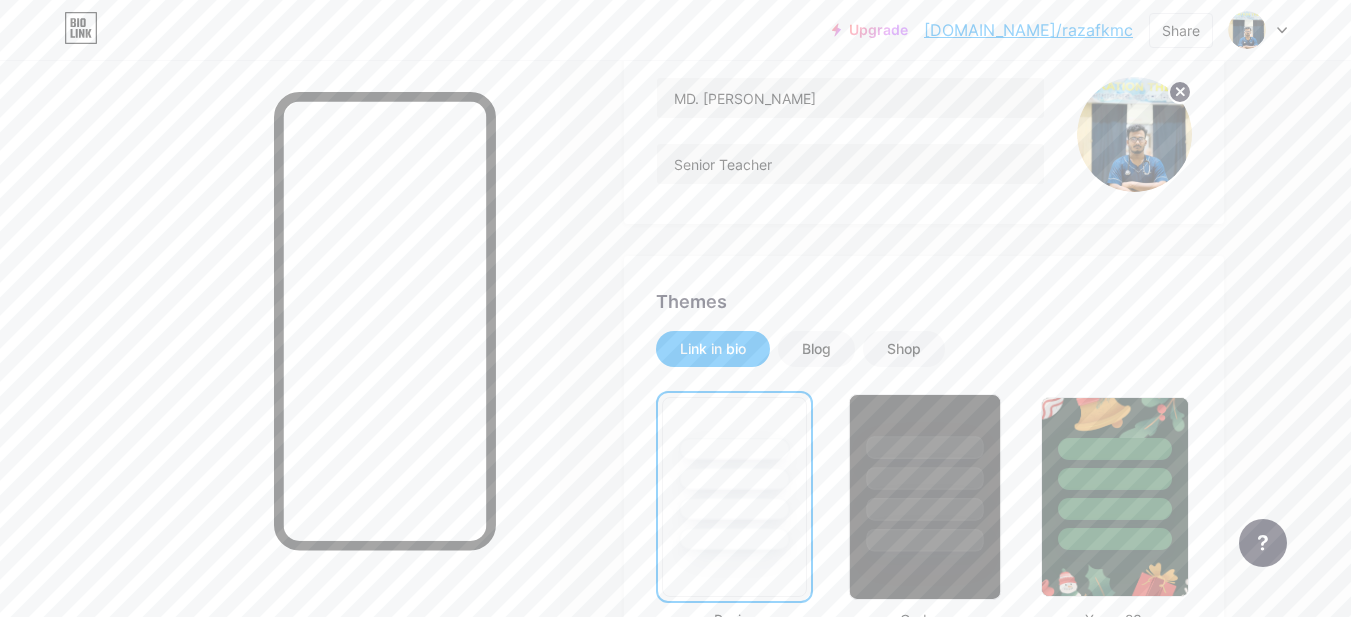 click at bounding box center [925, 473] 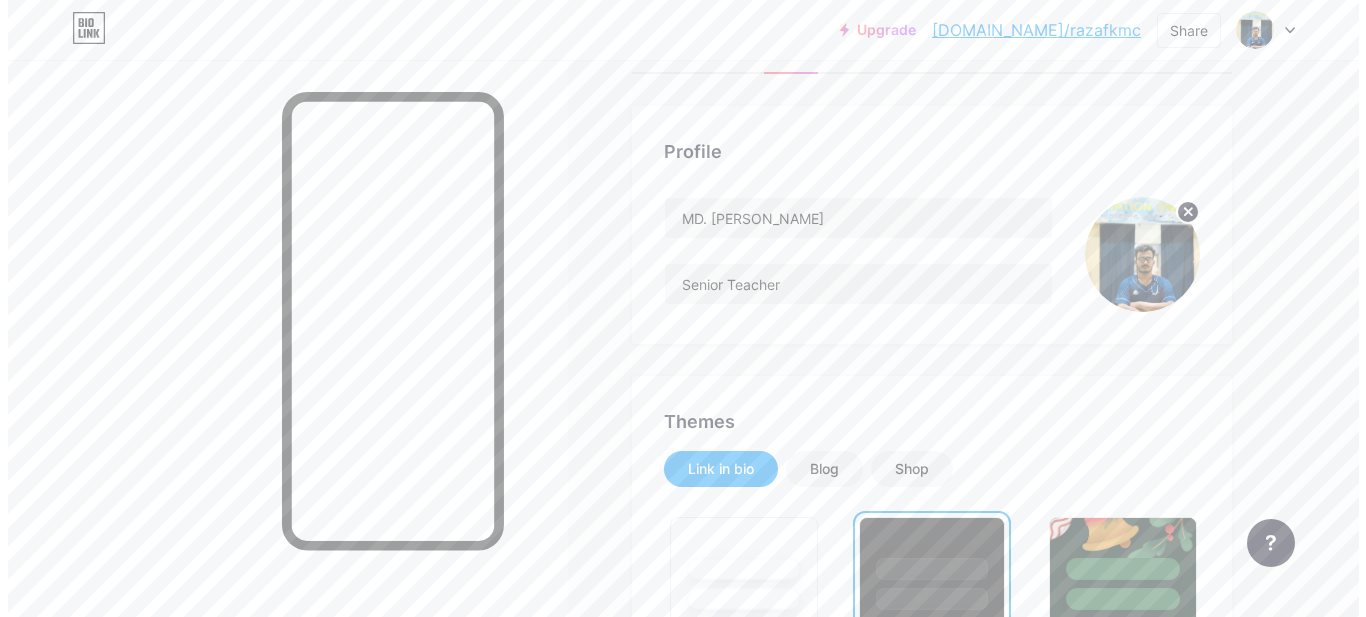 scroll, scrollTop: 0, scrollLeft: 0, axis: both 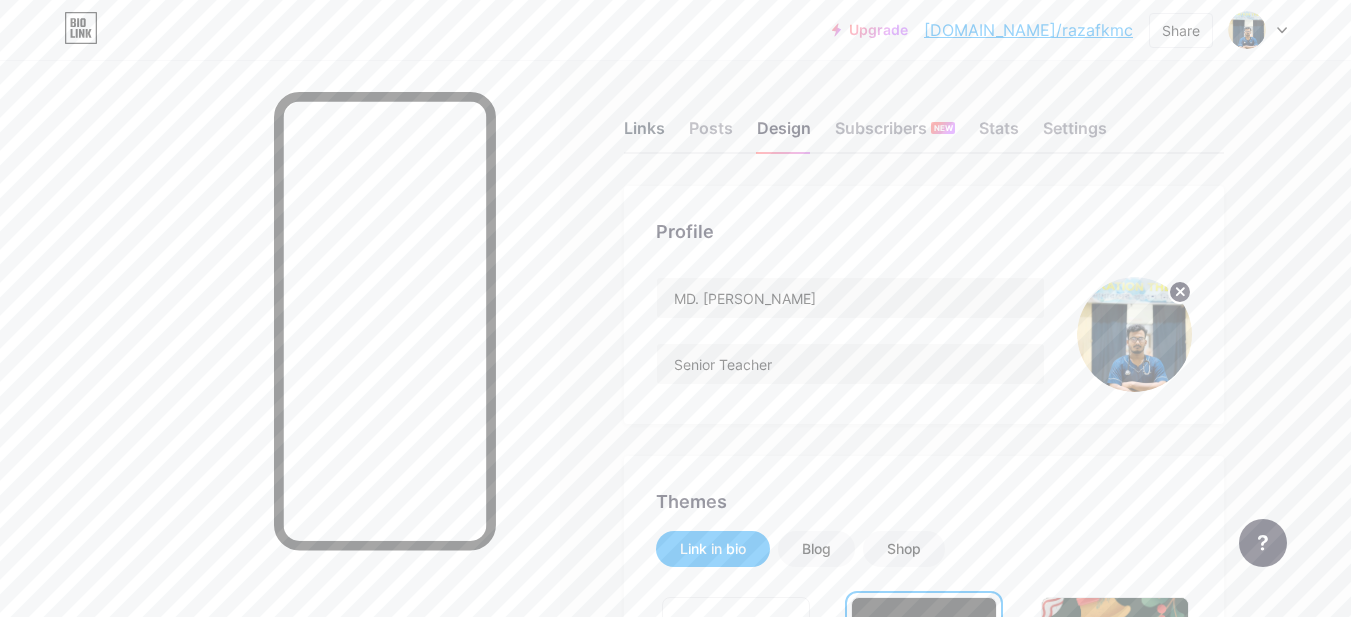 click on "Links" at bounding box center [644, 134] 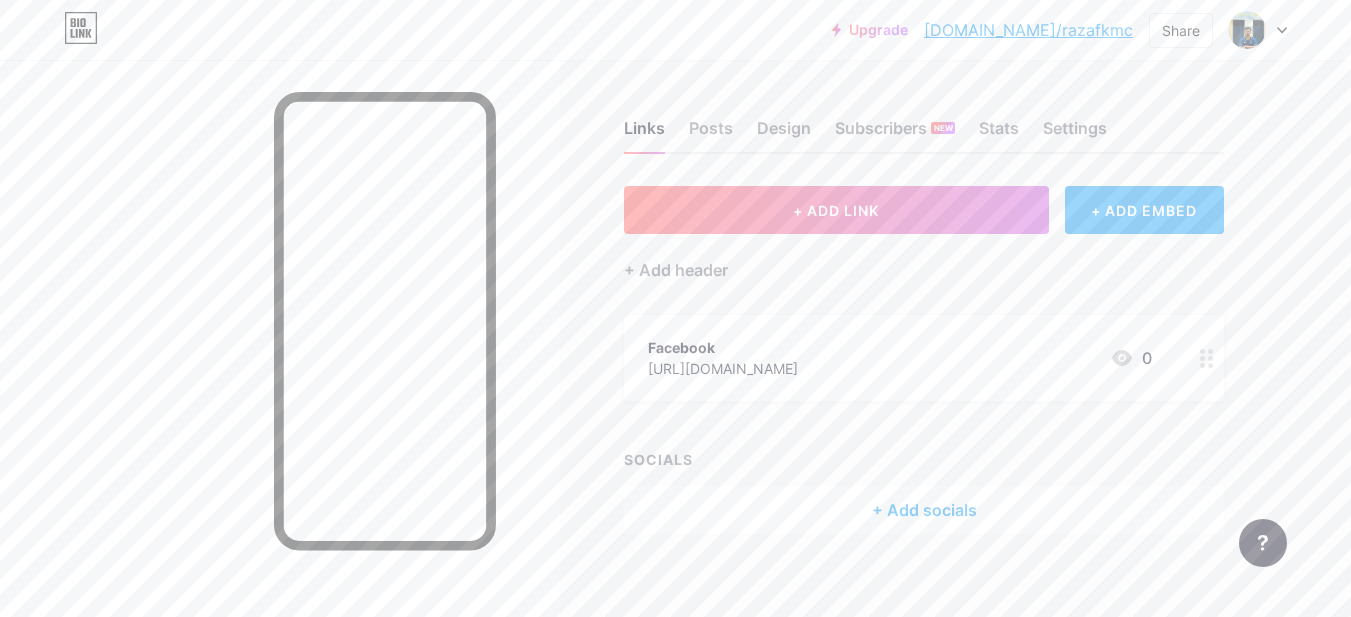 click on "+ ADD EMBED" at bounding box center [1144, 210] 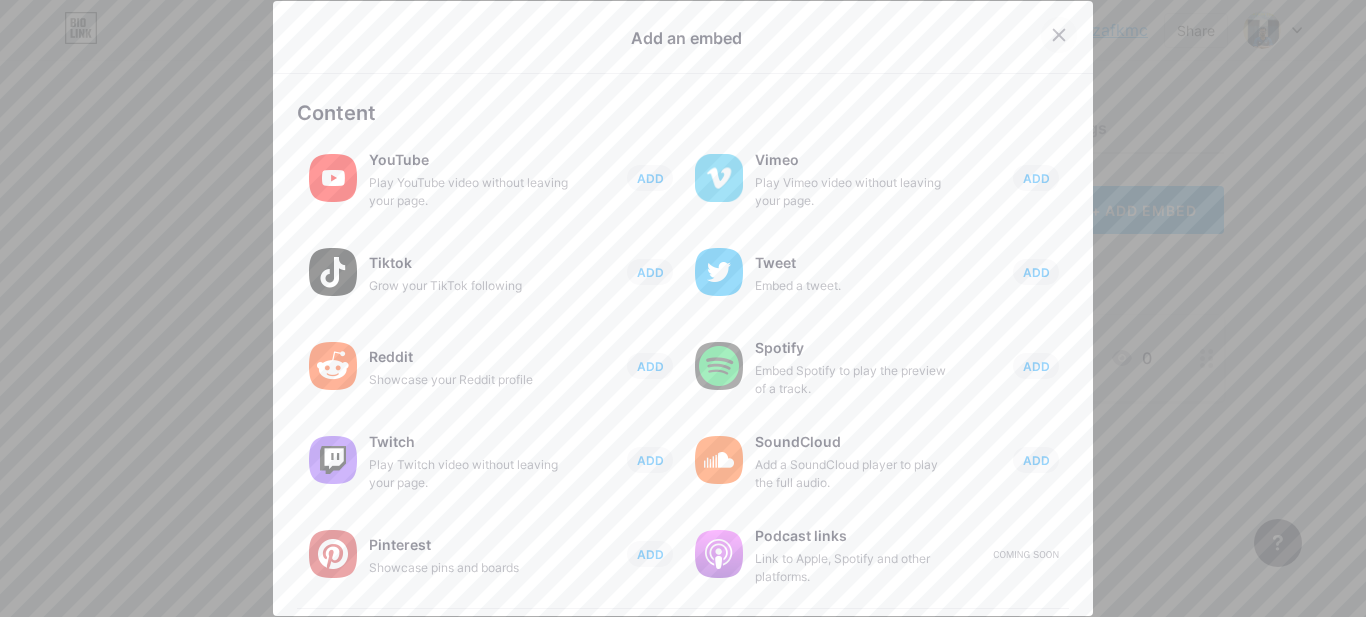 click 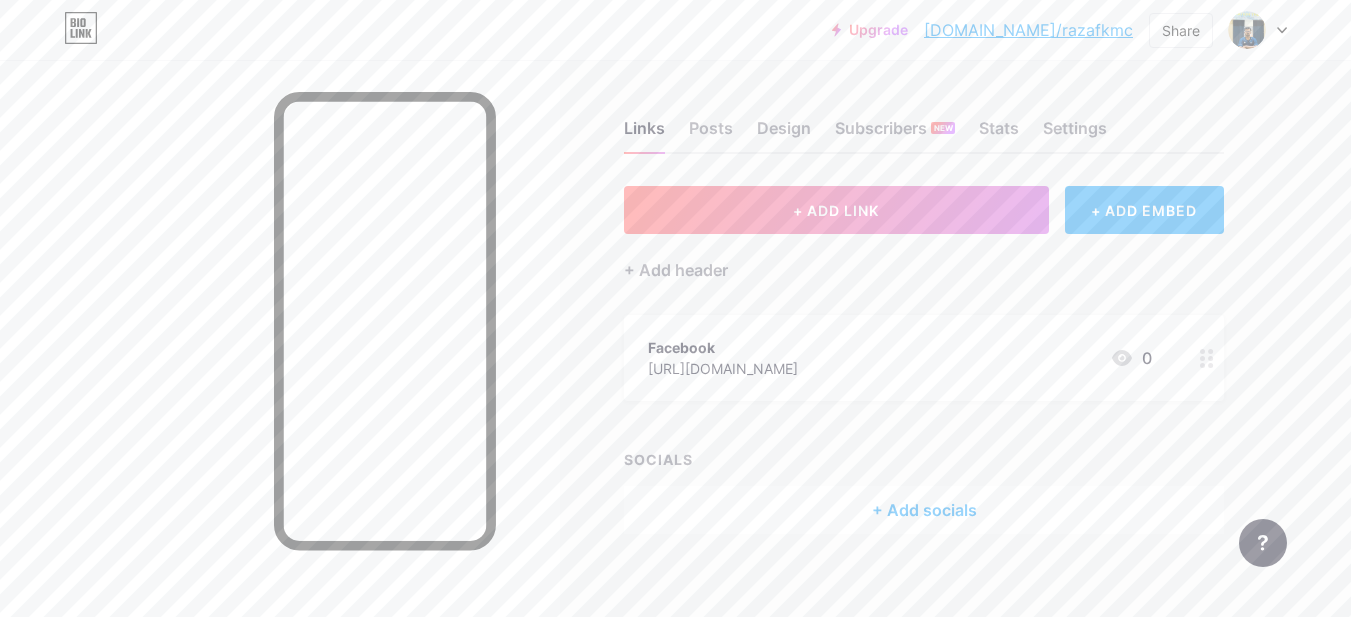 click on "+ ADD EMBED" at bounding box center [1144, 210] 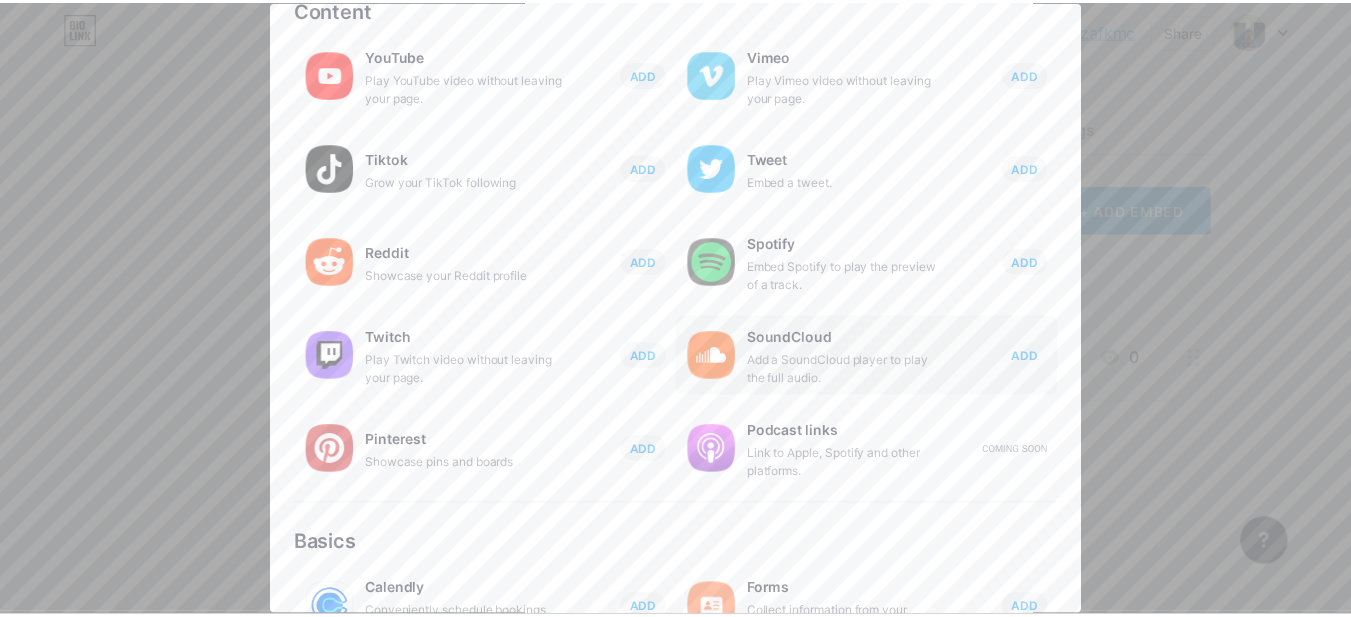 scroll, scrollTop: 0, scrollLeft: 0, axis: both 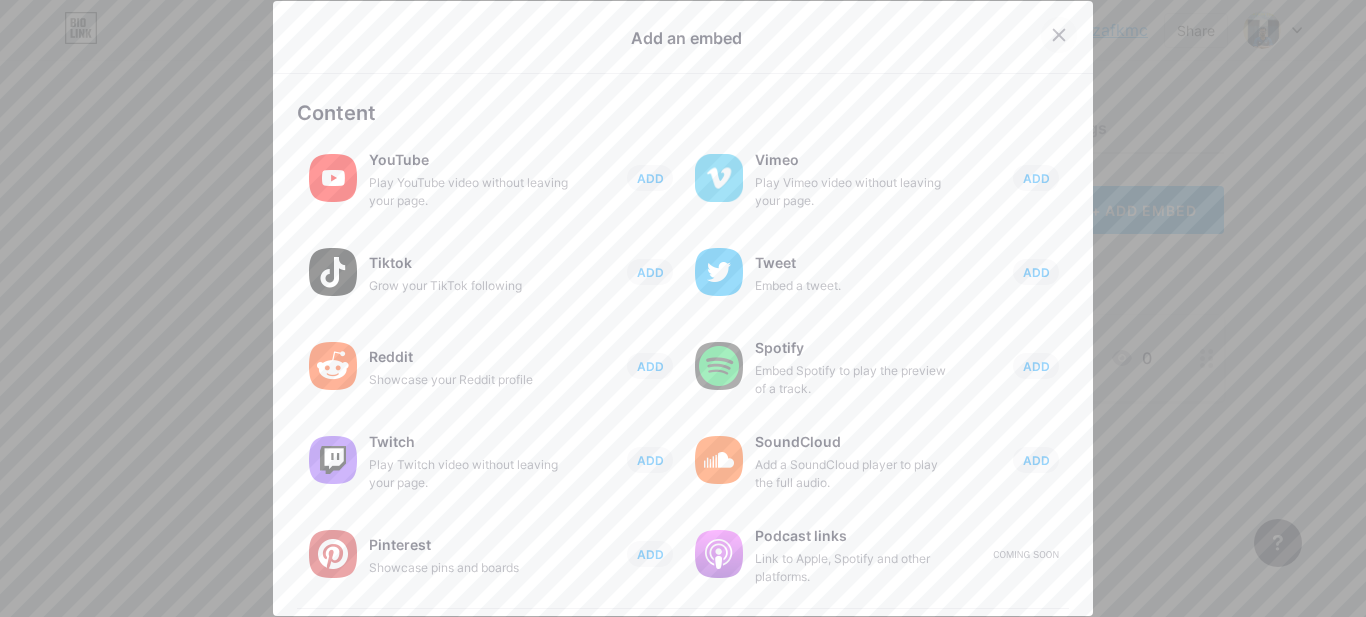 click 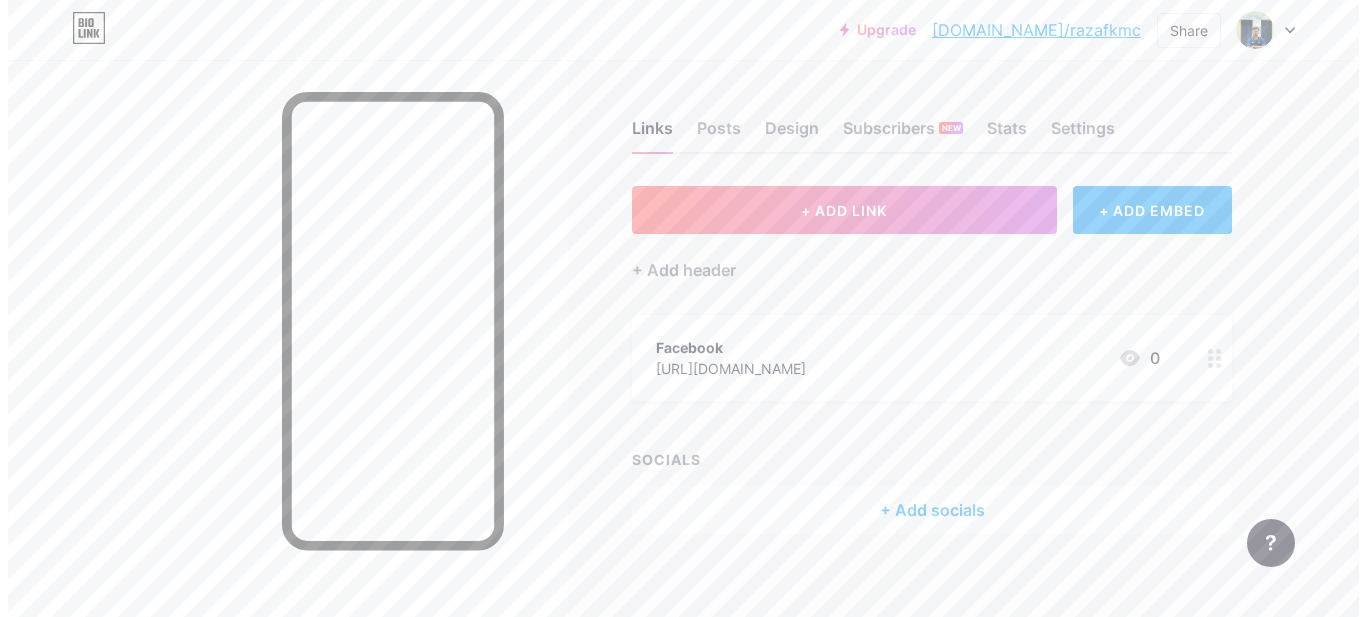 scroll, scrollTop: 16, scrollLeft: 0, axis: vertical 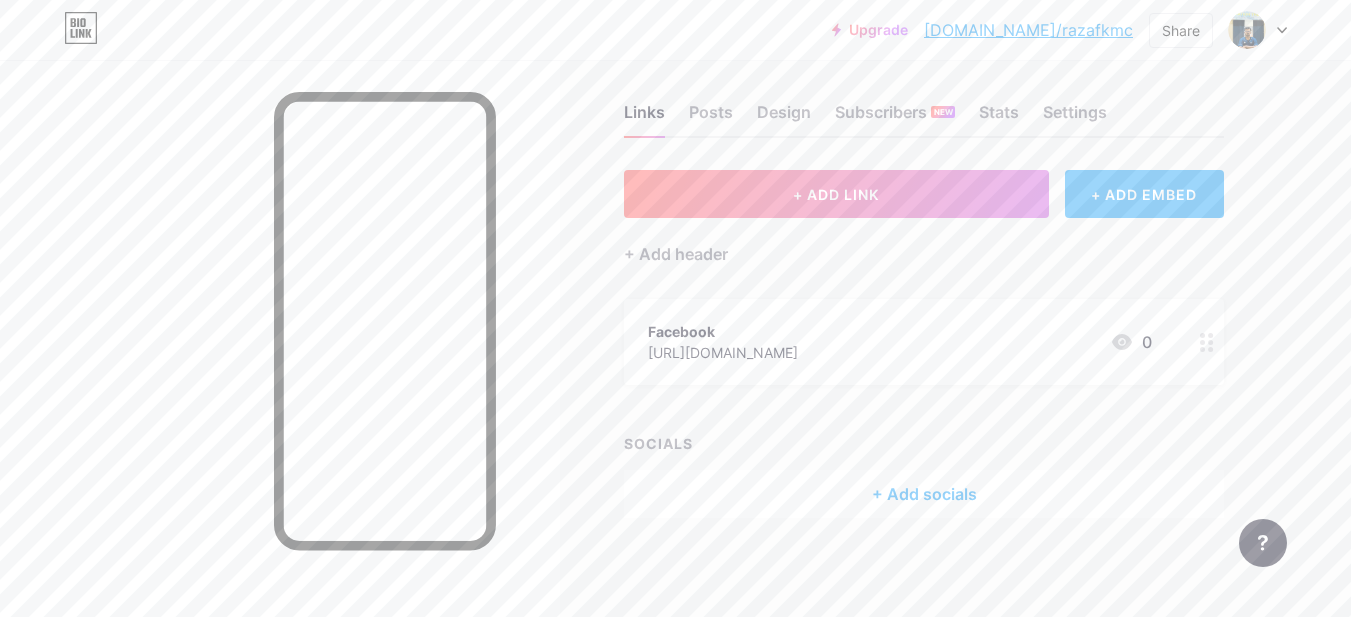 click on "+ ADD EMBED" at bounding box center (1144, 194) 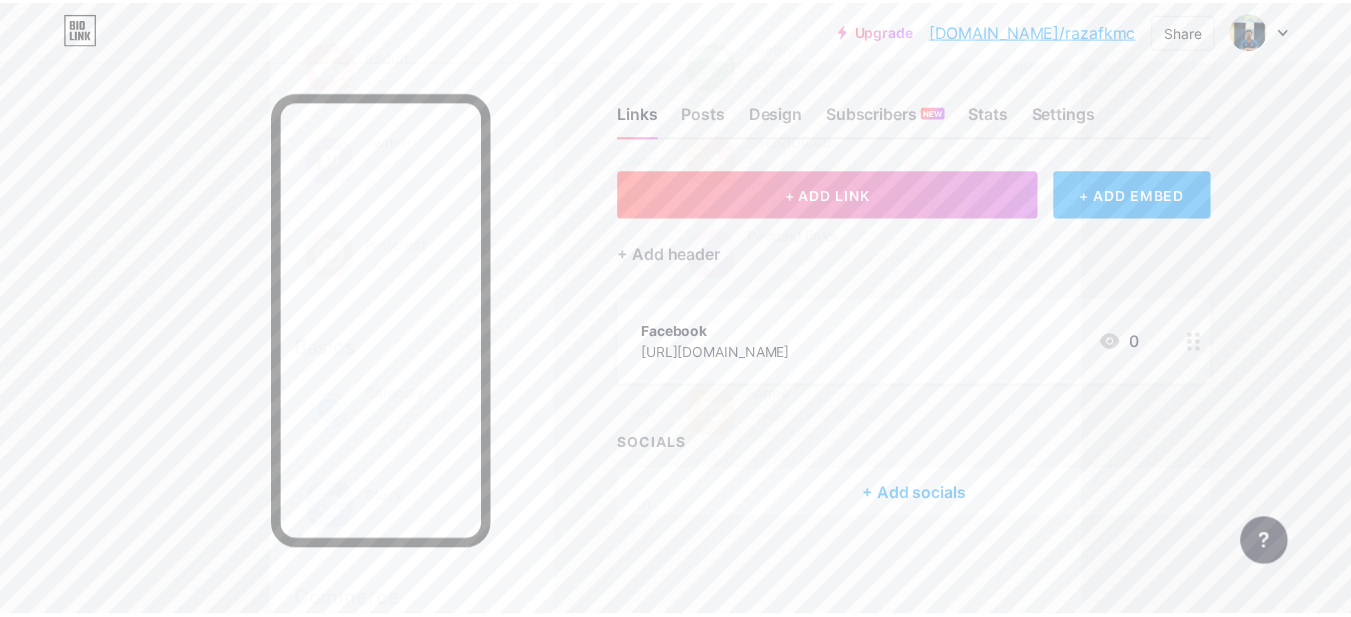 scroll, scrollTop: 404, scrollLeft: 0, axis: vertical 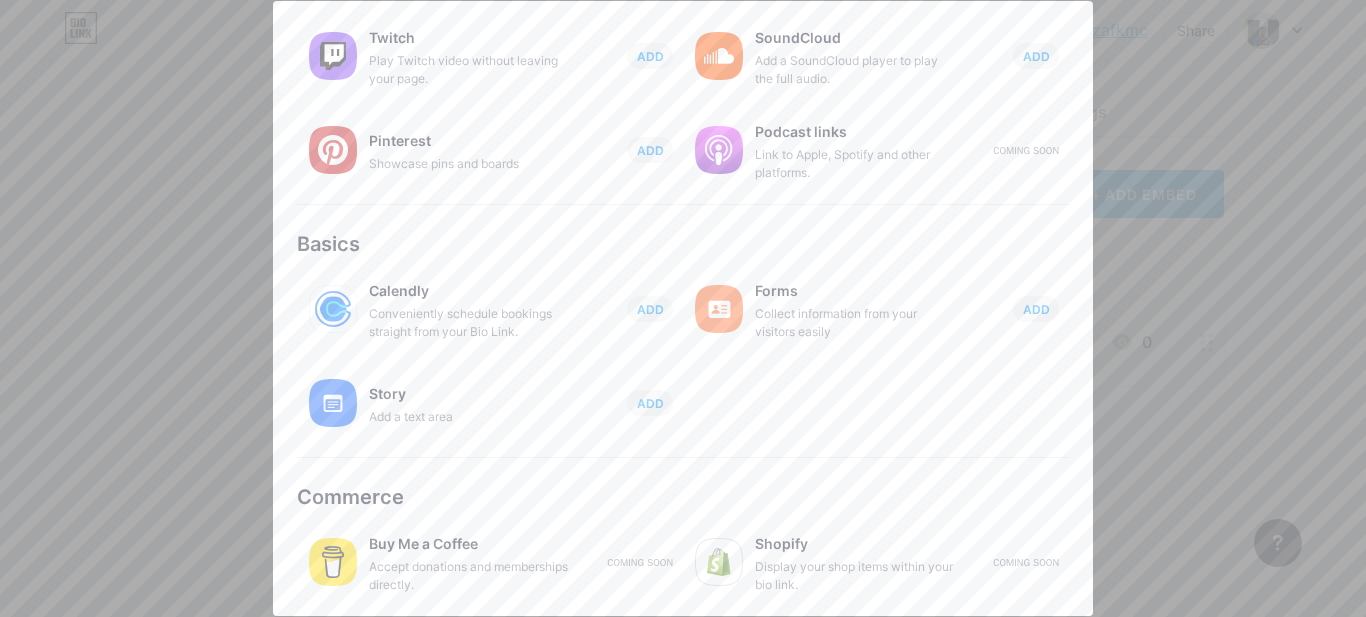 click at bounding box center (683, 308) 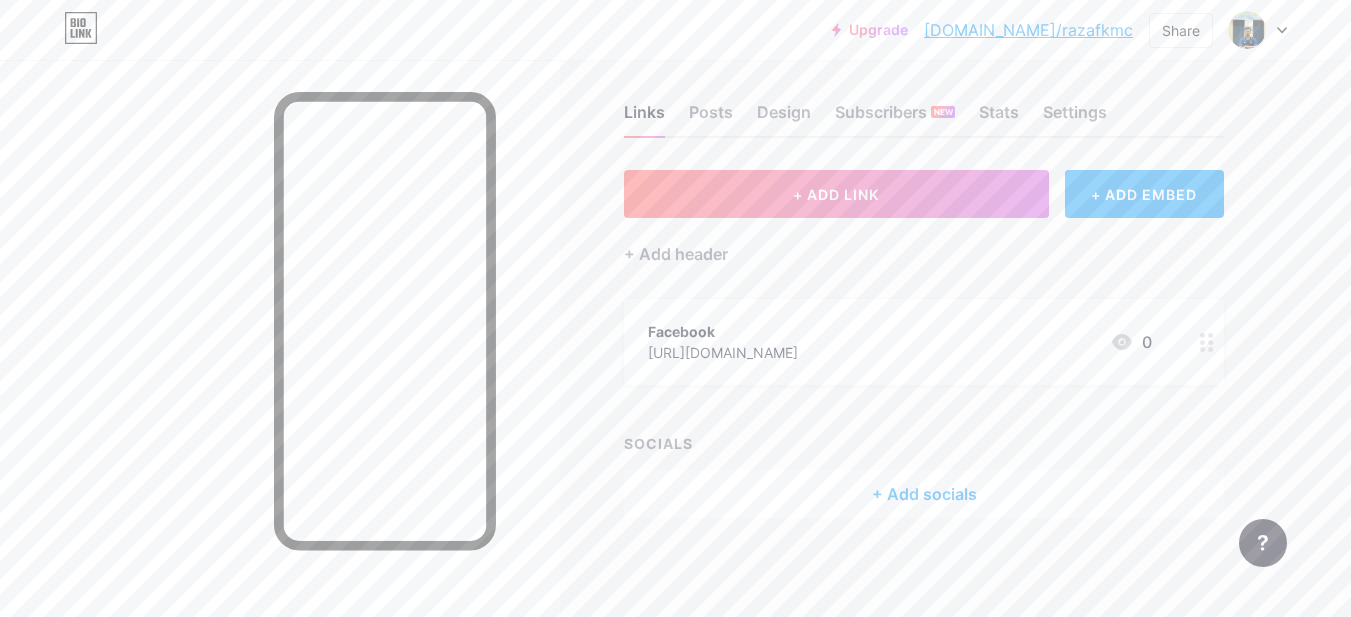 click on "Design" at bounding box center [784, 118] 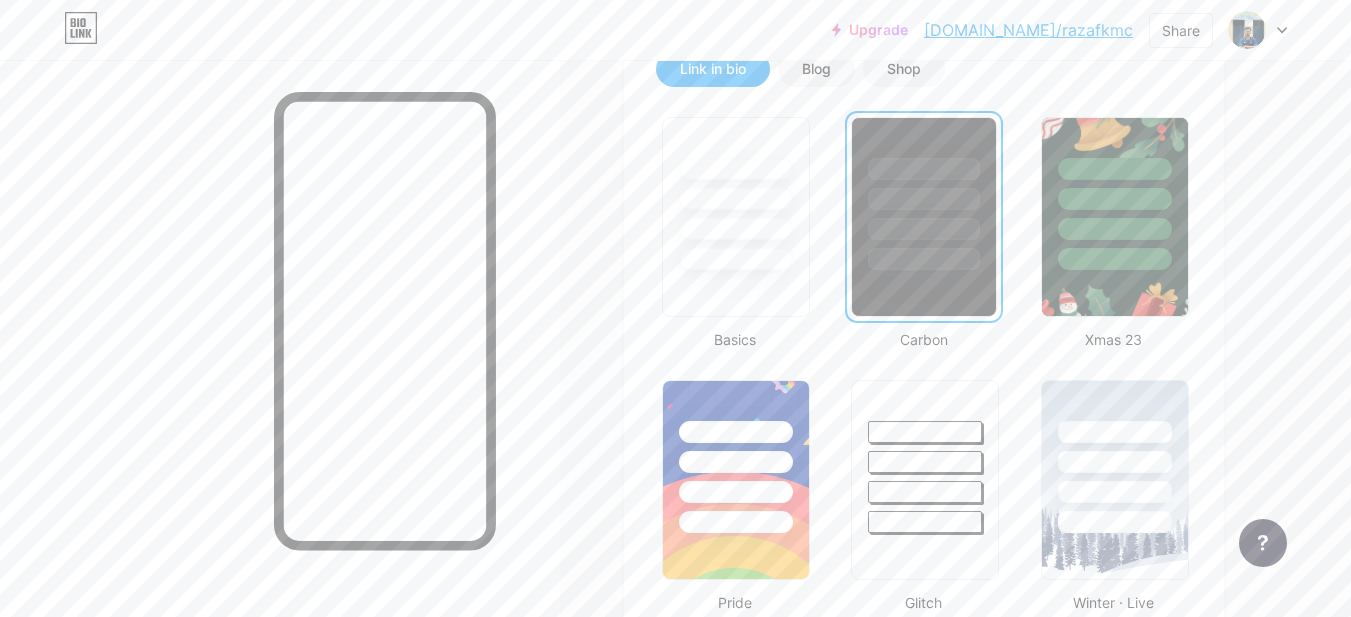 scroll, scrollTop: 0, scrollLeft: 0, axis: both 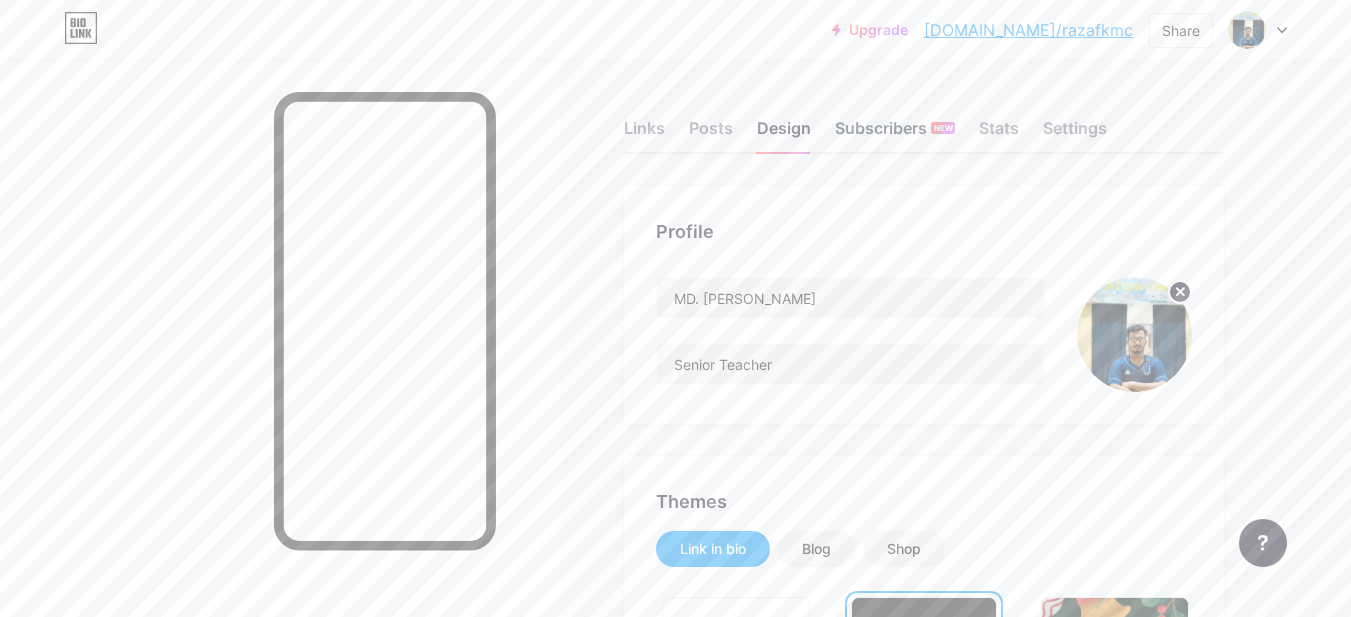 click on "Subscribers
NEW" at bounding box center [895, 134] 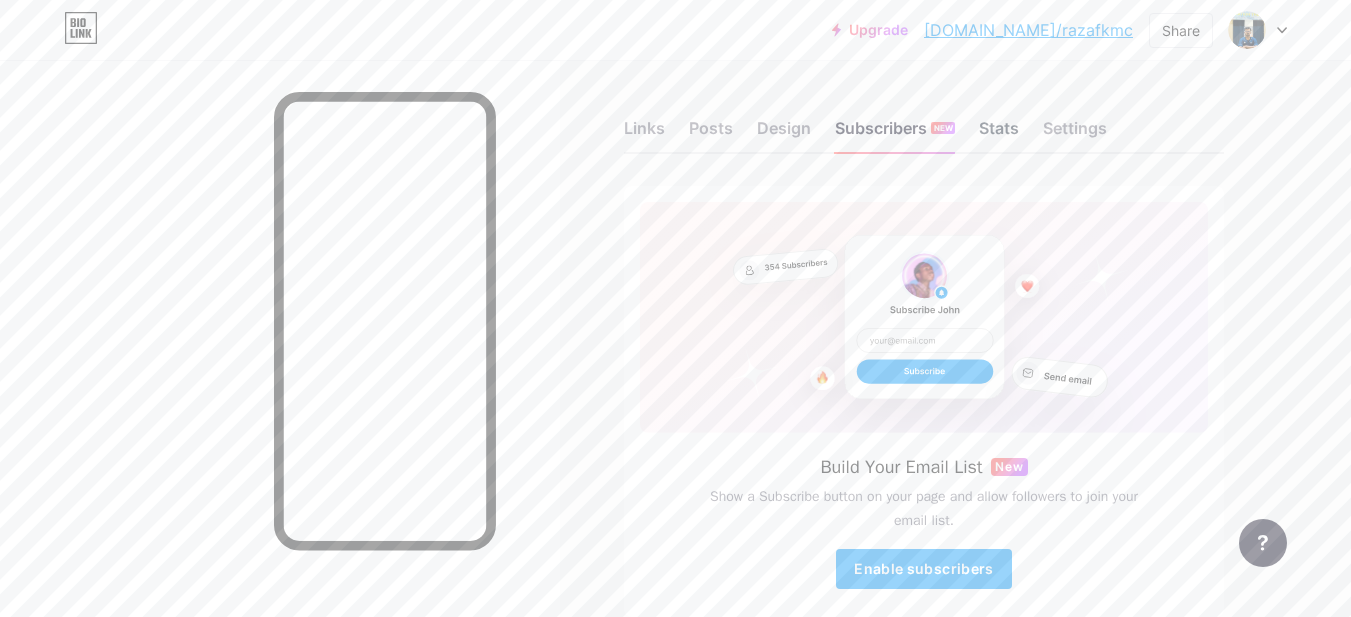 click on "Stats" at bounding box center (999, 134) 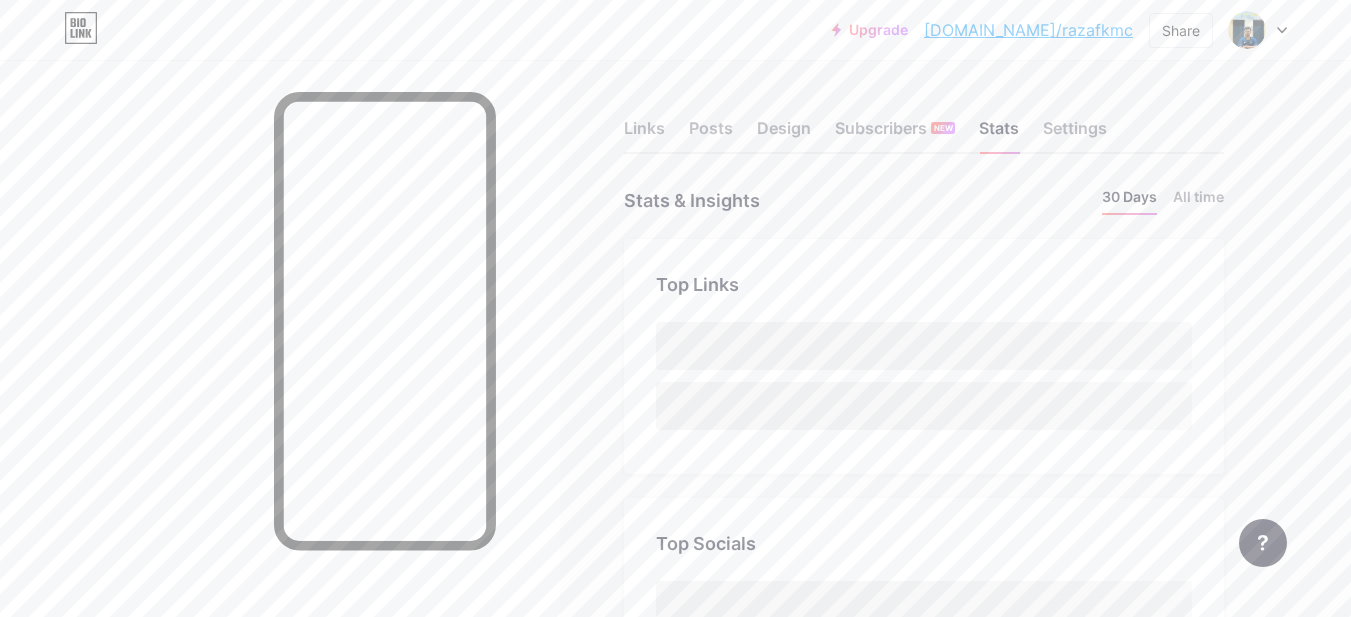 scroll, scrollTop: 999383, scrollLeft: 998649, axis: both 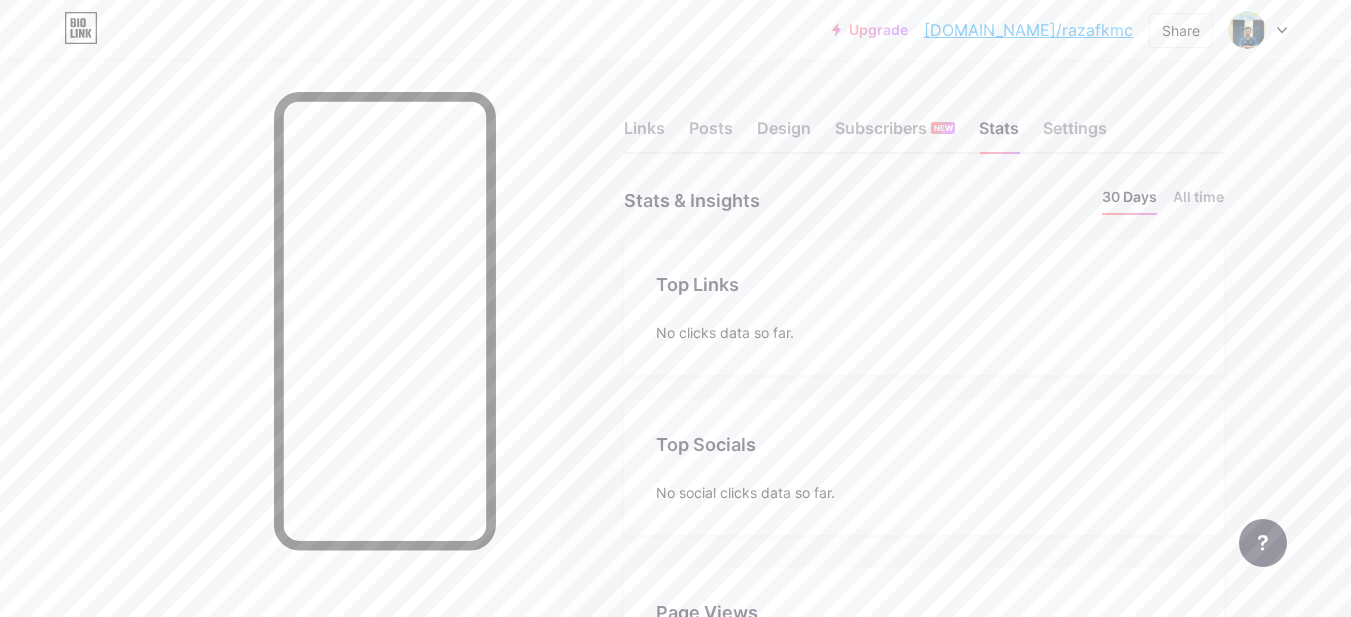 click on "Links
Posts
Design
Subscribers
NEW
Stats
Settings" at bounding box center [924, 119] 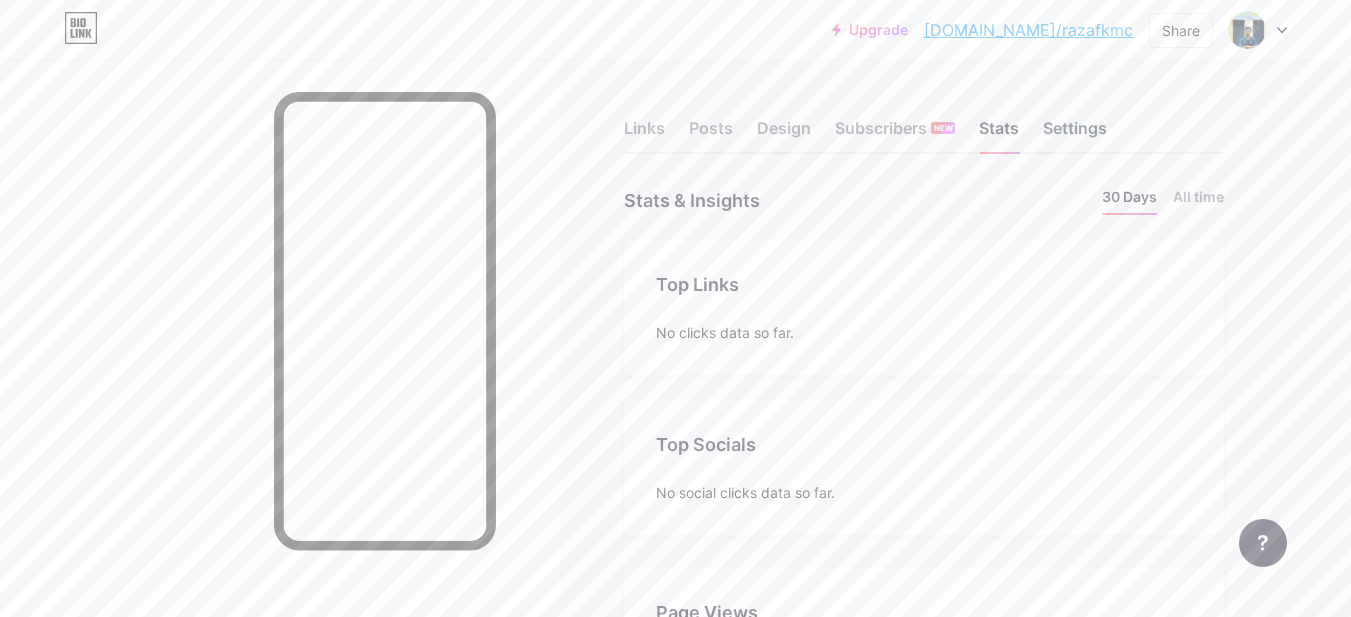 click on "Settings" at bounding box center [1075, 134] 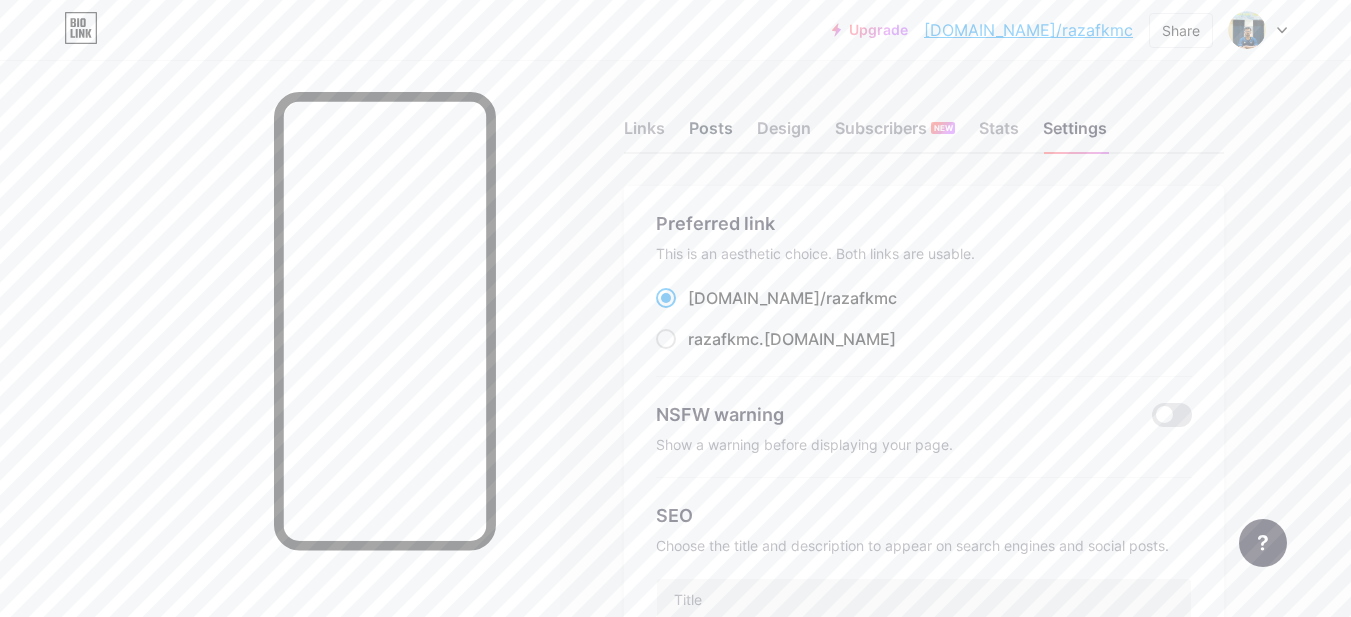 click on "Posts" at bounding box center [711, 134] 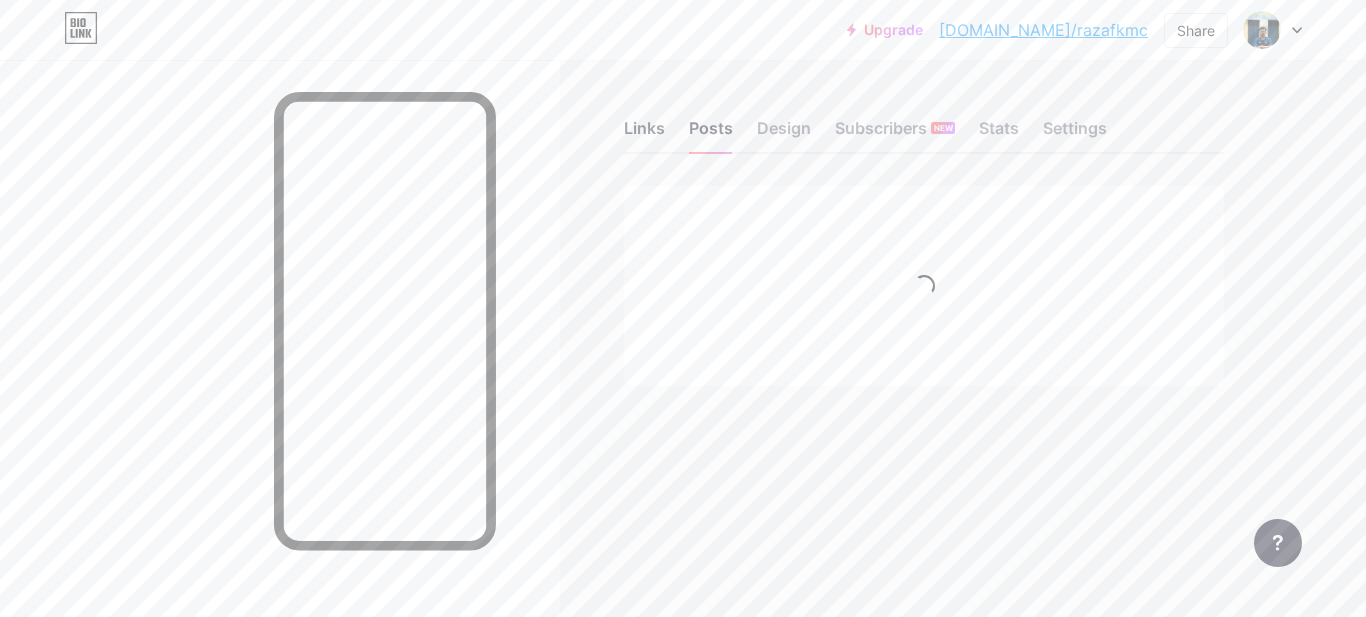 click on "Links" at bounding box center [644, 134] 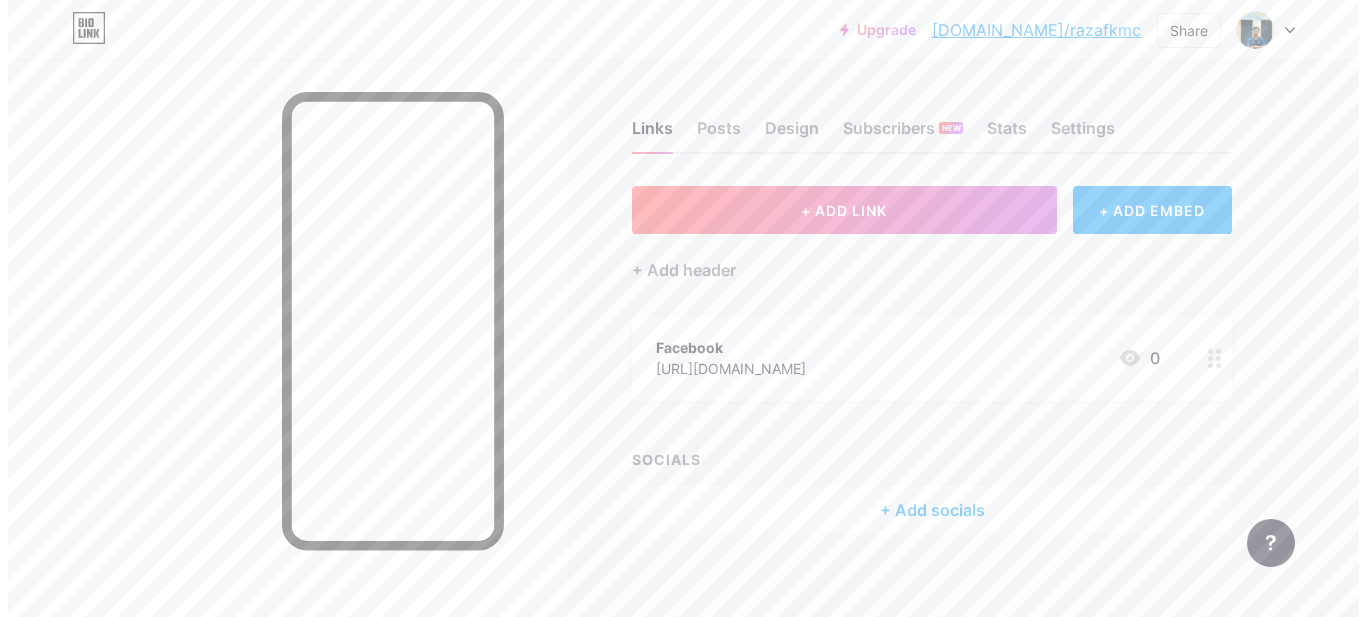 scroll, scrollTop: 16, scrollLeft: 0, axis: vertical 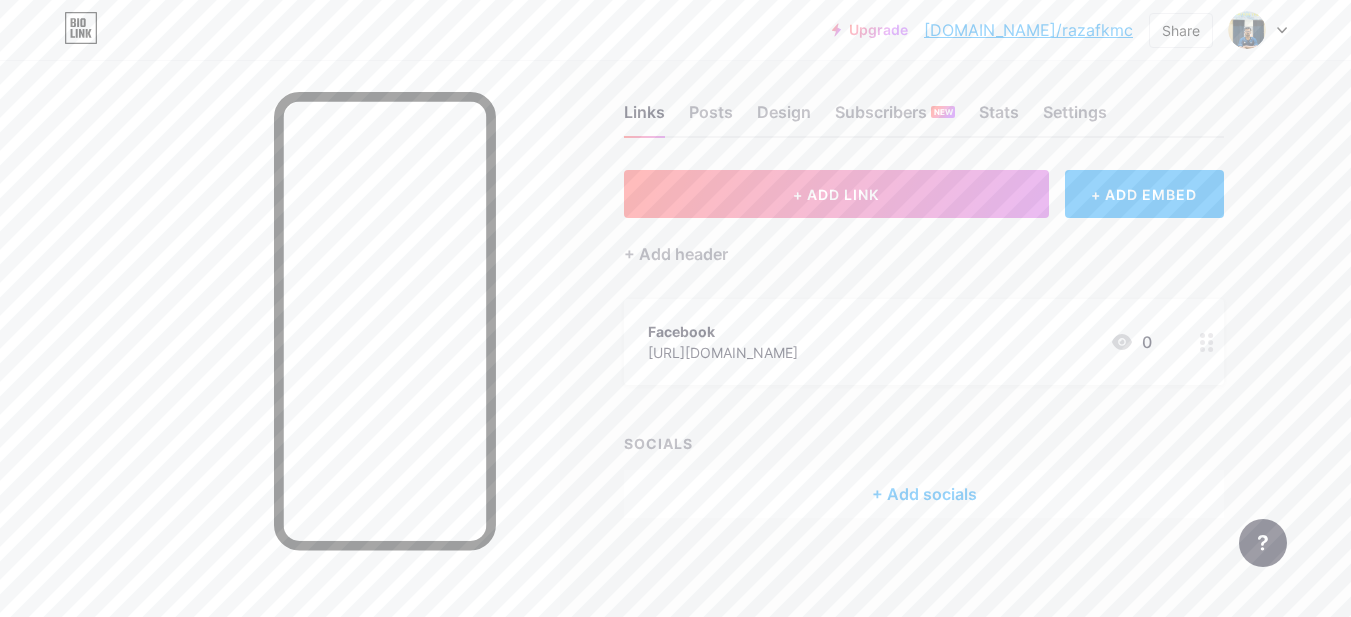 click on "Facebook
https://www.facebook.com/rafaz.3124m
0" at bounding box center [900, 342] 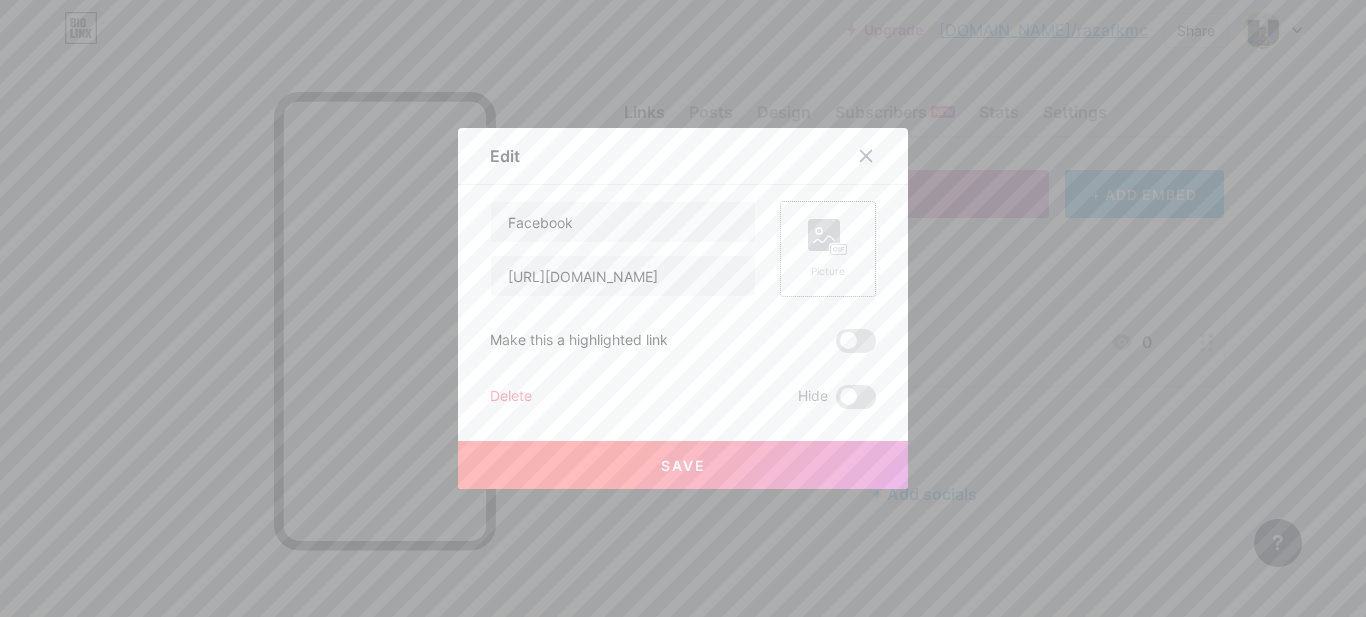 click on "Picture" at bounding box center (828, 249) 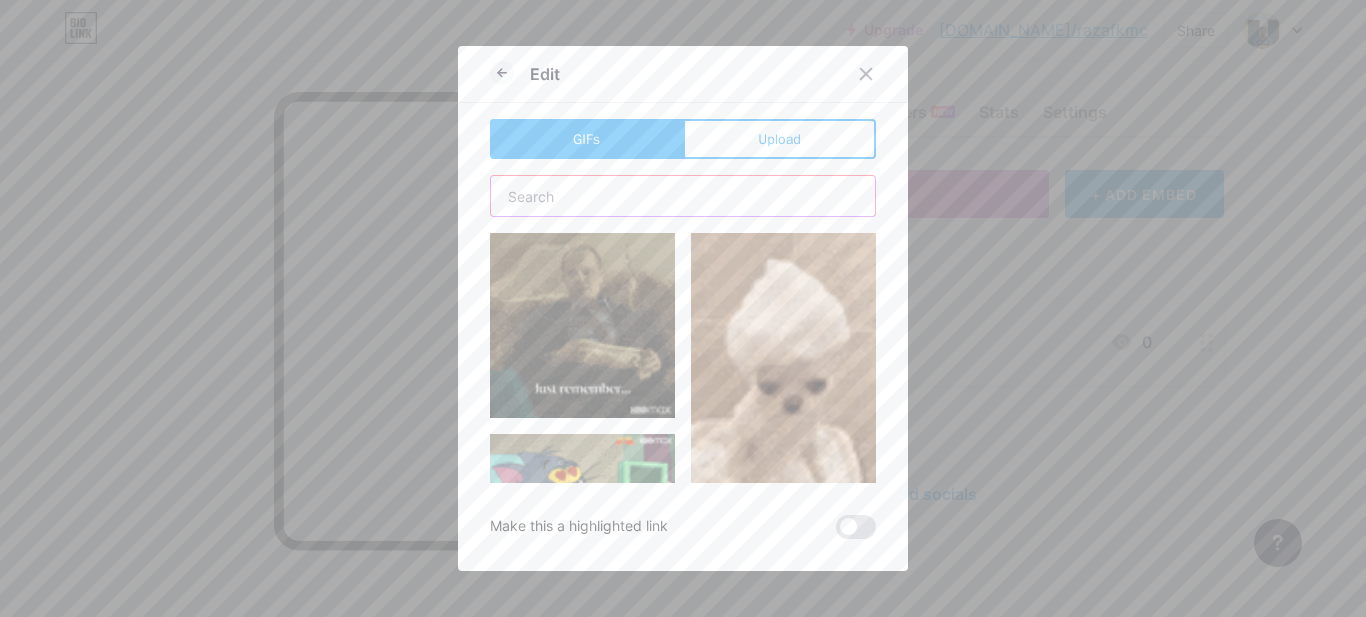 click at bounding box center [683, 196] 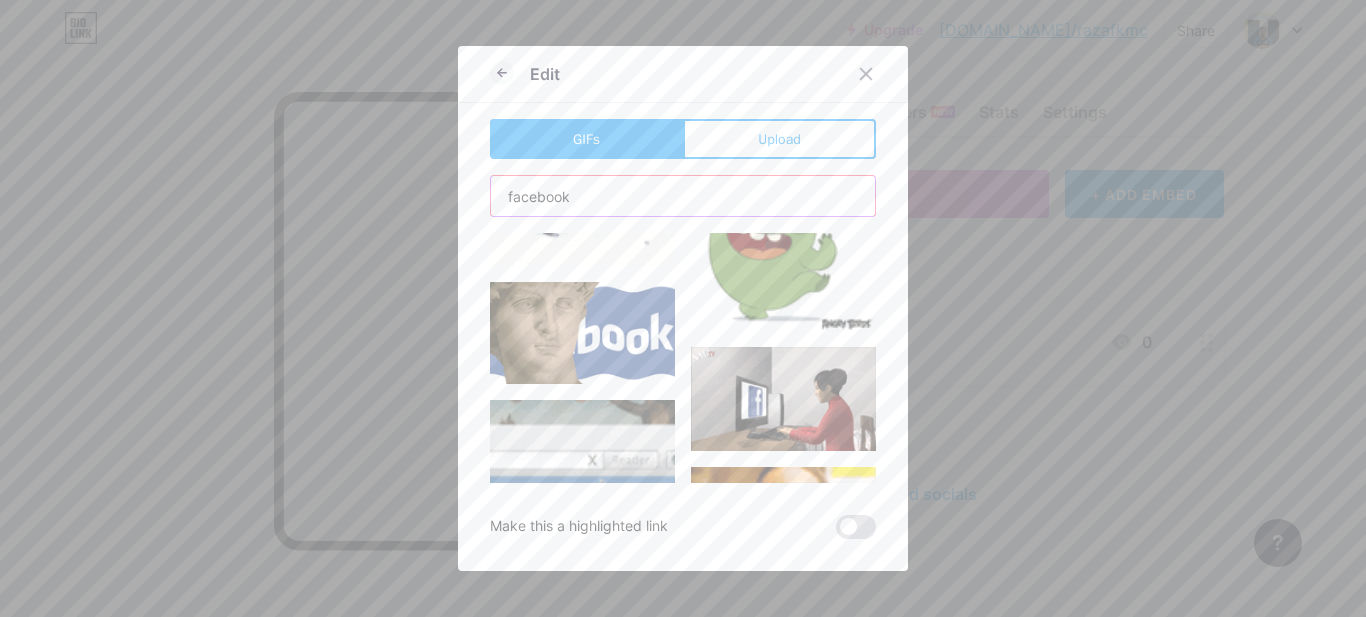scroll, scrollTop: 1900, scrollLeft: 0, axis: vertical 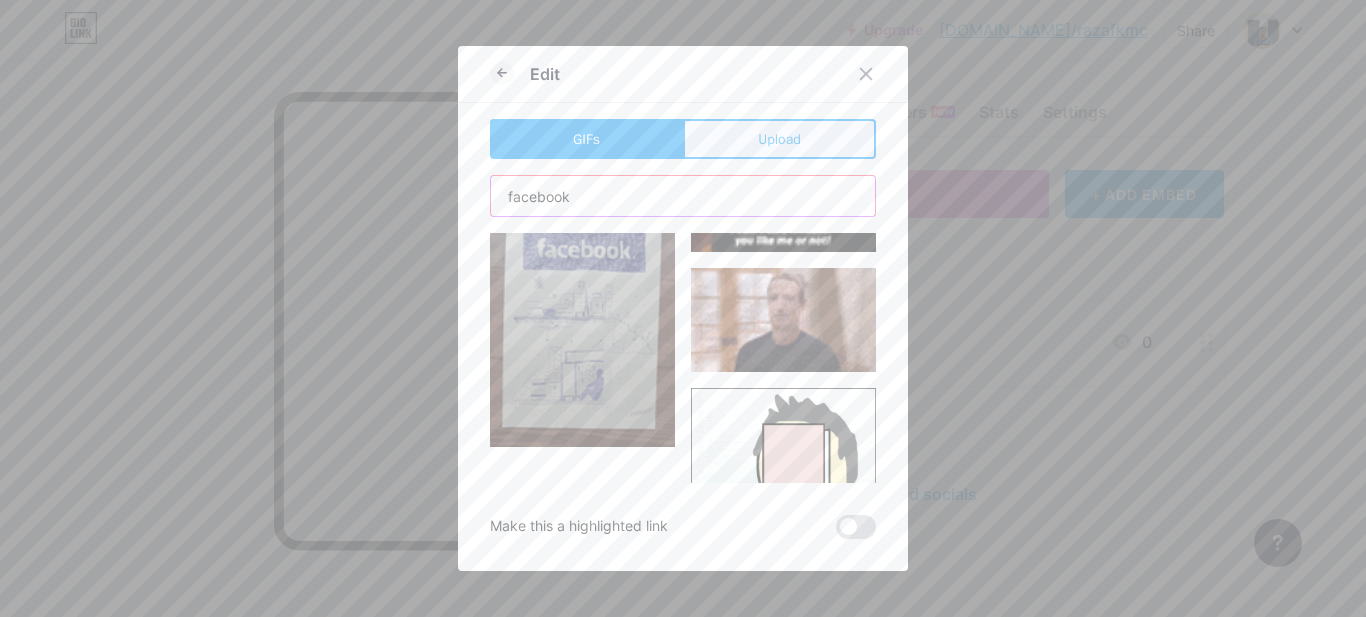 type on "facebook" 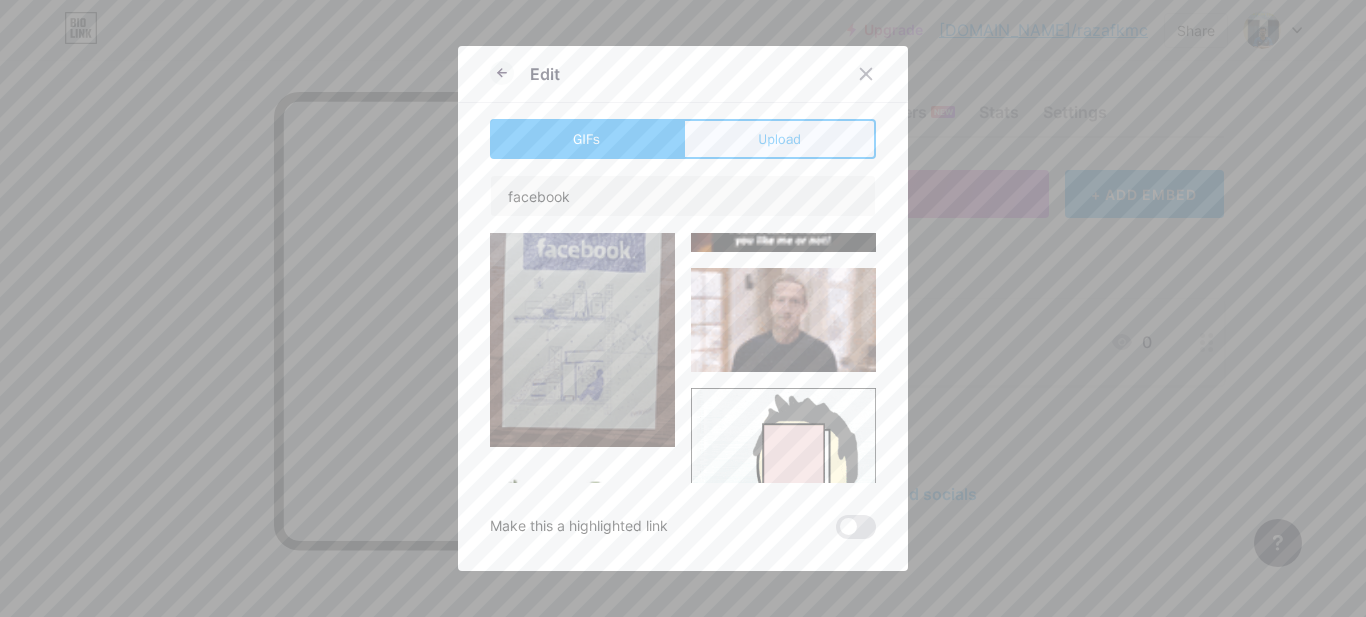click on "Upload" at bounding box center (779, 139) 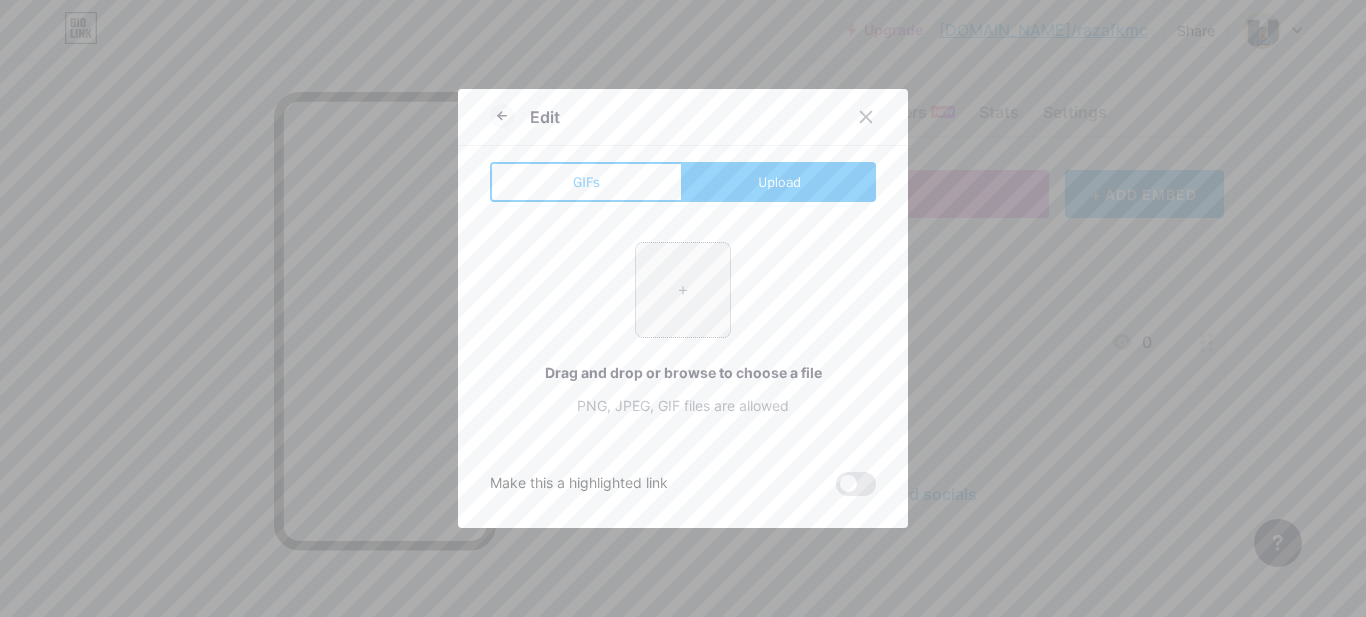click at bounding box center (683, 290) 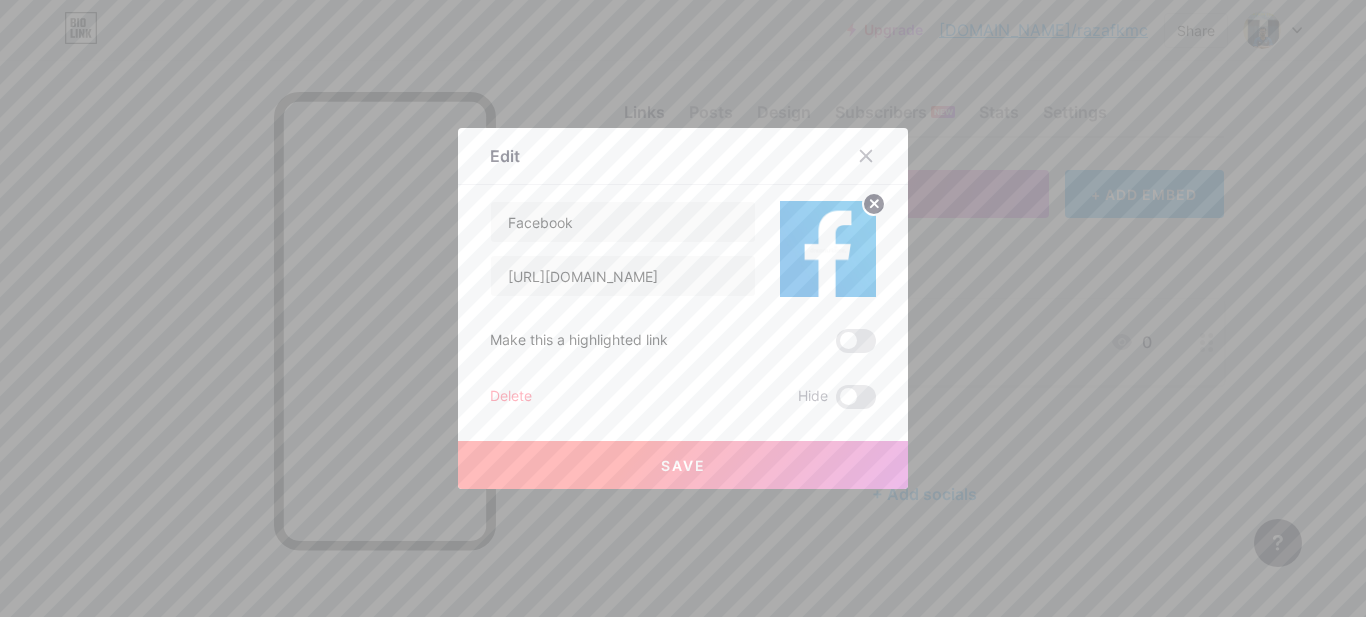 click on "Save" at bounding box center (683, 465) 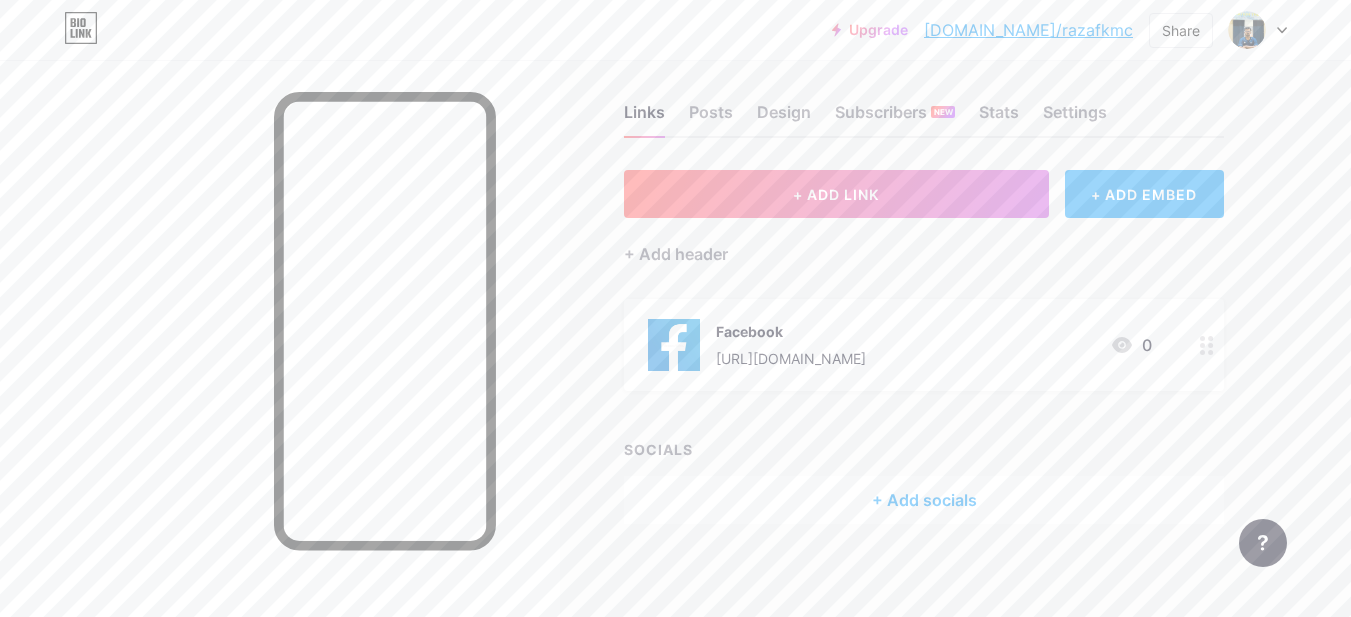 click on "+ ADD EMBED" at bounding box center [1144, 194] 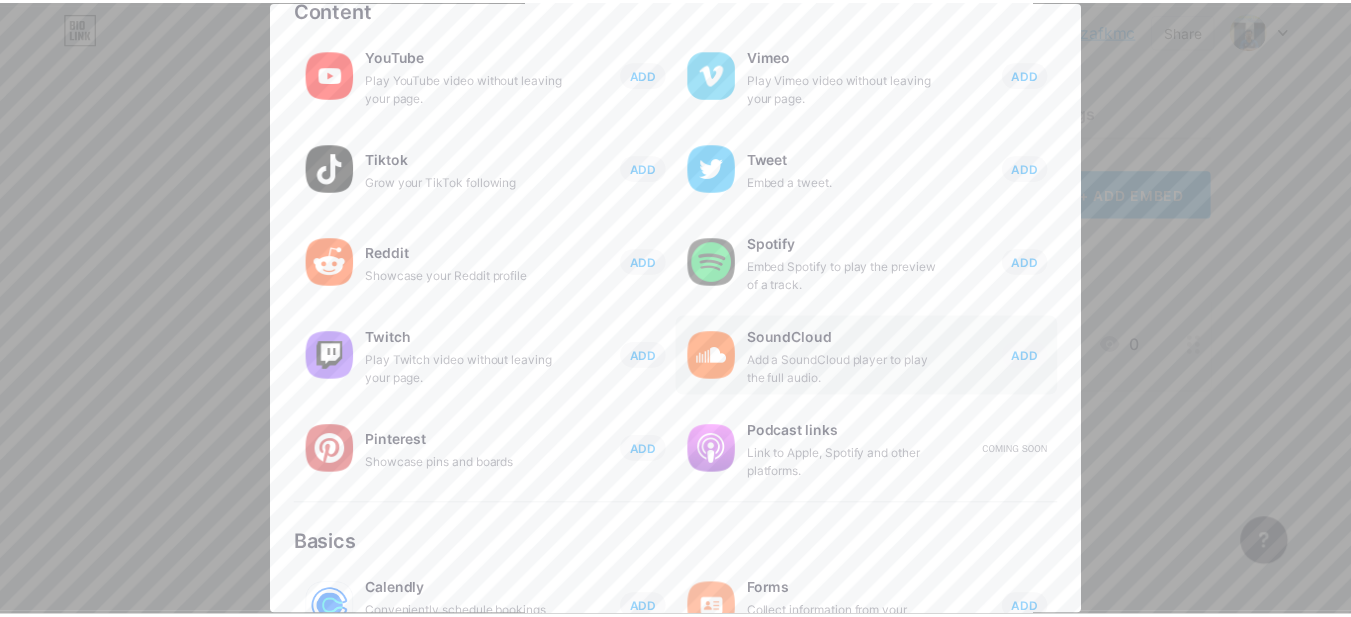 scroll, scrollTop: 0, scrollLeft: 0, axis: both 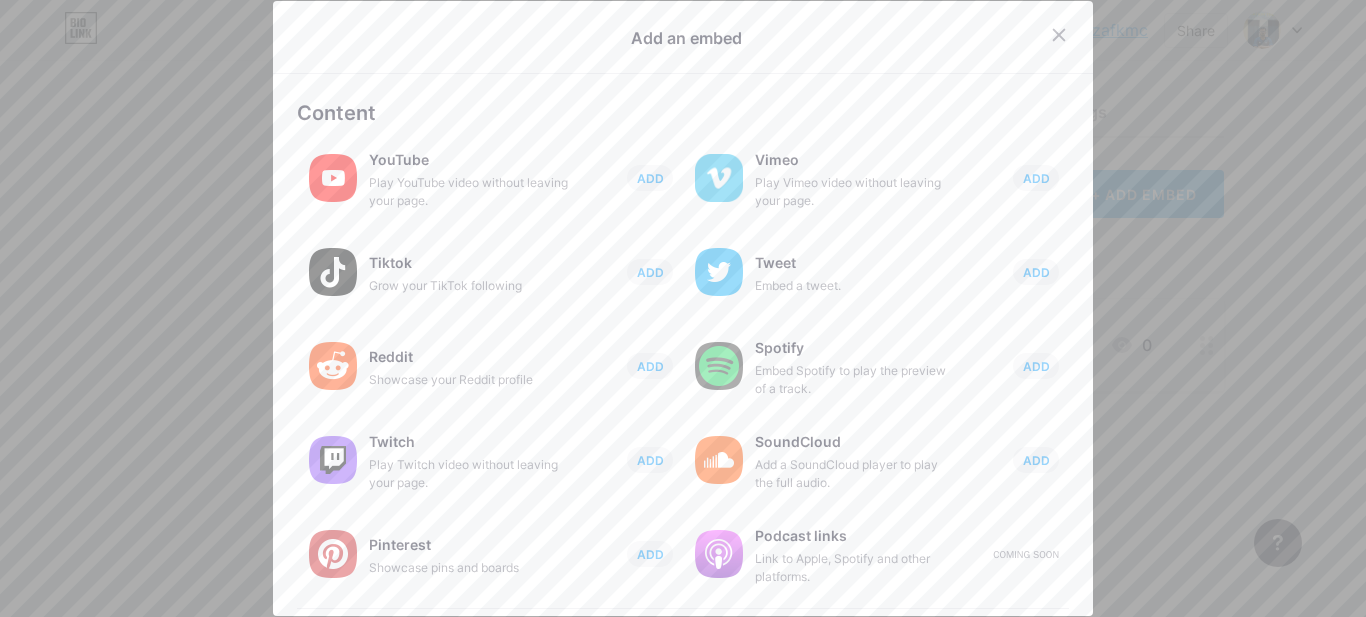 click 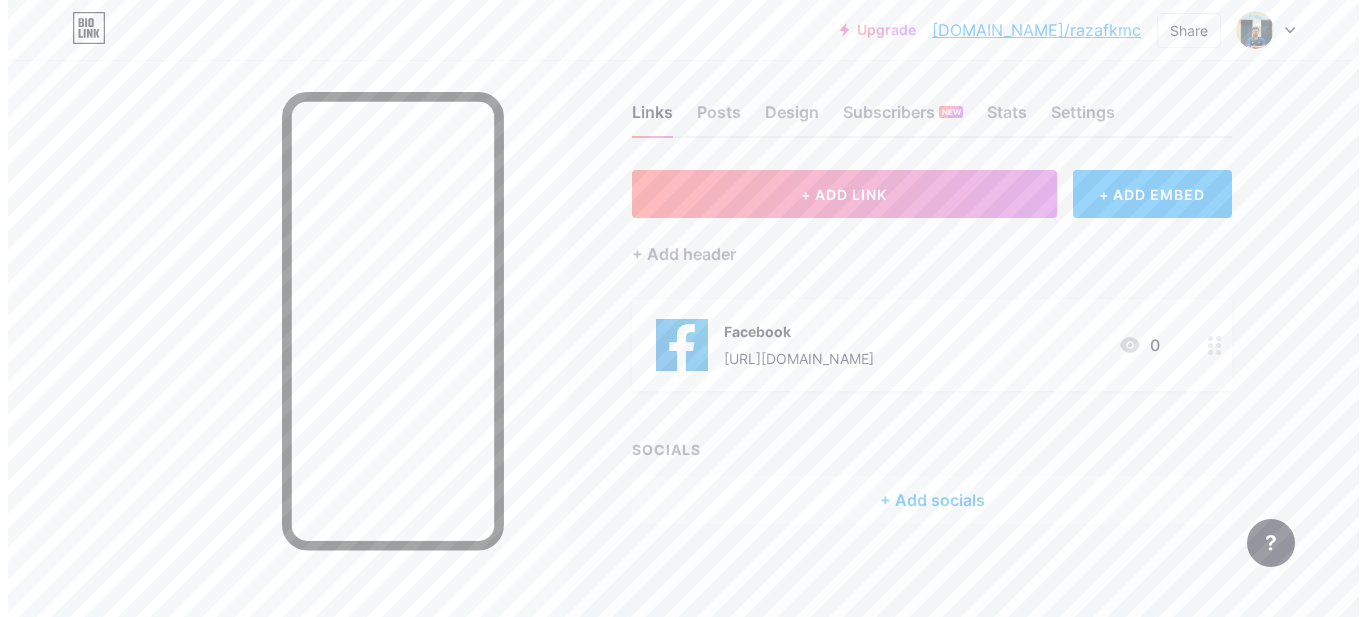 scroll, scrollTop: 22, scrollLeft: 0, axis: vertical 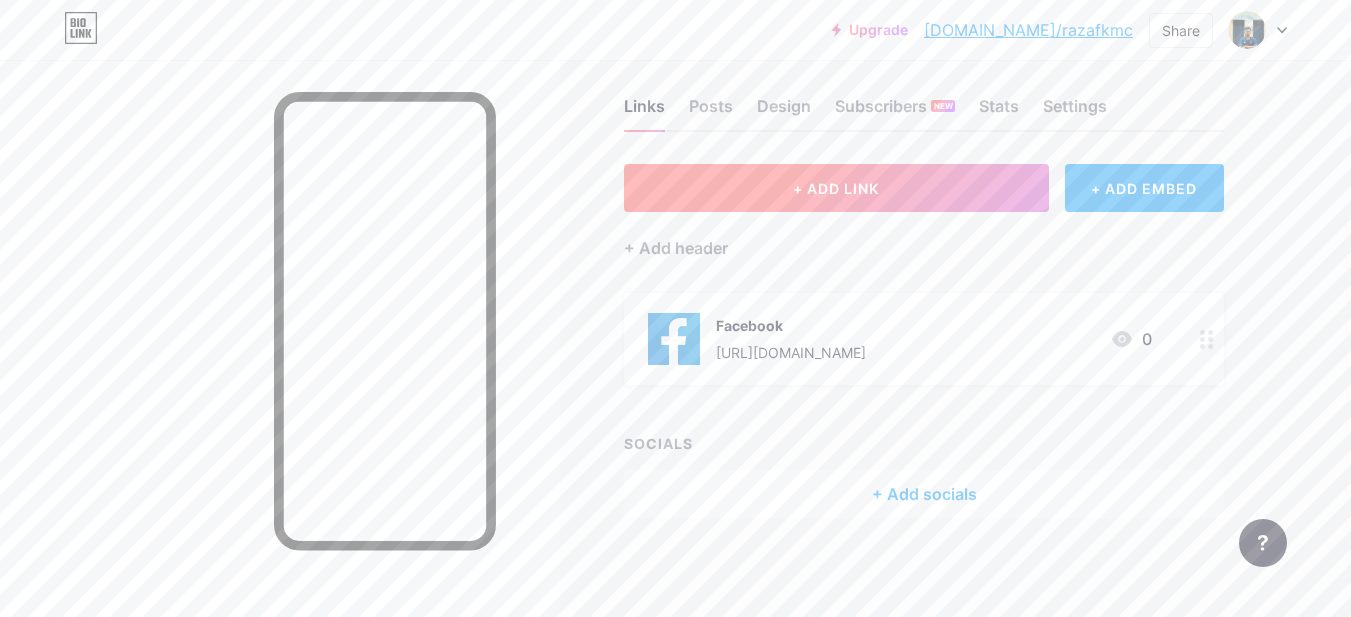 click on "+ ADD LINK" at bounding box center [836, 188] 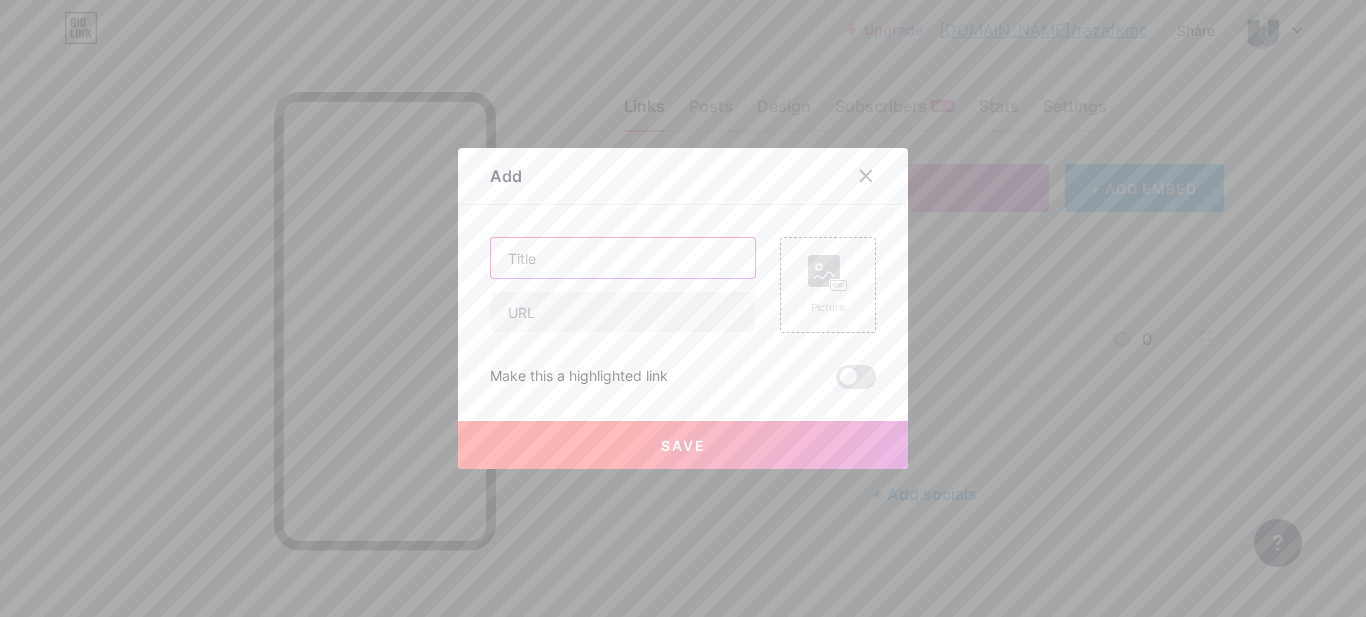 click at bounding box center [623, 258] 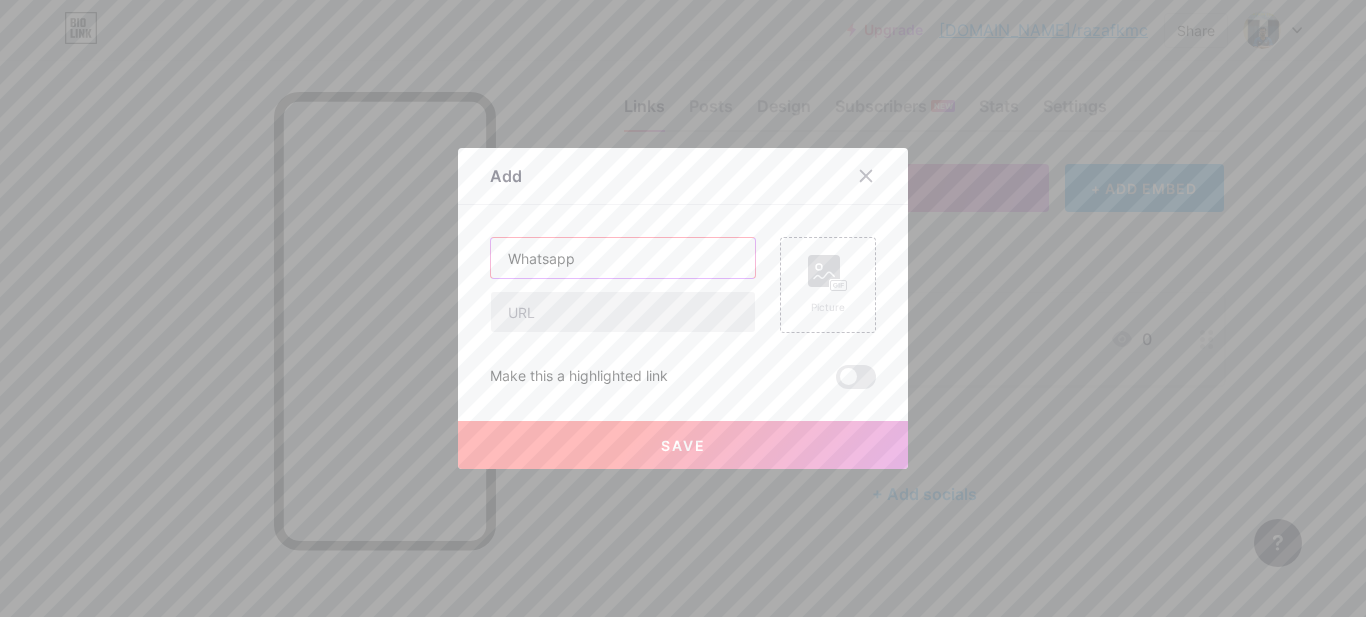 type on "Whatsapp" 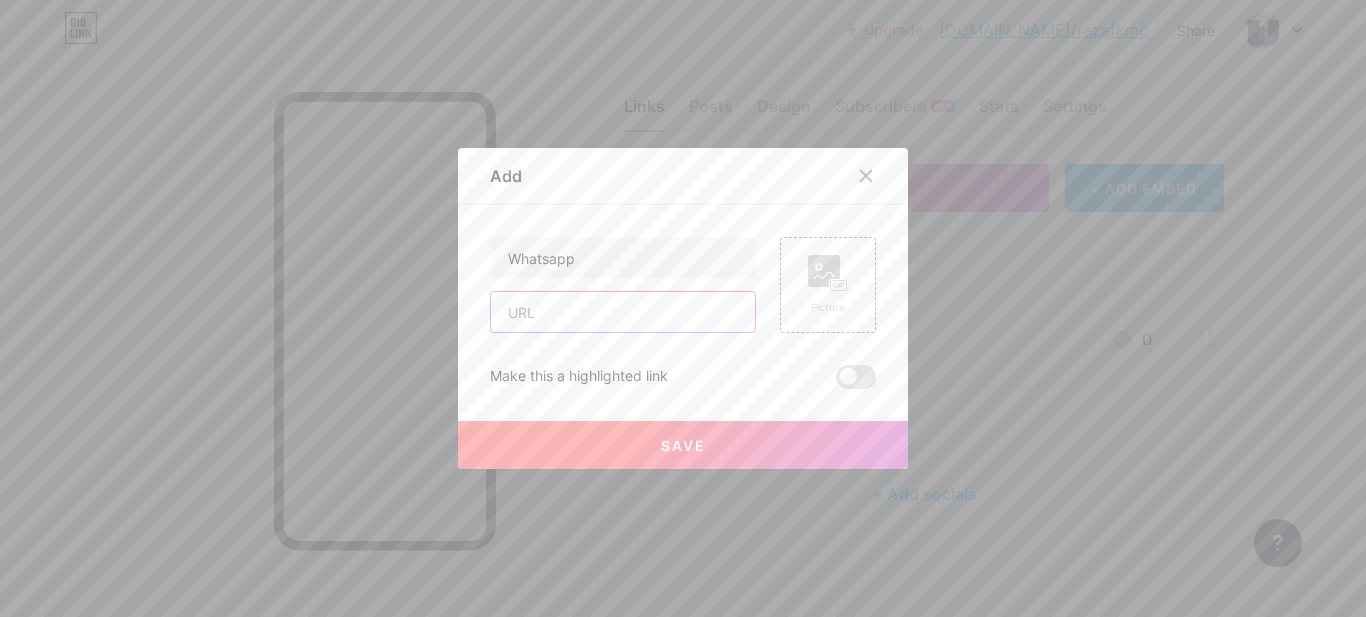 click at bounding box center (623, 312) 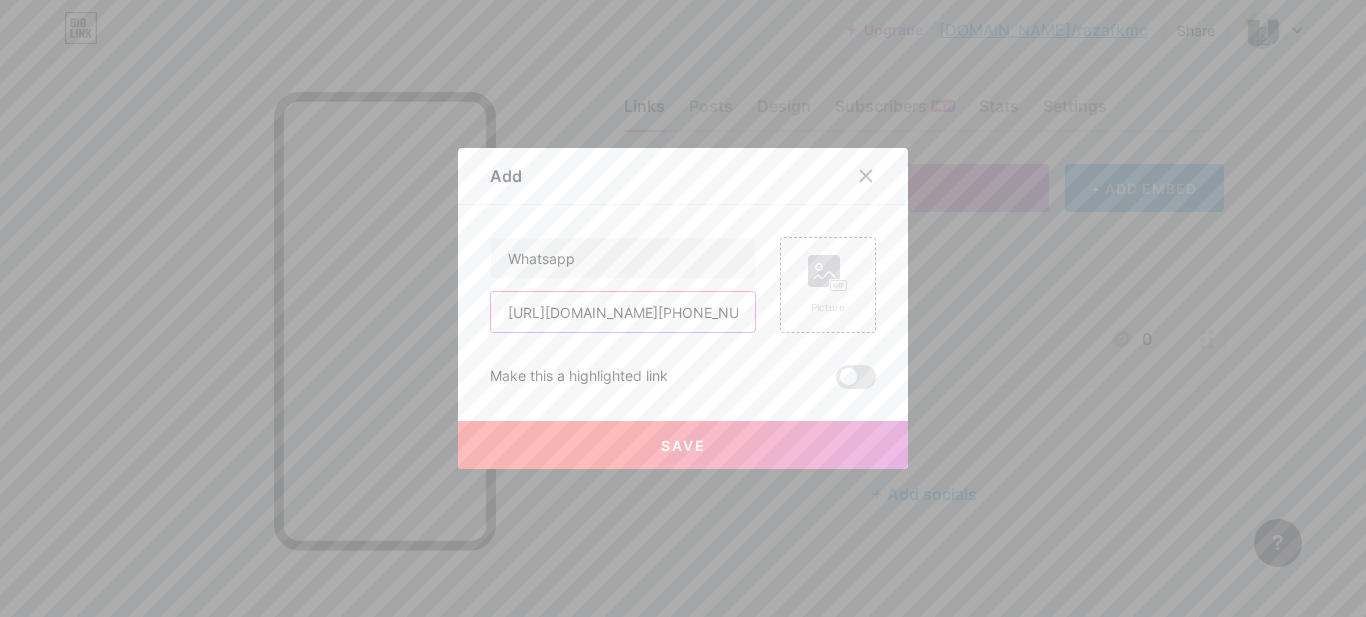 type on "https://wa.me/+8801763340068" 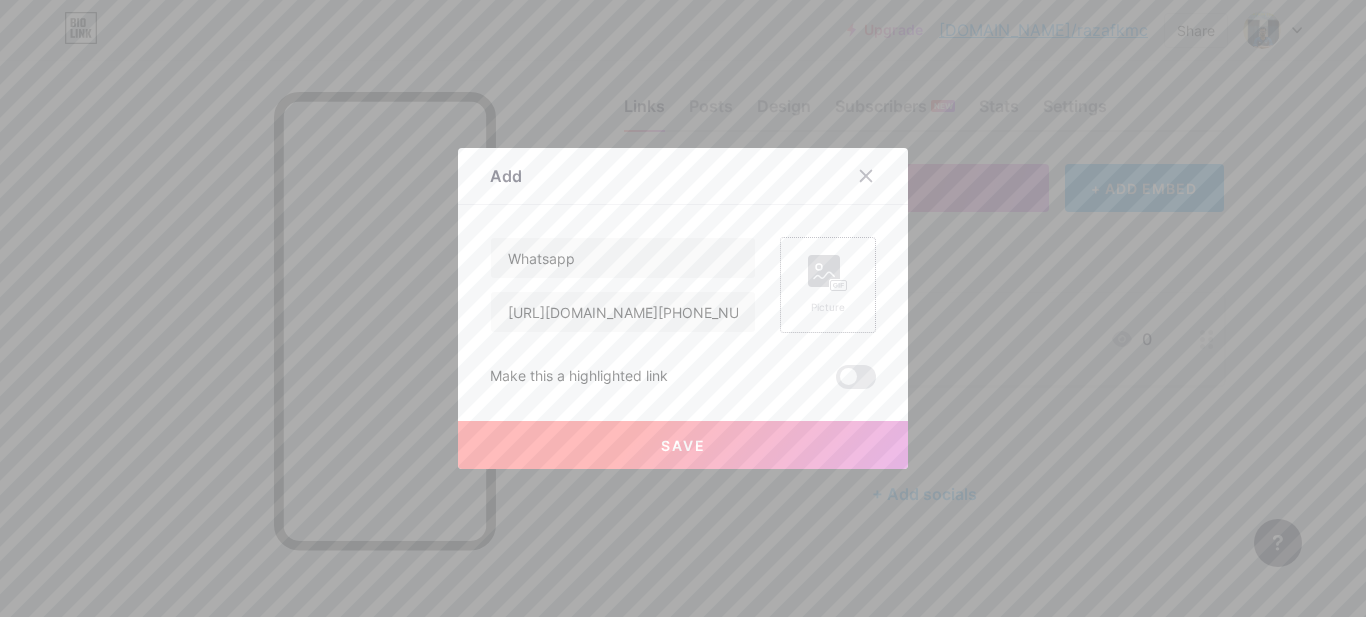 click 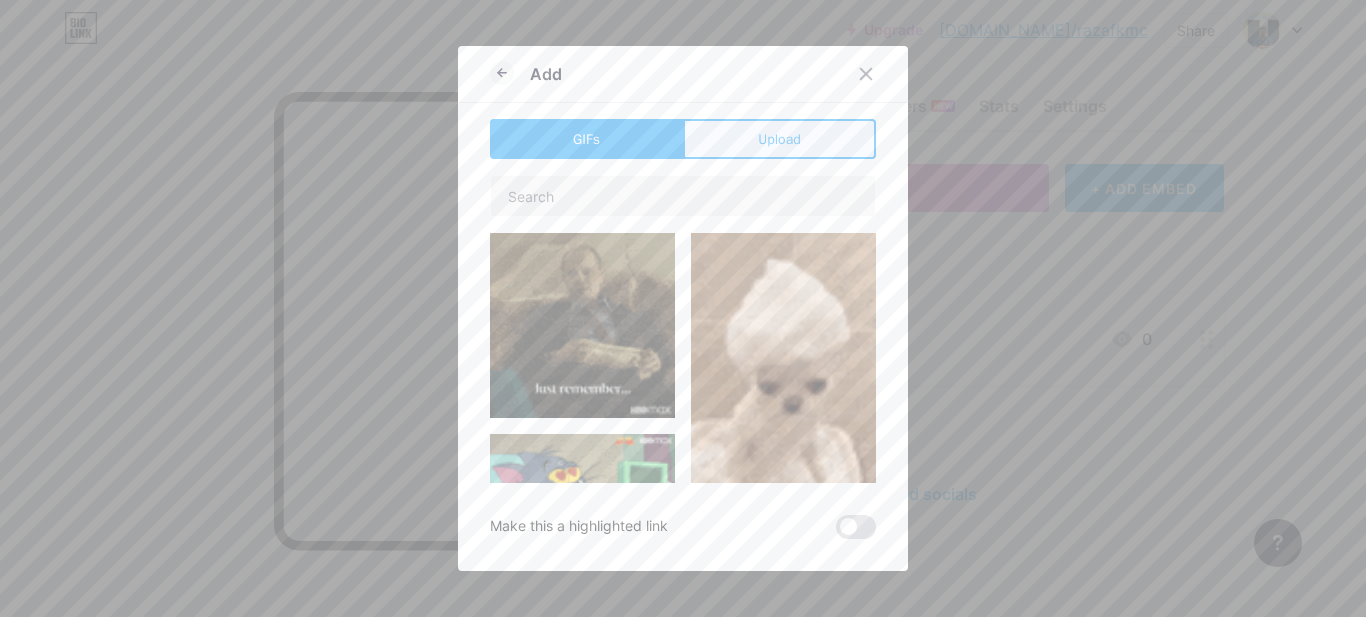 click on "Upload" at bounding box center (779, 139) 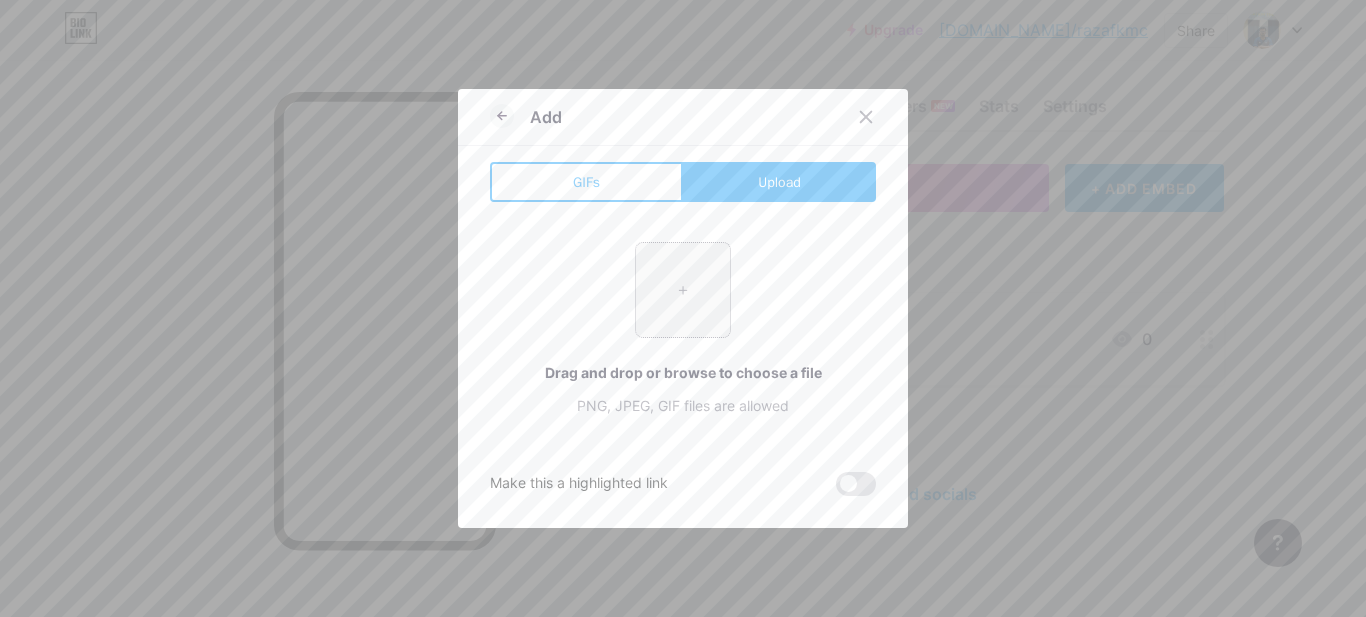click at bounding box center (683, 290) 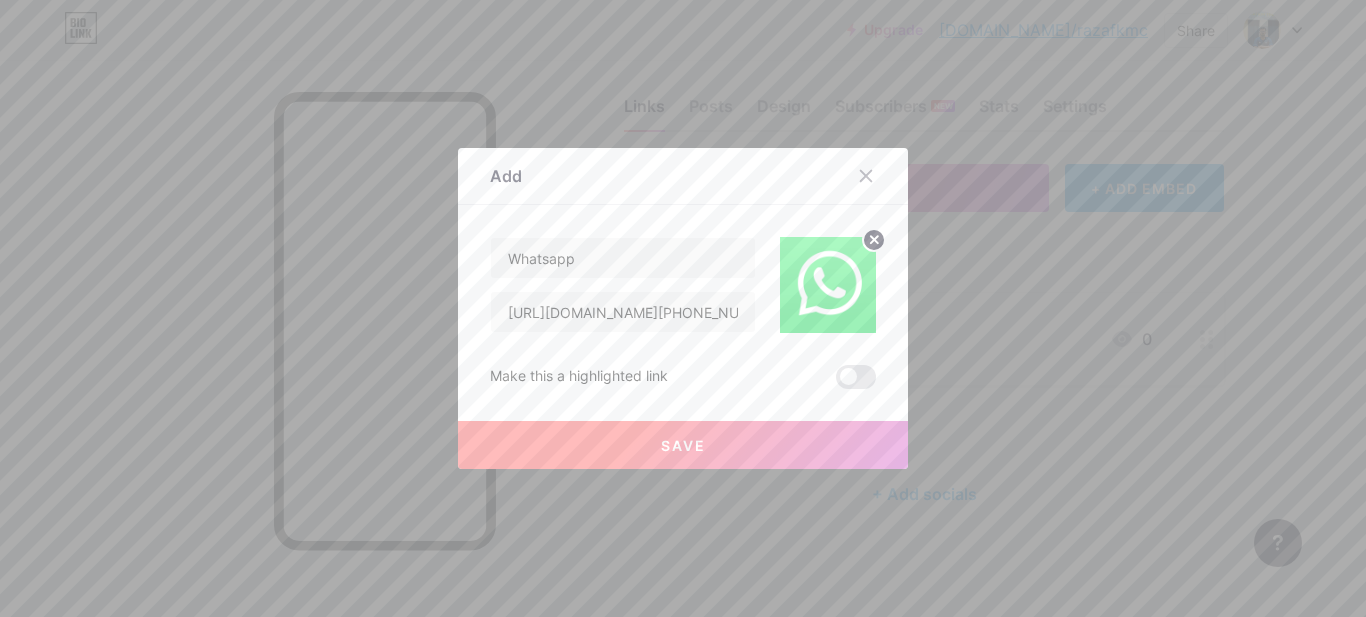 click on "Save" at bounding box center (683, 445) 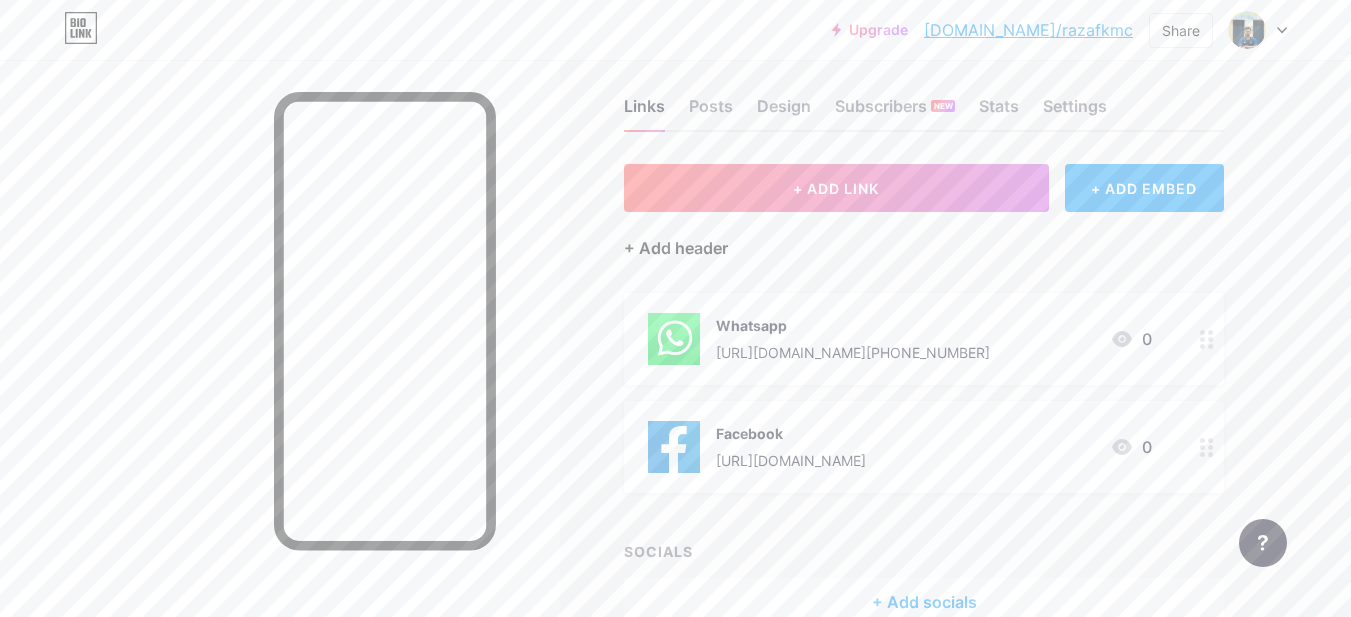 click on "+ Add header" at bounding box center (676, 248) 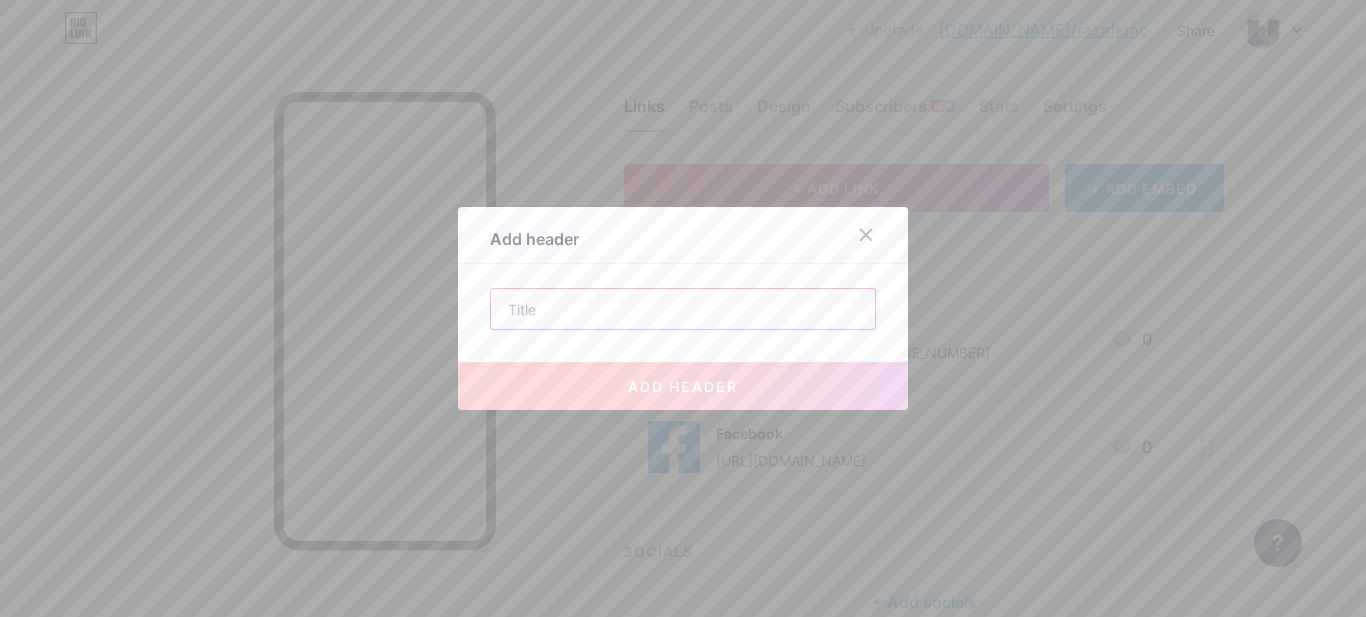 click at bounding box center [683, 309] 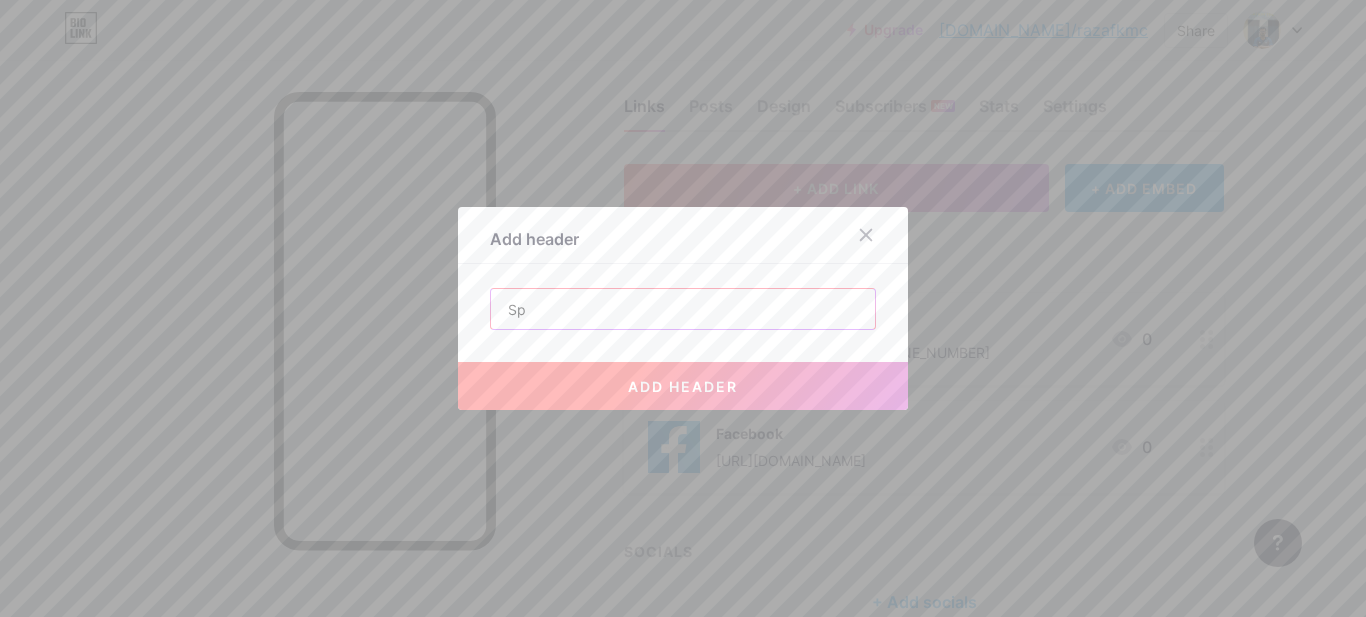 type on "S" 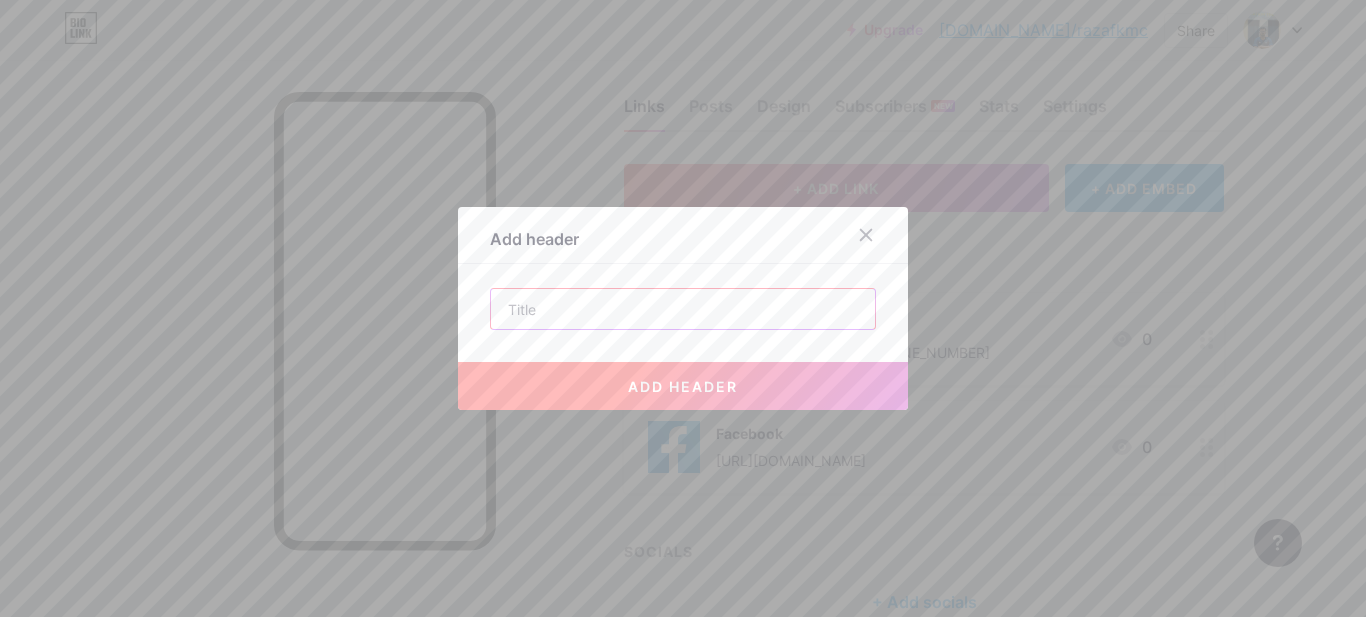 paste on "Specialised in :- HSC Academic preparation (Chemistry +Biology) Medical Admissio" 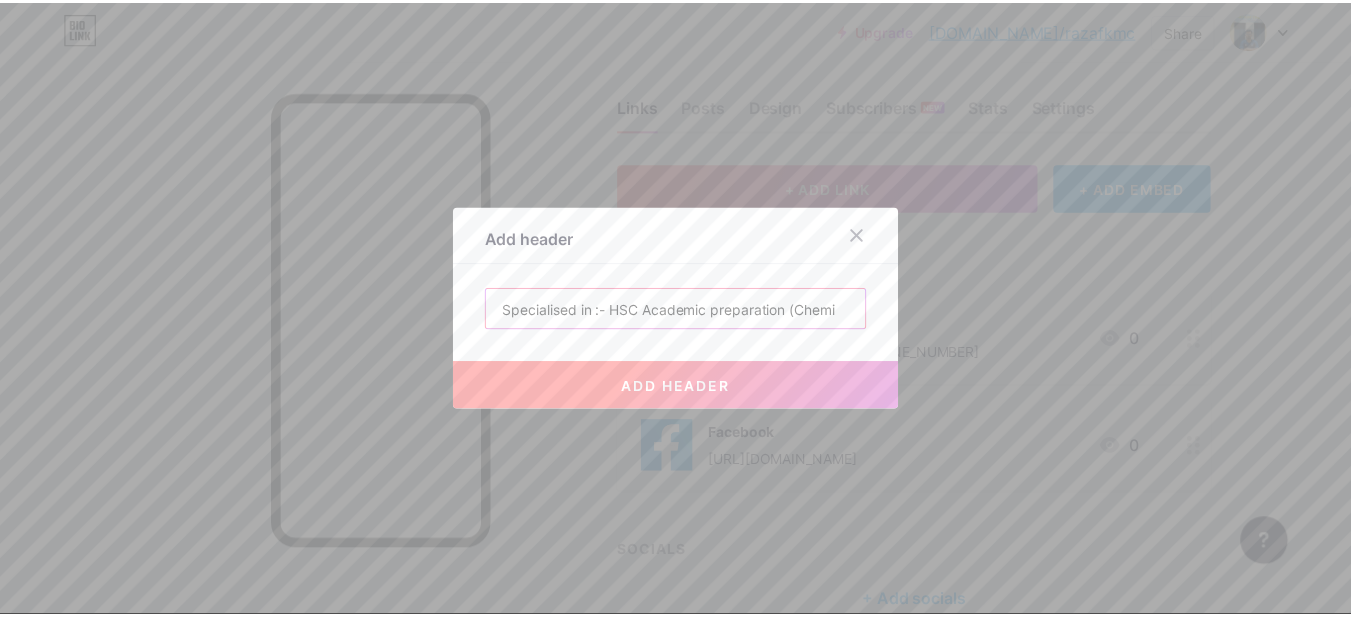 scroll, scrollTop: 0, scrollLeft: 0, axis: both 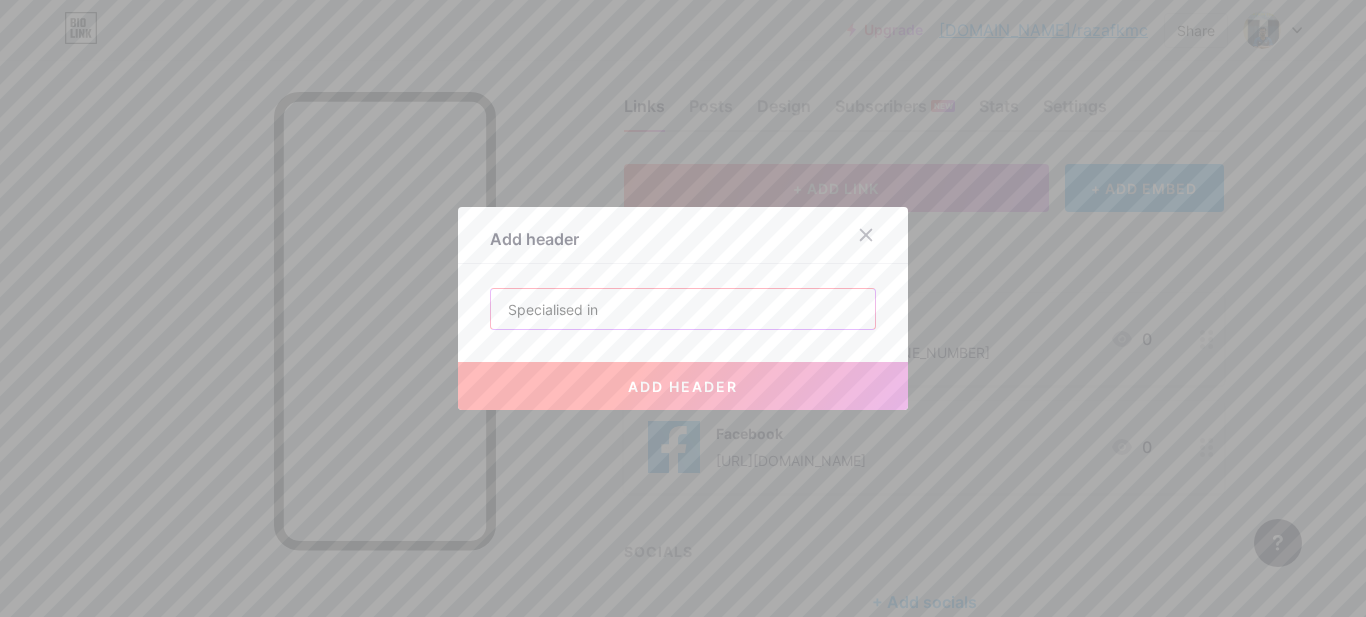 type on "Specialised in" 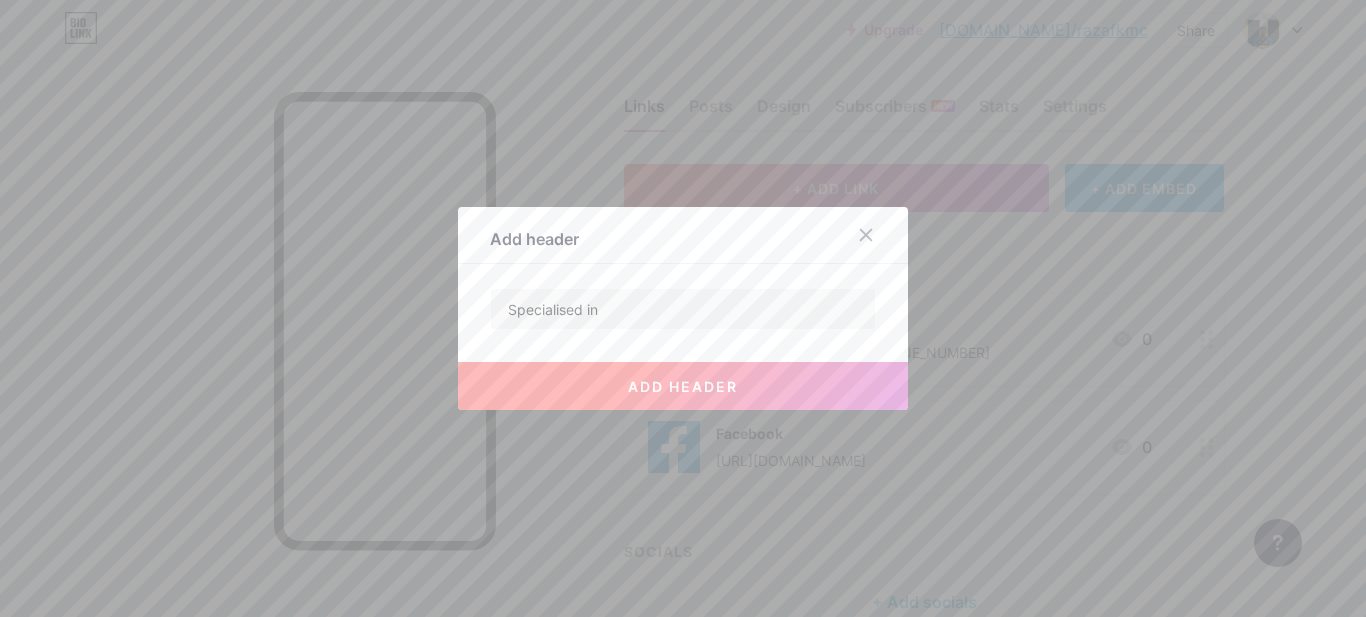 click on "add header" at bounding box center (683, 386) 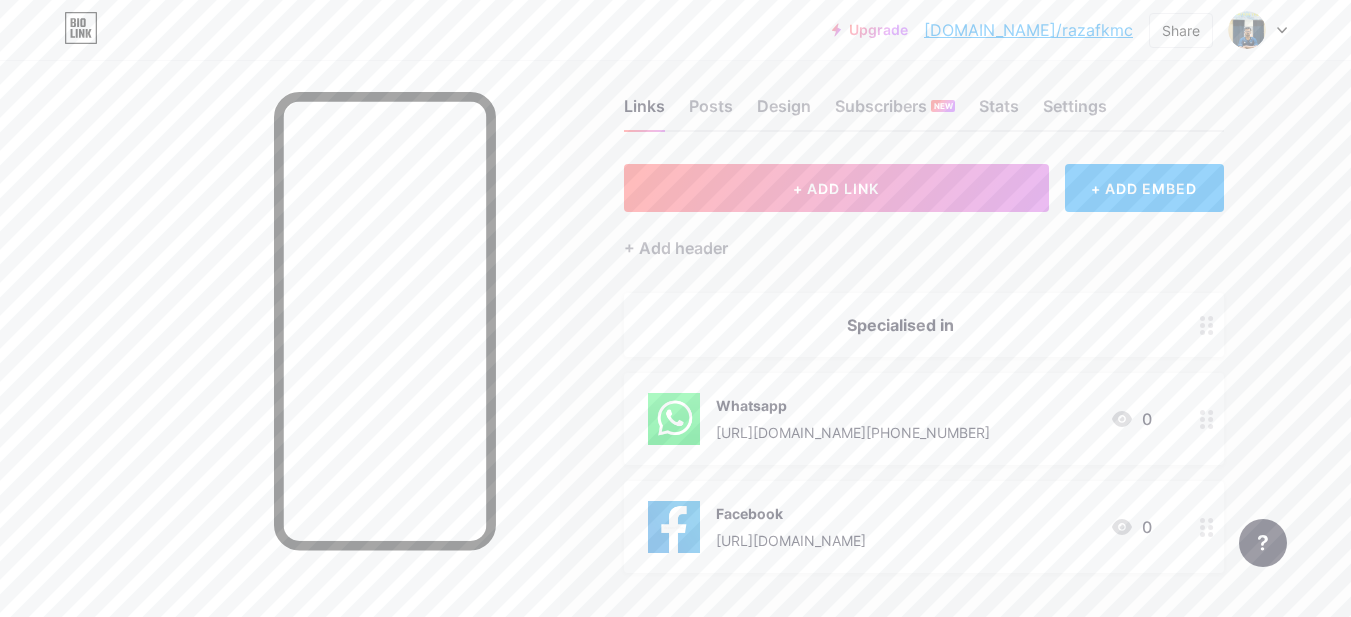 click on "Specialised in" at bounding box center (900, 325) 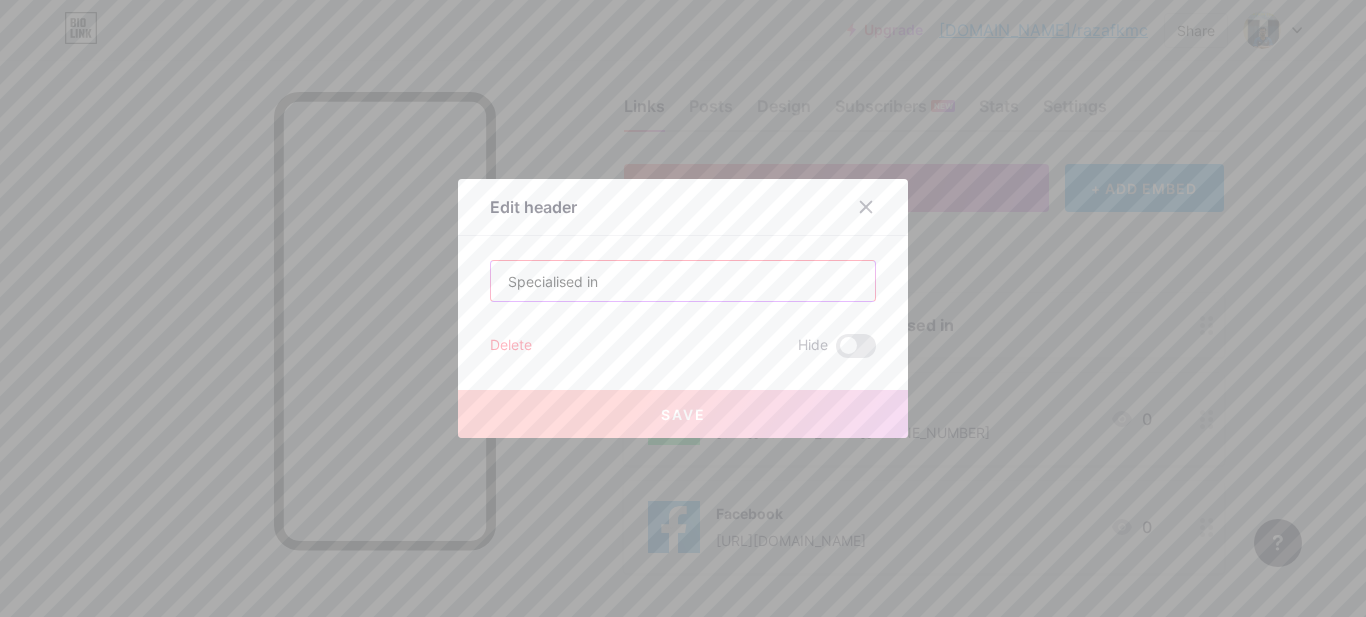 click on "Specialised in" at bounding box center [683, 281] 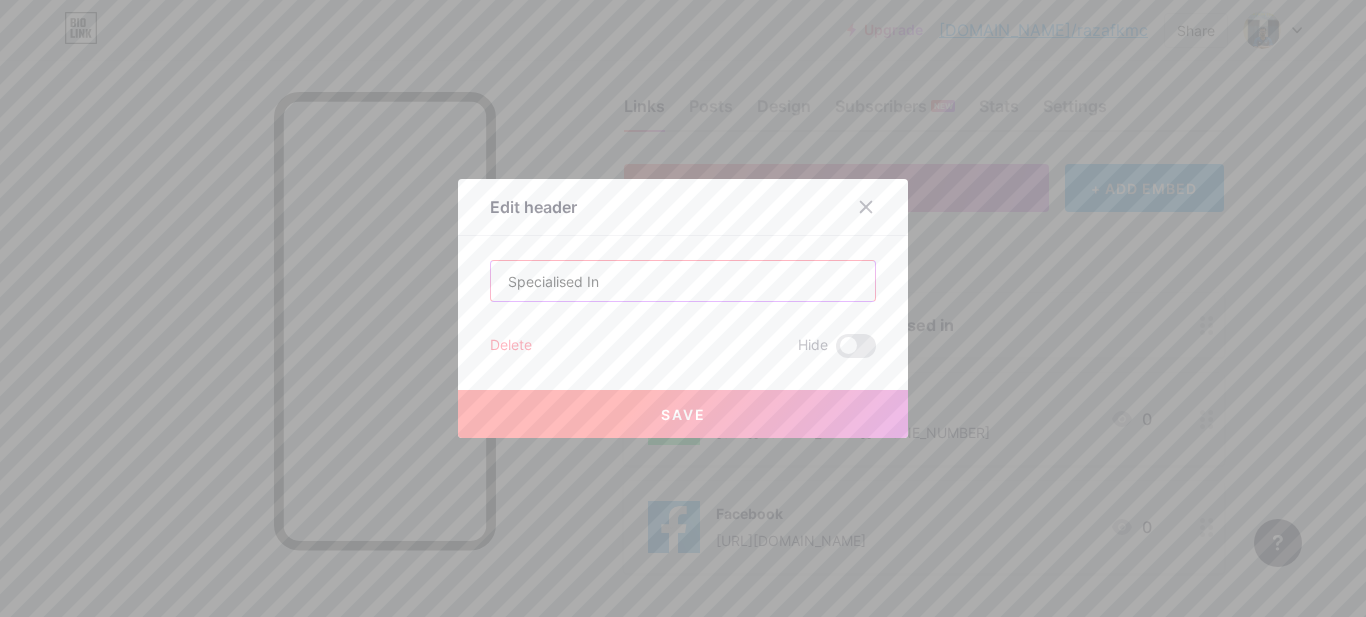drag, startPoint x: 644, startPoint y: 279, endPoint x: 470, endPoint y: 322, distance: 179.23448 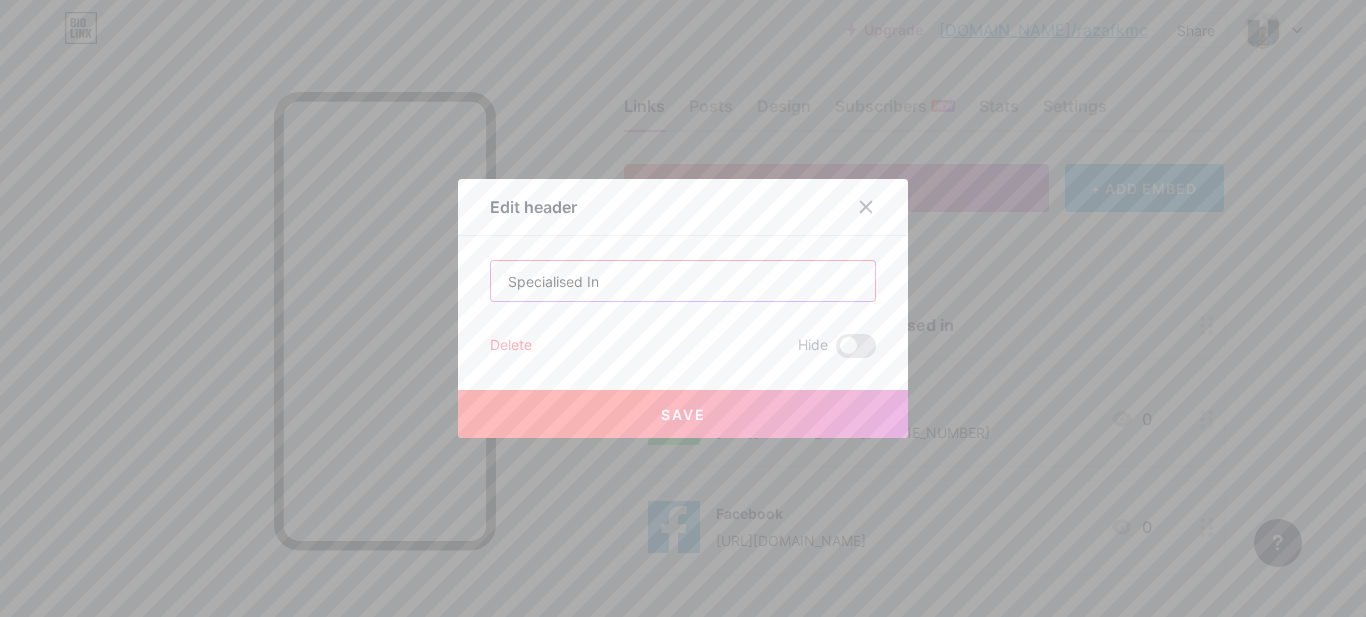click on "Edit header       Specialised In
Delete
Hide         Save" at bounding box center (683, 308) 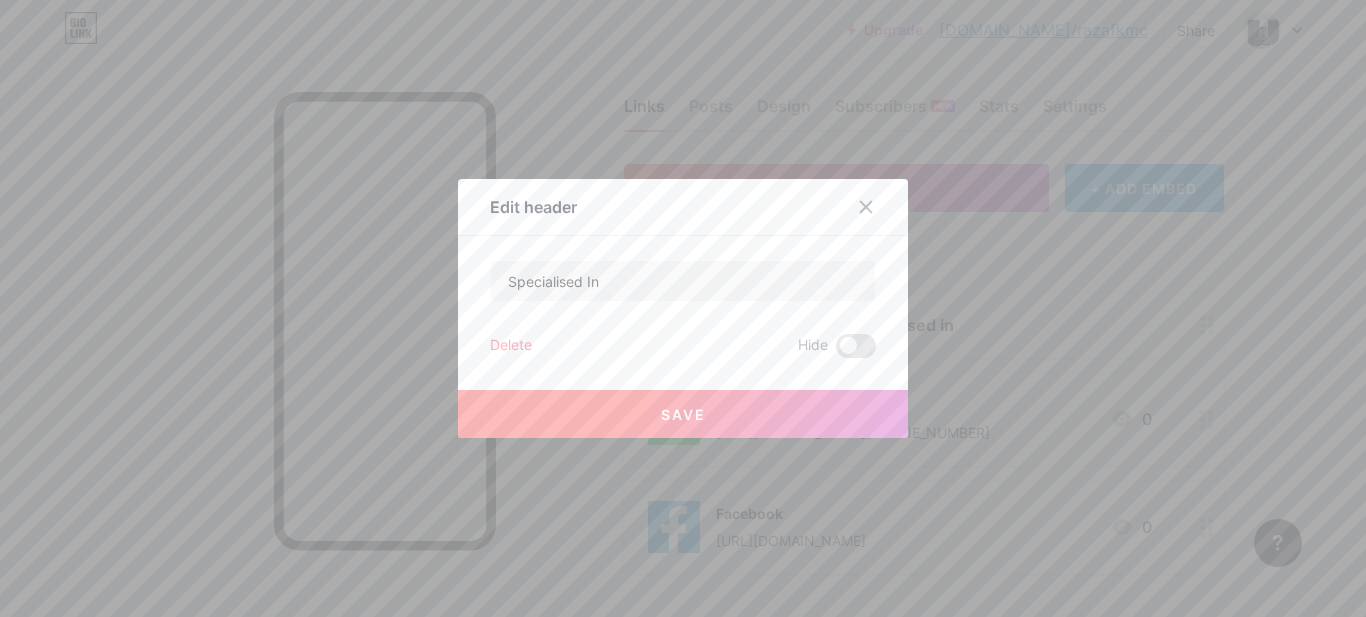 click on "Delete" at bounding box center (511, 346) 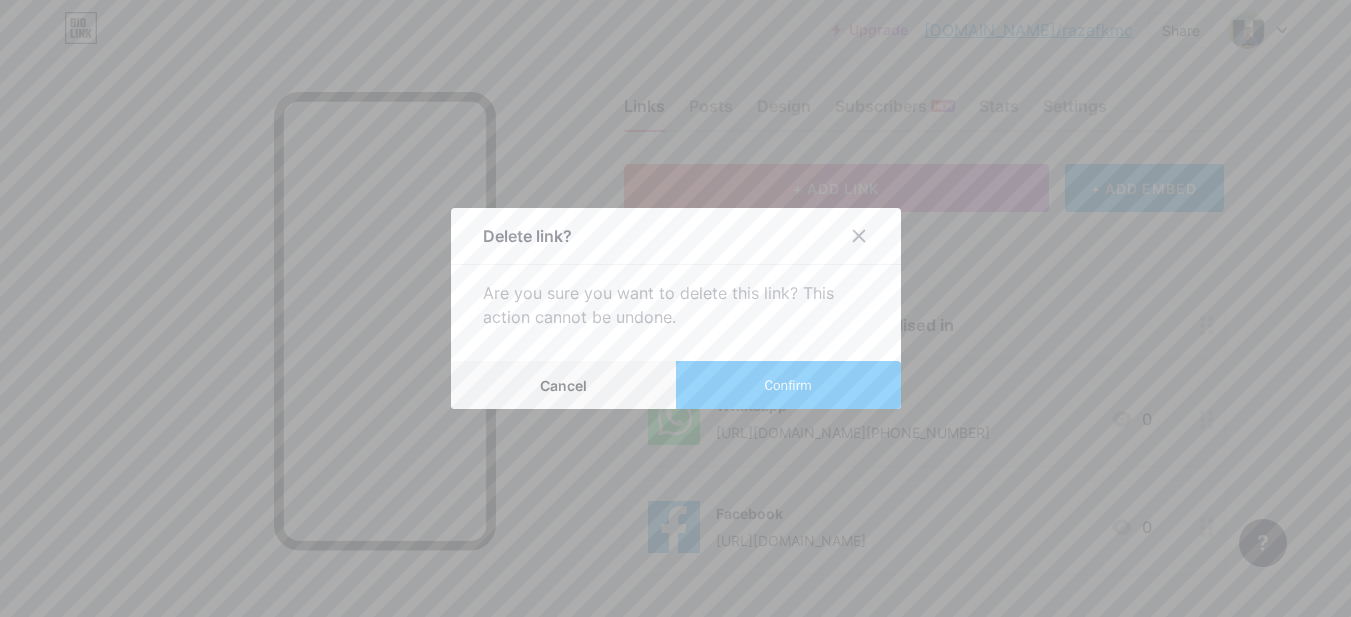 click on "Confirm" at bounding box center (788, 385) 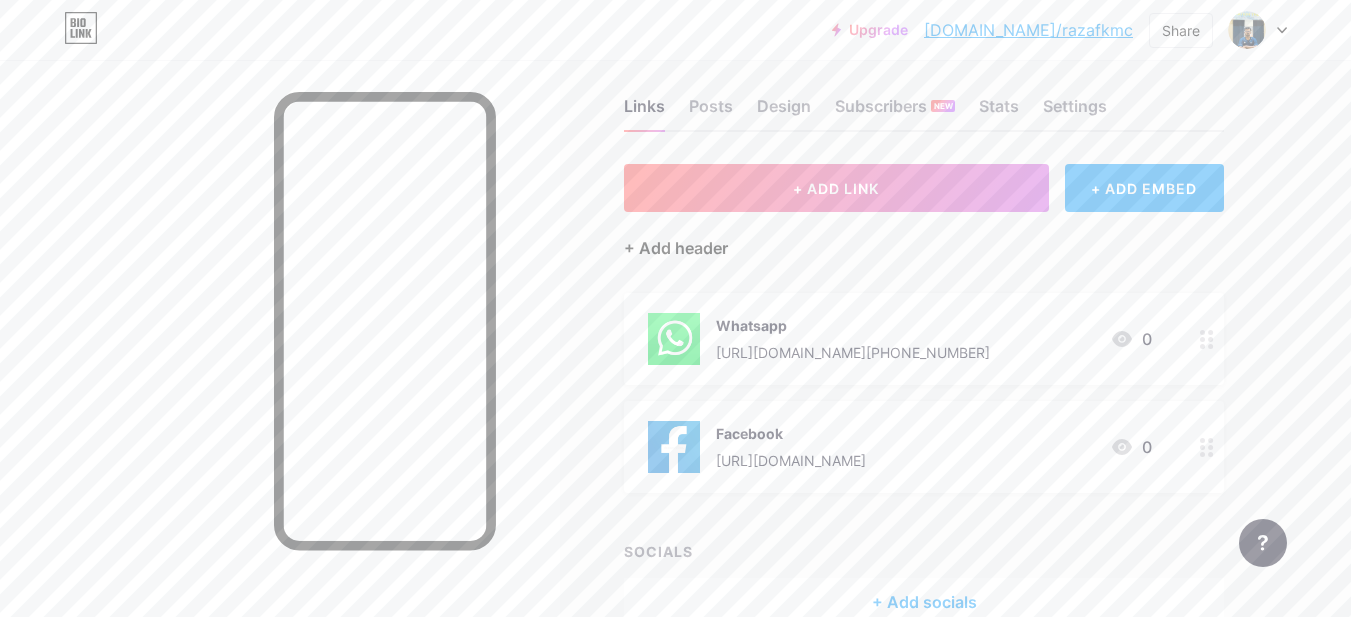 click on "+ Add header" at bounding box center (676, 248) 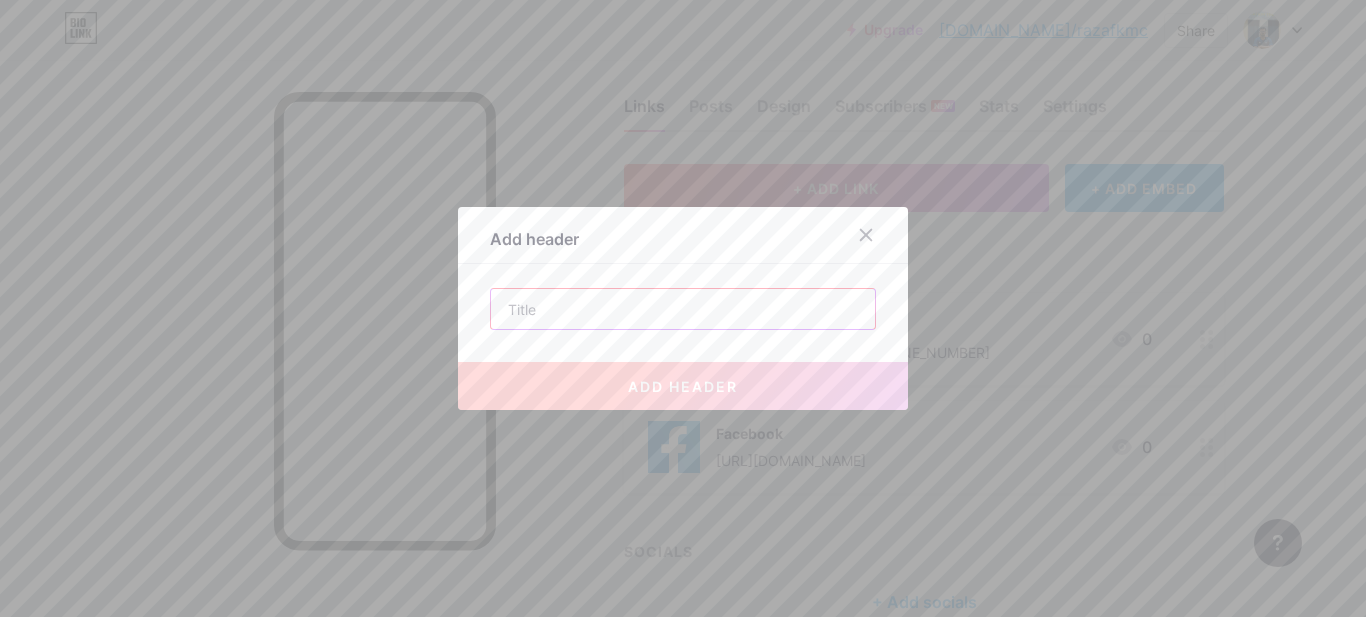 click at bounding box center [683, 309] 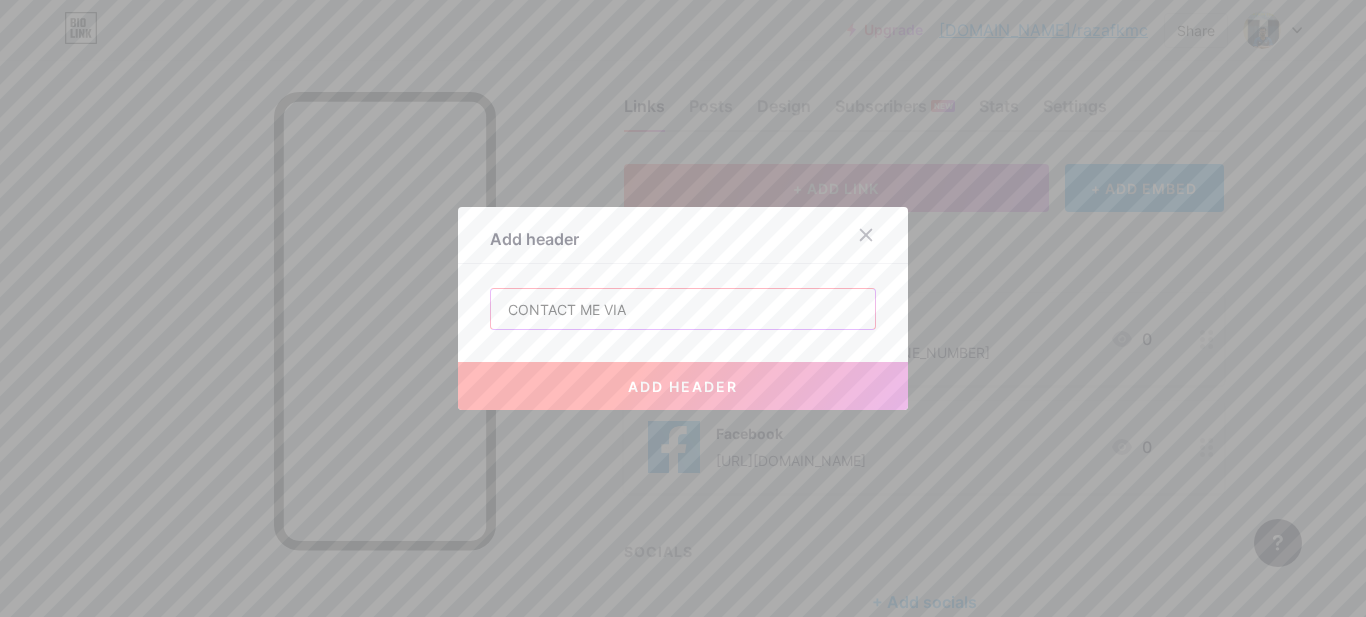 type on "CONTACT ME VIA" 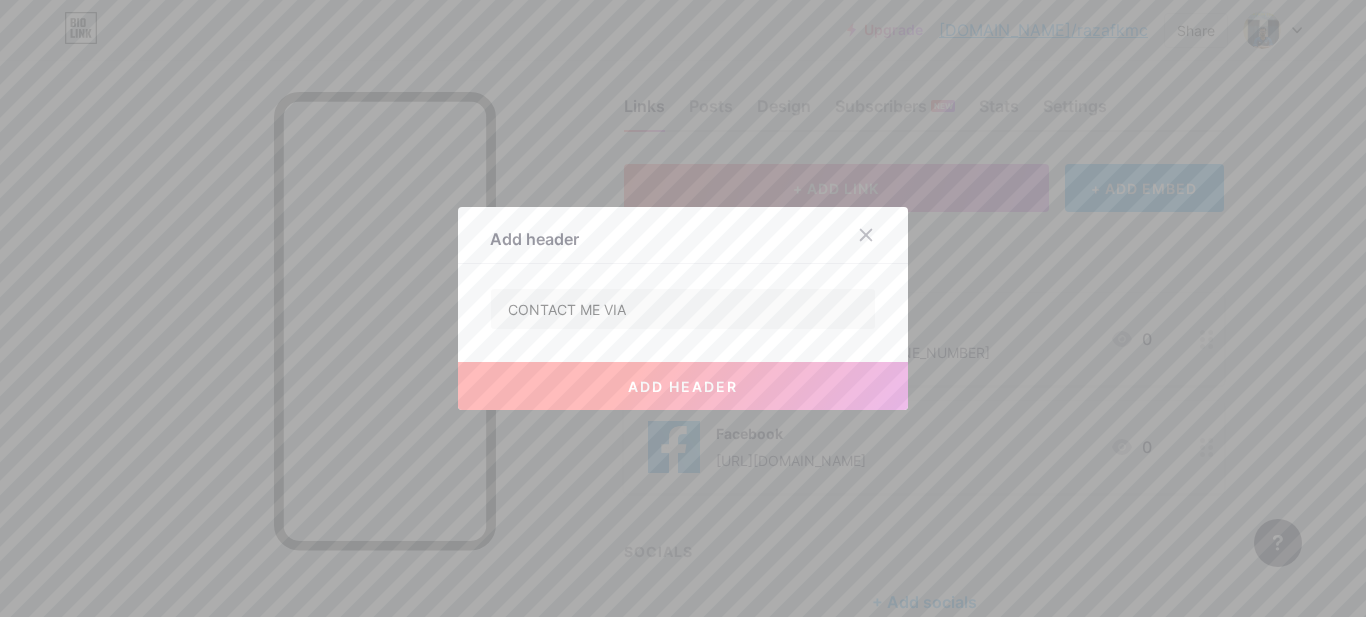 click on "add header" at bounding box center (683, 386) 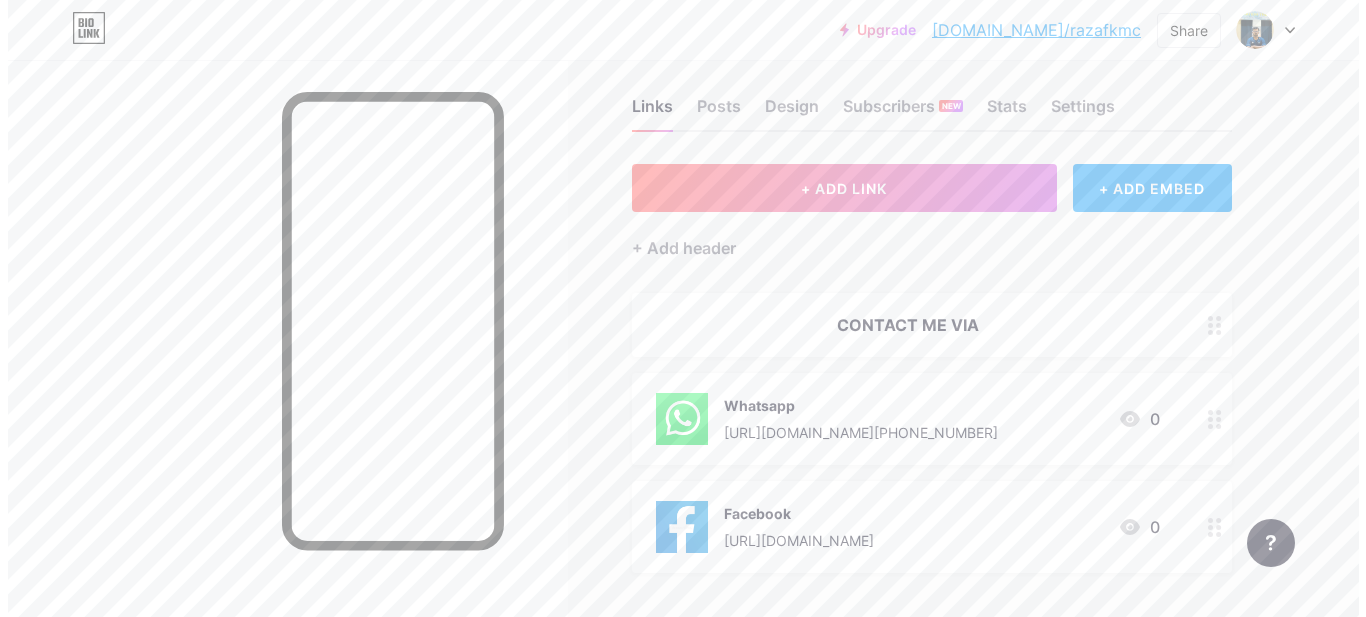 scroll, scrollTop: 210, scrollLeft: 0, axis: vertical 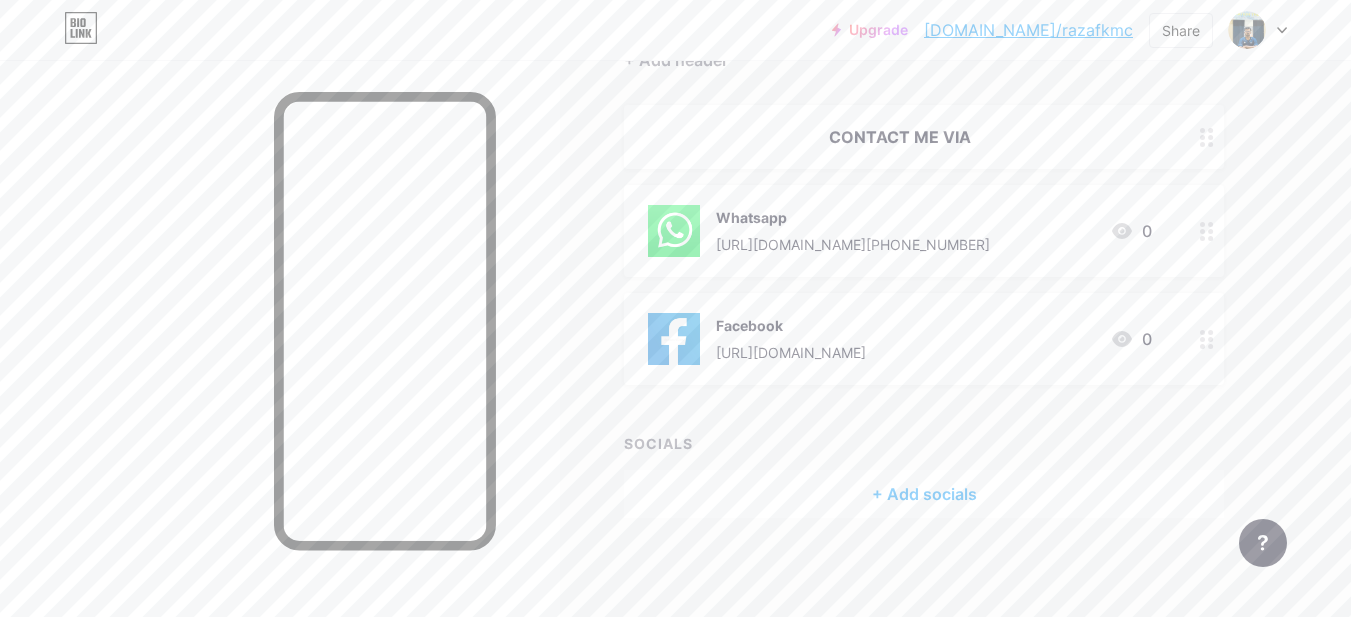 click on "+ Add socials" at bounding box center [924, 494] 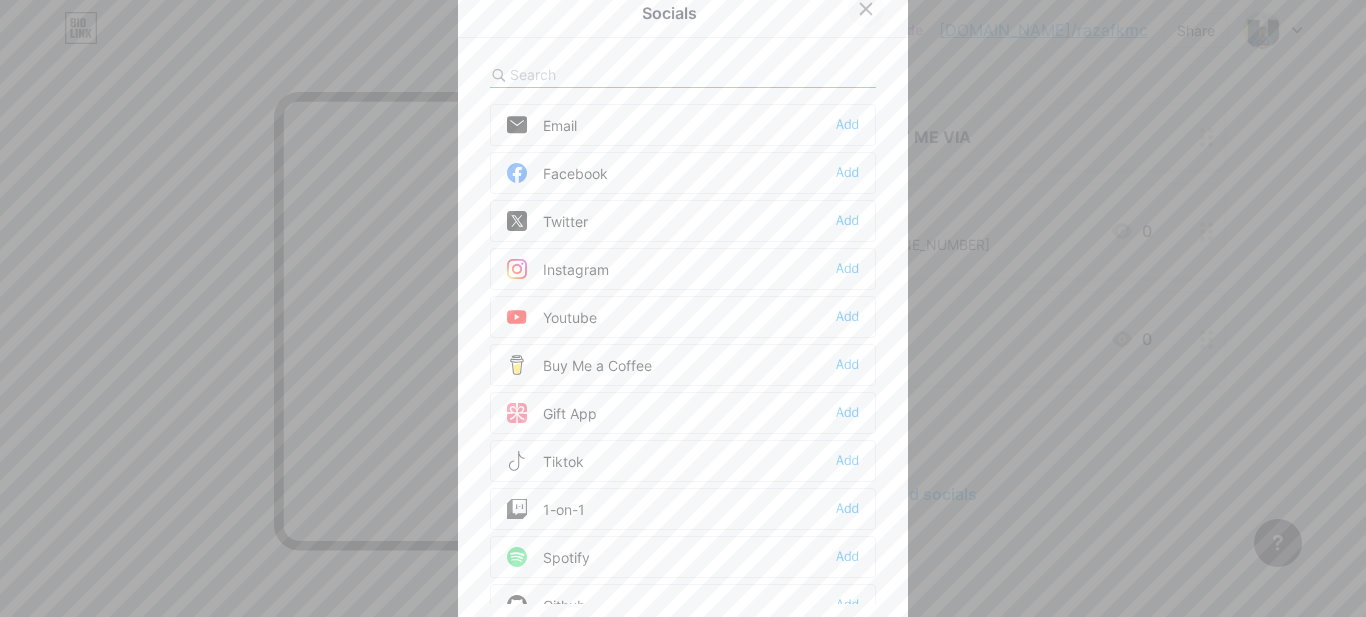 click at bounding box center [866, 9] 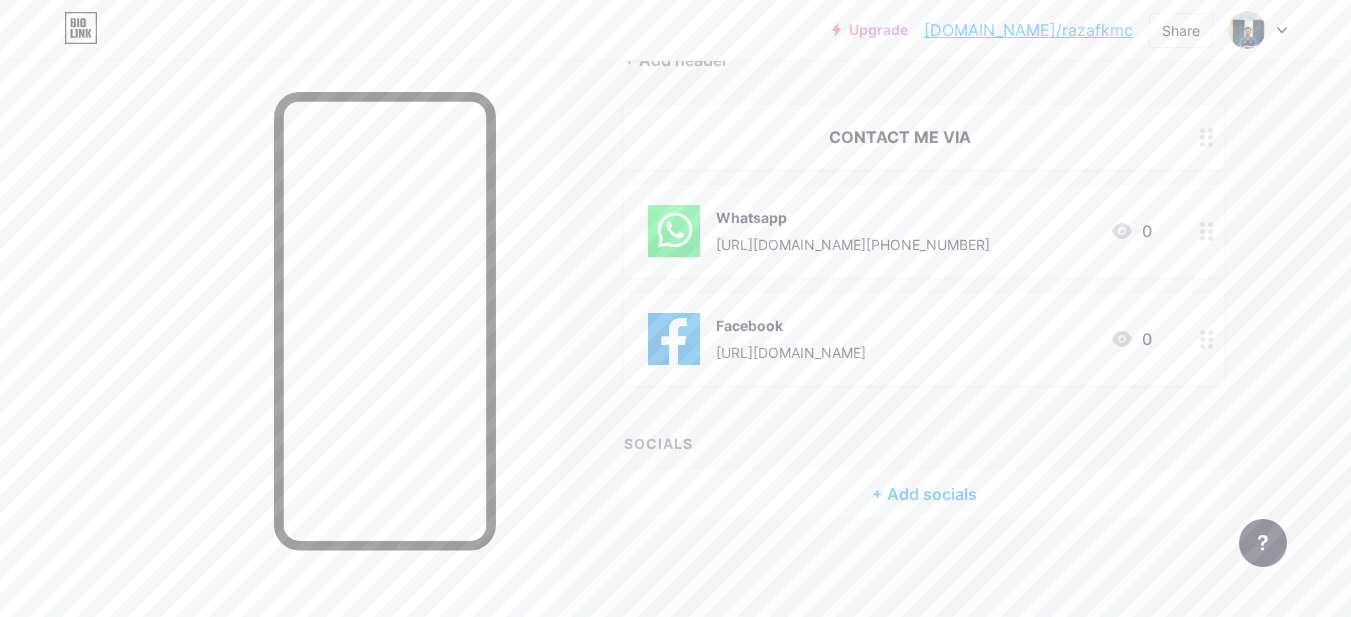 click on "+ Add socials" at bounding box center [924, 494] 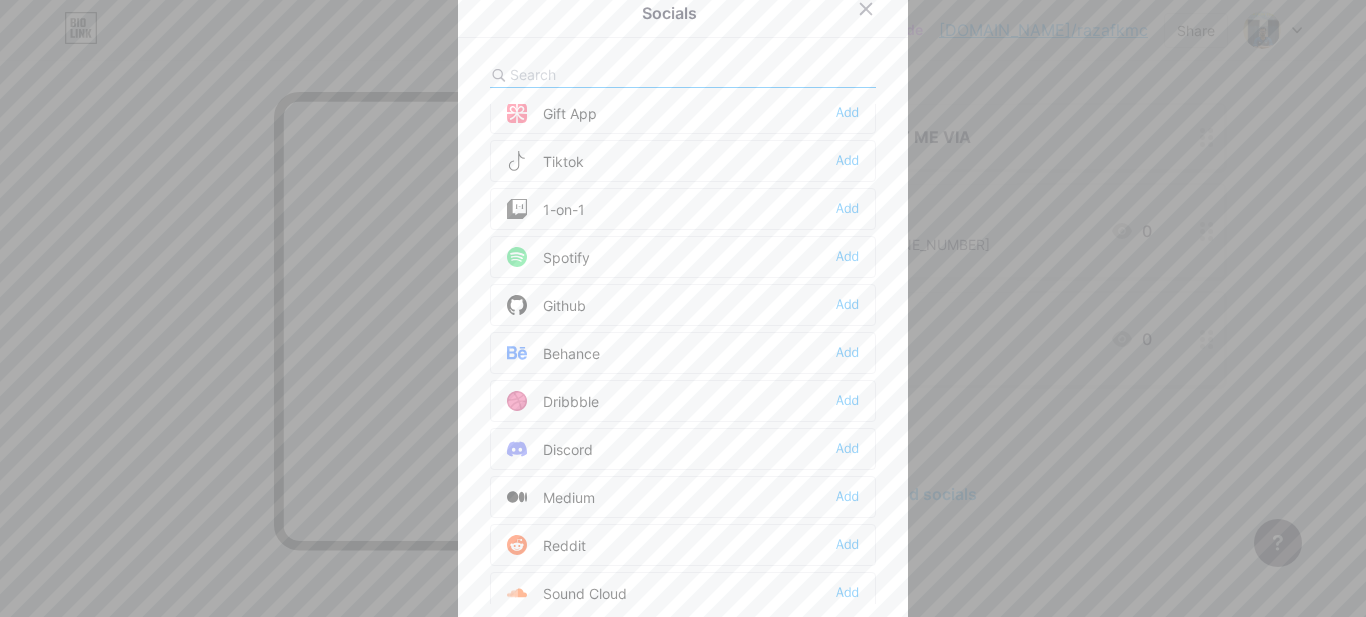 scroll, scrollTop: 0, scrollLeft: 0, axis: both 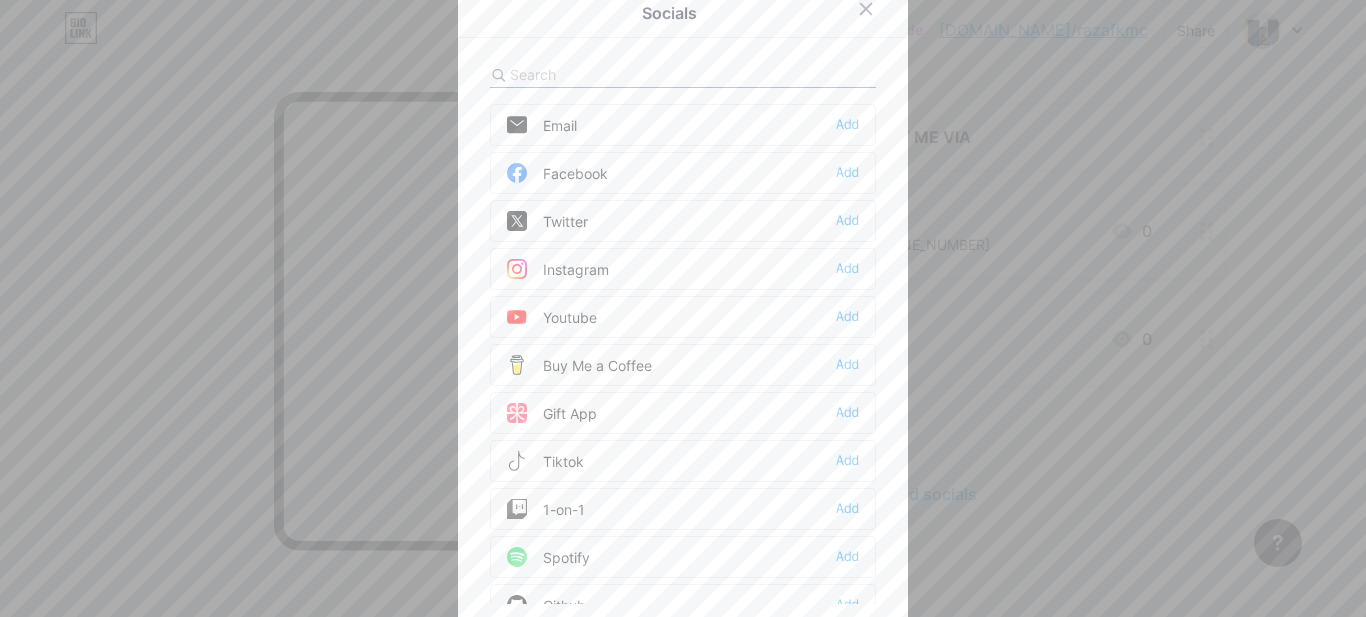 click at bounding box center (620, 74) 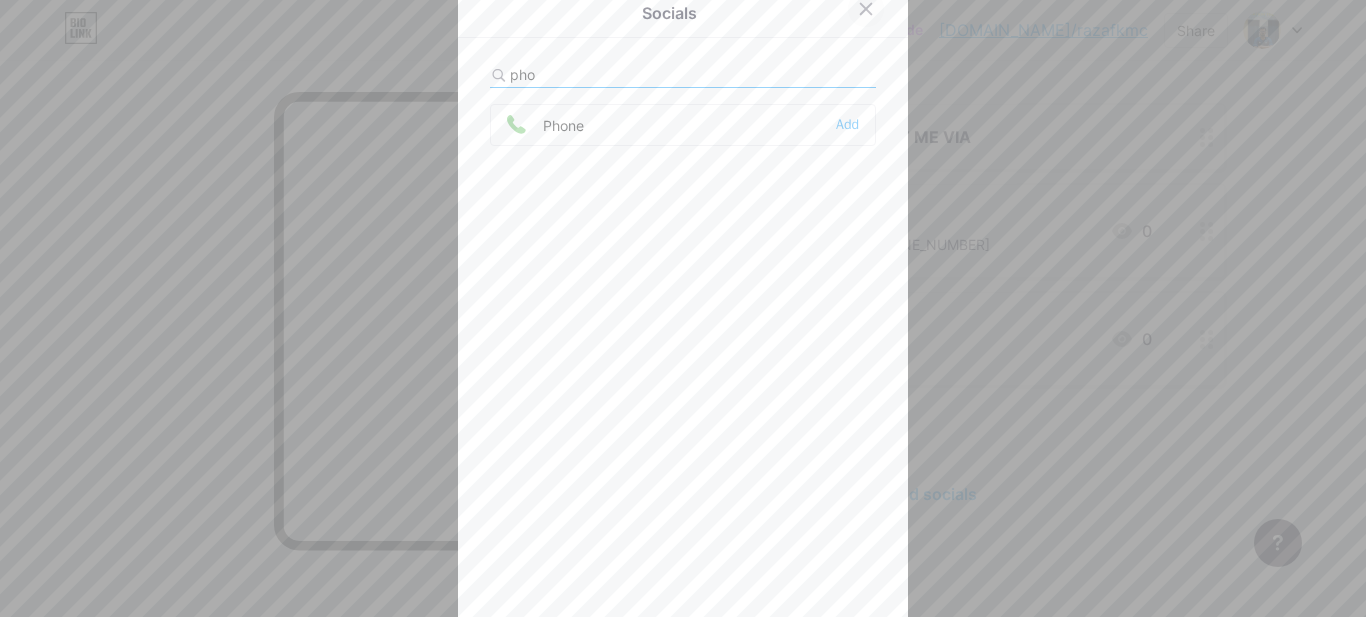 type on "pho" 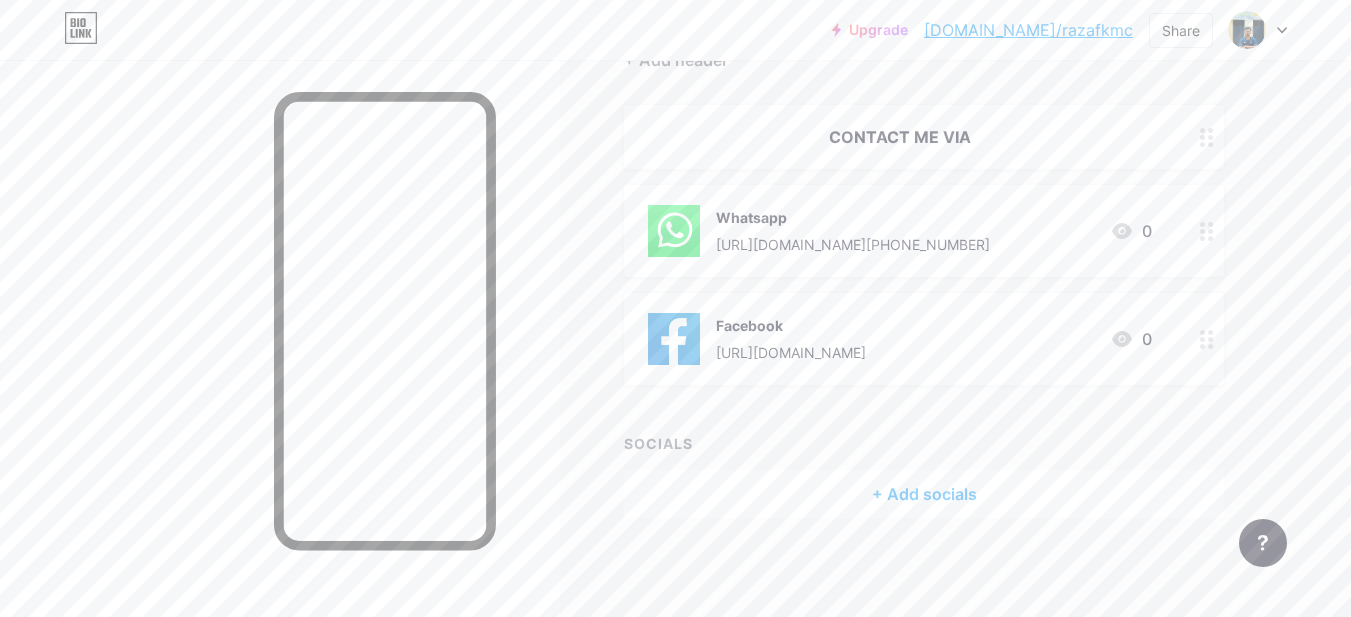 click on "+ Add socials" at bounding box center (924, 494) 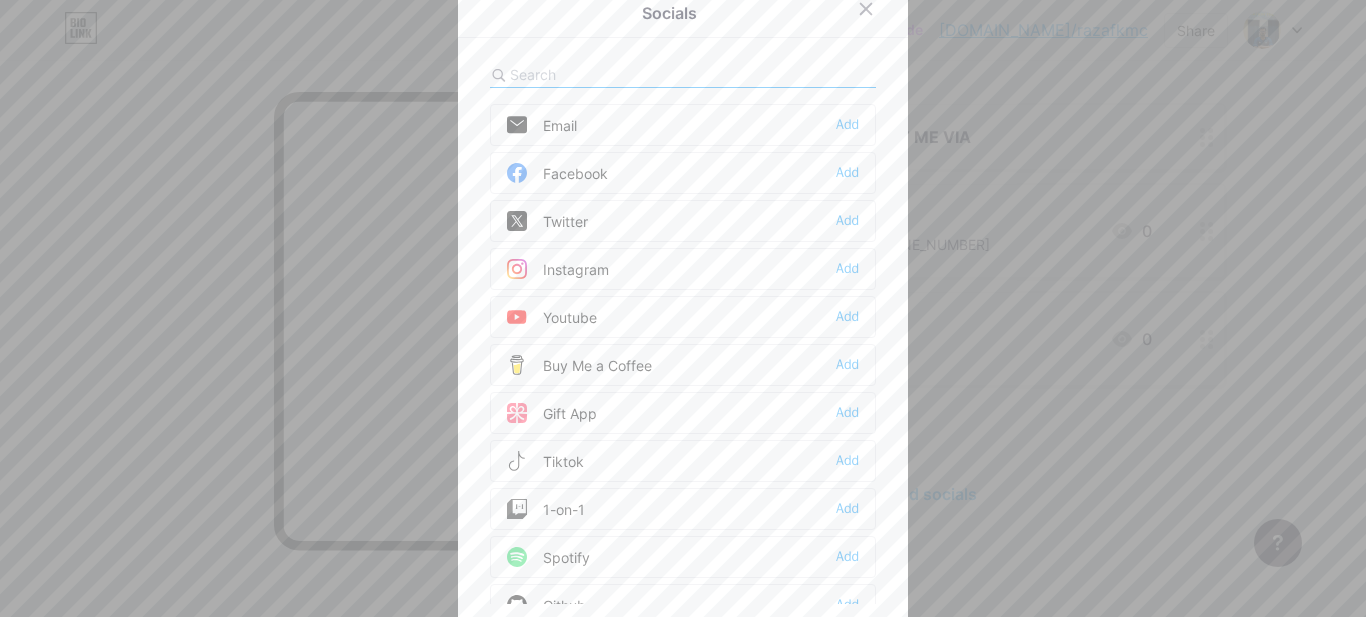 click on "Facebook
Add" at bounding box center [683, 173] 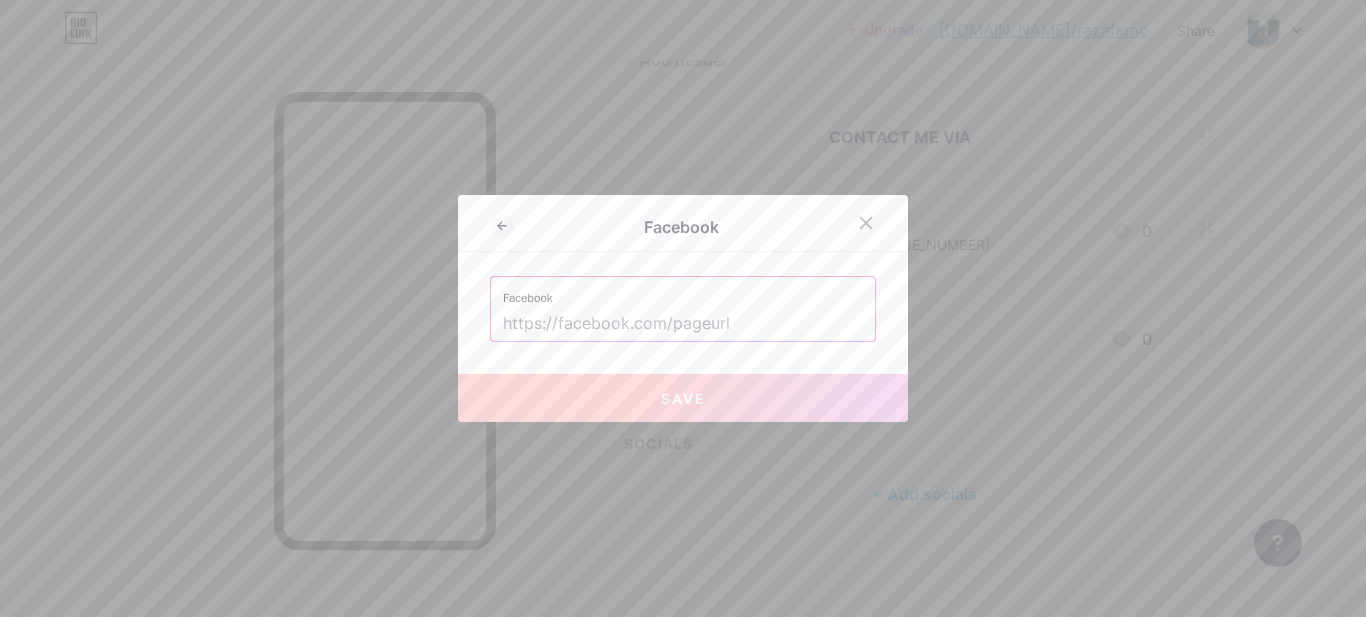 click at bounding box center [683, 324] 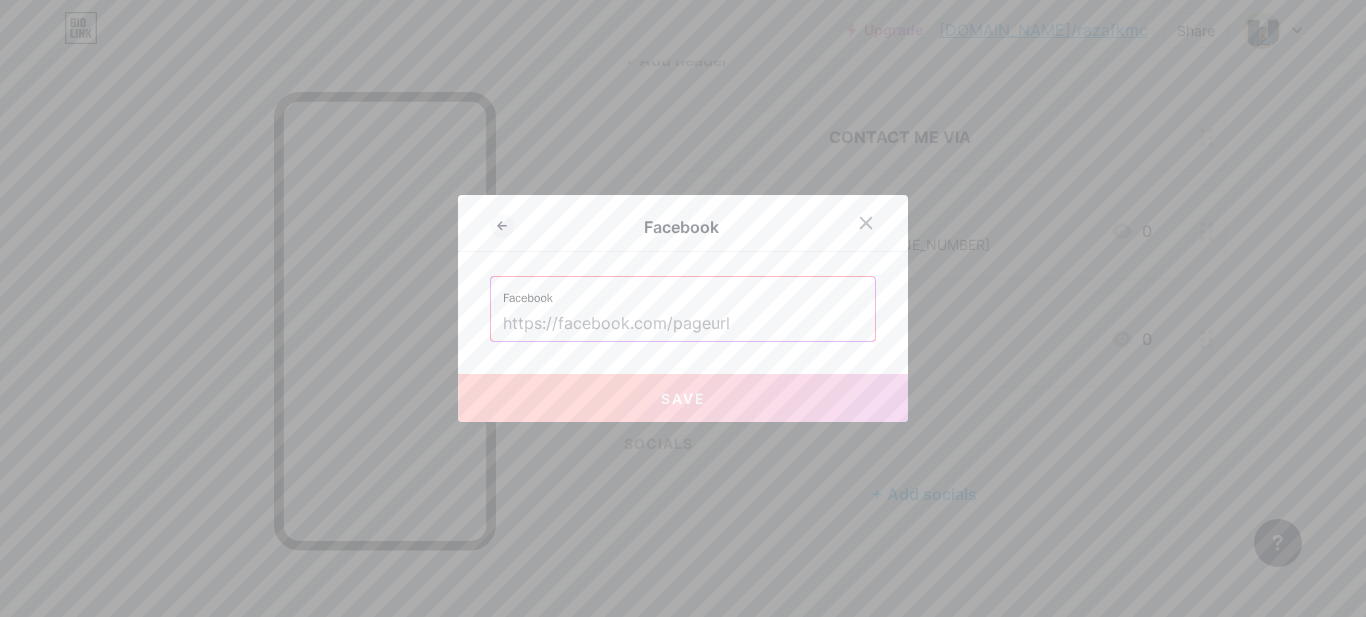 paste on "https://www.facebook.com/rafaz.3124m" 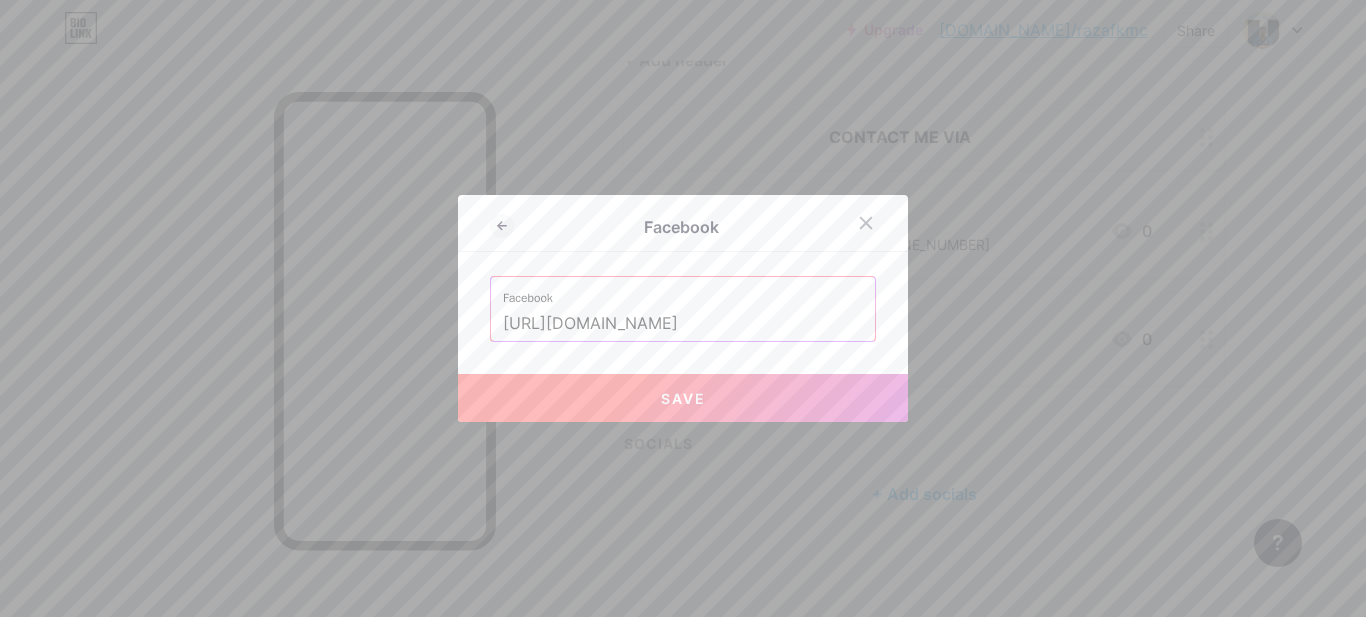 type on "https://www.facebook.com/rafaz.3124m" 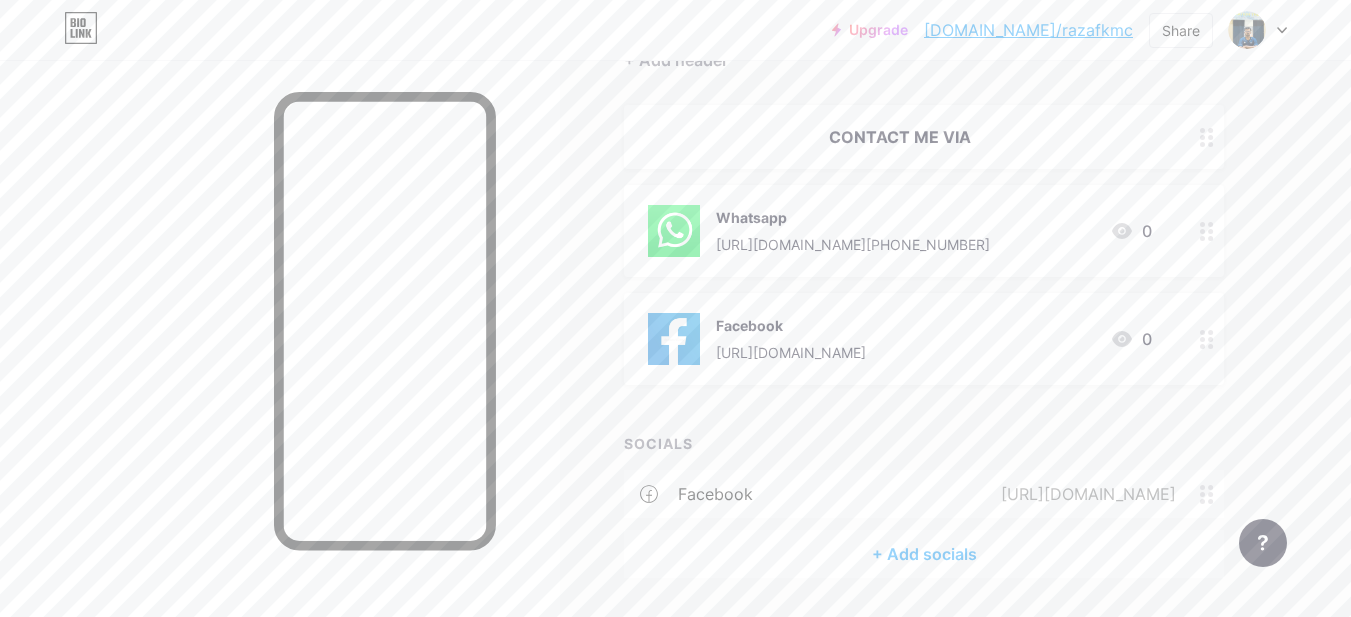 click on "Whatsapp
https://wa.me/+8801763340068
0" at bounding box center (900, 231) 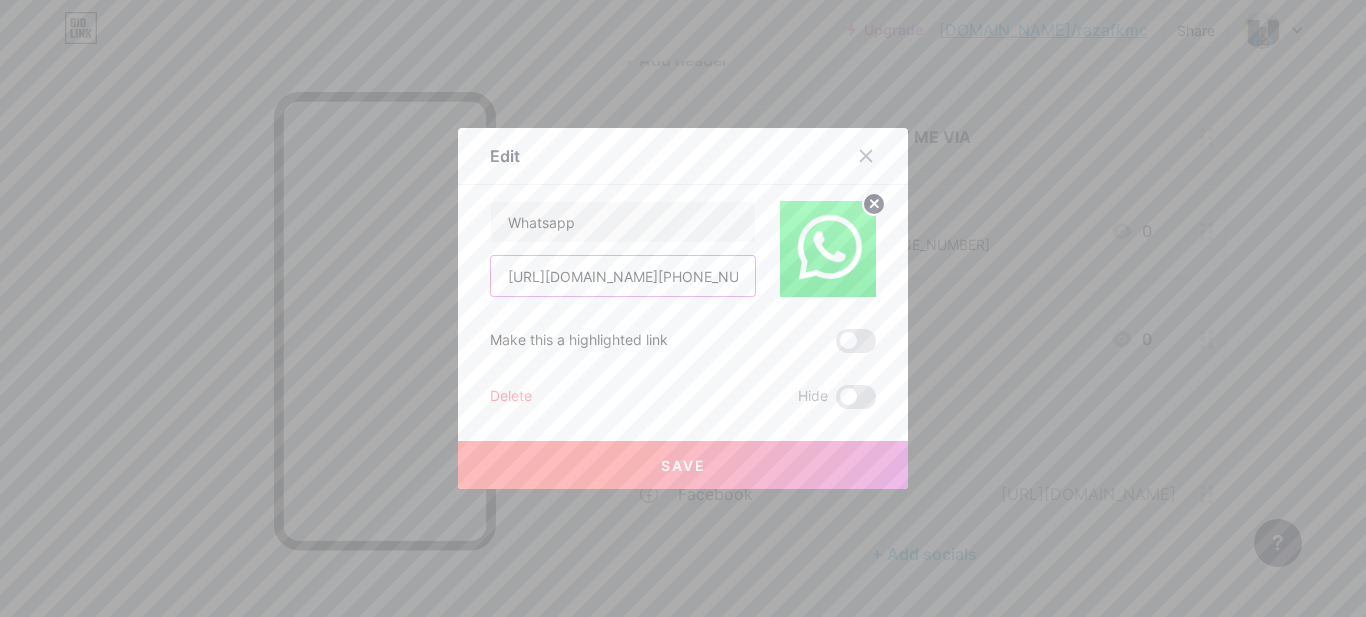 drag, startPoint x: 730, startPoint y: 272, endPoint x: 467, endPoint y: 254, distance: 263.61526 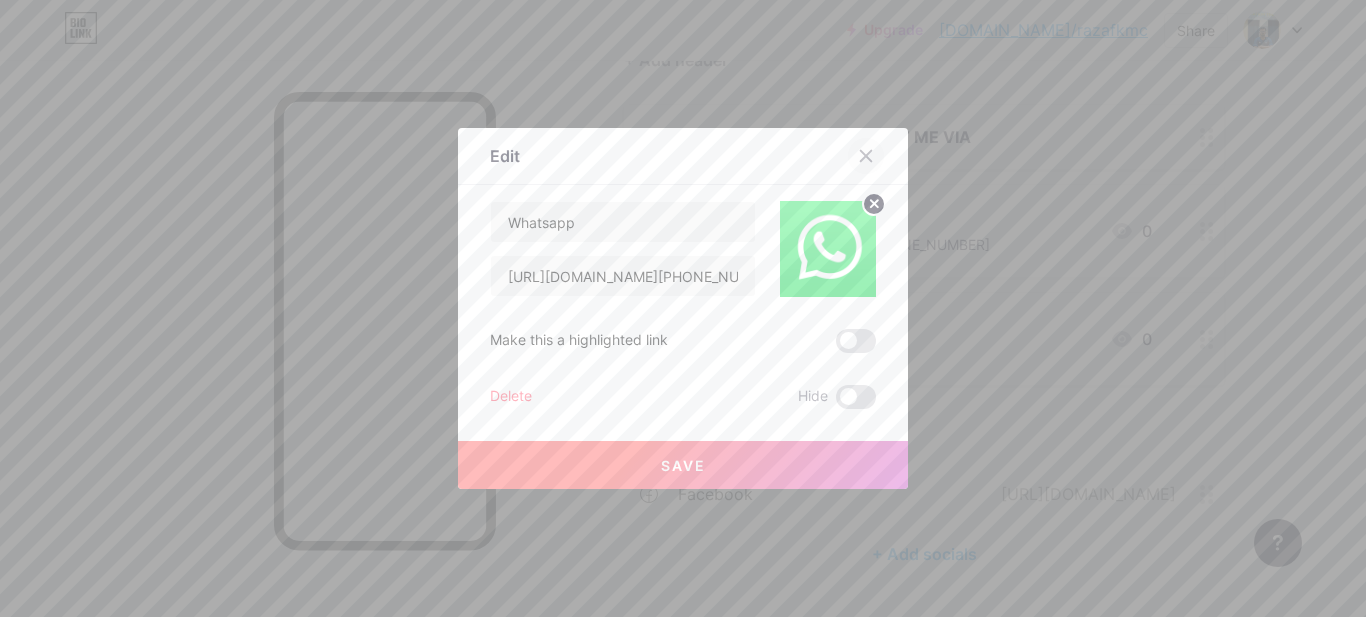 click 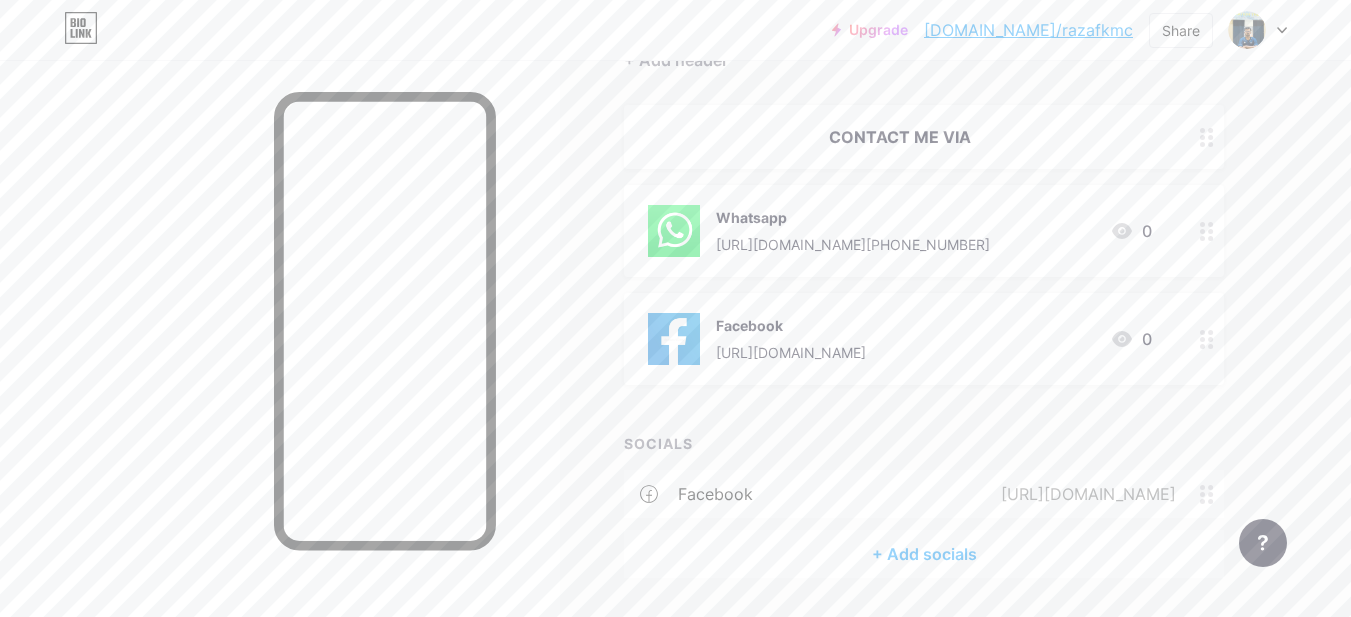 click on "+ Add socials" at bounding box center [924, 554] 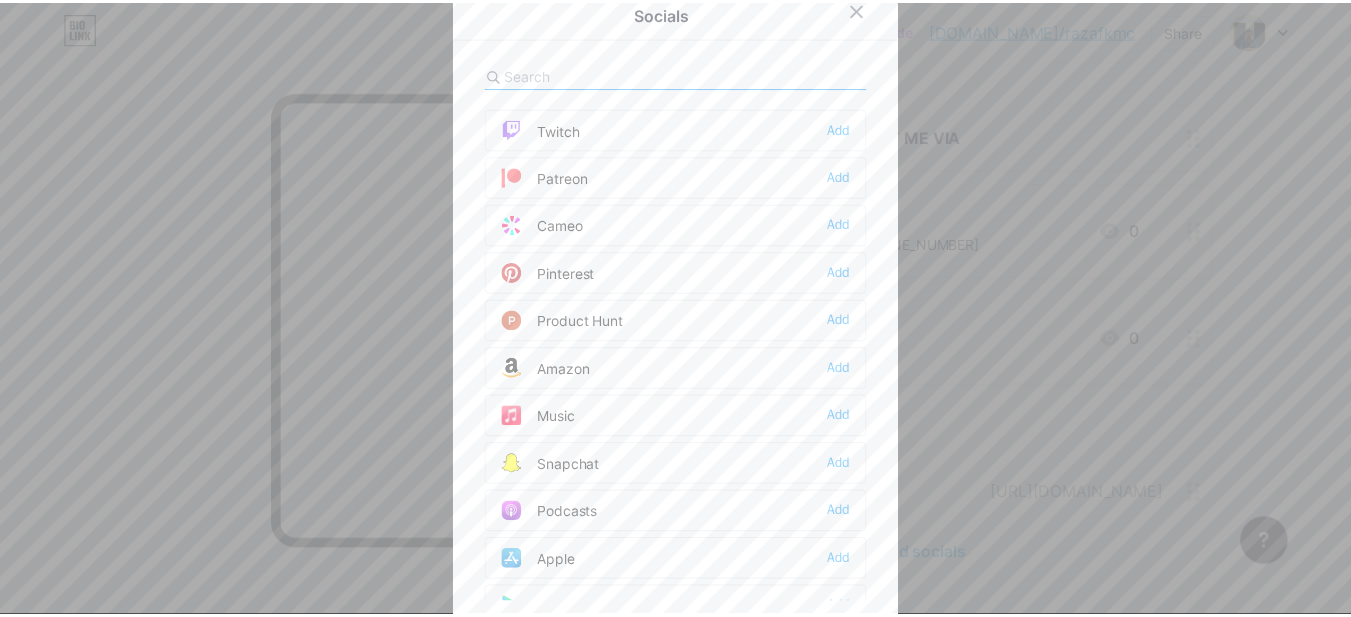 scroll, scrollTop: 1400, scrollLeft: 0, axis: vertical 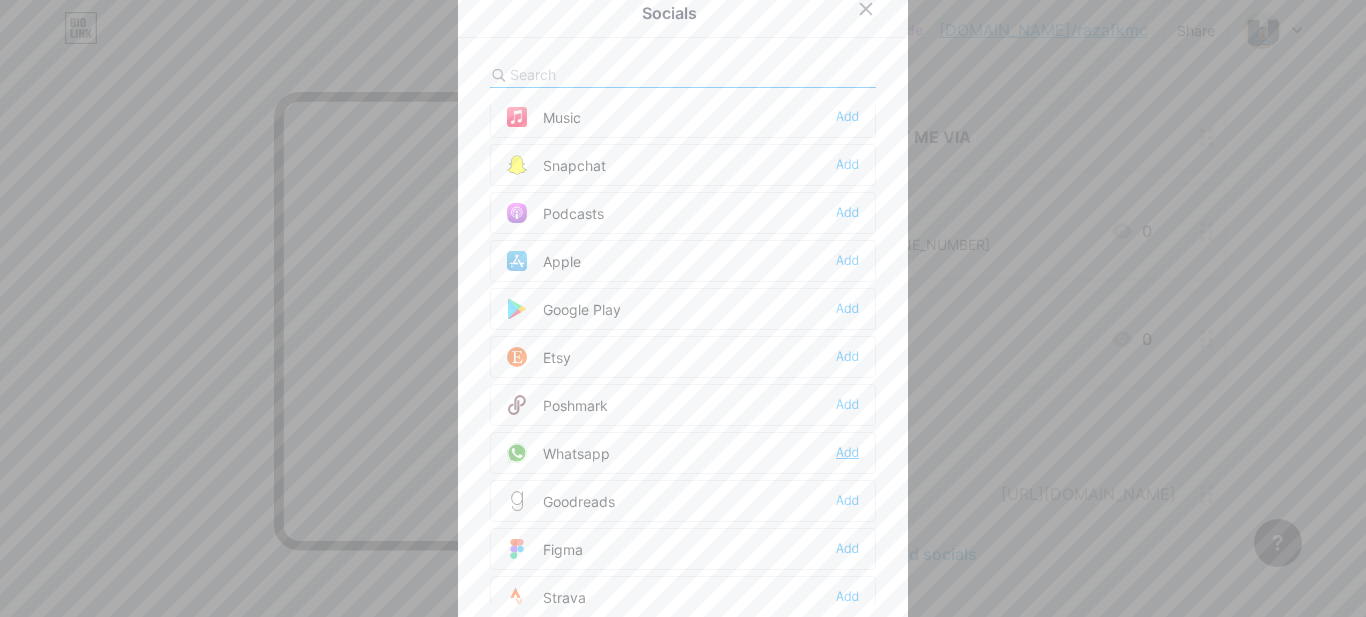 click on "Add" at bounding box center (847, 453) 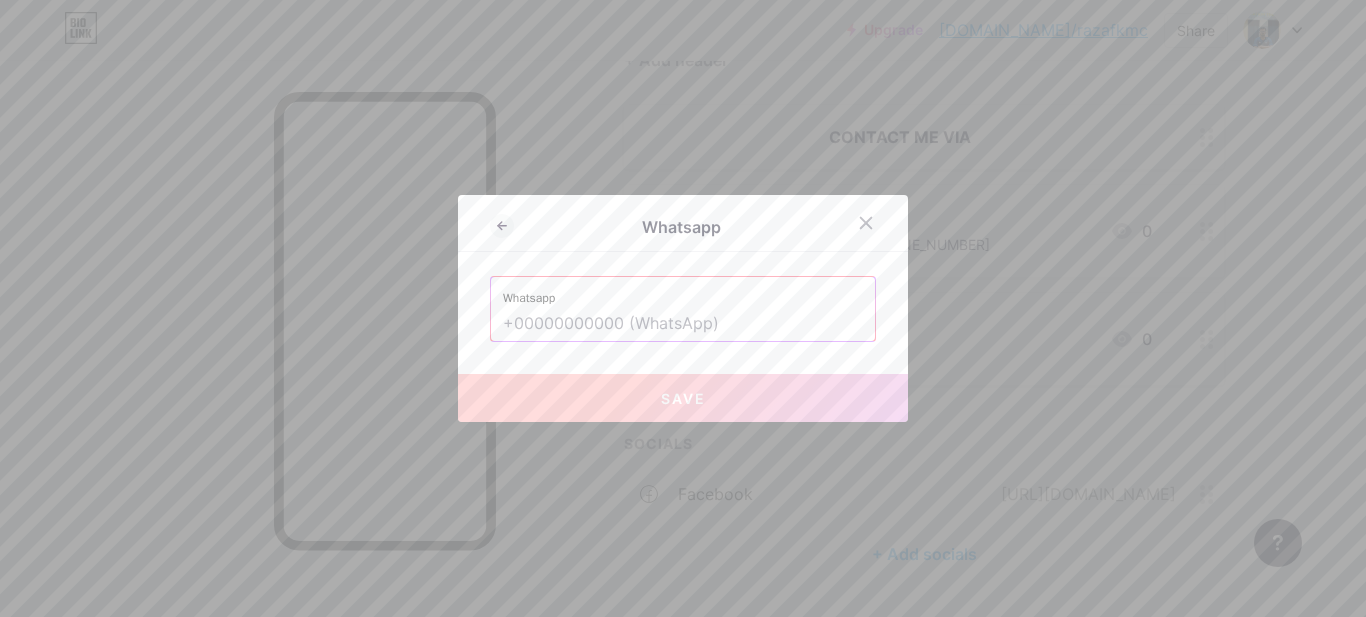 click at bounding box center (683, 324) 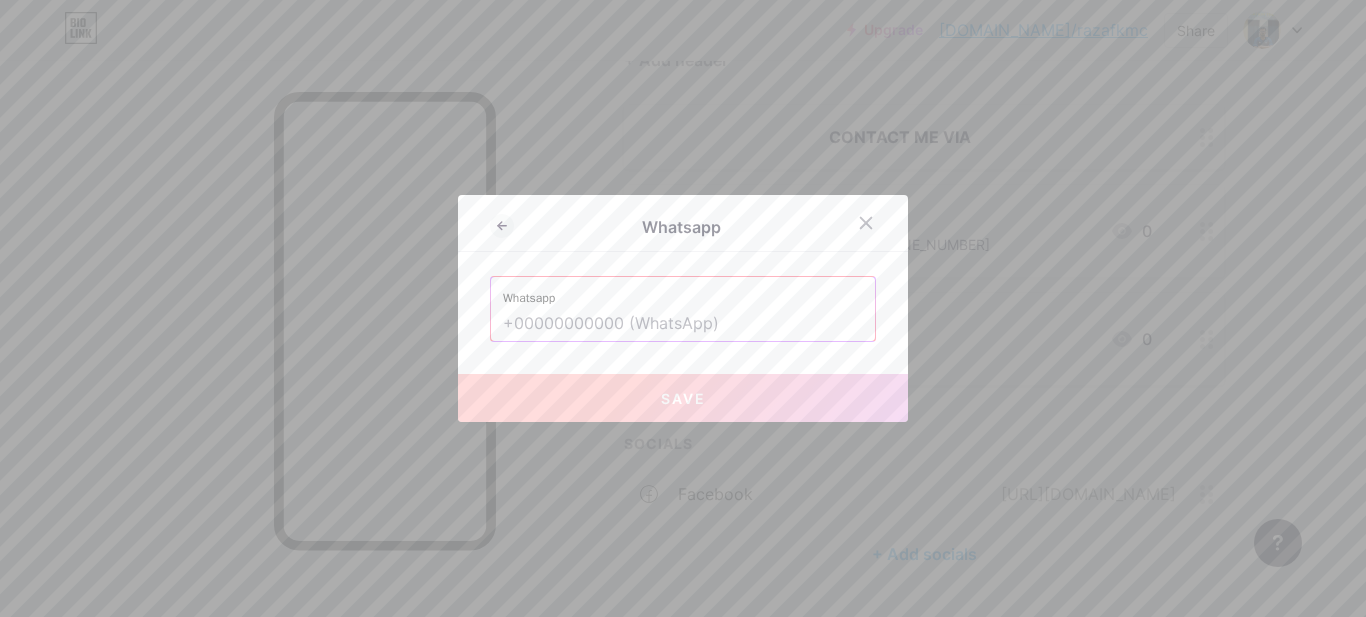 paste on "+880 1763-340068" 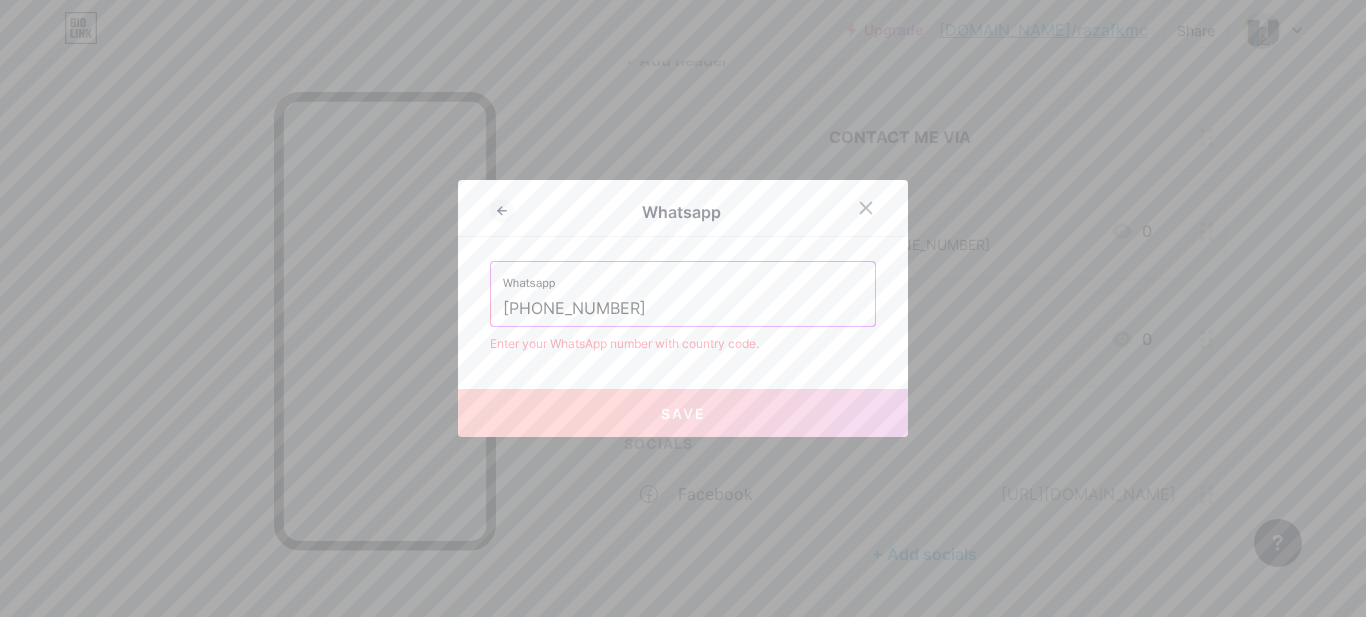 click on "+880 1763-340068" at bounding box center [683, 309] 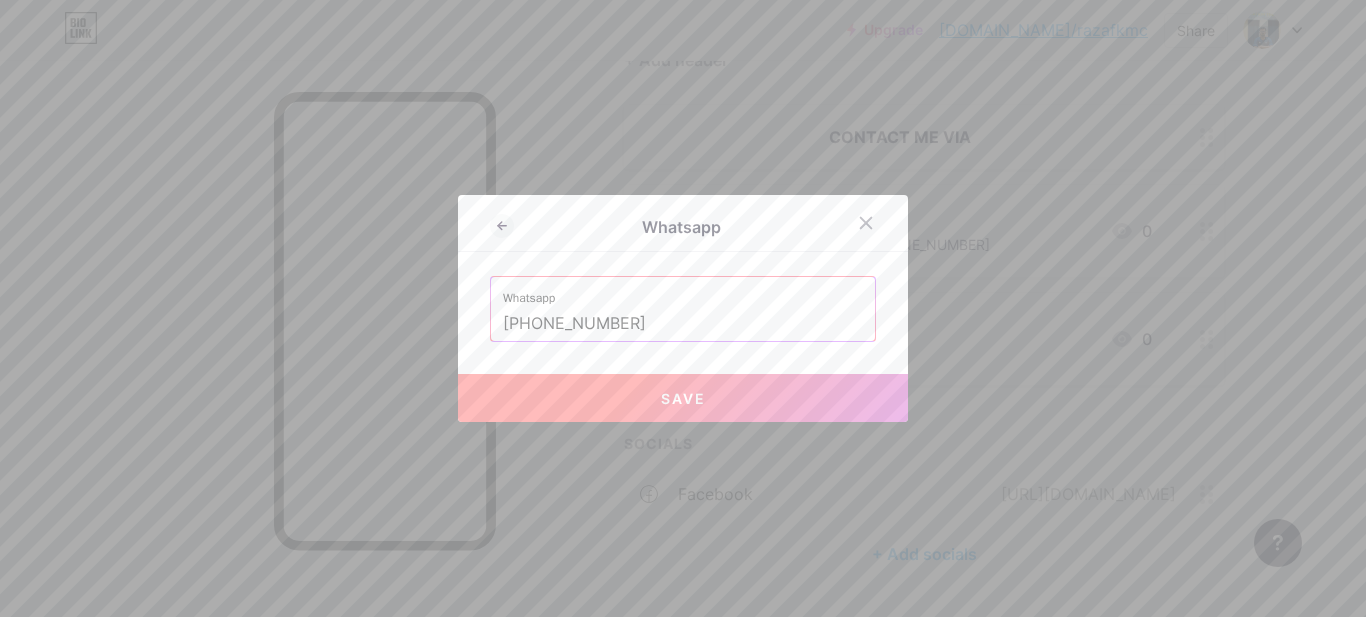 click on "+880 1763340068" at bounding box center (683, 324) 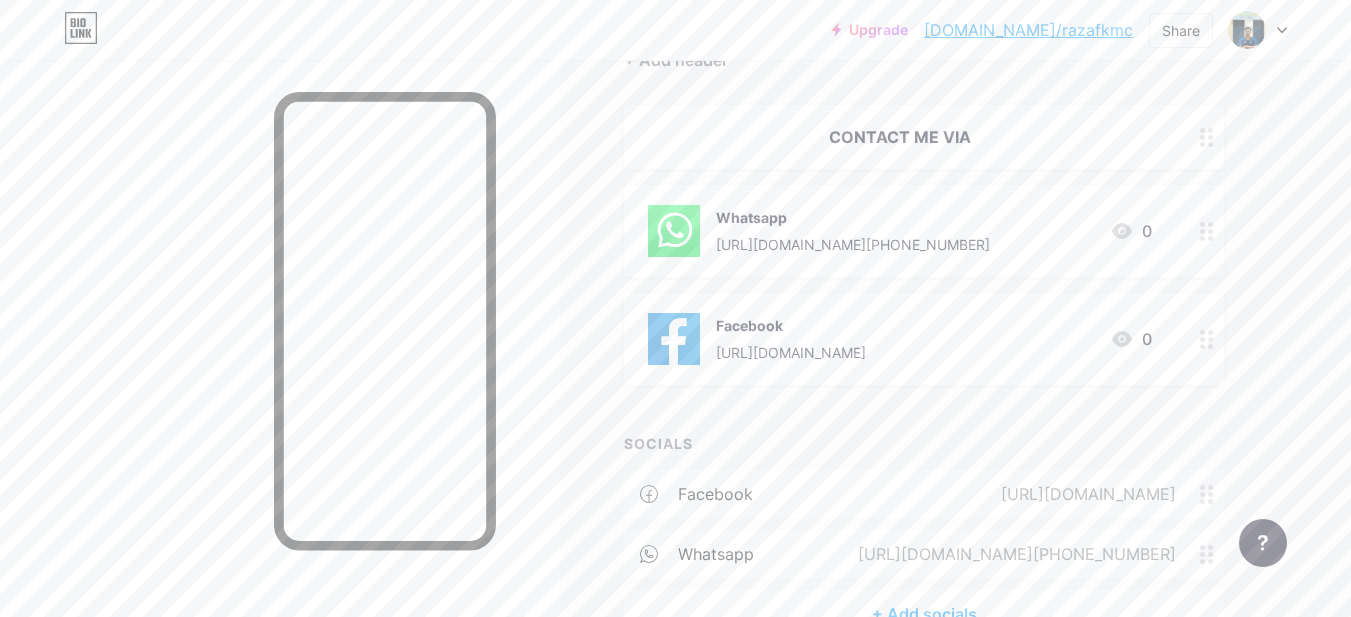 scroll, scrollTop: 330, scrollLeft: 0, axis: vertical 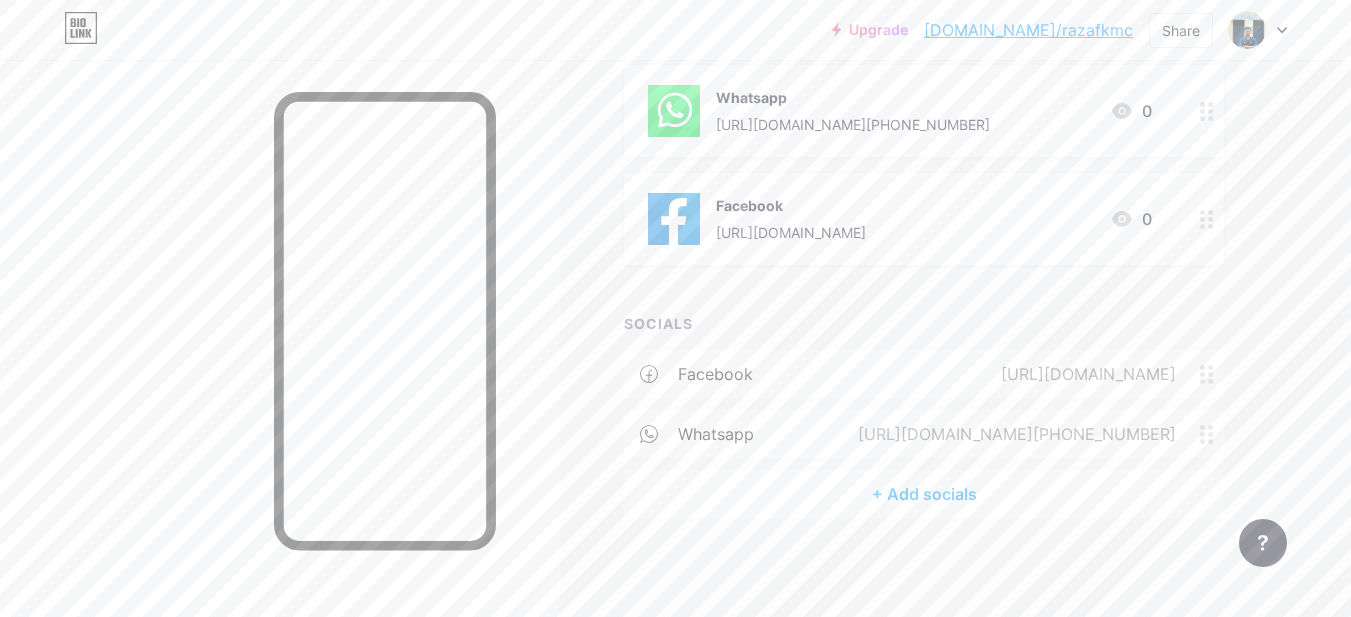 click on "+ Add socials" at bounding box center (924, 494) 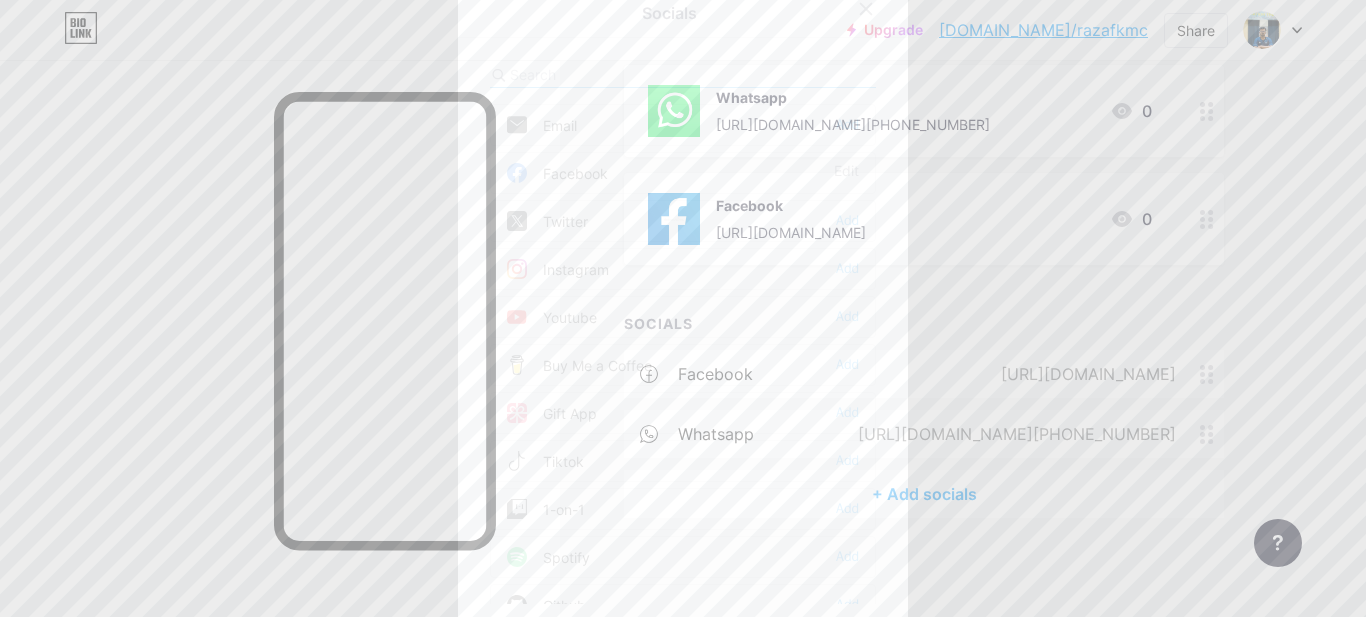 click at bounding box center [620, 74] 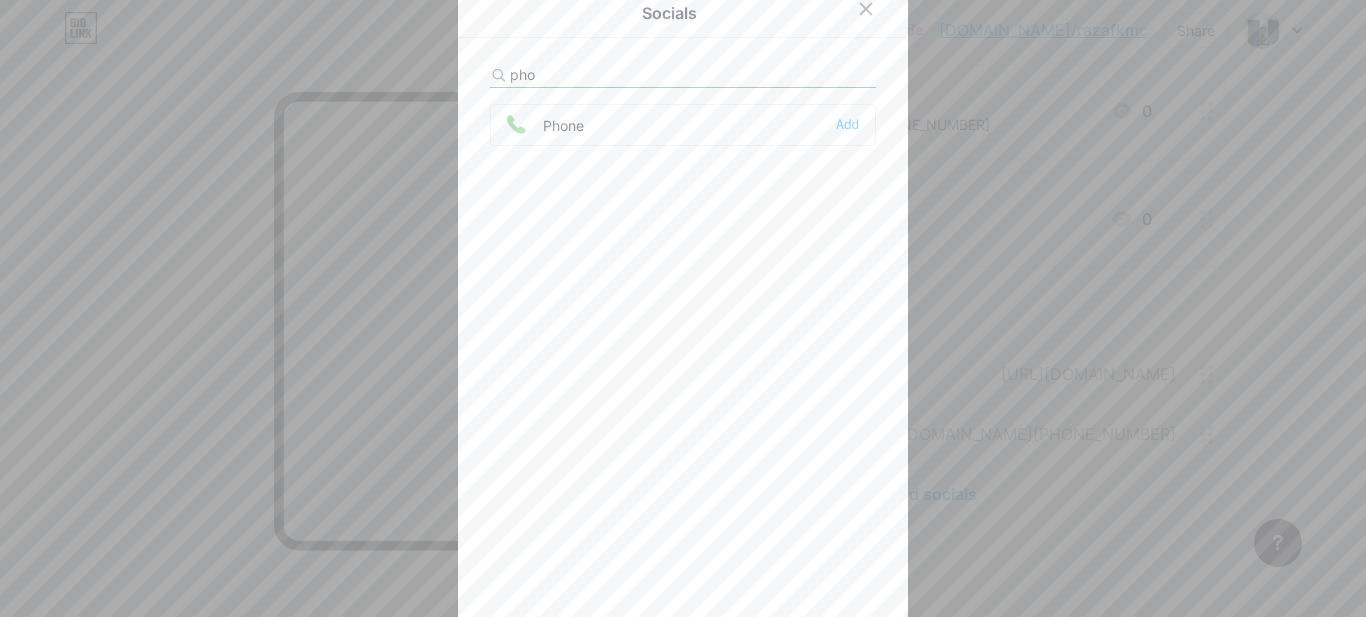 type on "pho" 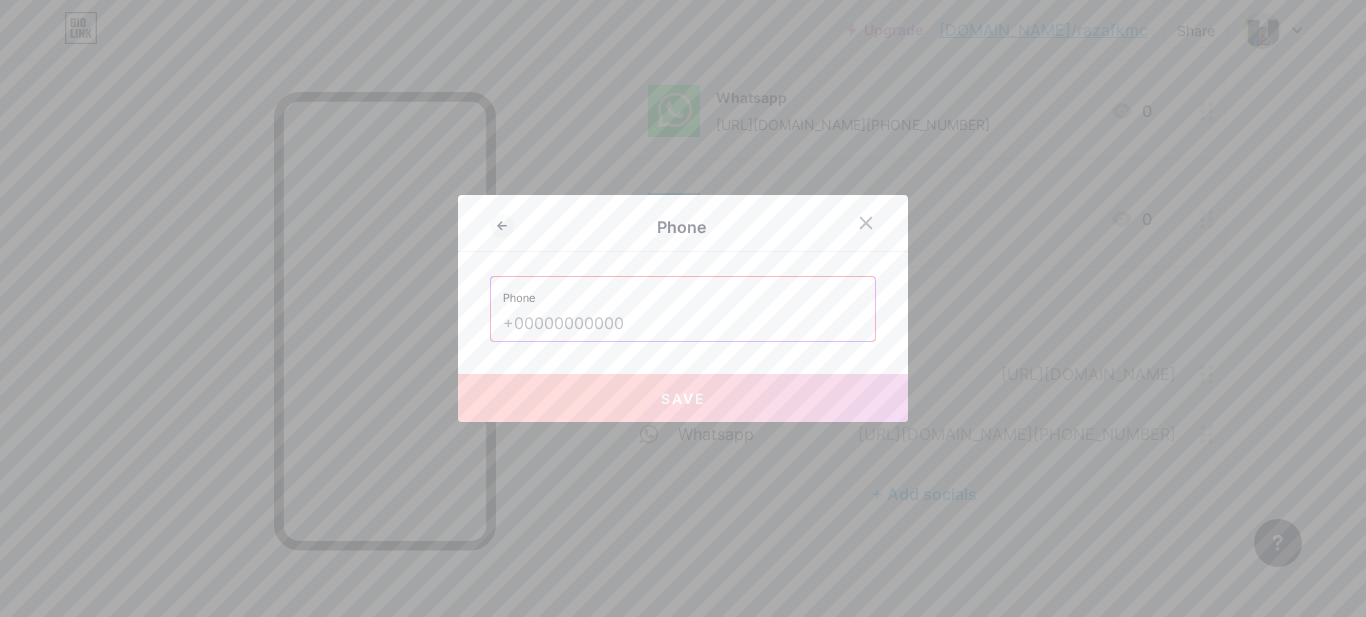 click at bounding box center [683, 324] 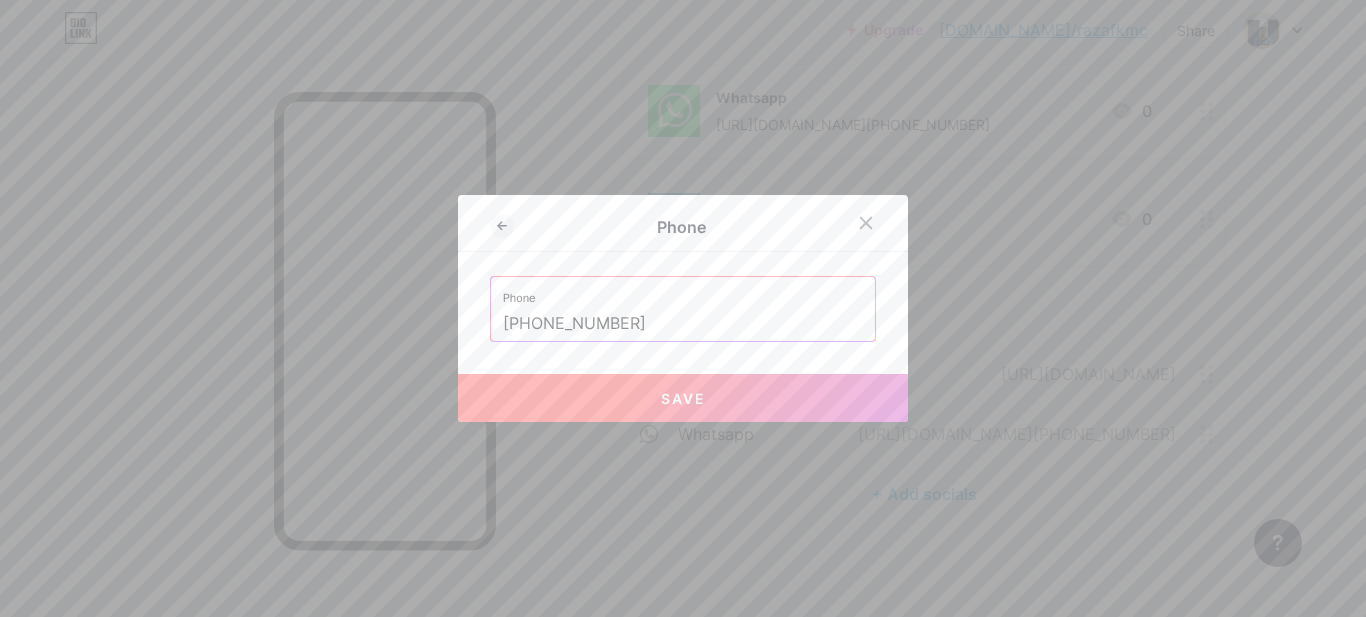 click on "Save" at bounding box center [683, 398] 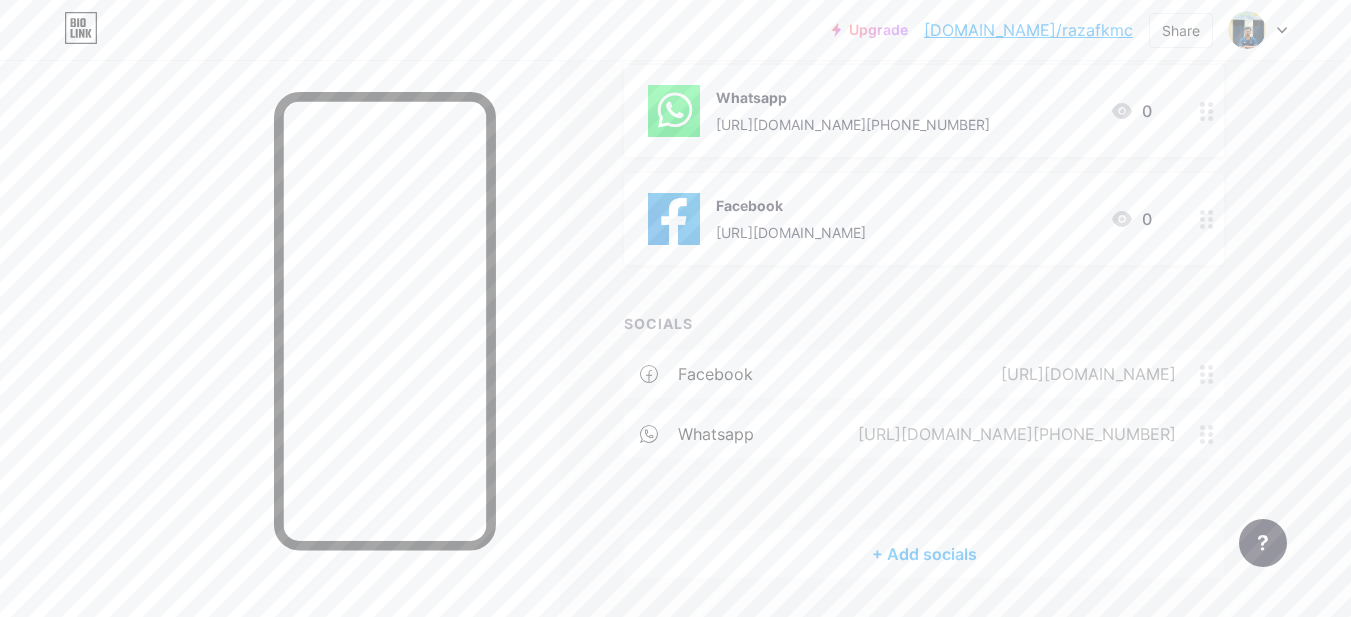 type 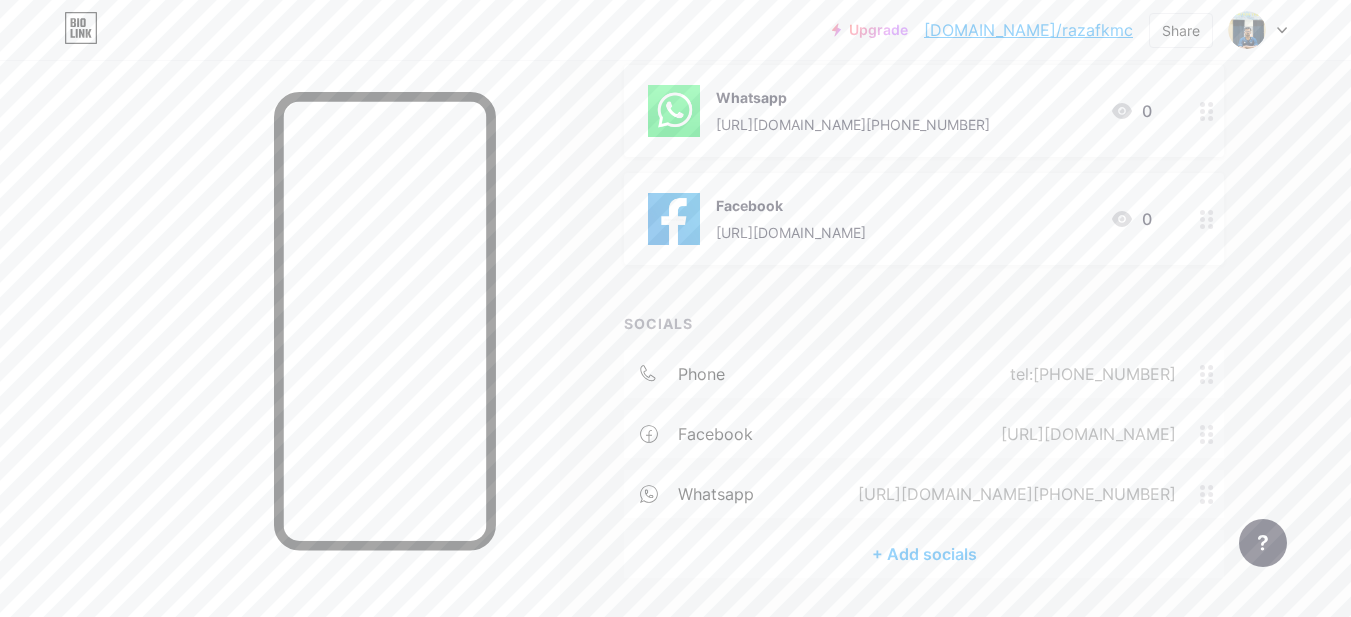 scroll, scrollTop: 30, scrollLeft: 0, axis: vertical 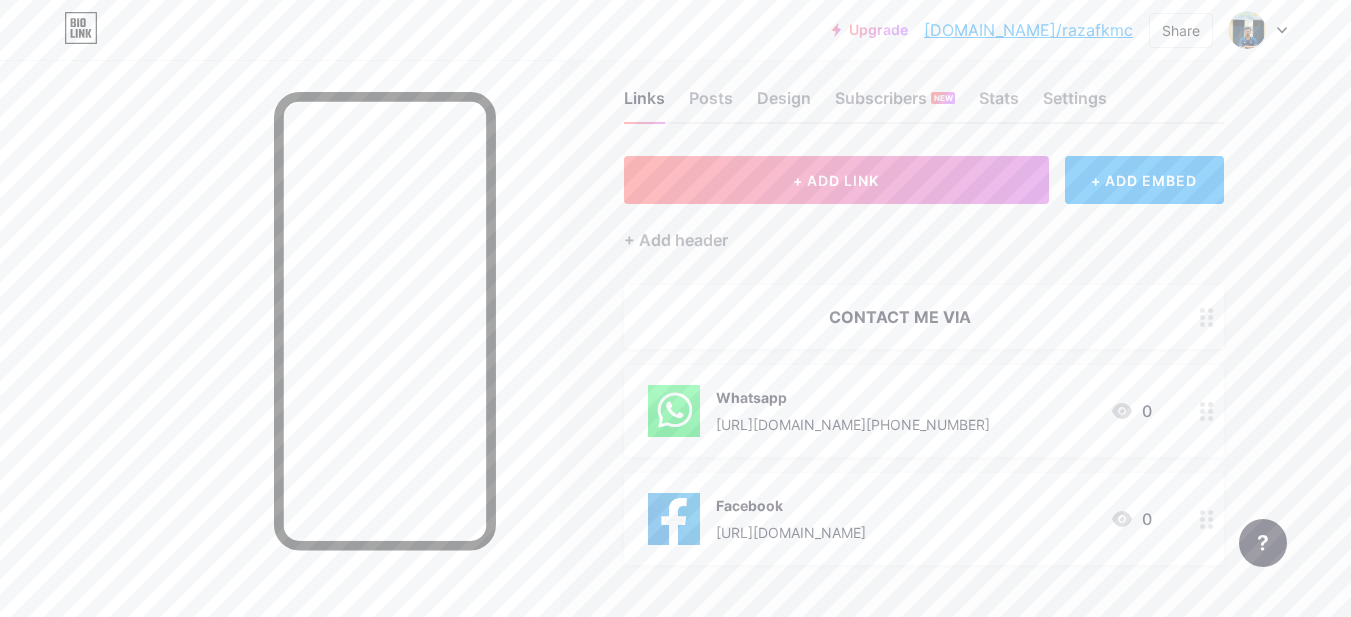 click on "CONTACT ME VIA" at bounding box center (900, 317) 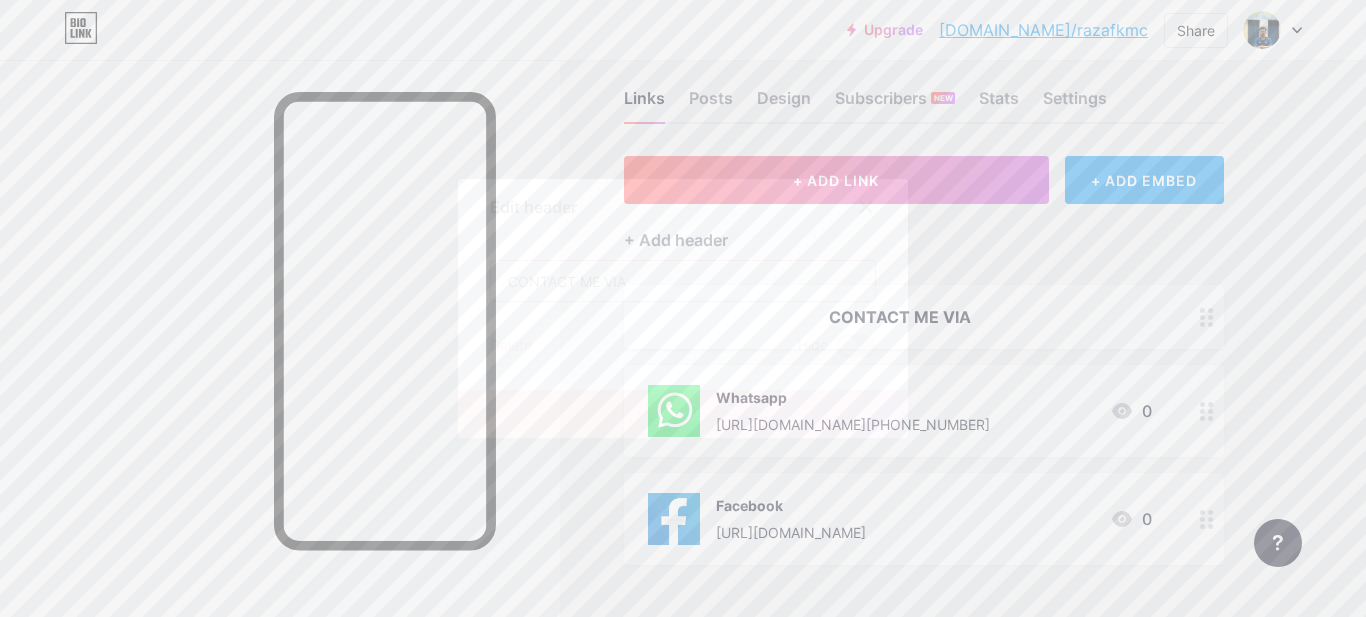 drag, startPoint x: 656, startPoint y: 287, endPoint x: 448, endPoint y: 292, distance: 208.06009 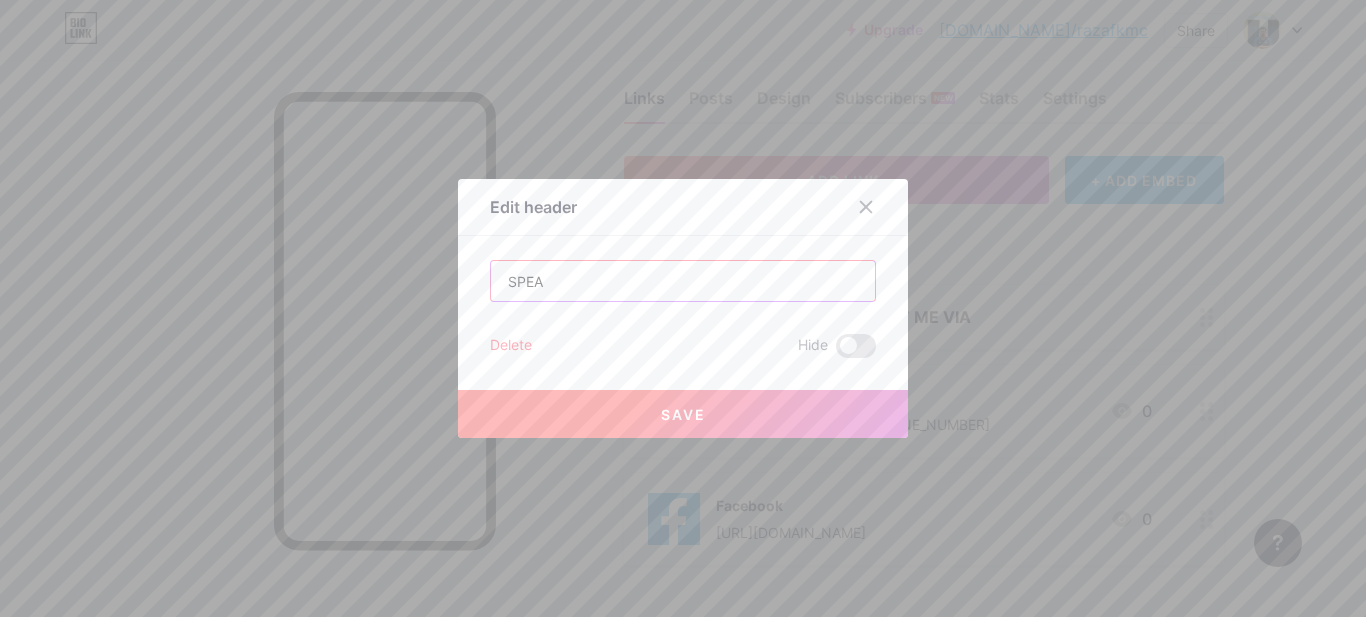 drag, startPoint x: 618, startPoint y: 287, endPoint x: 528, endPoint y: 299, distance: 90.79648 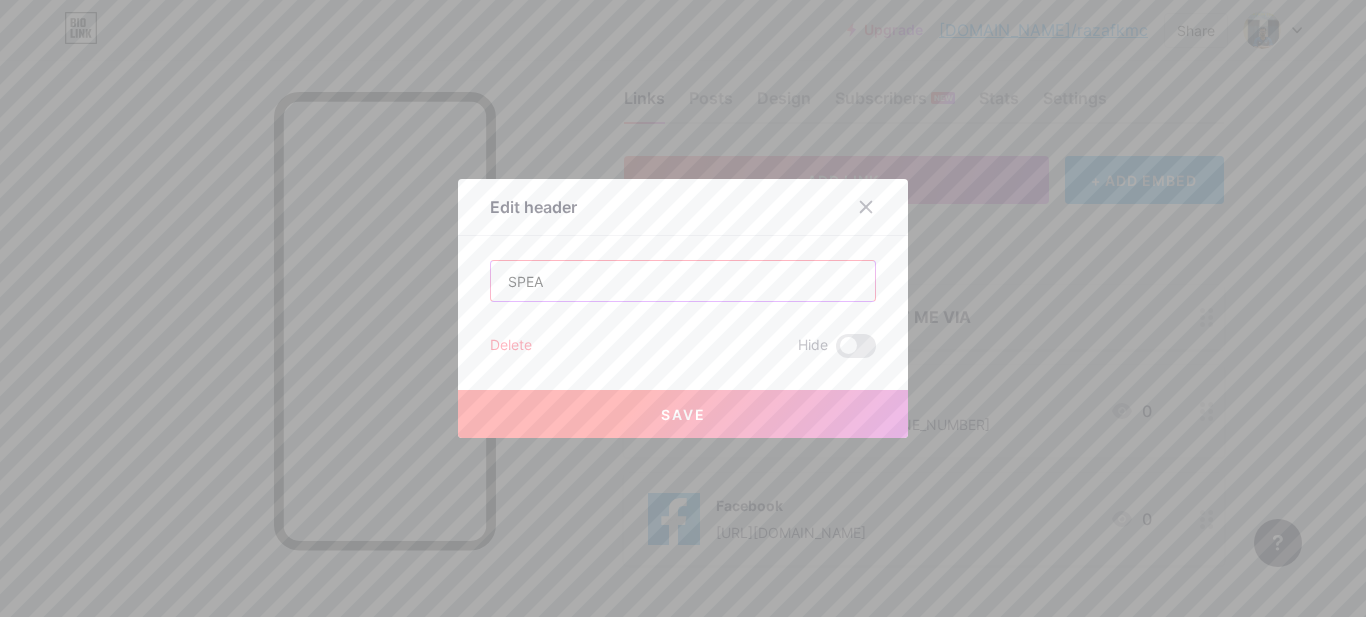 click on "SPEA" at bounding box center (683, 281) 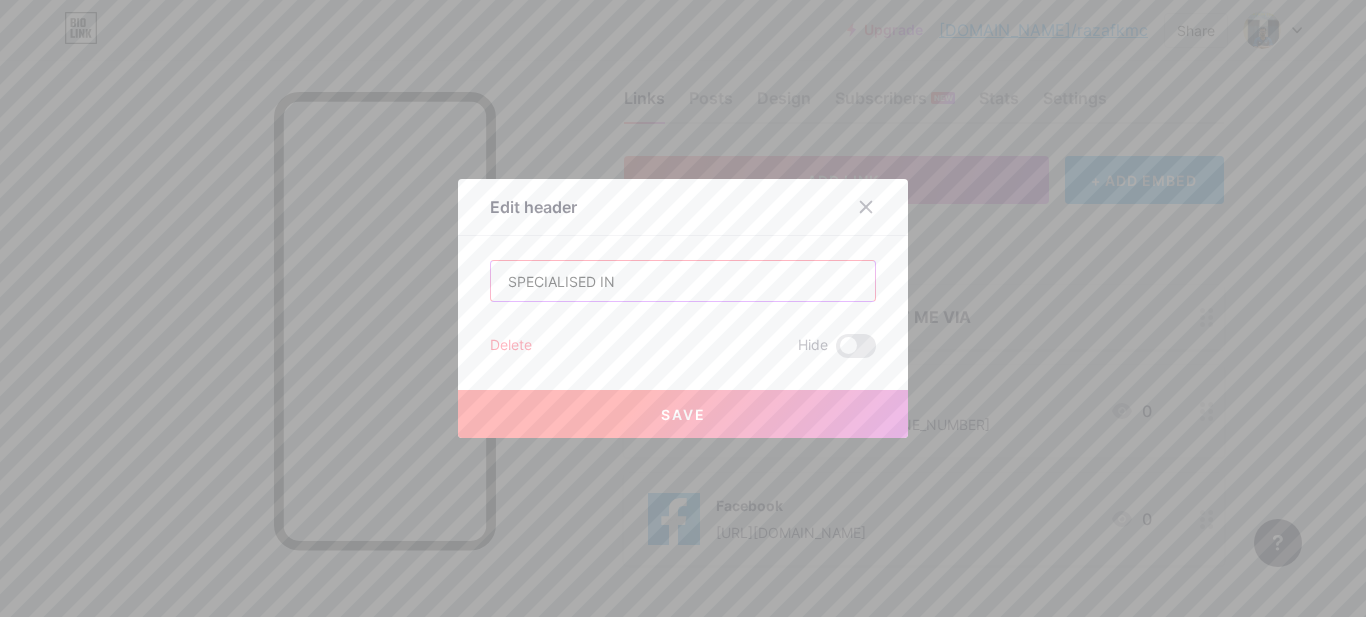 type on "SPECIALISED IN" 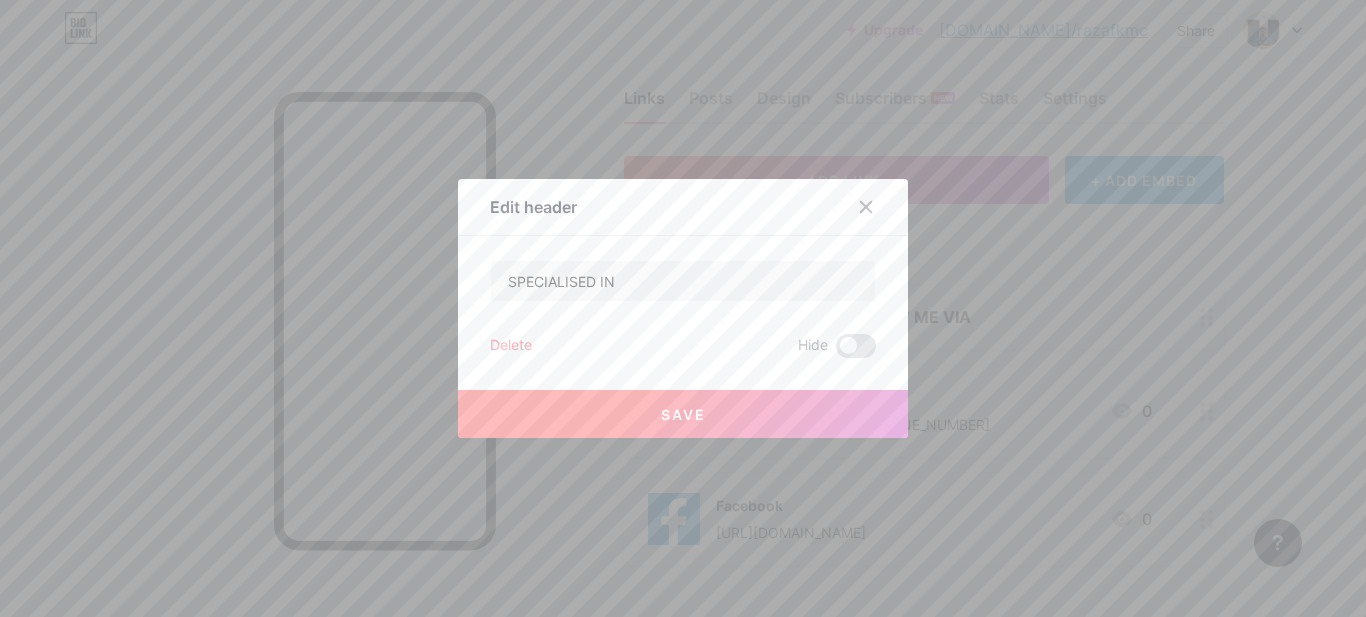 click on "Save" at bounding box center (683, 414) 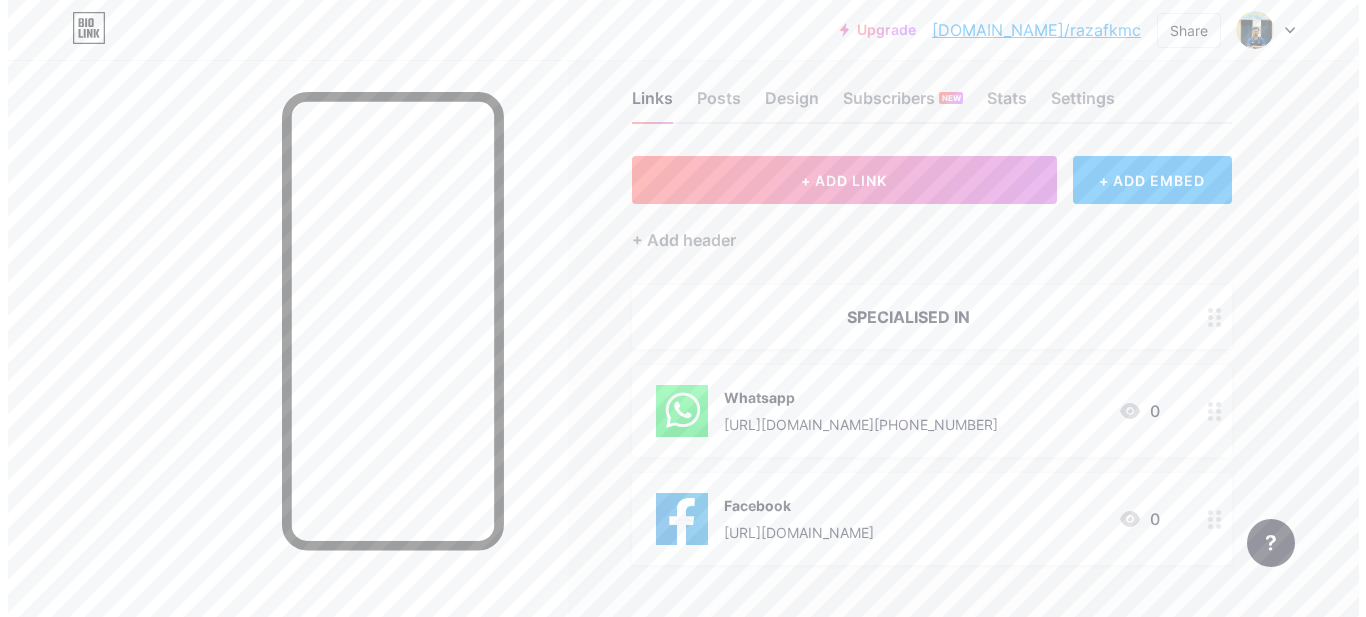 scroll, scrollTop: 230, scrollLeft: 0, axis: vertical 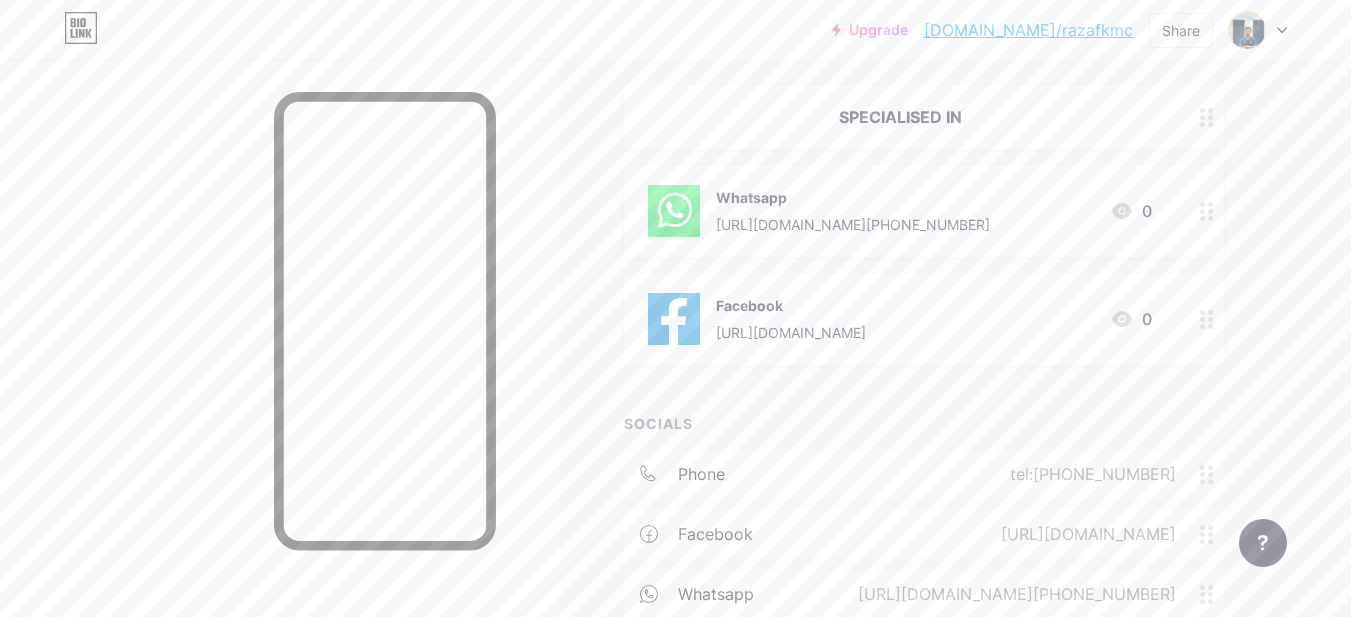 click at bounding box center [674, 211] 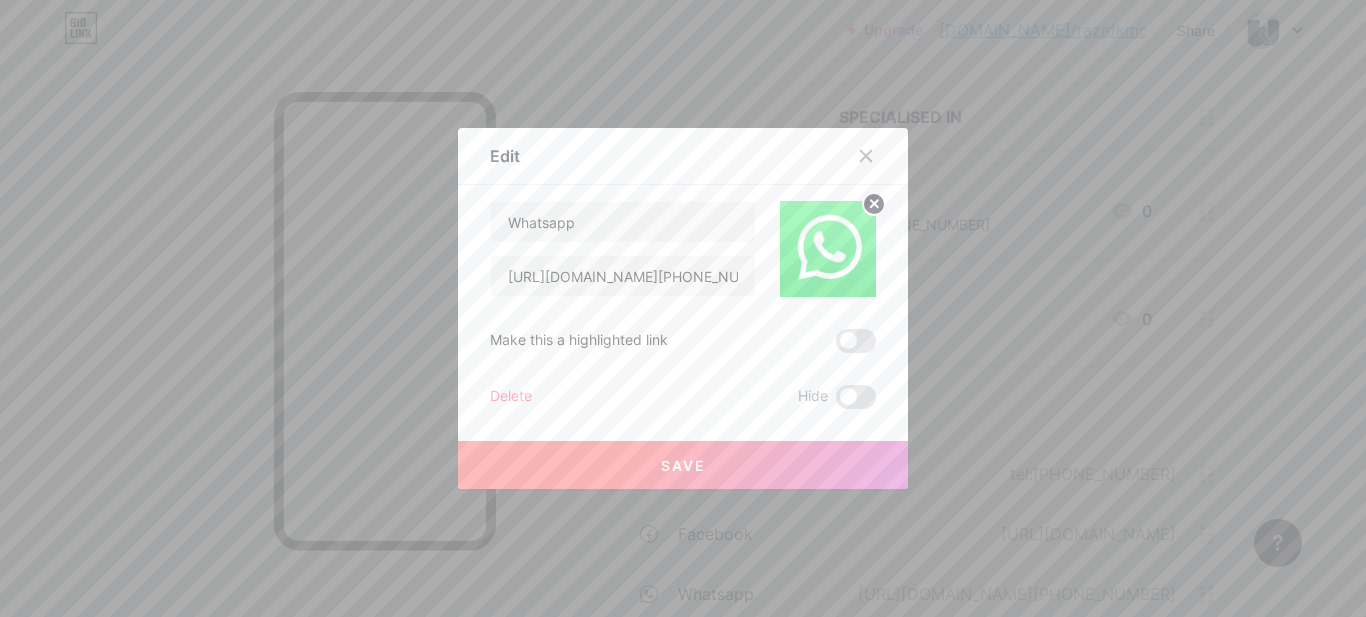 click at bounding box center (828, 249) 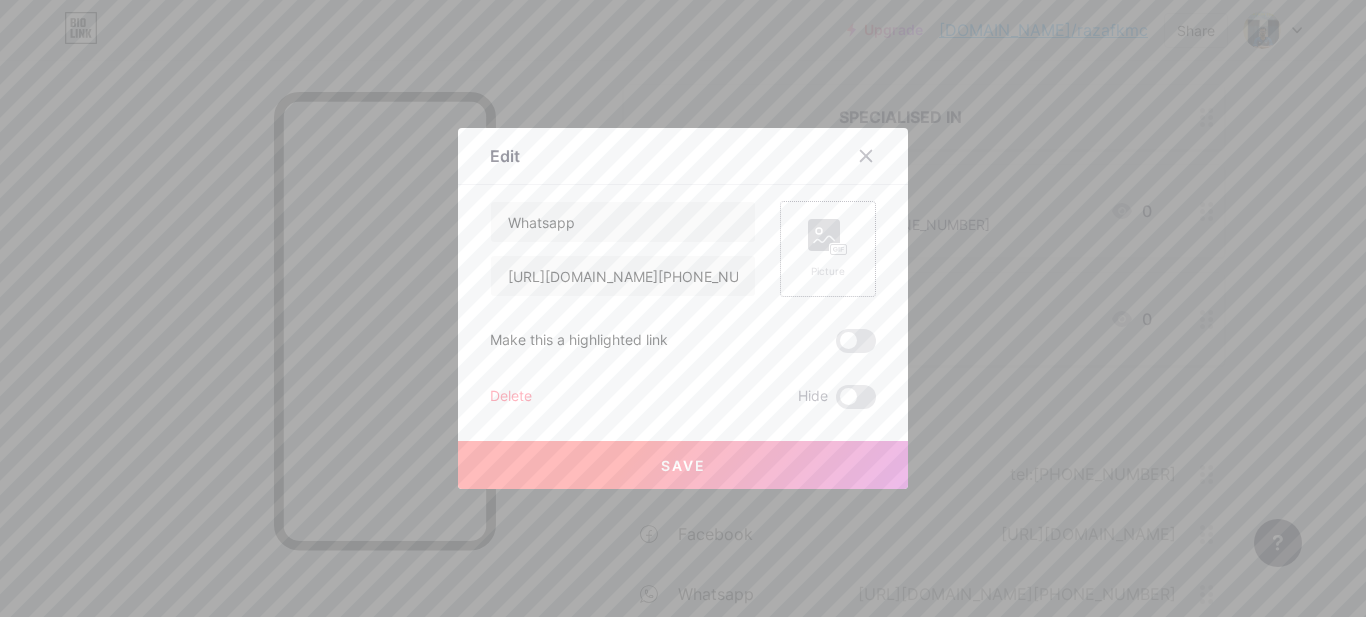 click on "Picture" at bounding box center (828, 271) 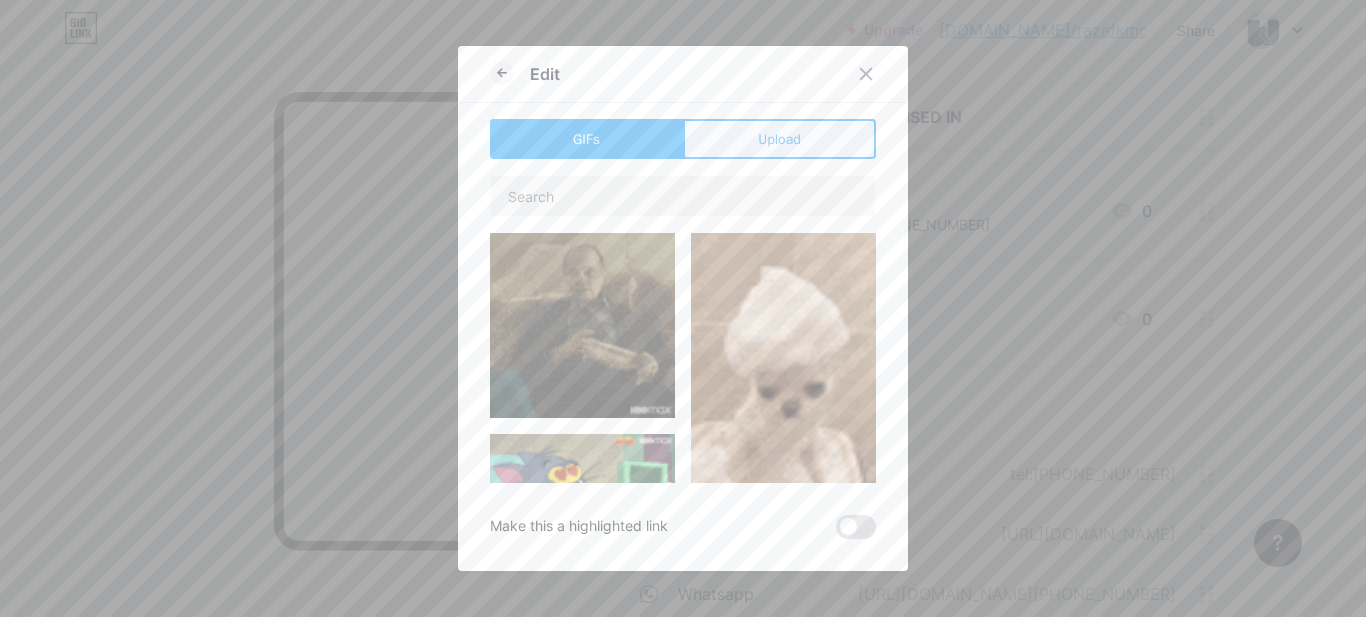 click on "Upload" at bounding box center (779, 139) 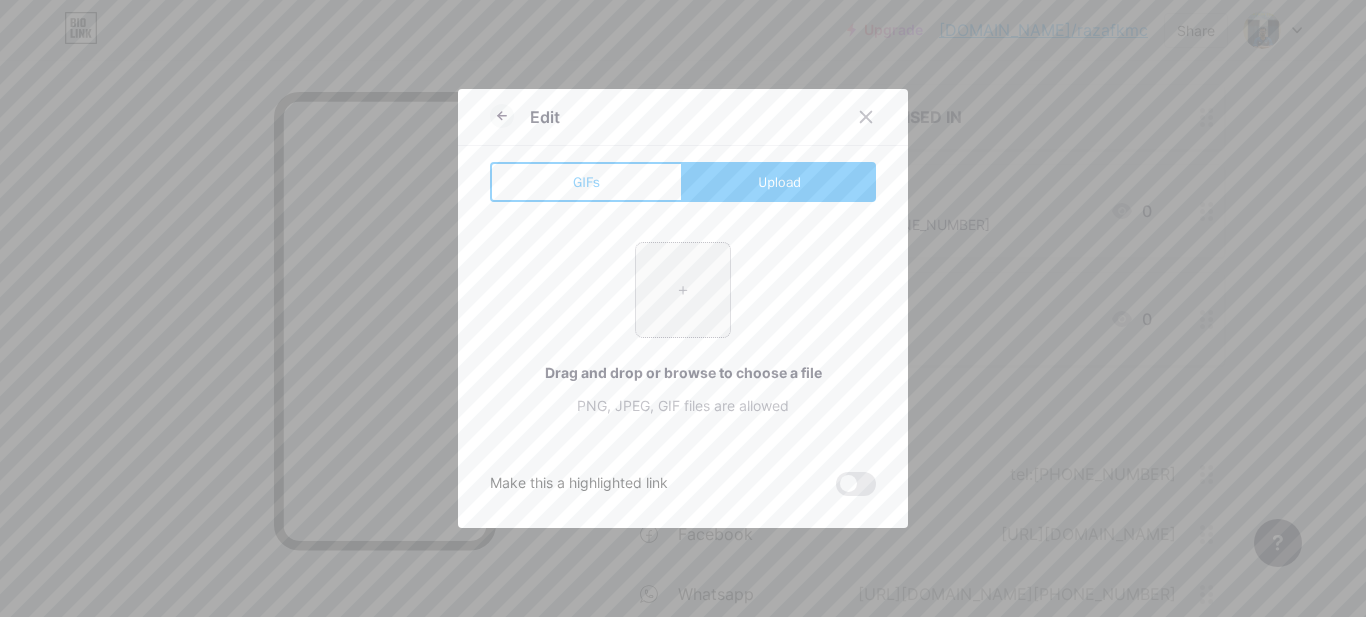 click at bounding box center (683, 290) 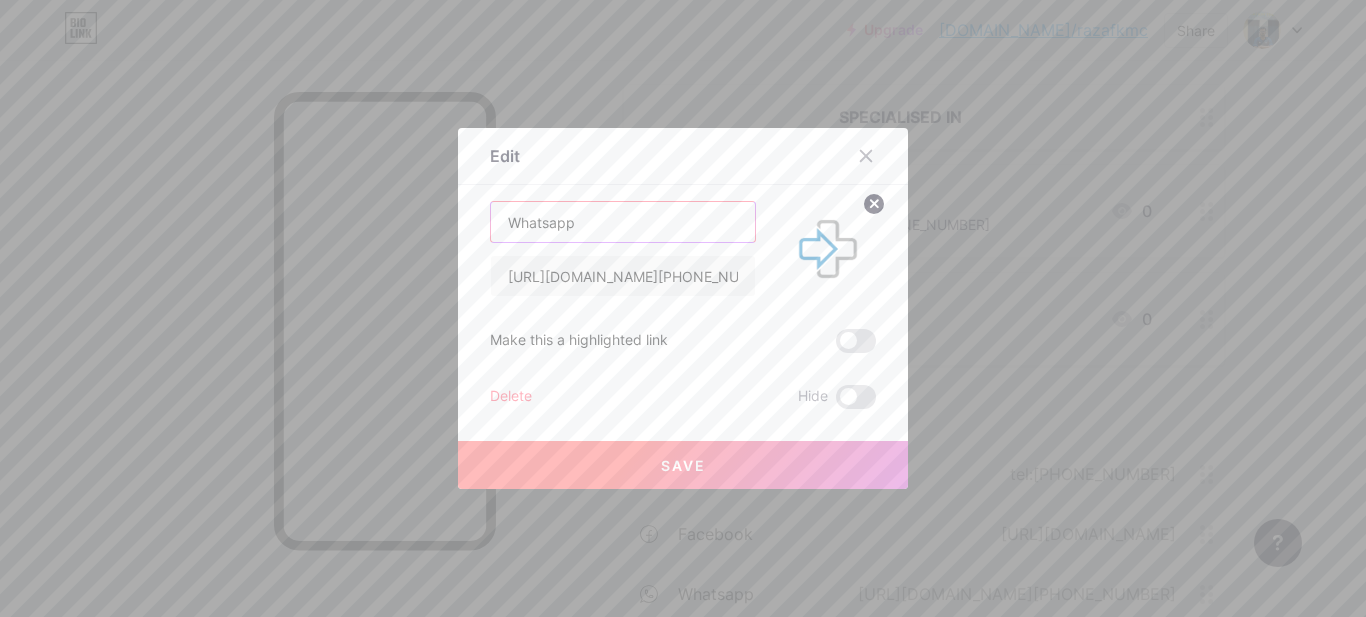 drag, startPoint x: 604, startPoint y: 235, endPoint x: 491, endPoint y: 229, distance: 113.15918 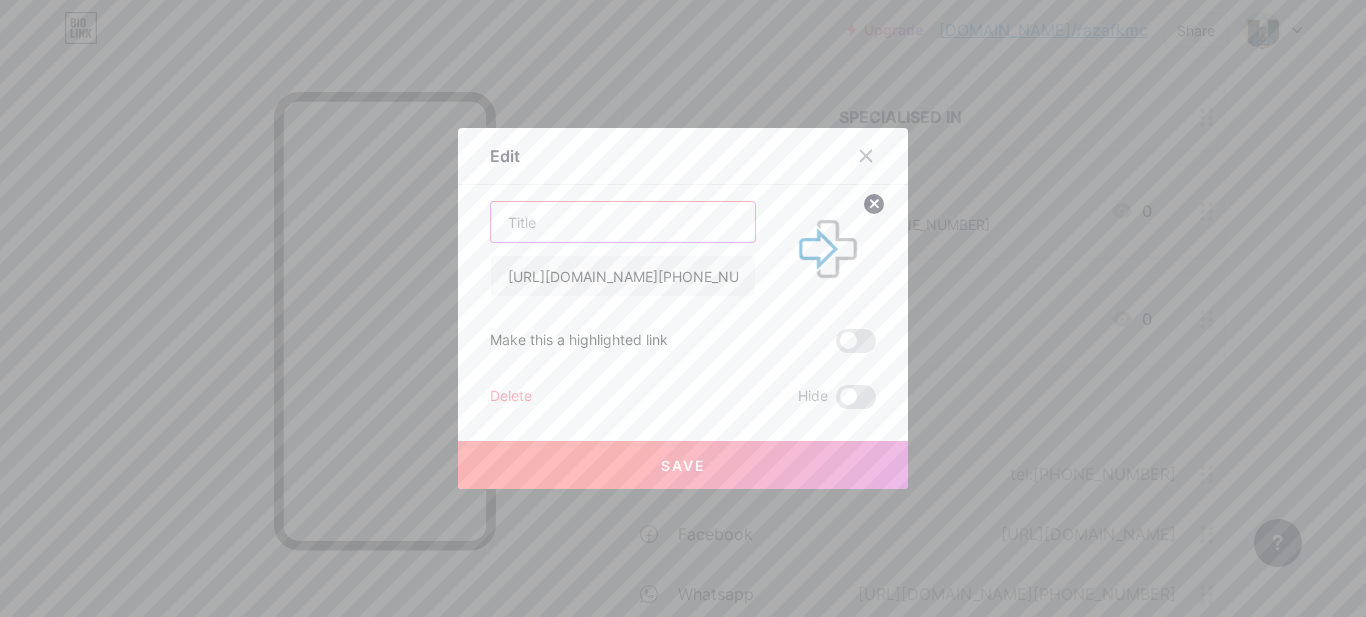 click at bounding box center [623, 222] 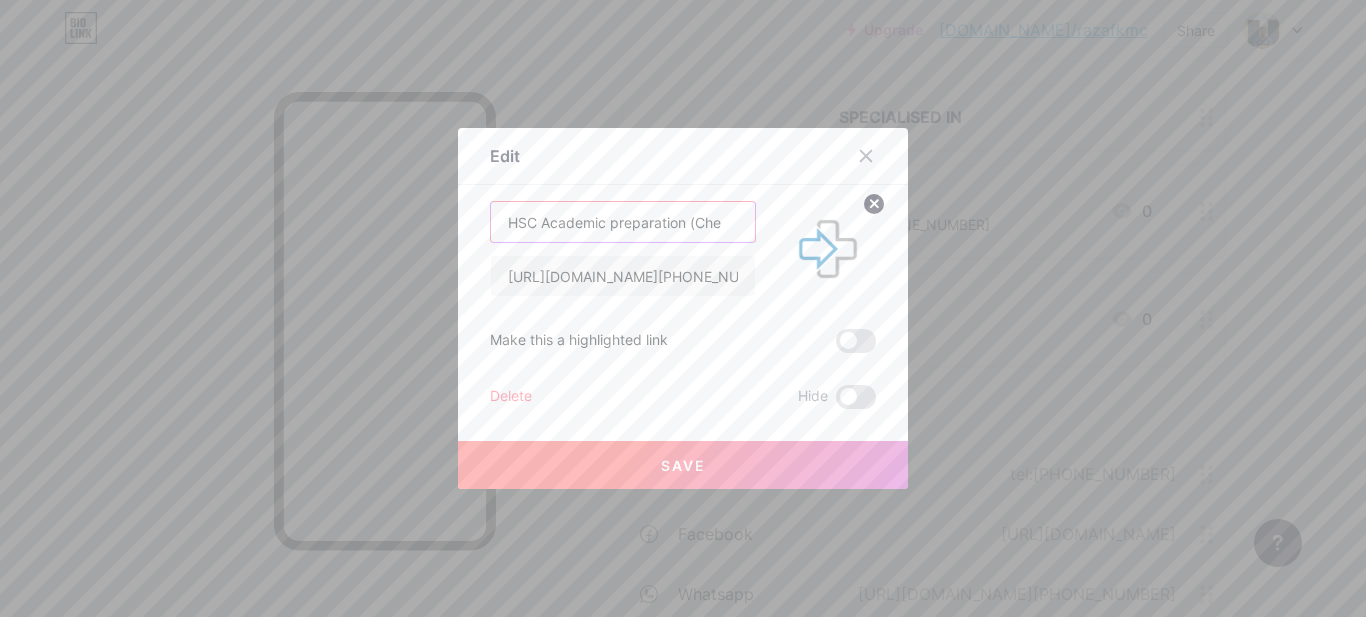 scroll, scrollTop: 0, scrollLeft: 0, axis: both 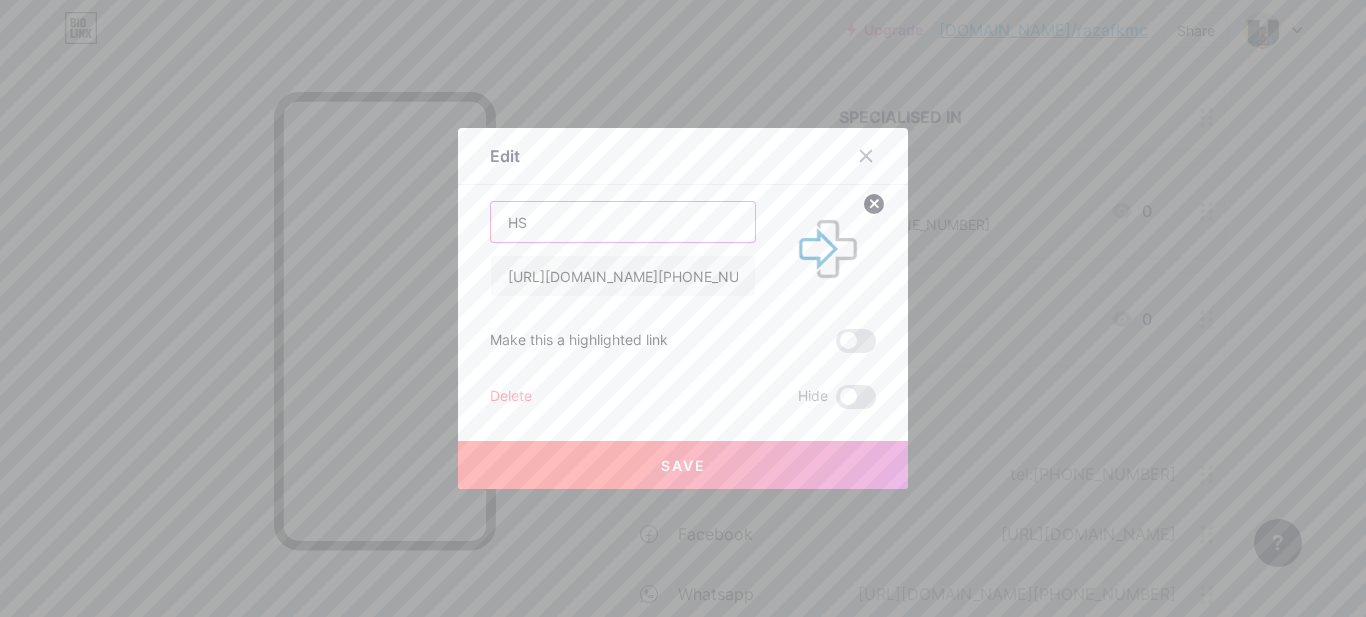 type on "H" 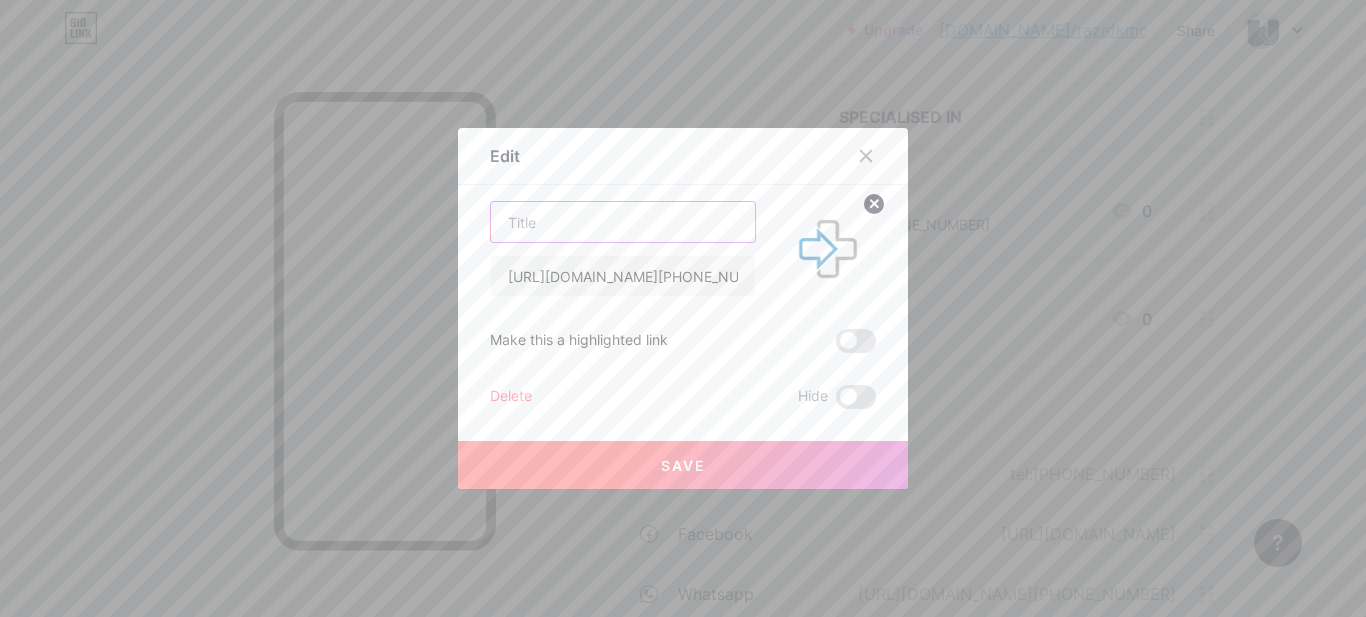 click at bounding box center (623, 222) 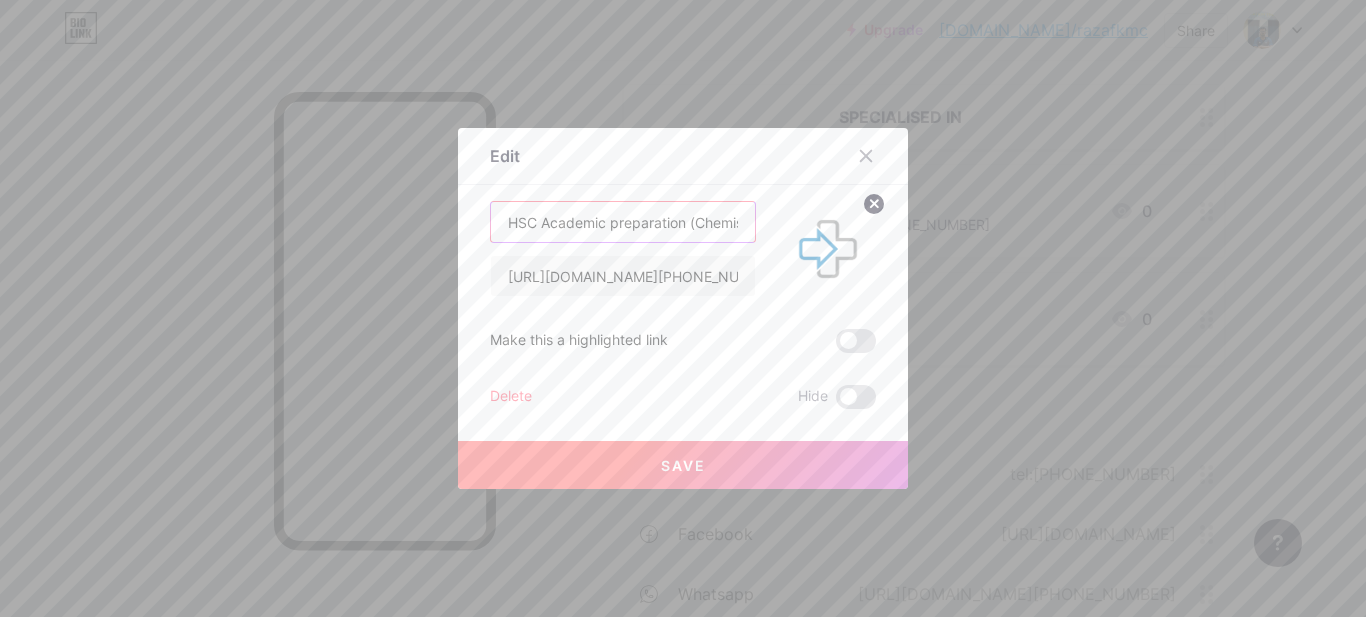 scroll, scrollTop: 0, scrollLeft: 93, axis: horizontal 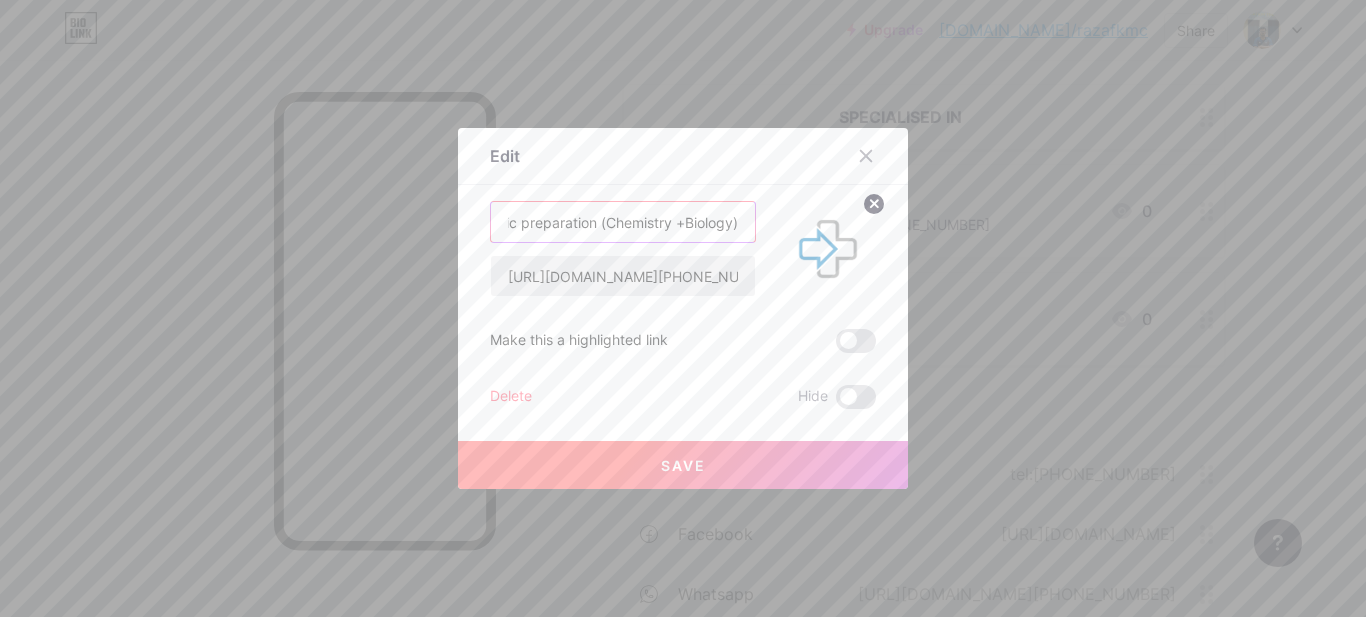 type on "HSC Academic preparation (Chemistry +Biology)" 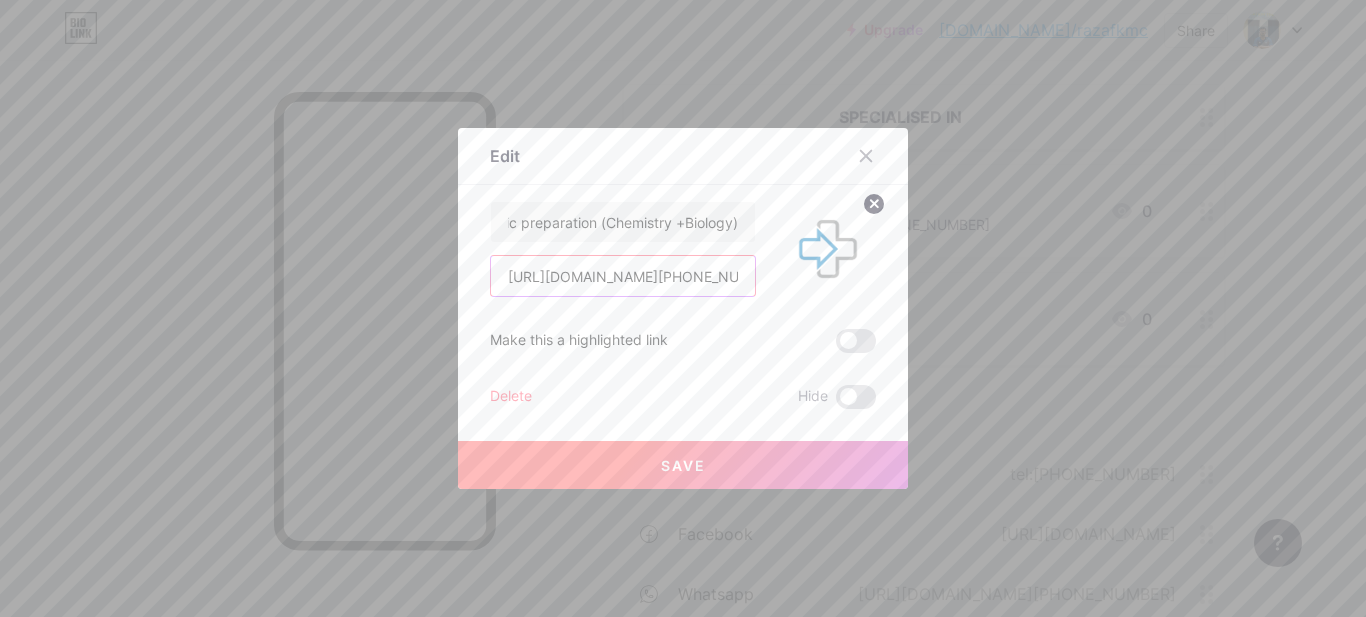scroll, scrollTop: 0, scrollLeft: 0, axis: both 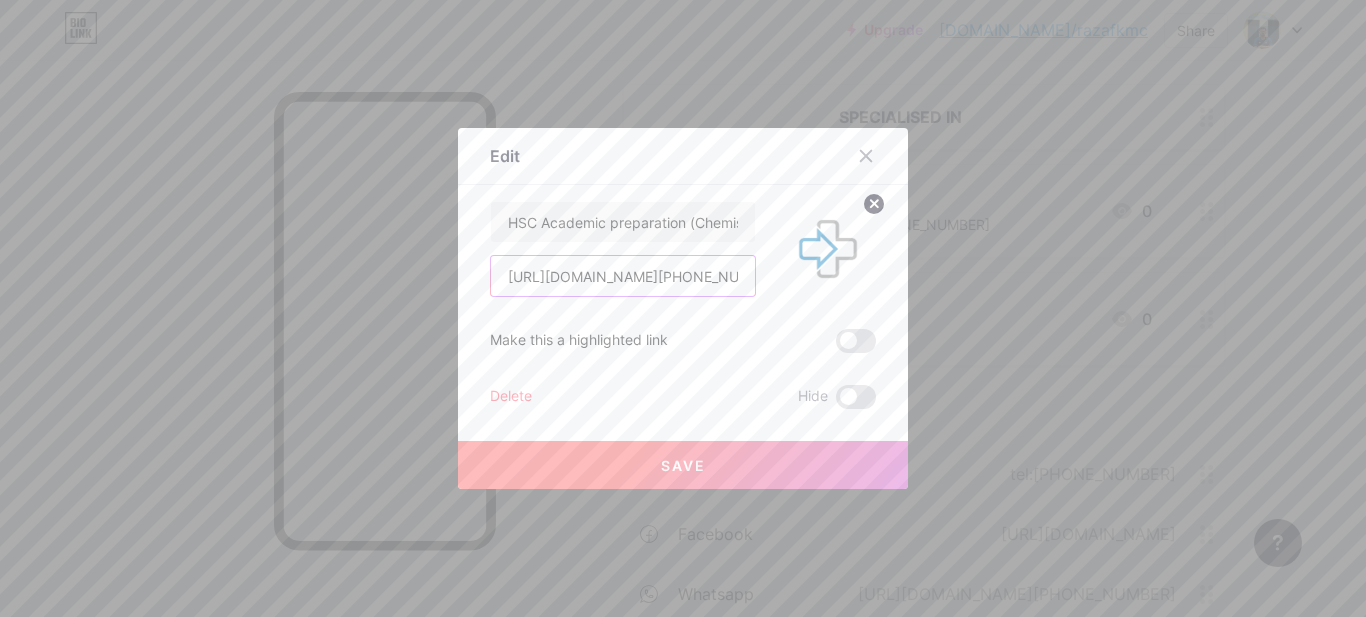 drag, startPoint x: 724, startPoint y: 278, endPoint x: 440, endPoint y: 258, distance: 284.70337 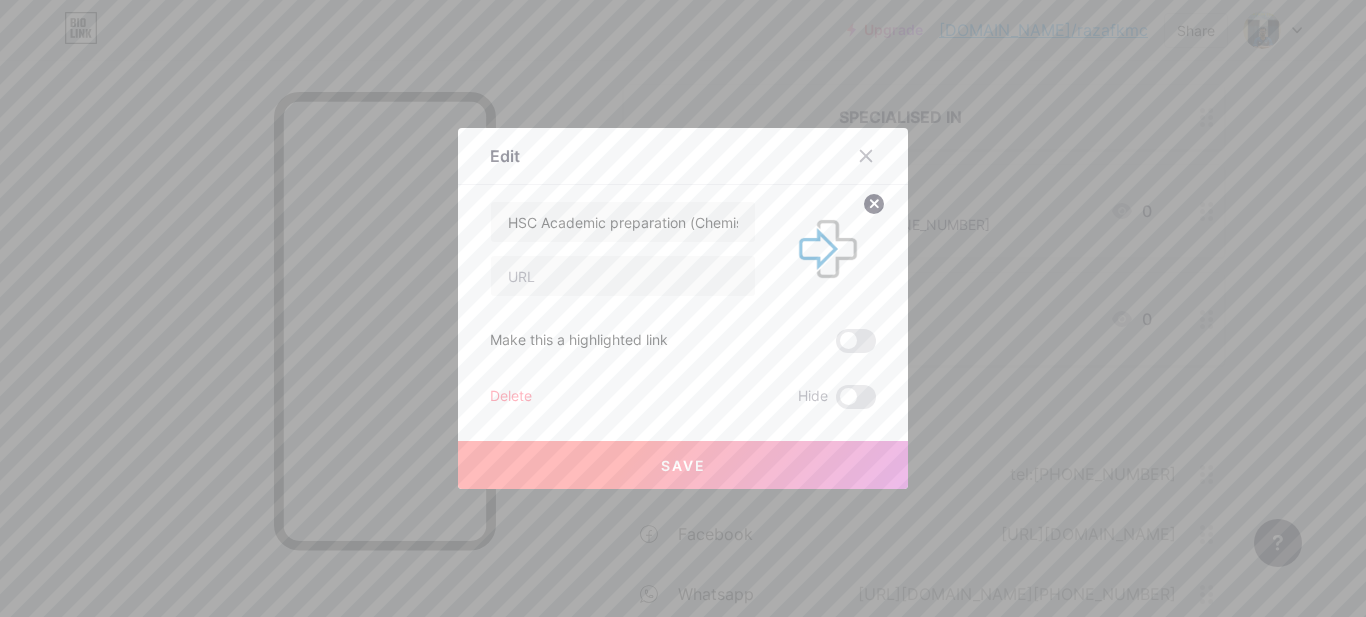 click on "Save" at bounding box center [683, 465] 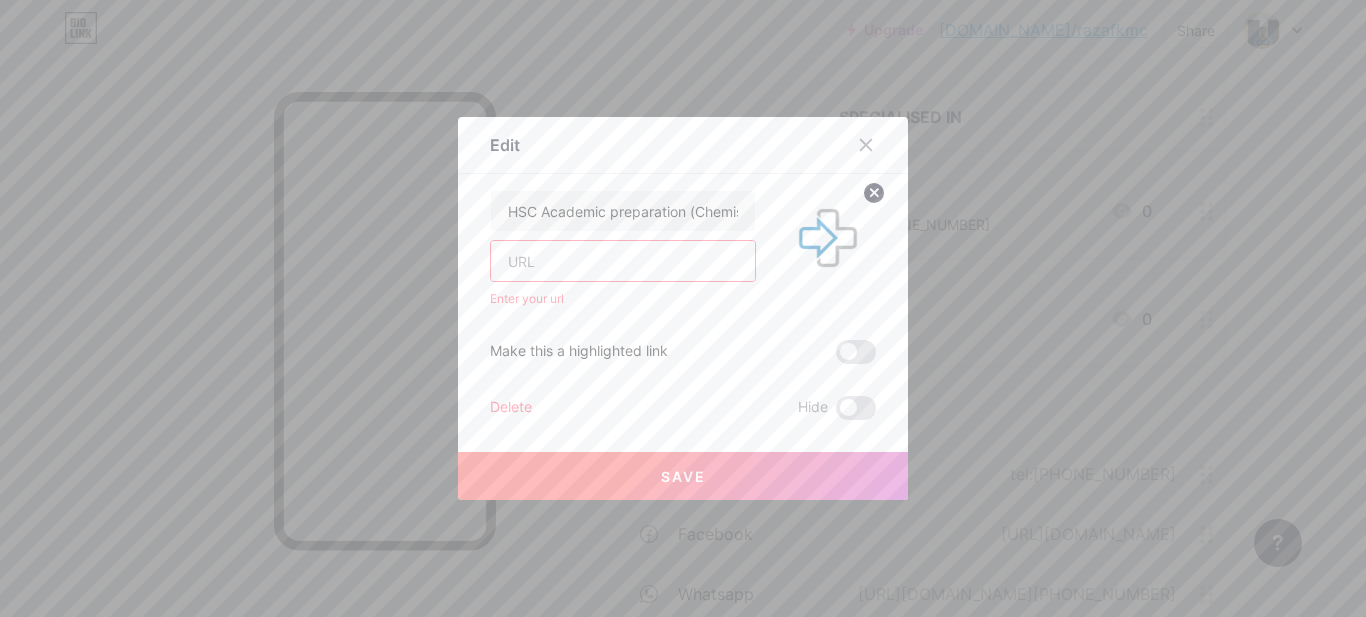 click at bounding box center [623, 261] 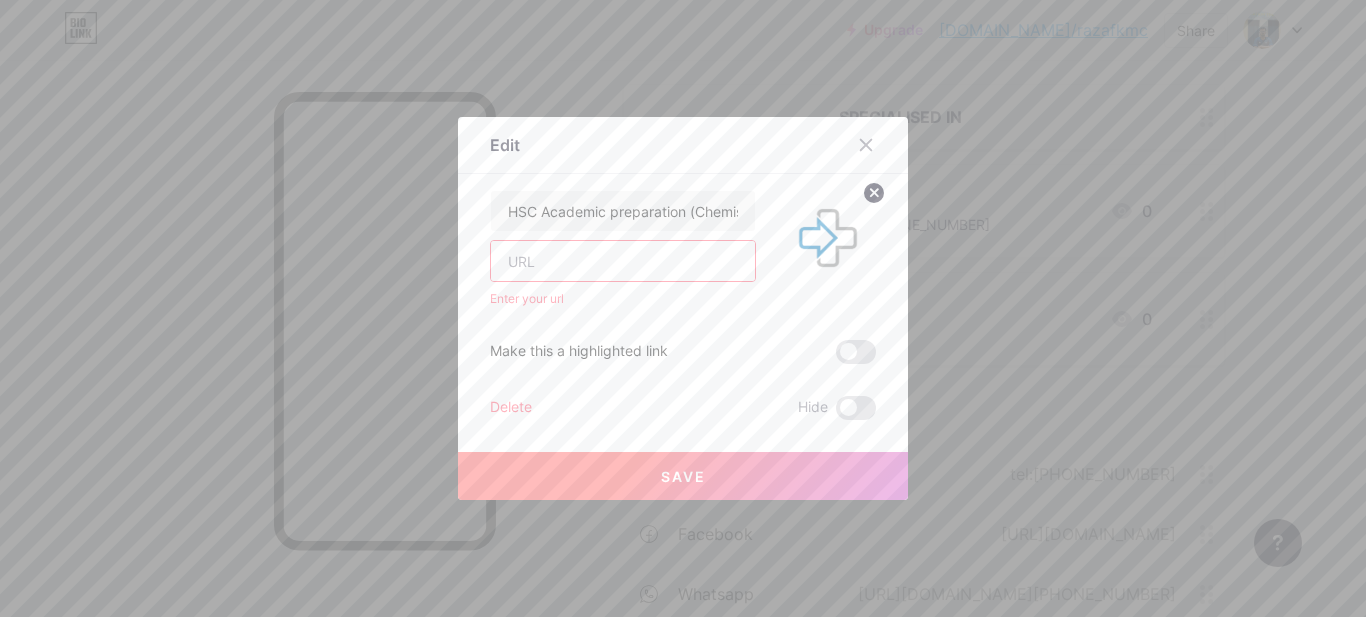 paste on "https://www.facebook.com/rafaz.3124m" 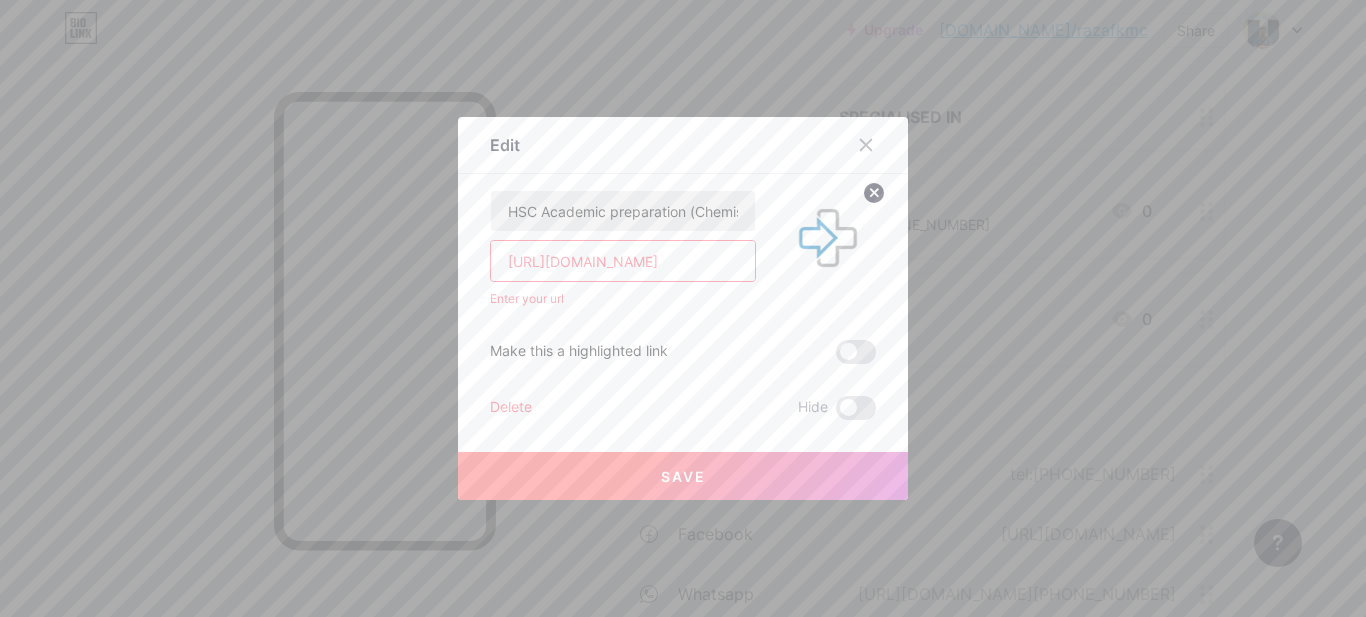 scroll, scrollTop: 0, scrollLeft: 36, axis: horizontal 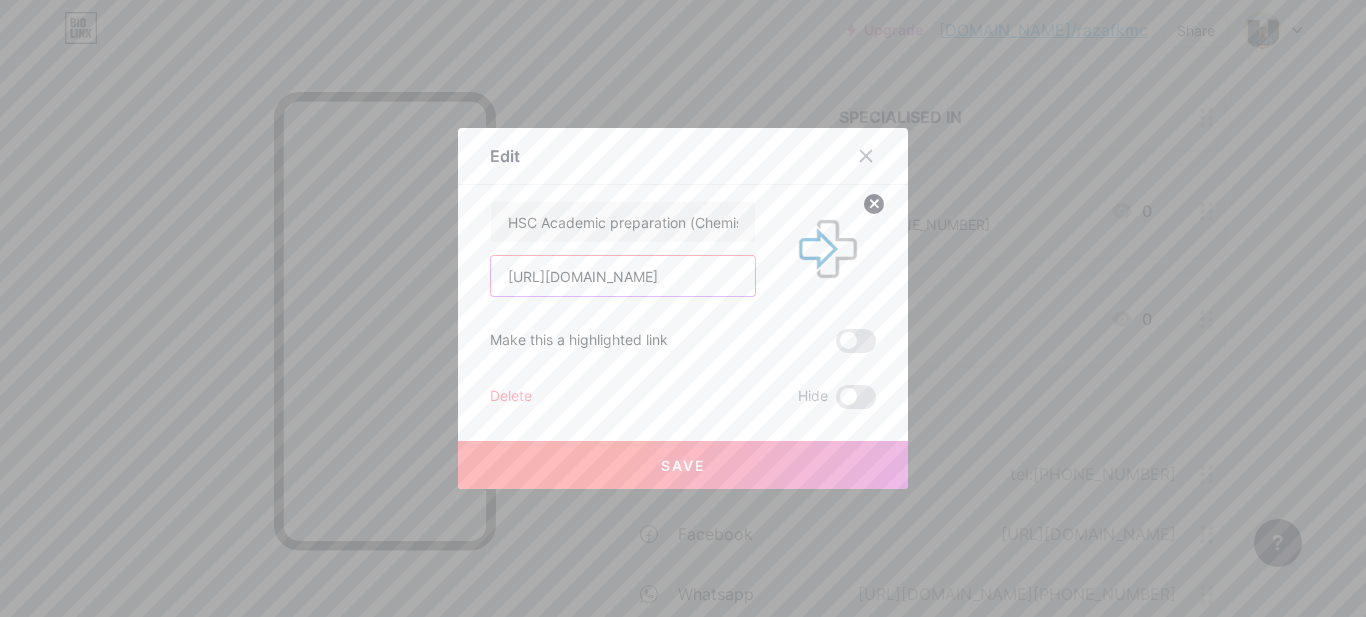 type on "https://www.facebook.com/rafaz.3124m" 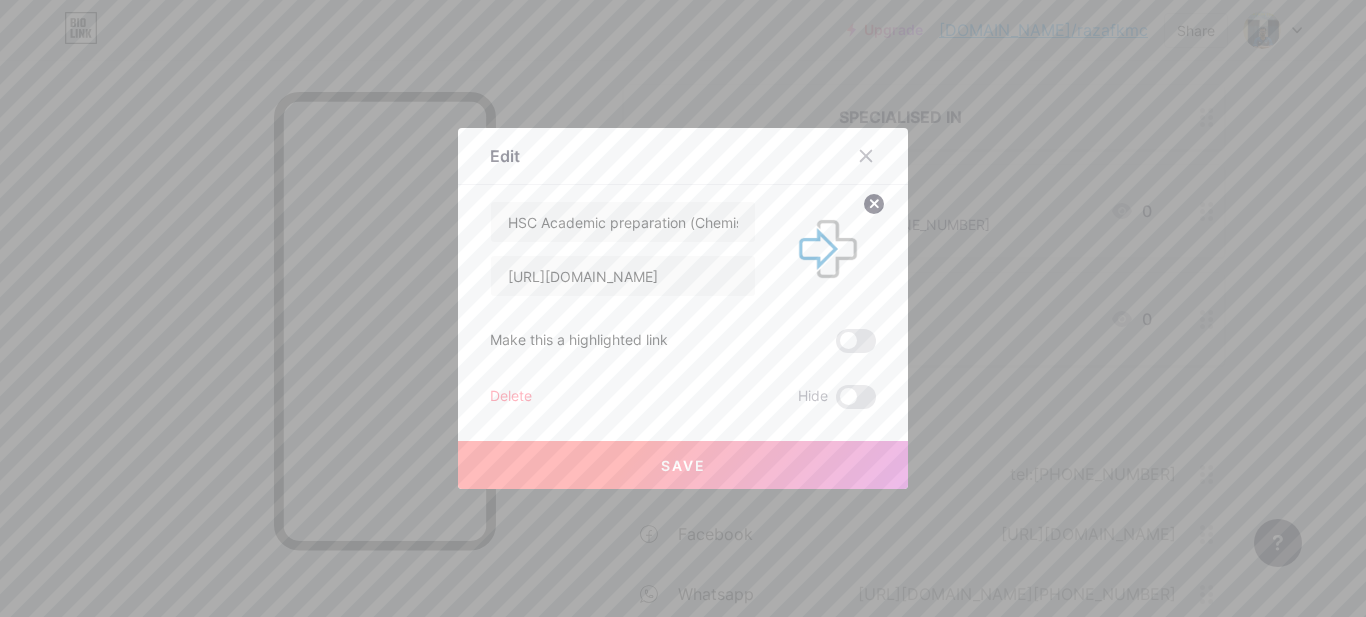 scroll, scrollTop: 0, scrollLeft: 0, axis: both 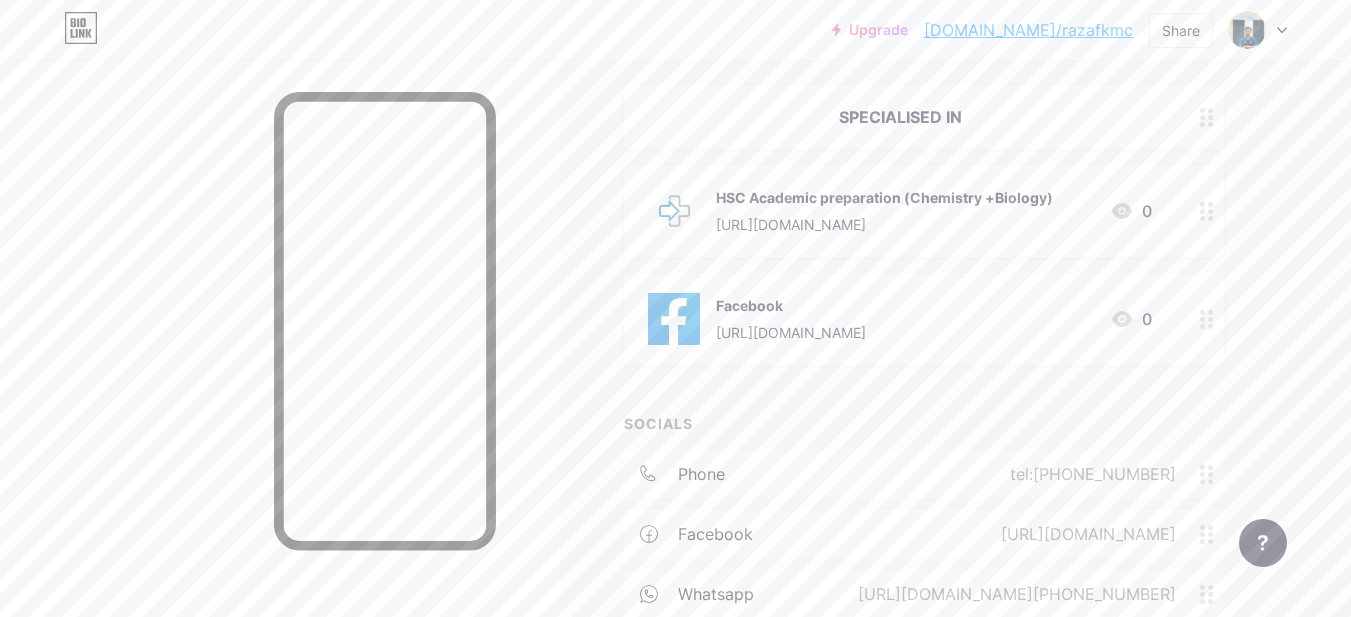 click on "https://www.facebook.com/rafaz.3124m" at bounding box center (884, 224) 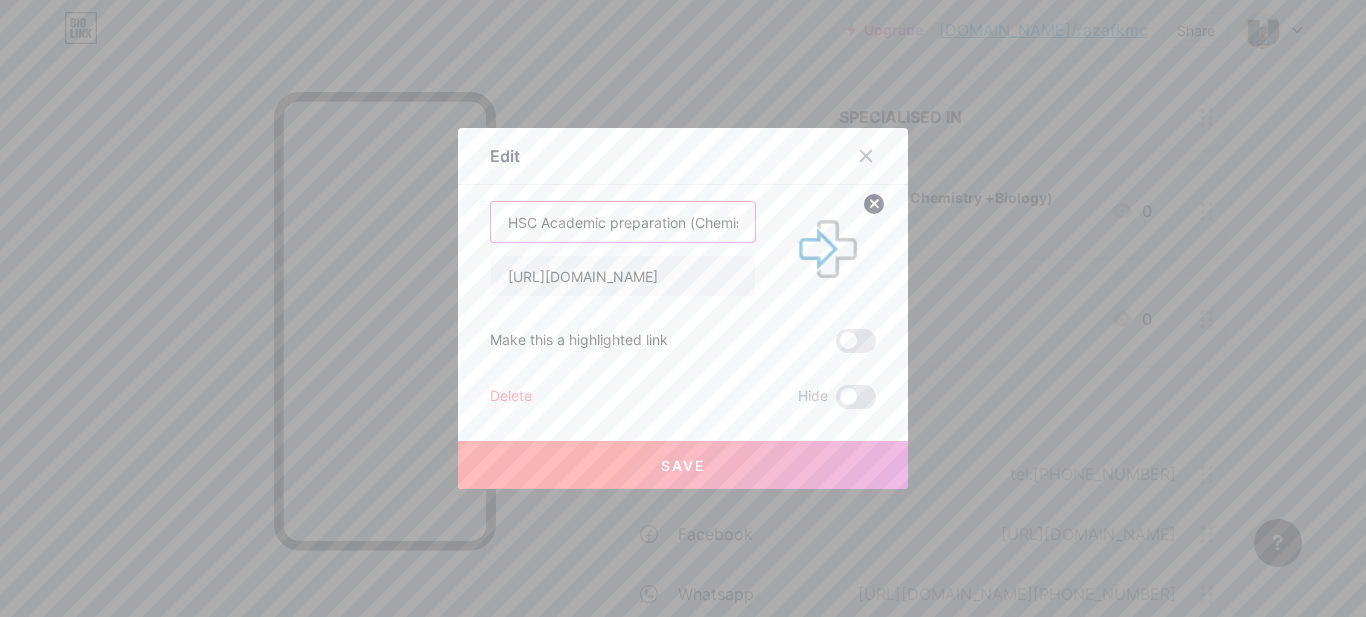 drag, startPoint x: 603, startPoint y: 225, endPoint x: 535, endPoint y: 226, distance: 68.007355 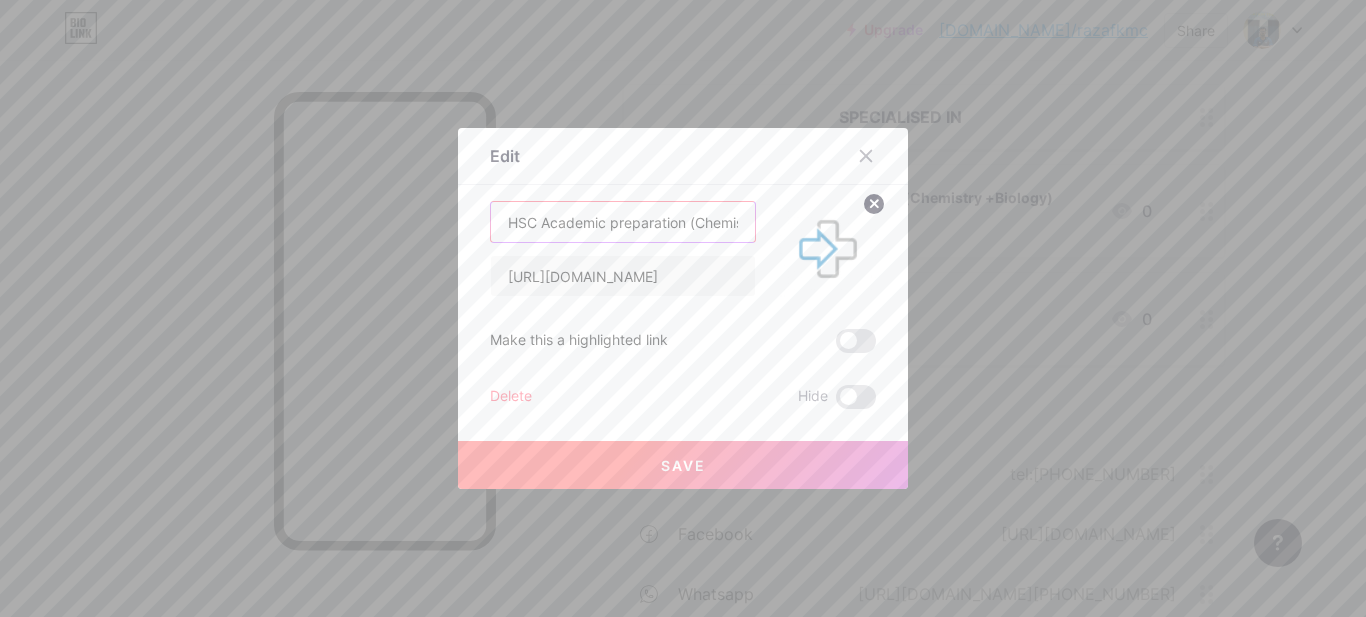click on "HSC Academic preparation (Chemistry +Biology)" at bounding box center [623, 222] 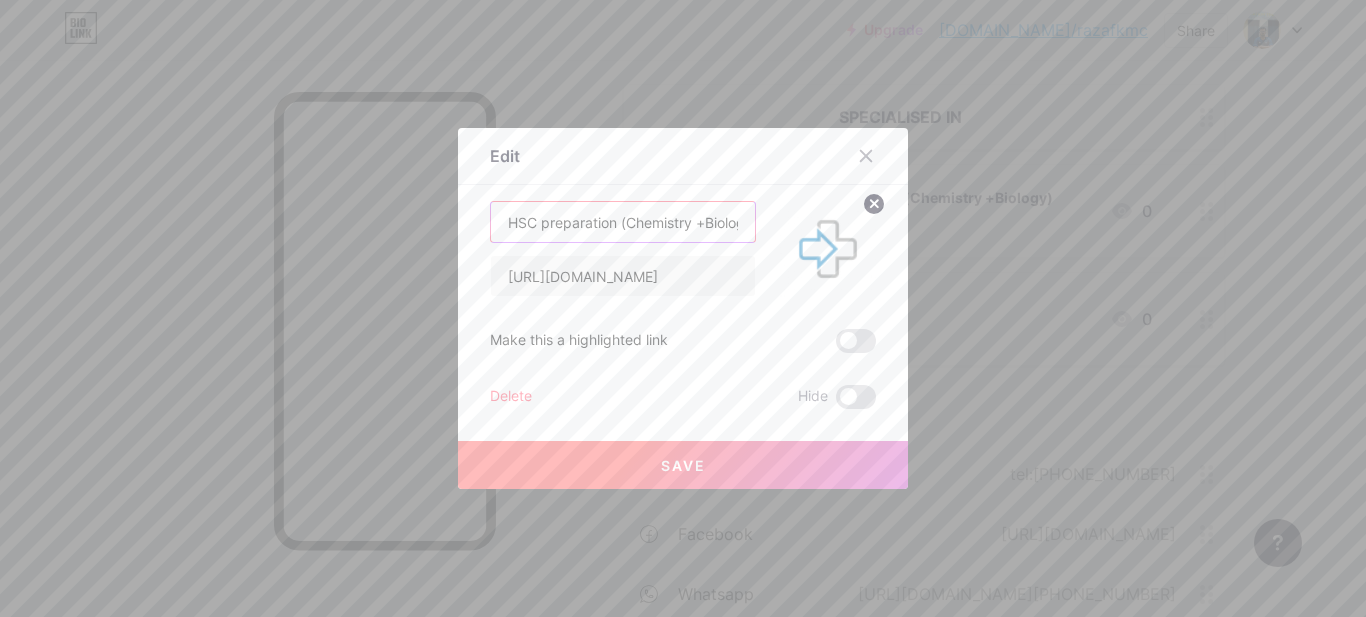 type on "HSC preparation (Chemistry +Biology)" 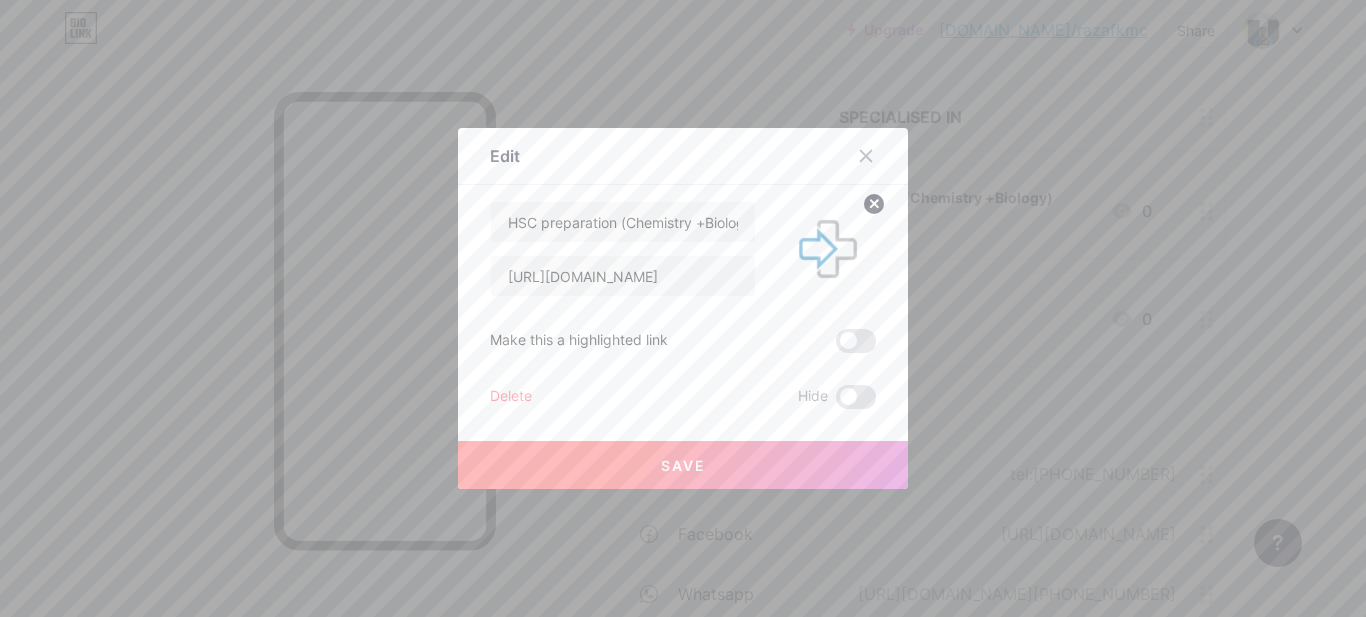 click on "Save" at bounding box center [683, 465] 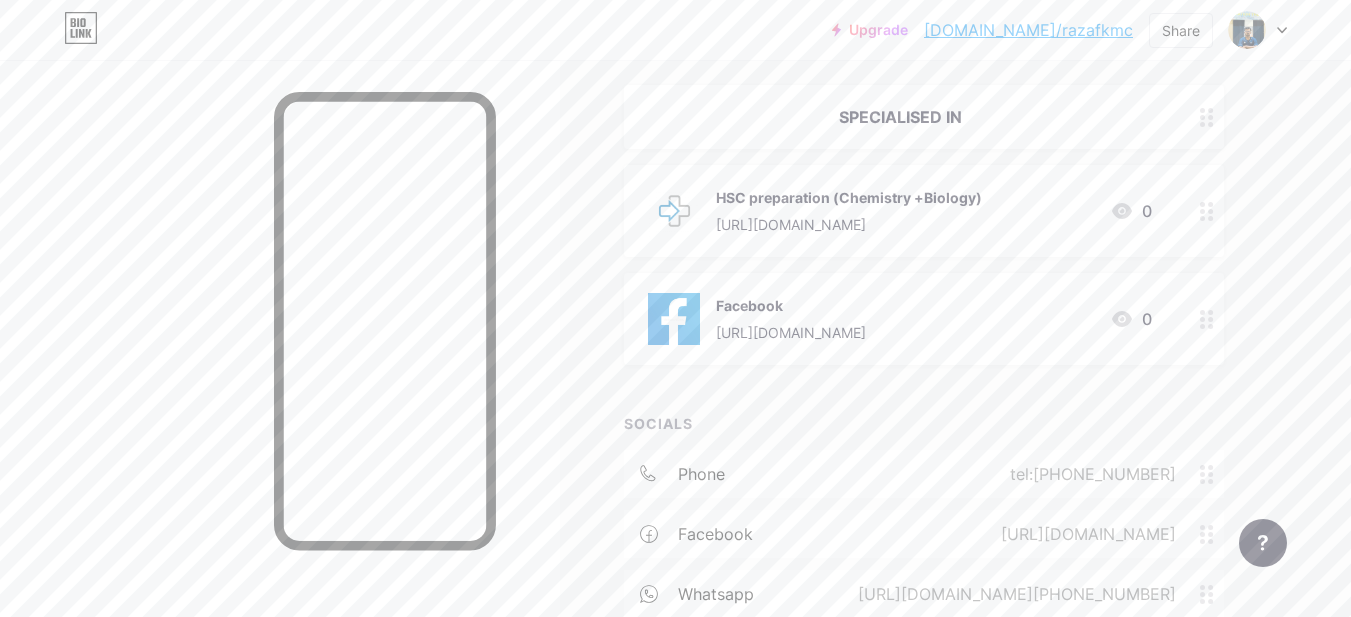 click on "https://www.facebook.com/rafaz.3124m" at bounding box center [849, 224] 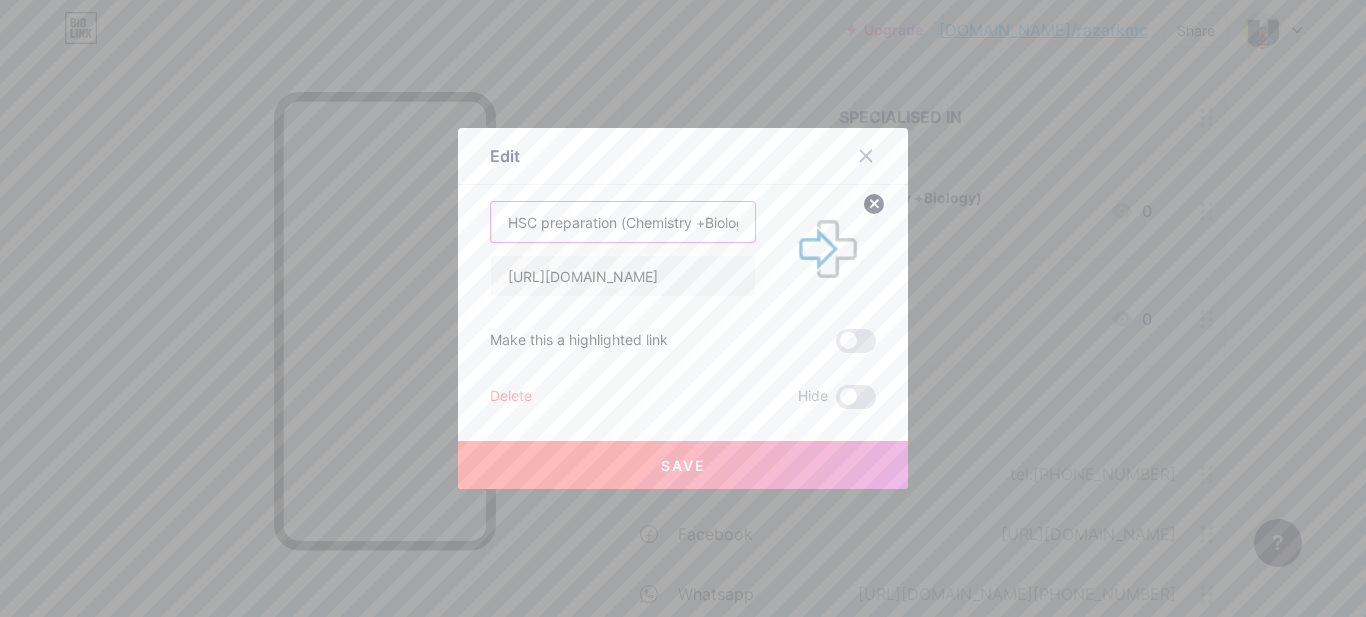 drag, startPoint x: 693, startPoint y: 226, endPoint x: 693, endPoint y: 238, distance: 12 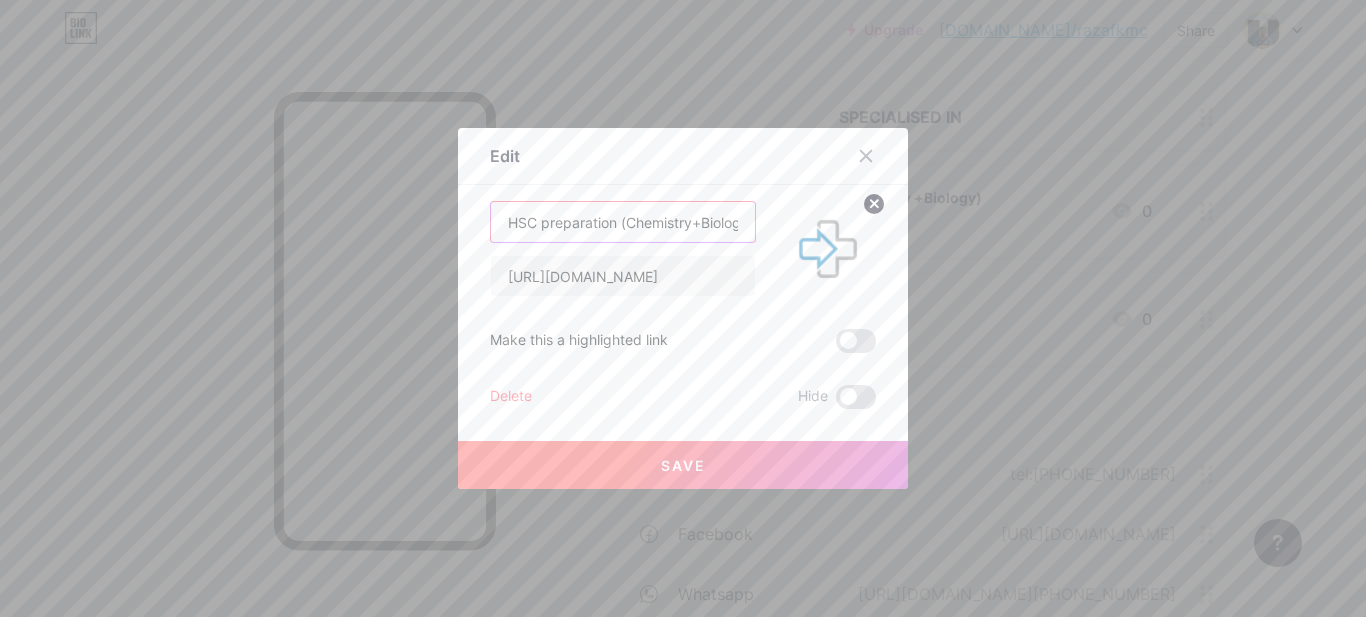 type on "HSC preparation (Chemistry+Biology)" 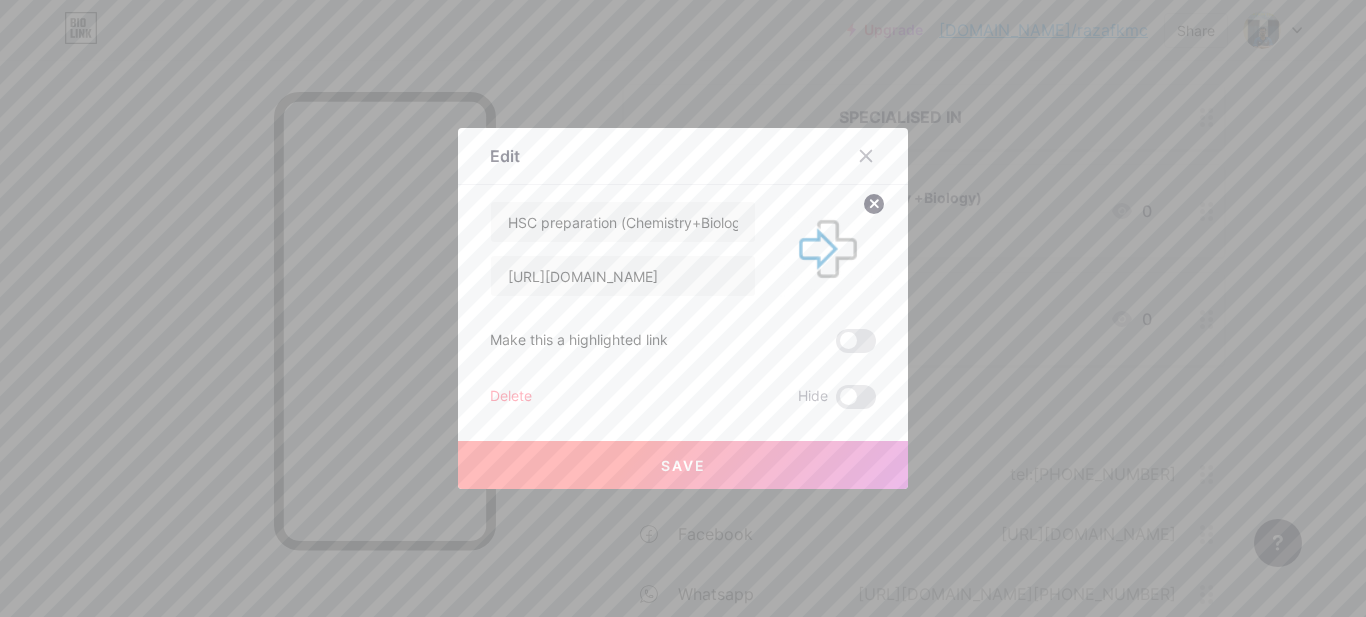 click on "Save" at bounding box center (683, 465) 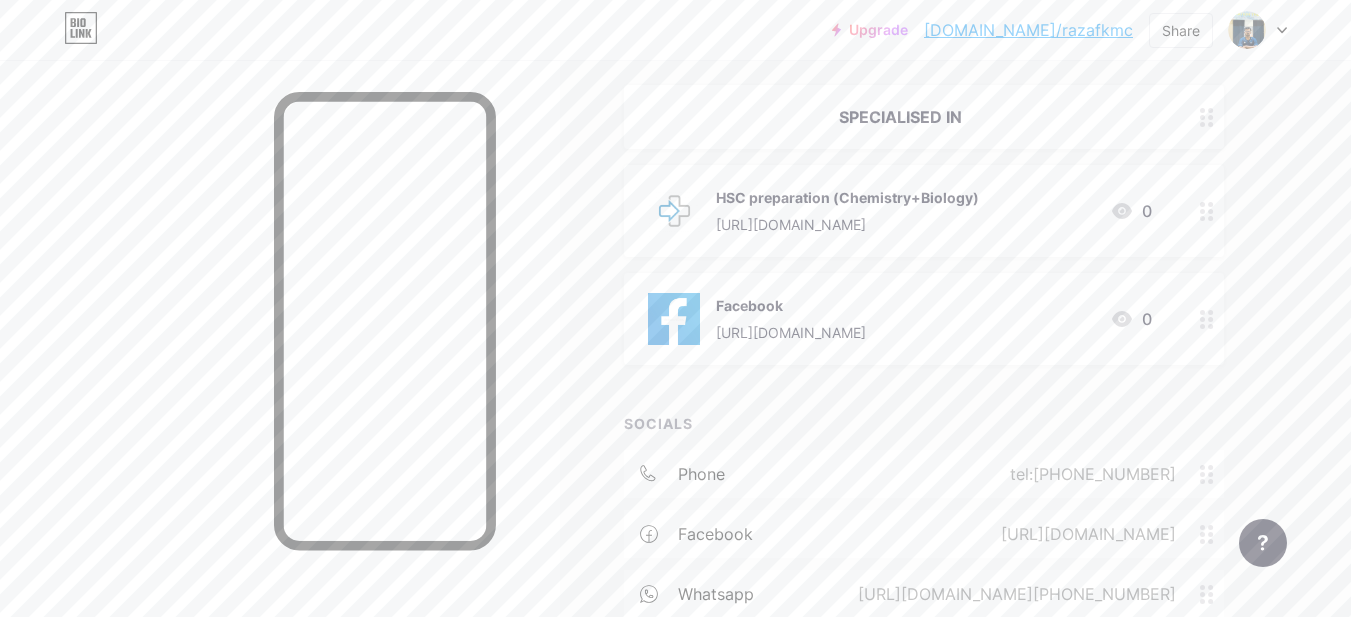click on "HSC preparation (Chemistry+Biology)
https://www.facebook.com/rafaz.3124m
0" at bounding box center [900, 211] 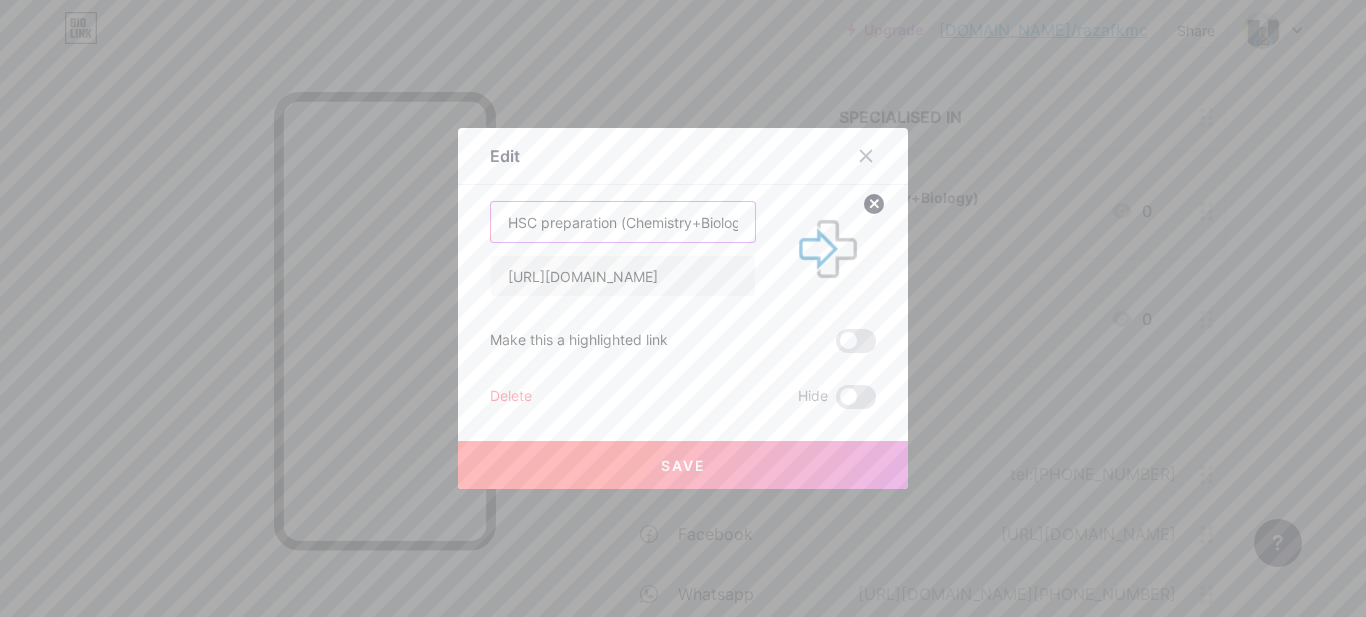 click on "HSC preparation (Chemistry+Biology)" at bounding box center (623, 222) 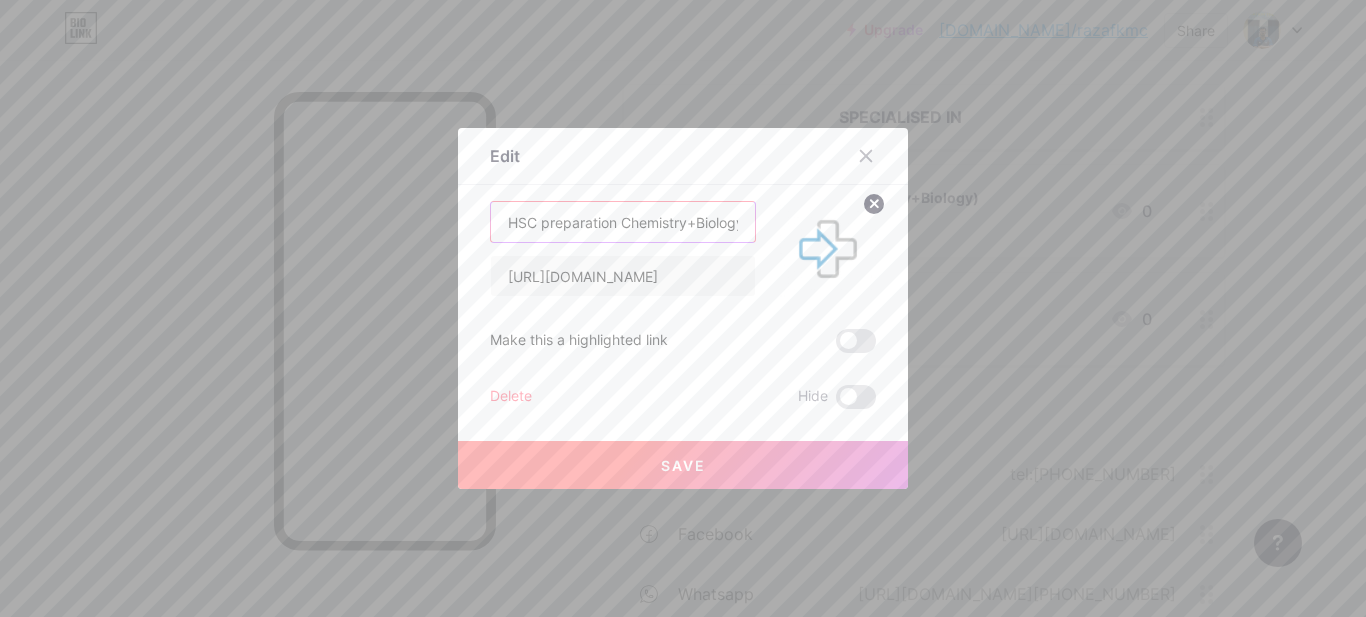 click on "HSC preparation Chemistry+Biology)" at bounding box center [623, 222] 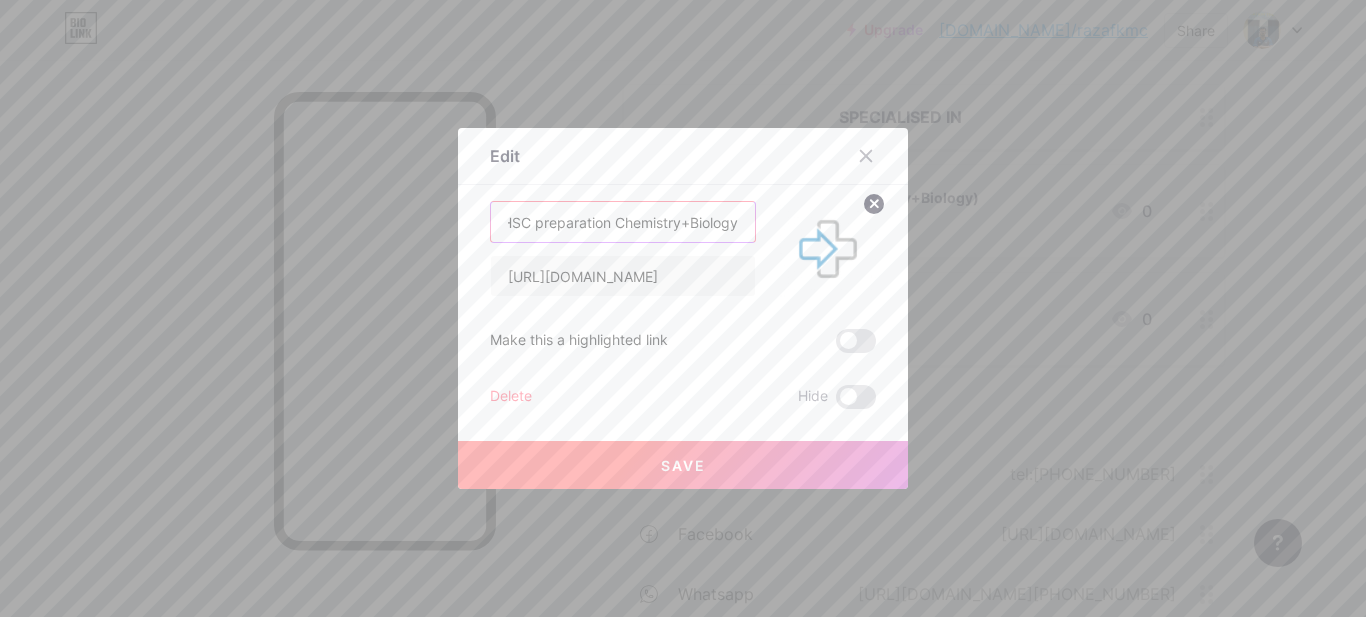 scroll, scrollTop: 0, scrollLeft: 9, axis: horizontal 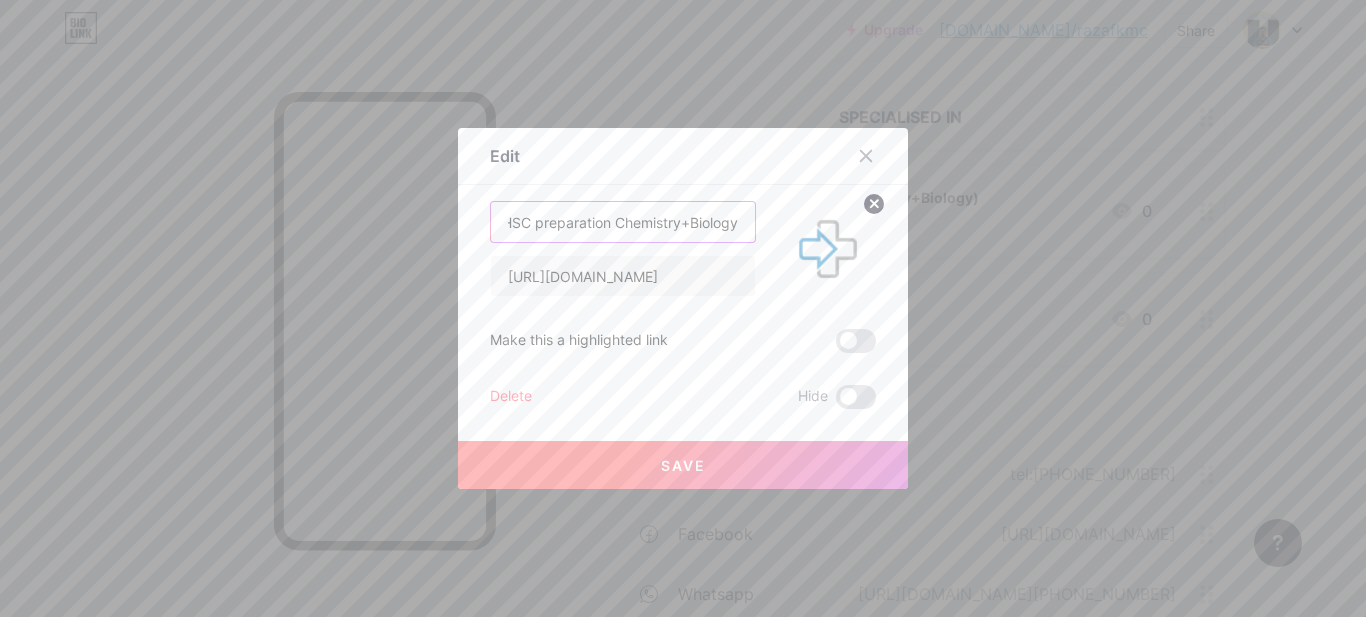 type on "HSC preparation Chemistry+Biology" 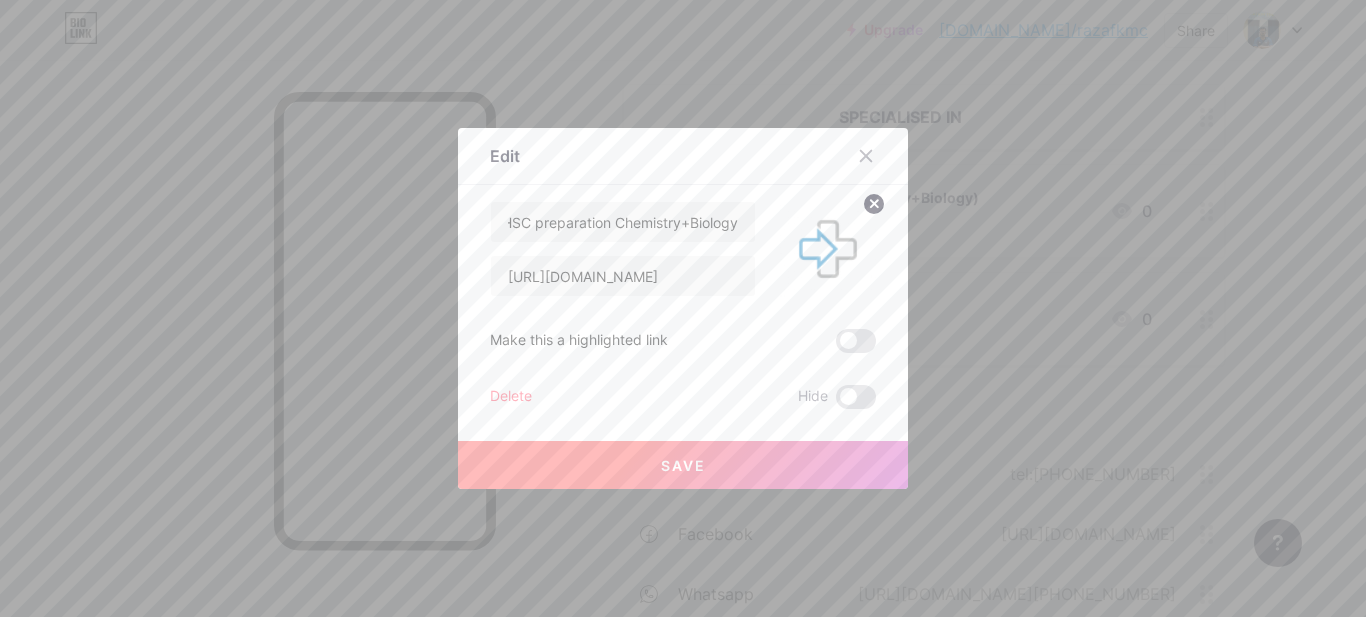 scroll, scrollTop: 0, scrollLeft: 0, axis: both 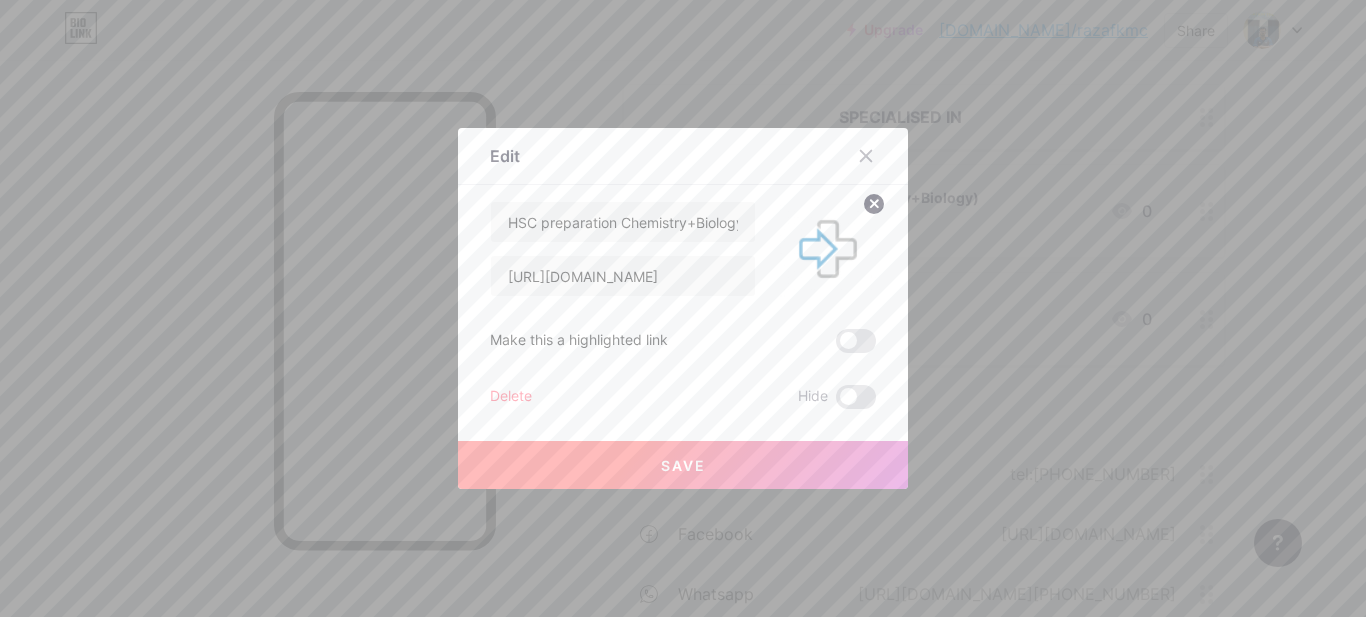 click on "Save" at bounding box center [683, 465] 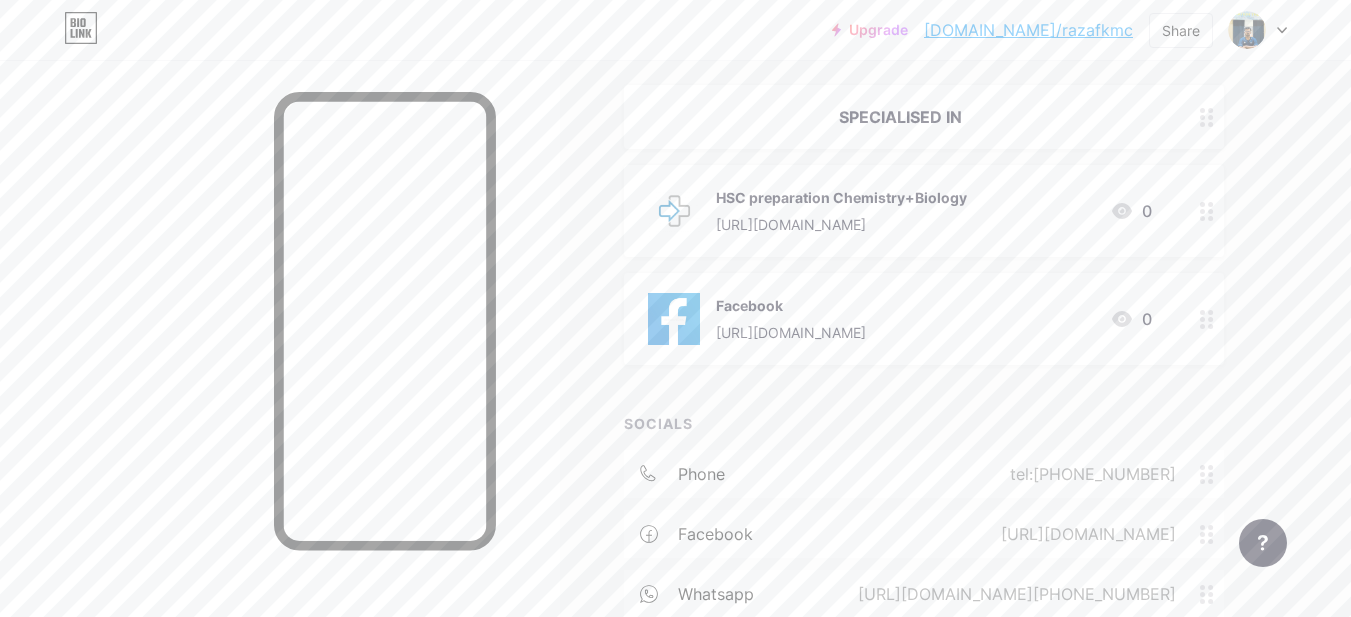 click on "HSC preparation Chemistry+Biology
https://www.facebook.com/rafaz.3124m
0" at bounding box center (900, 211) 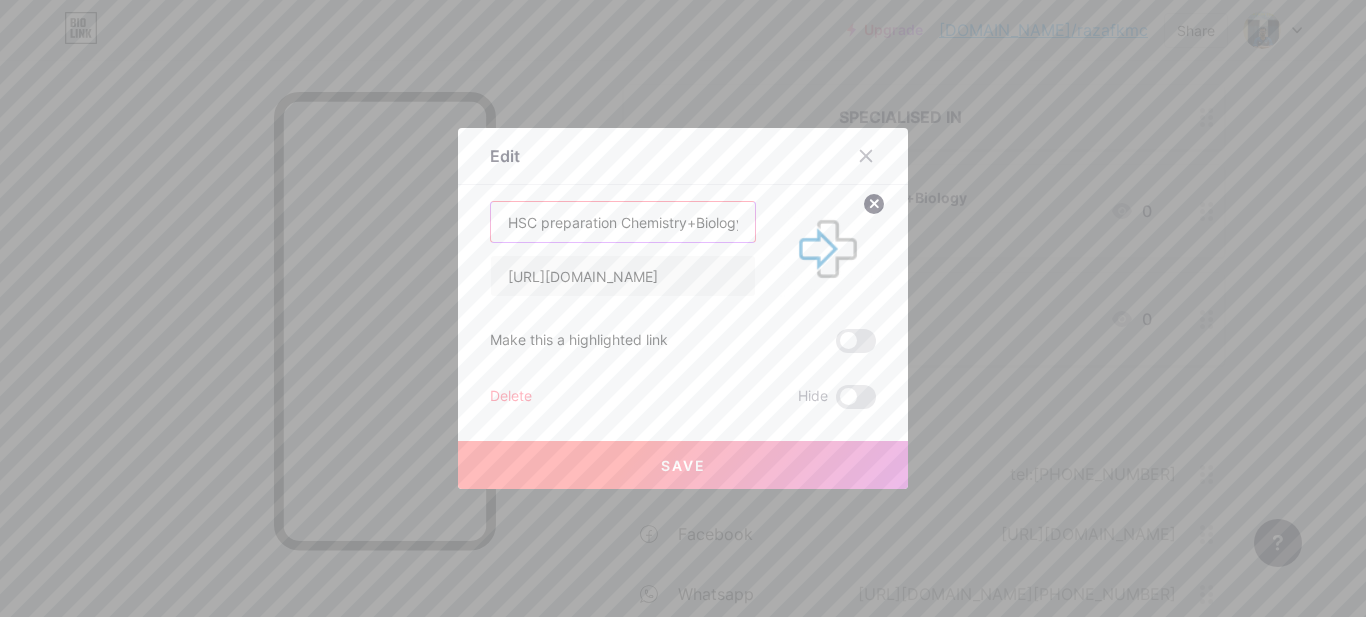 click on "HSC preparation Chemistry+Biology" at bounding box center [623, 222] 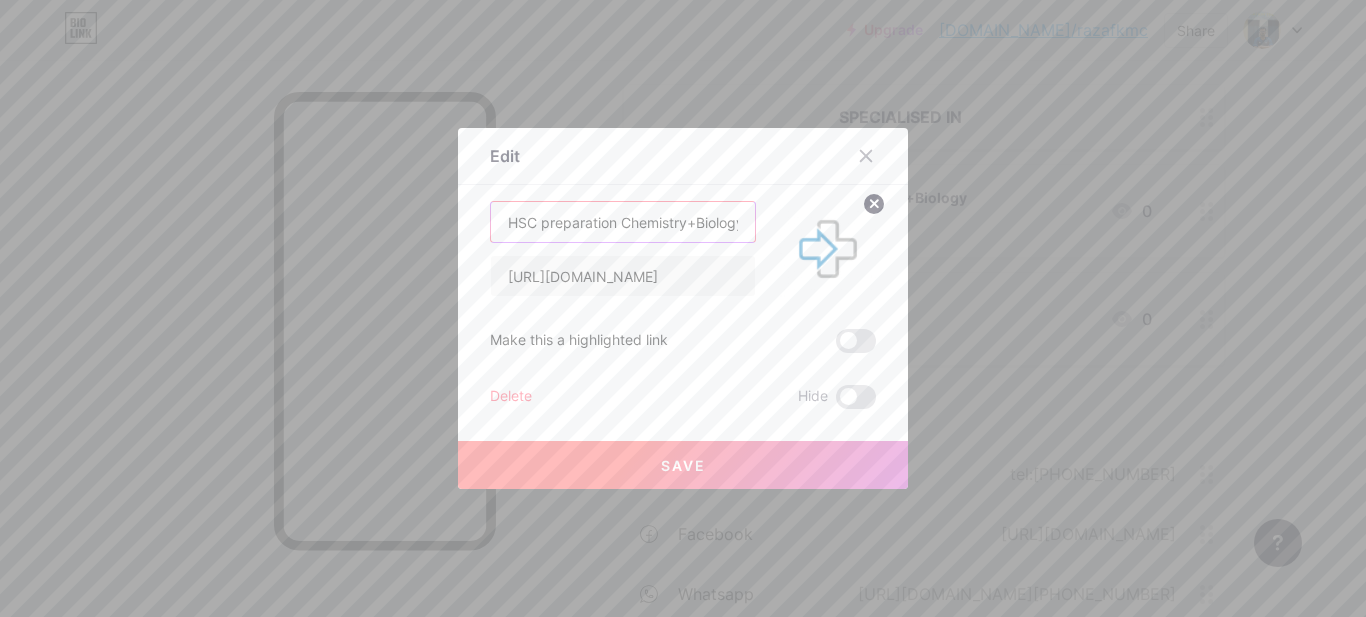 scroll, scrollTop: 0, scrollLeft: 9, axis: horizontal 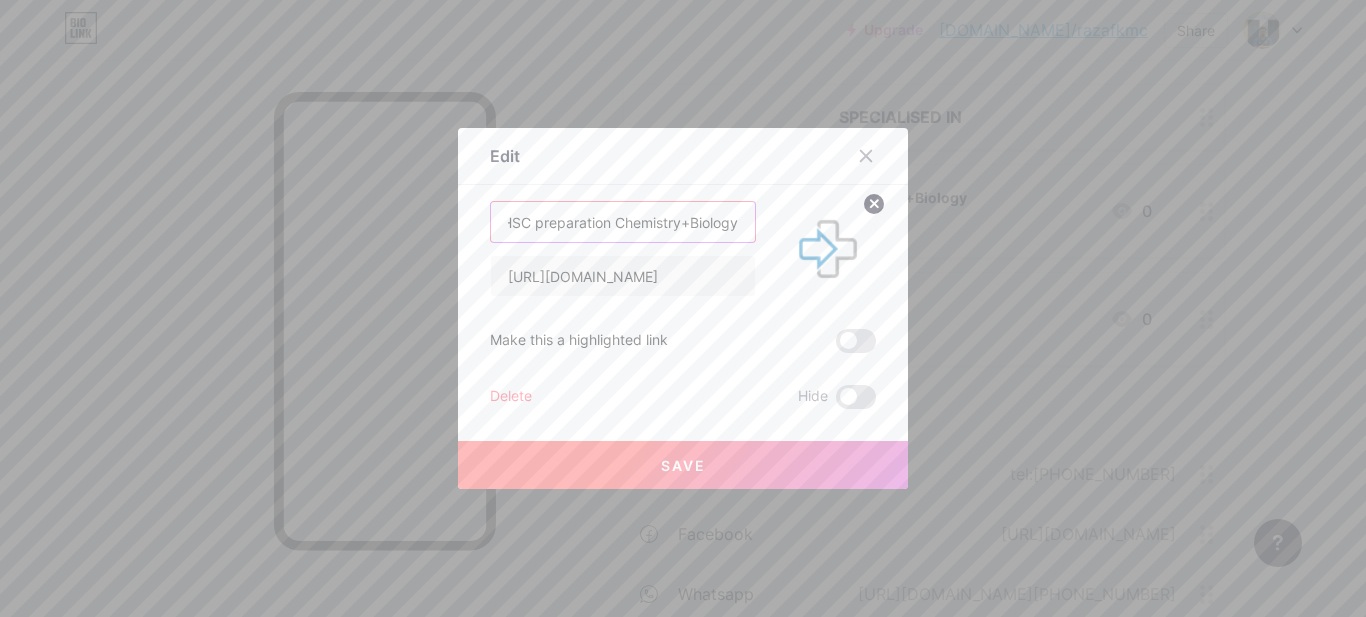click on "HSC preparation Chemistry+Biology" at bounding box center (623, 222) 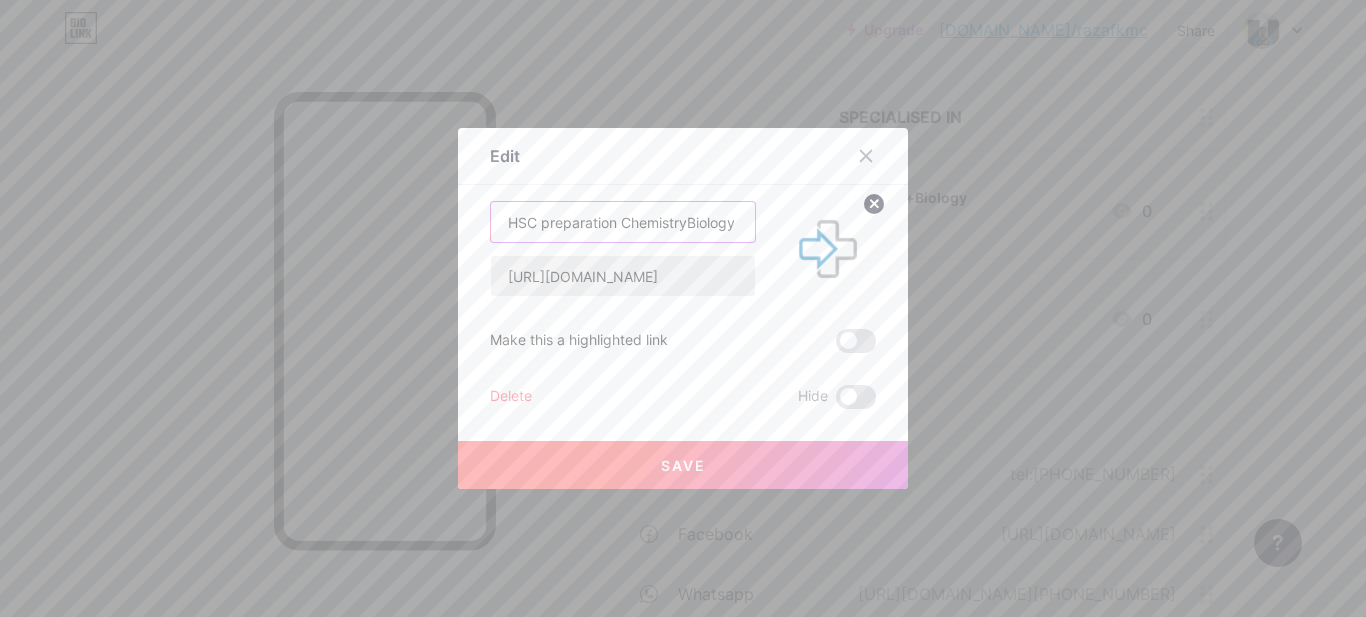 scroll, scrollTop: 0, scrollLeft: 0, axis: both 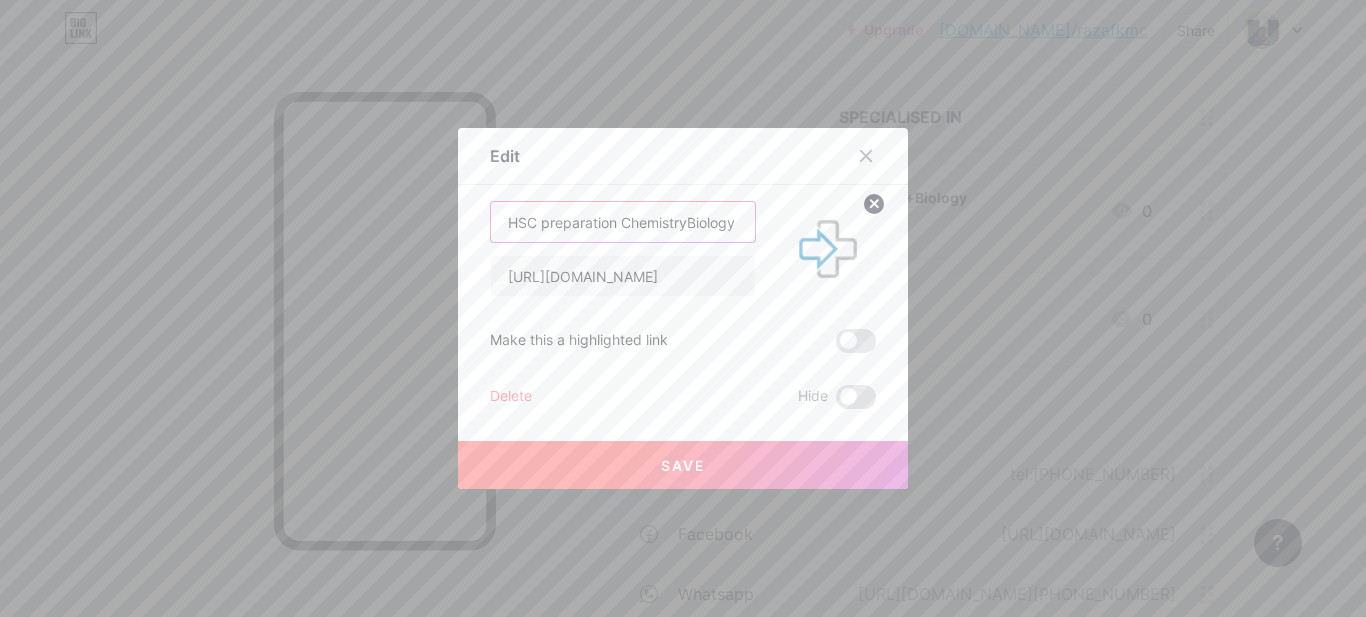 type on "HSC preparation ChemistryBiology" 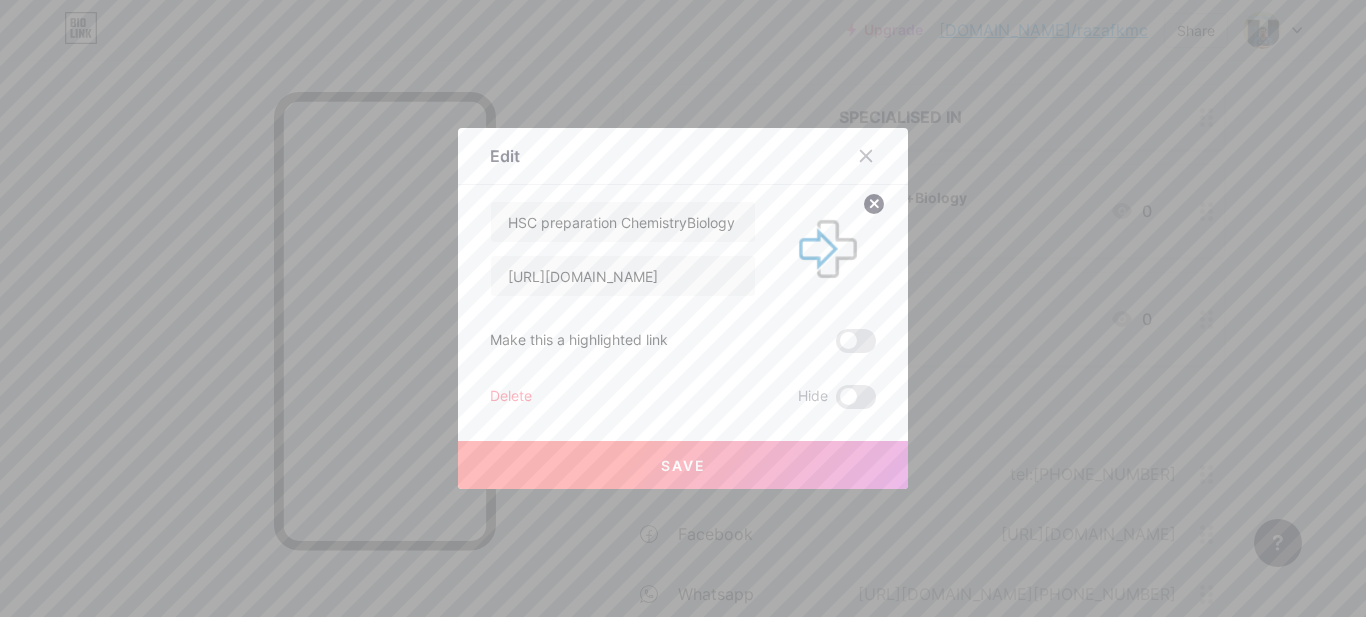 click 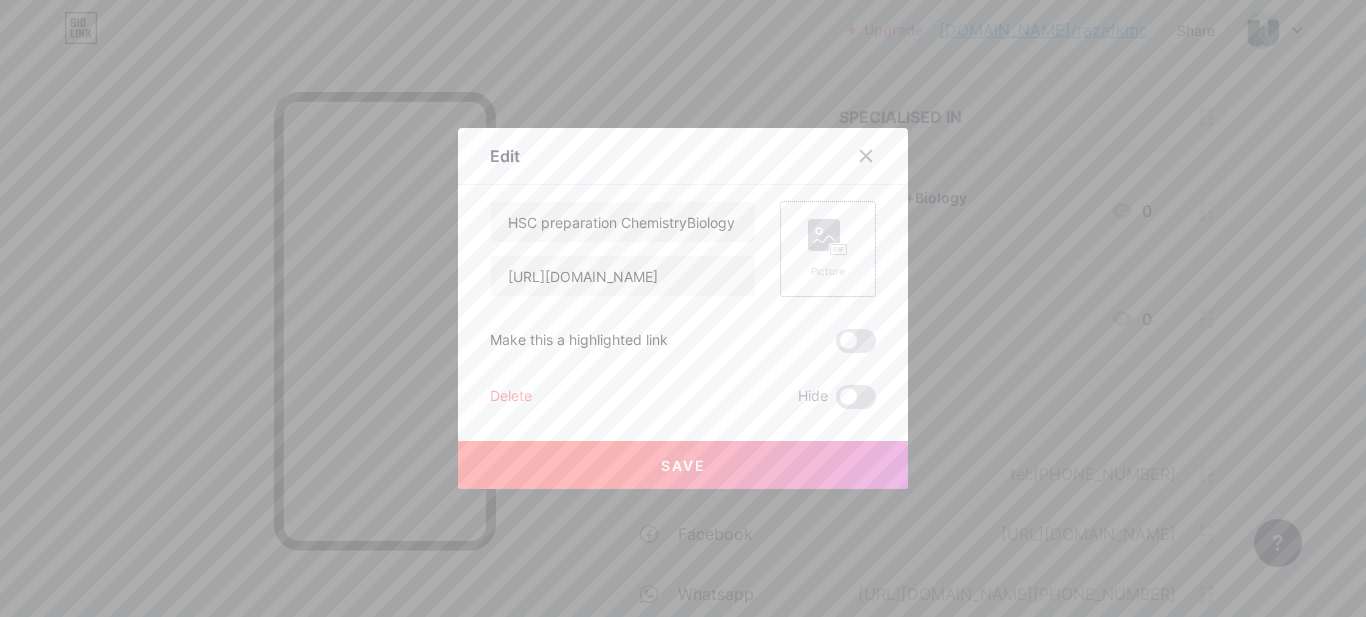 click on "Save" at bounding box center (683, 465) 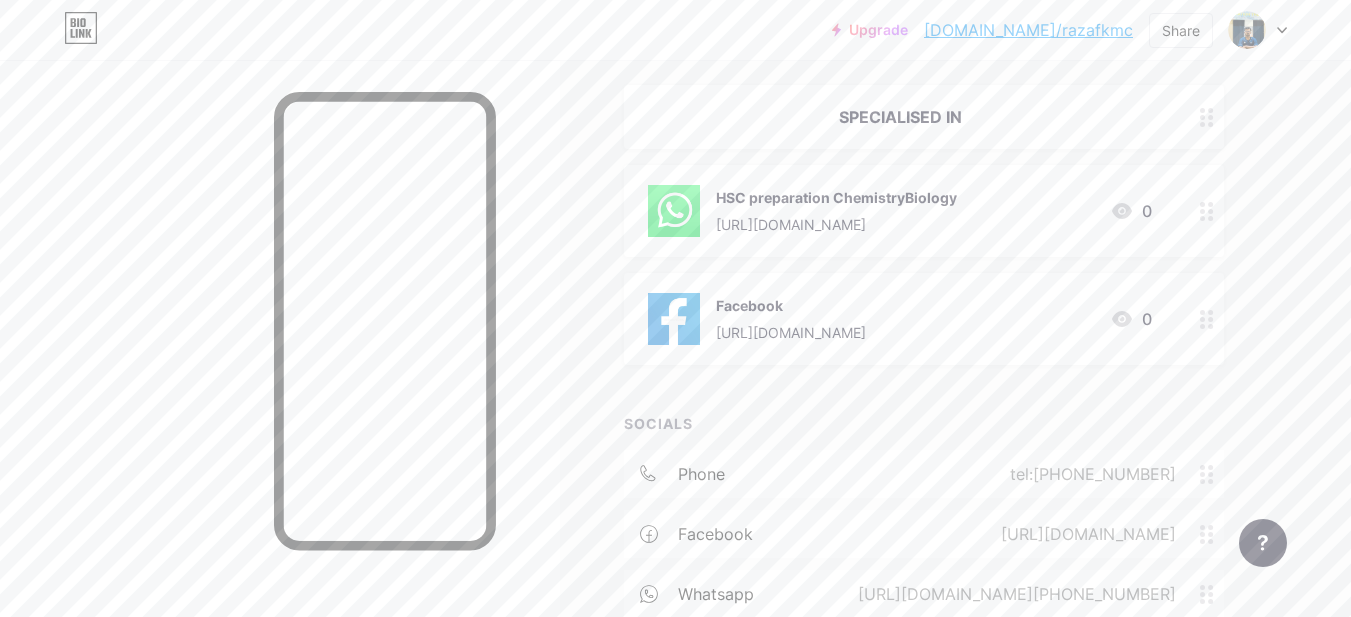 click on "SOCIALS     phone
tel:+8801763340068
facebook
https://www.facebook.com/rafaz.3124m
whatsapp
https://wa.me/+8801763340068               + Add socials" at bounding box center (924, 545) 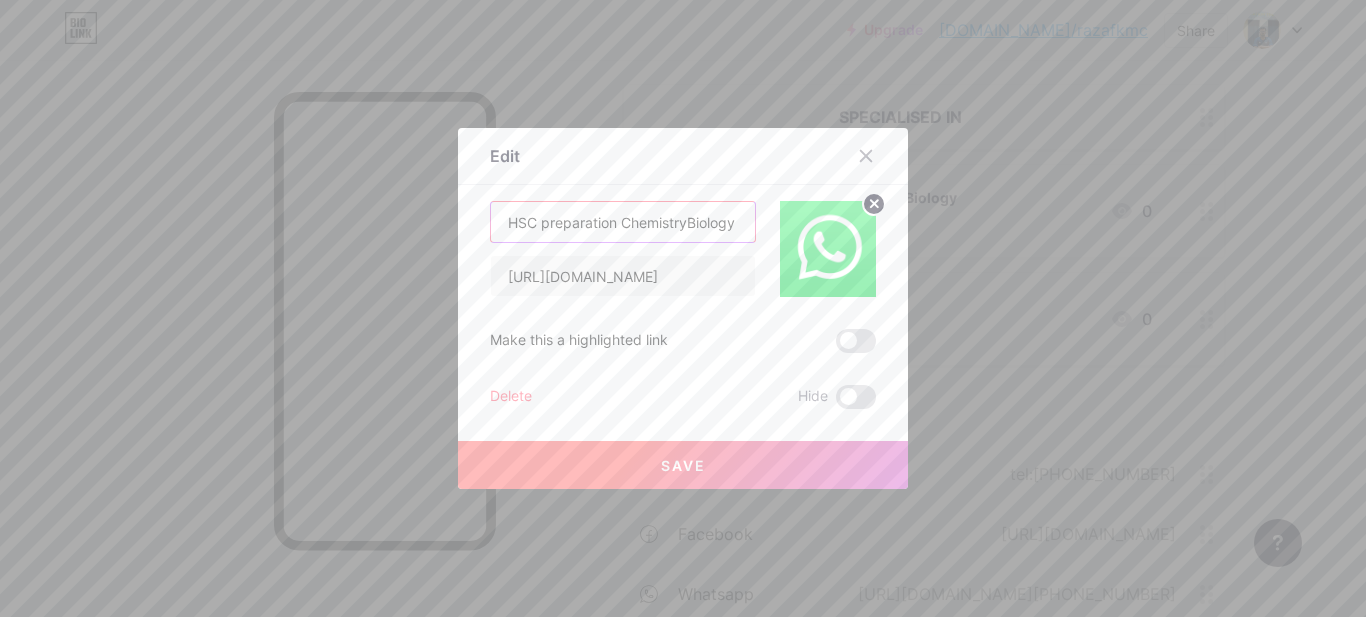 click on "HSC preparation ChemistryBiology" at bounding box center [623, 222] 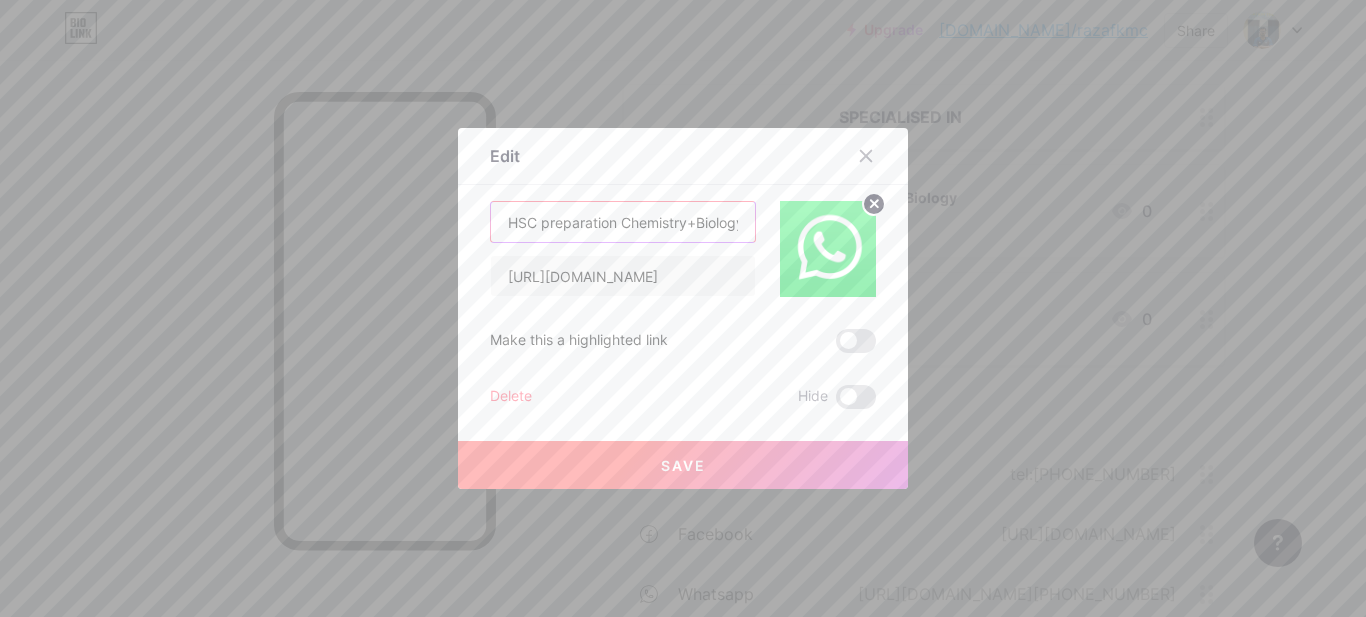 type on "HSC preparation Chemistry+Biology" 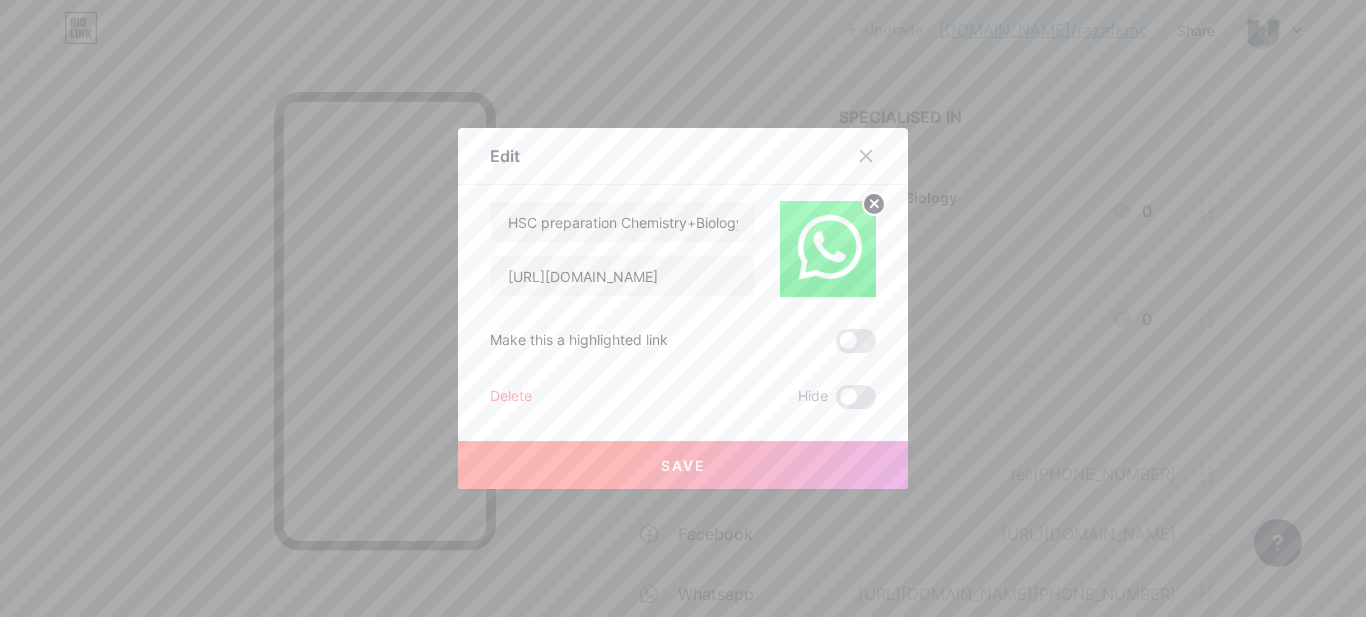 click on "Save" at bounding box center [683, 465] 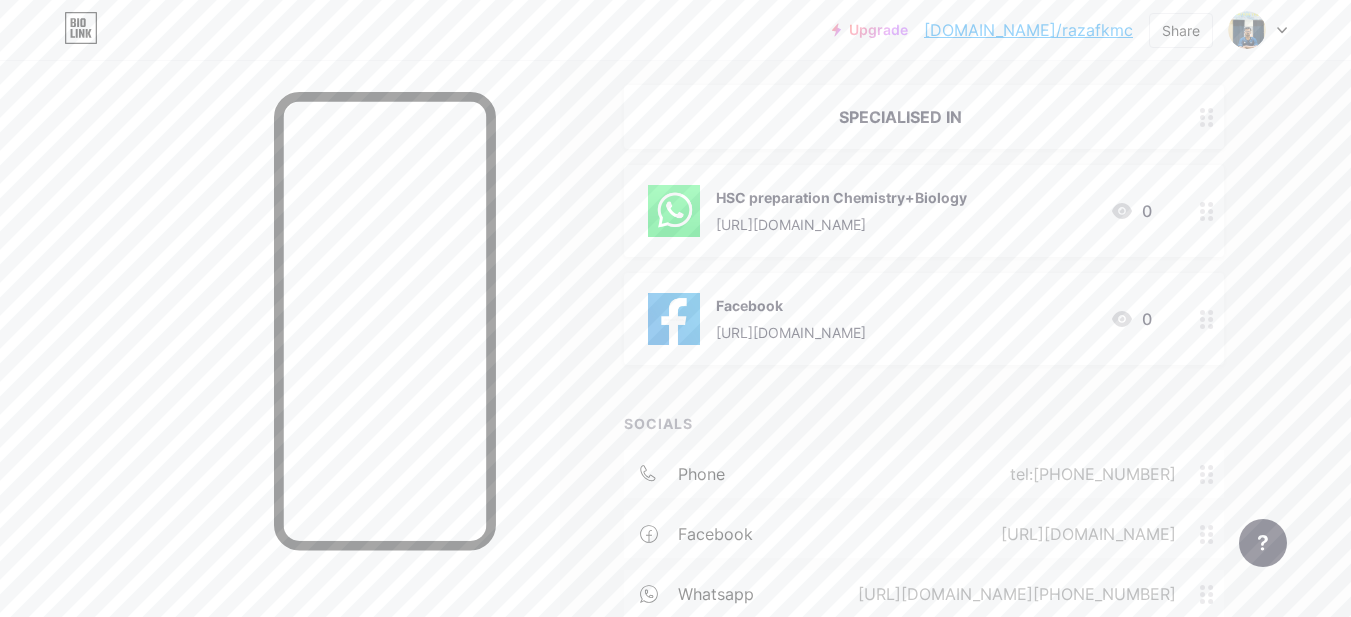 click on "HSC preparation Chemistry+Biology" at bounding box center (841, 197) 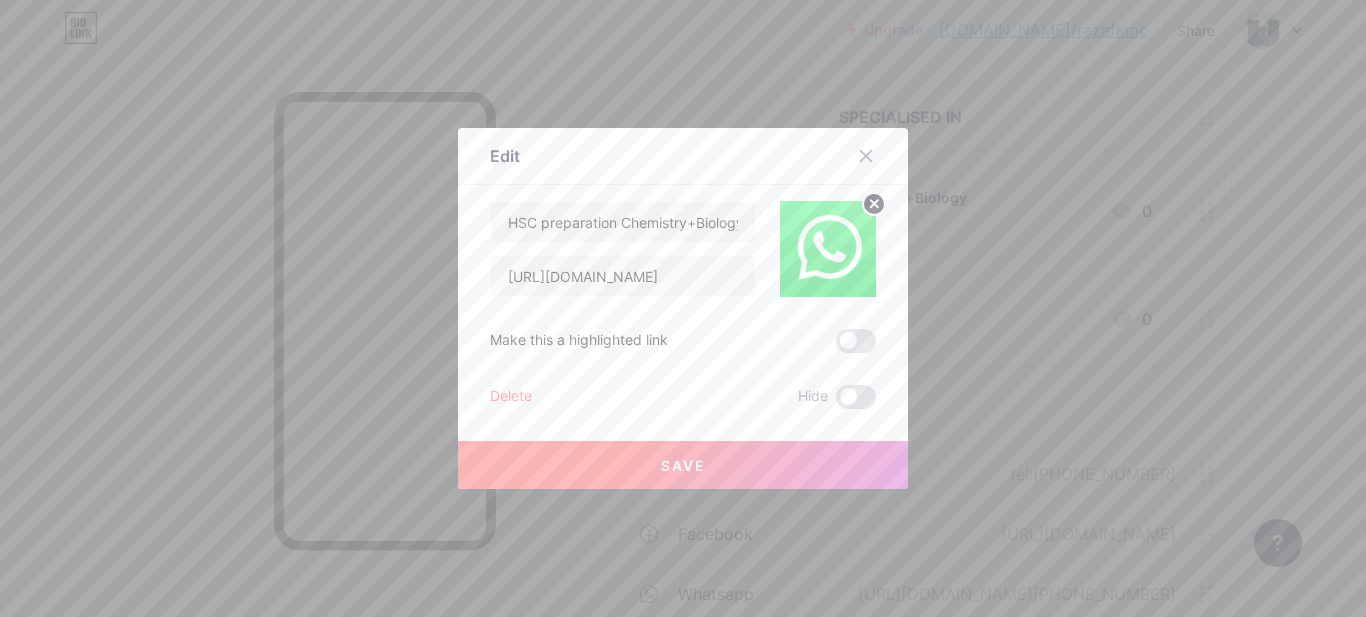 click 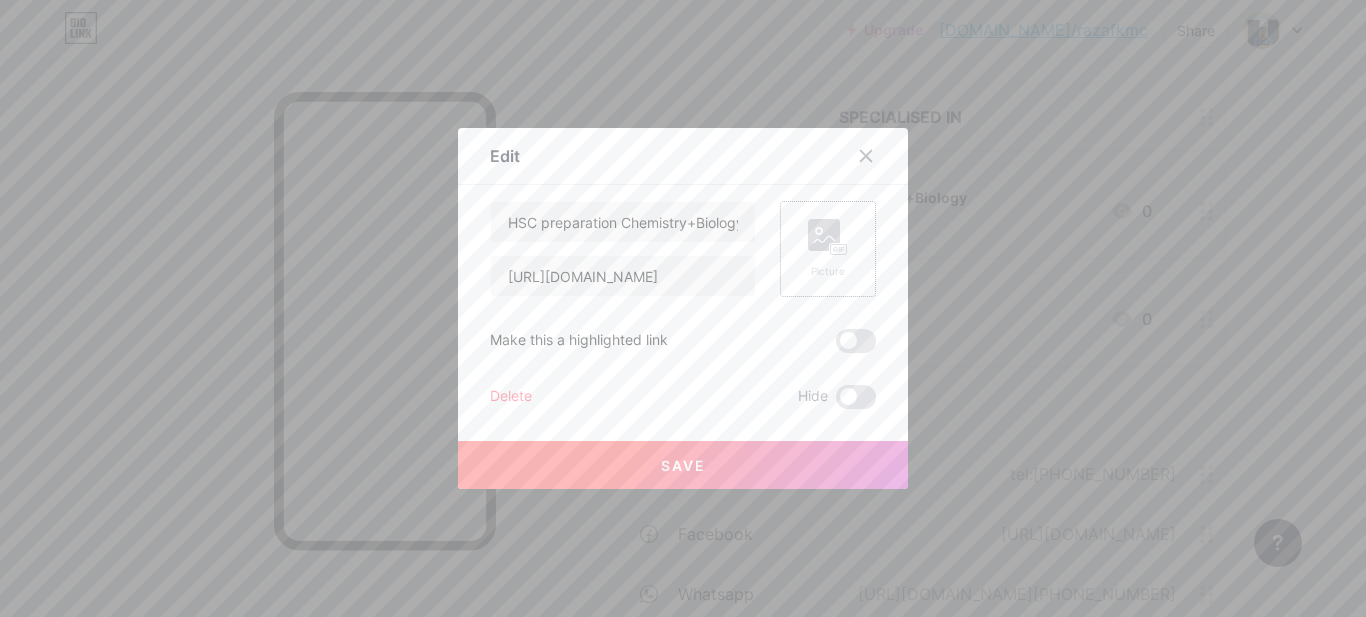 click on "Save" at bounding box center [683, 465] 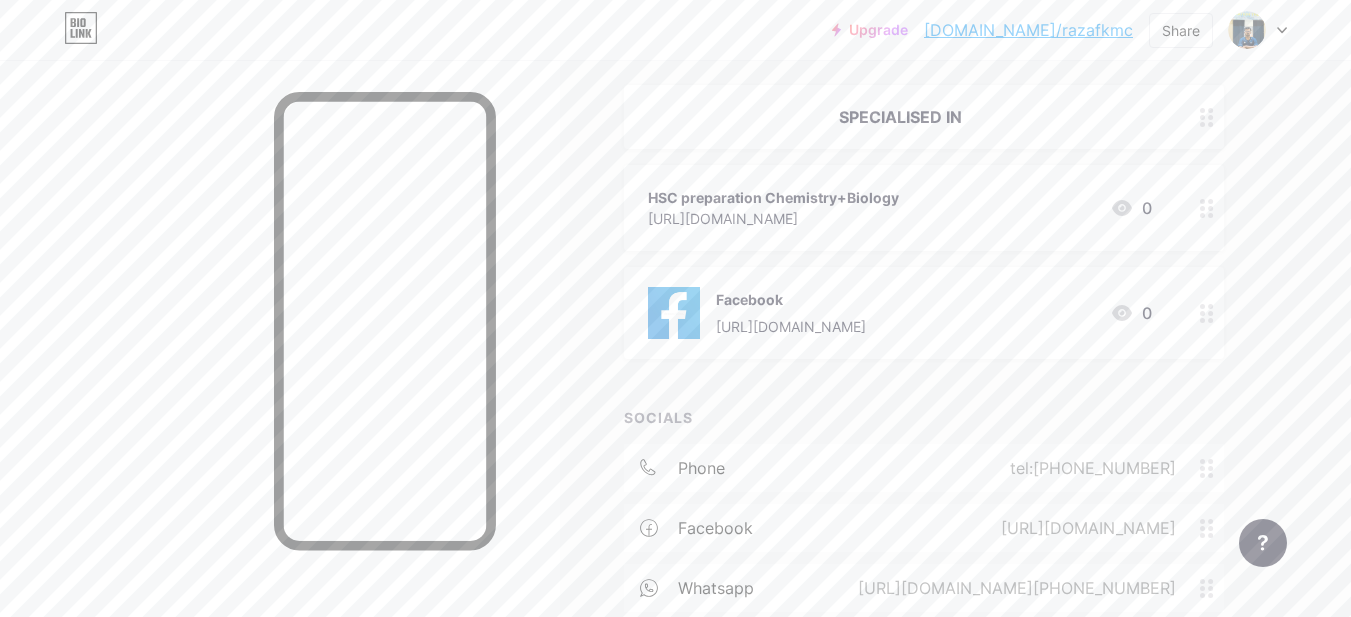 click on "https://www.facebook.com/rafaz.3124m" at bounding box center (773, 218) 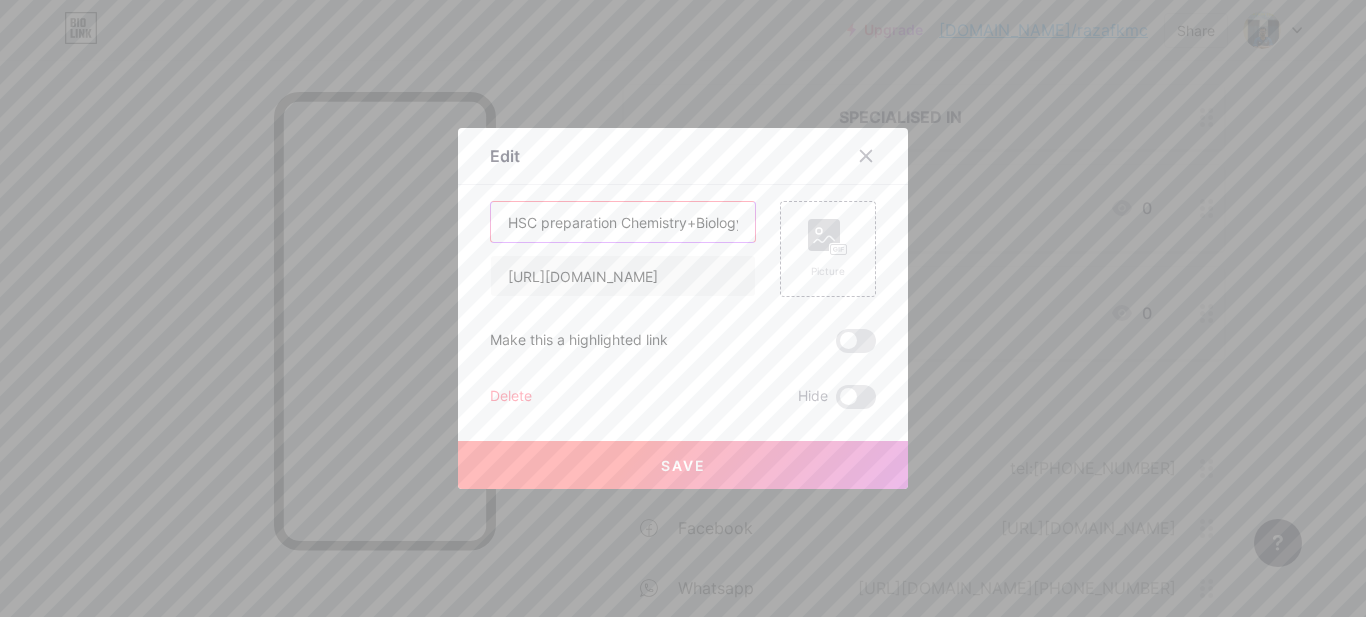 click on "HSC preparation Chemistry+Biology" at bounding box center [623, 222] 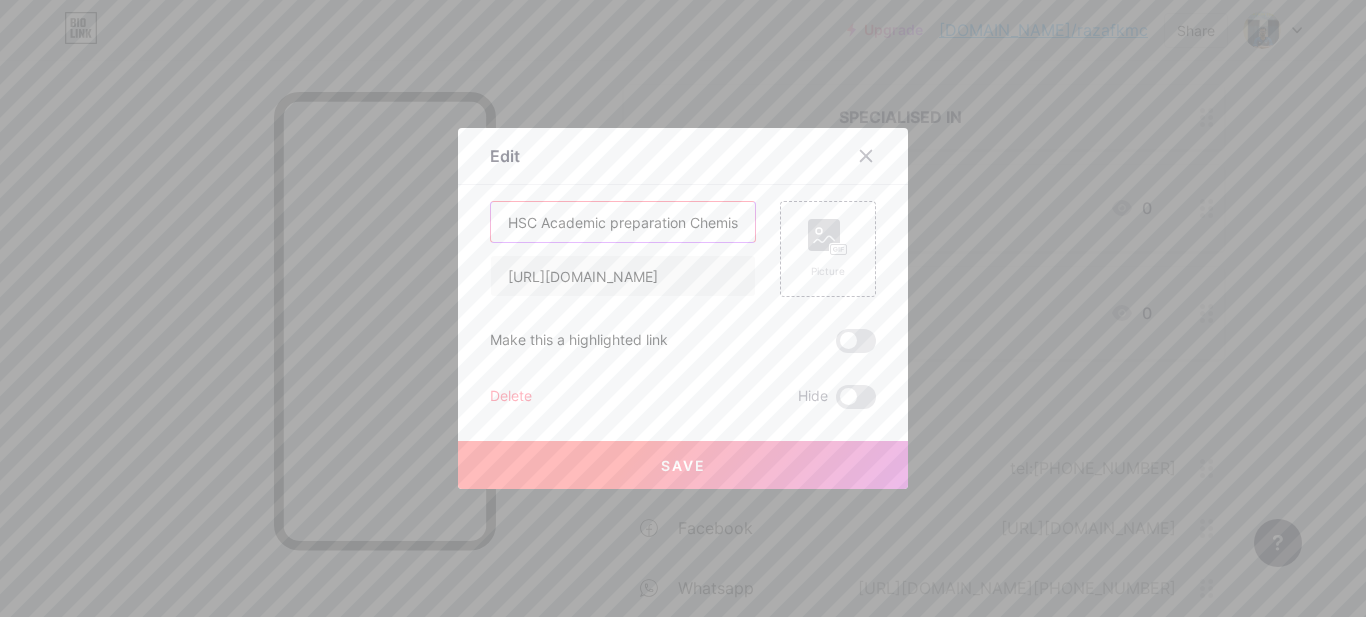 type on "HSC Academic preparation Chemistry+Biology" 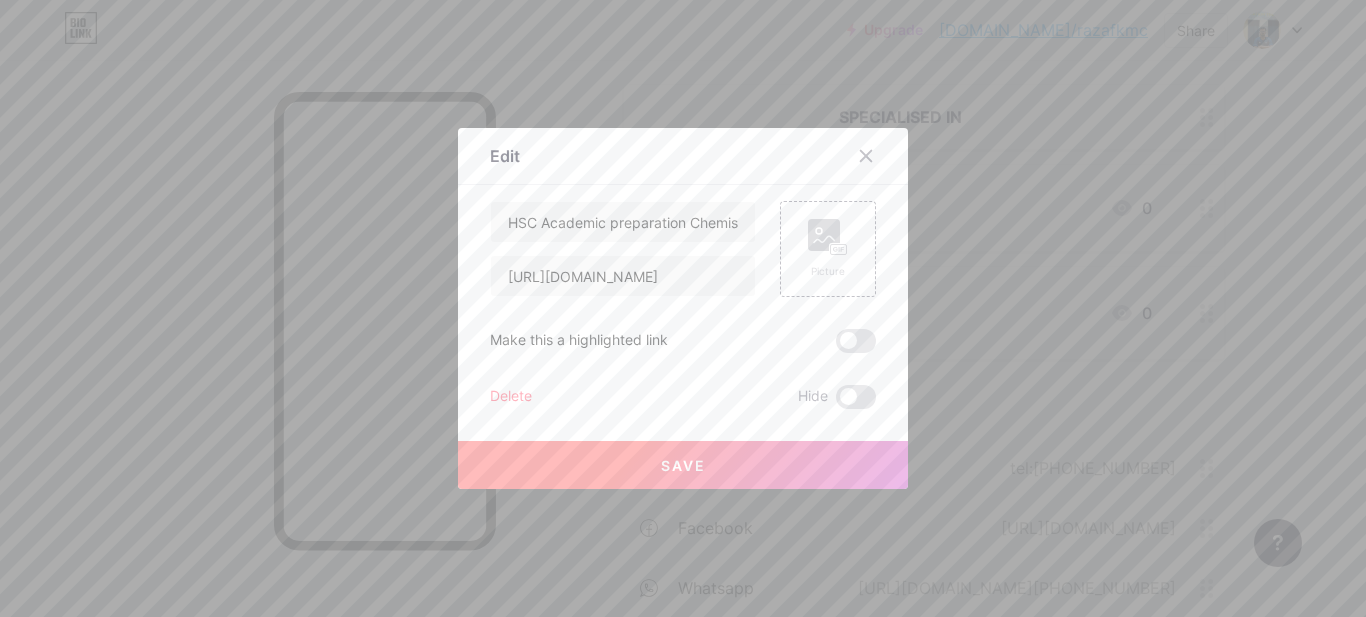 click on "Save" at bounding box center [683, 465] 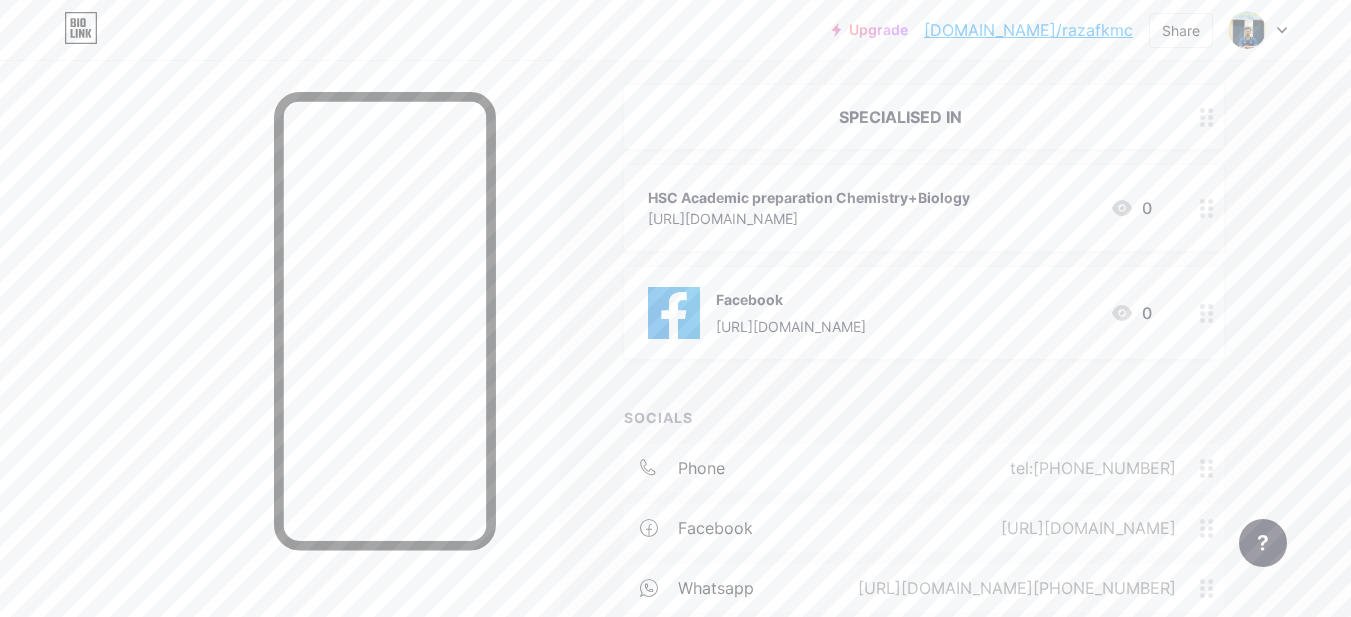 click on "Facebook" at bounding box center (791, 299) 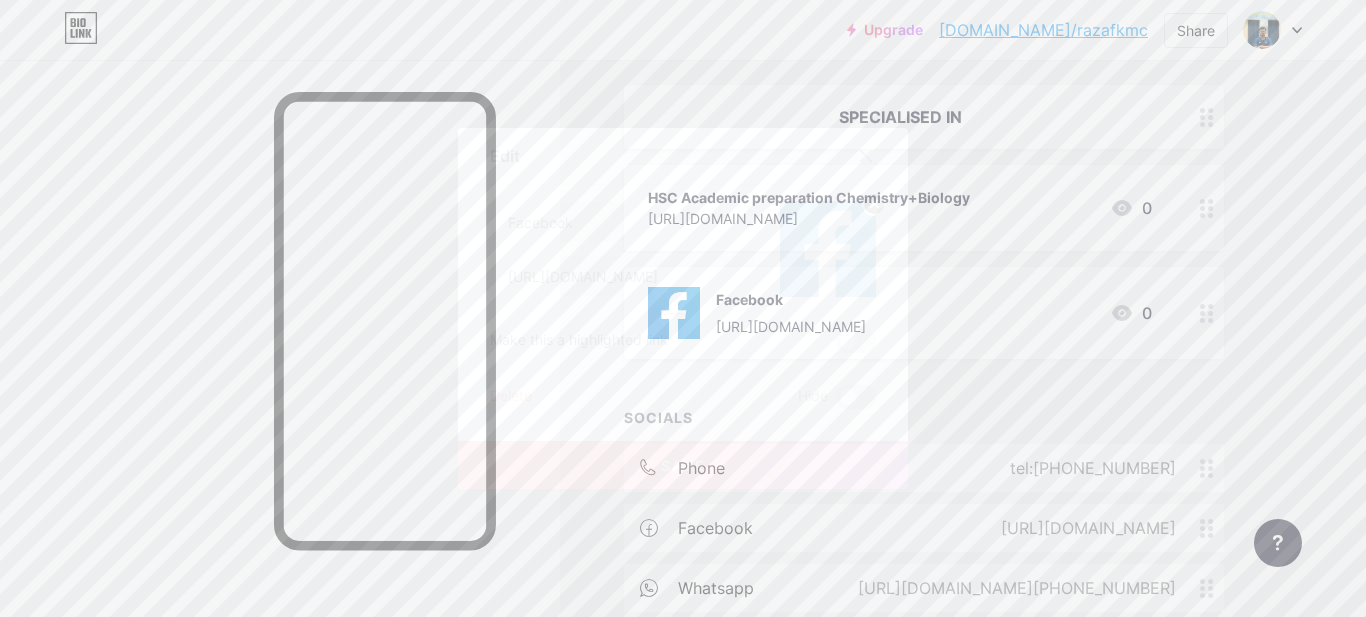 click 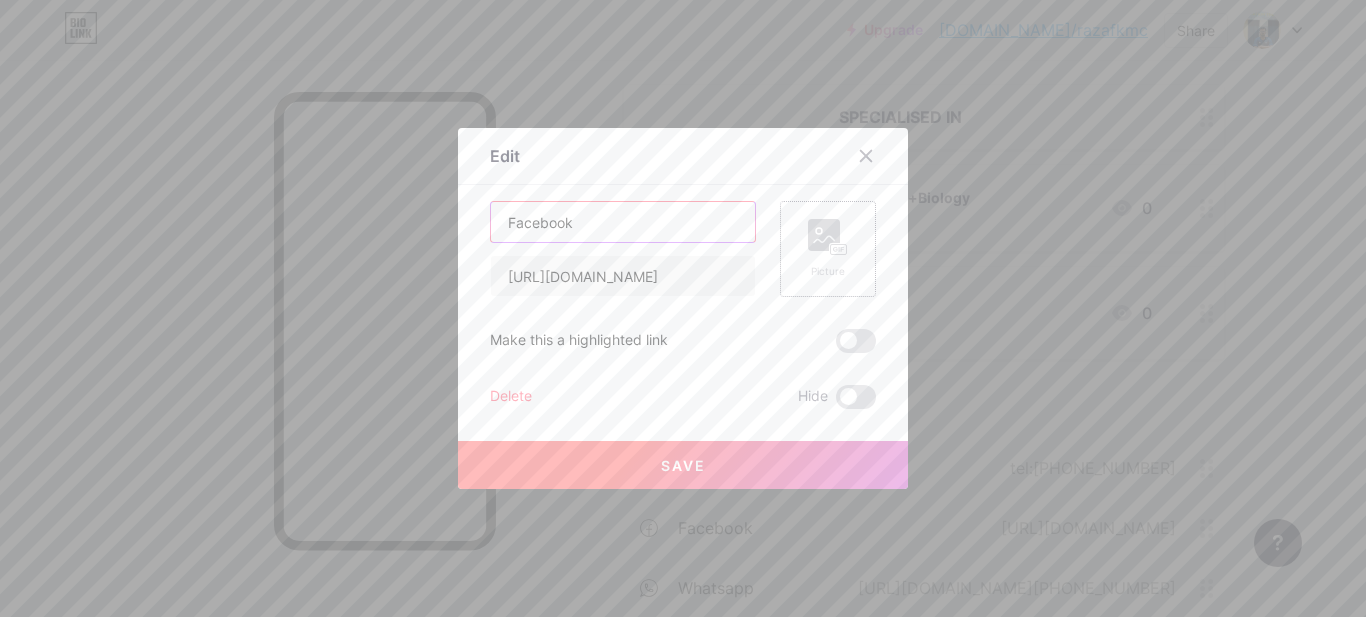 drag, startPoint x: 636, startPoint y: 229, endPoint x: 451, endPoint y: 222, distance: 185.13239 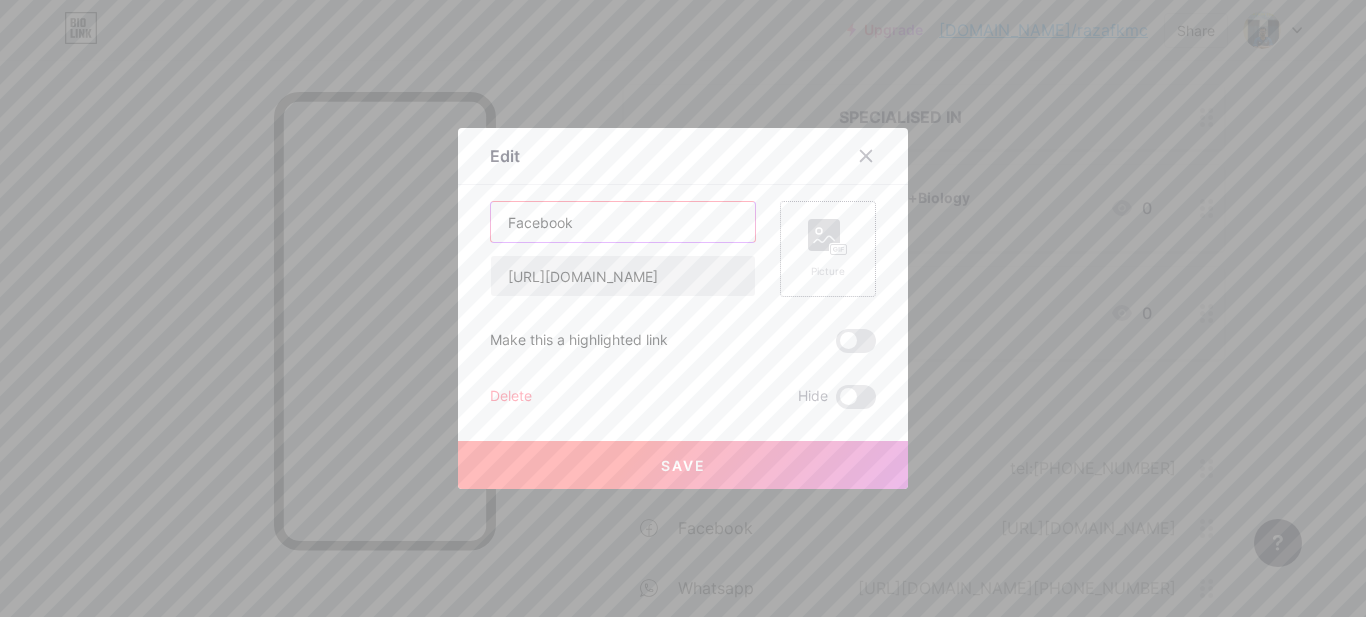 paste on "Medical Admission:- Physics,Chemistry,Biology" 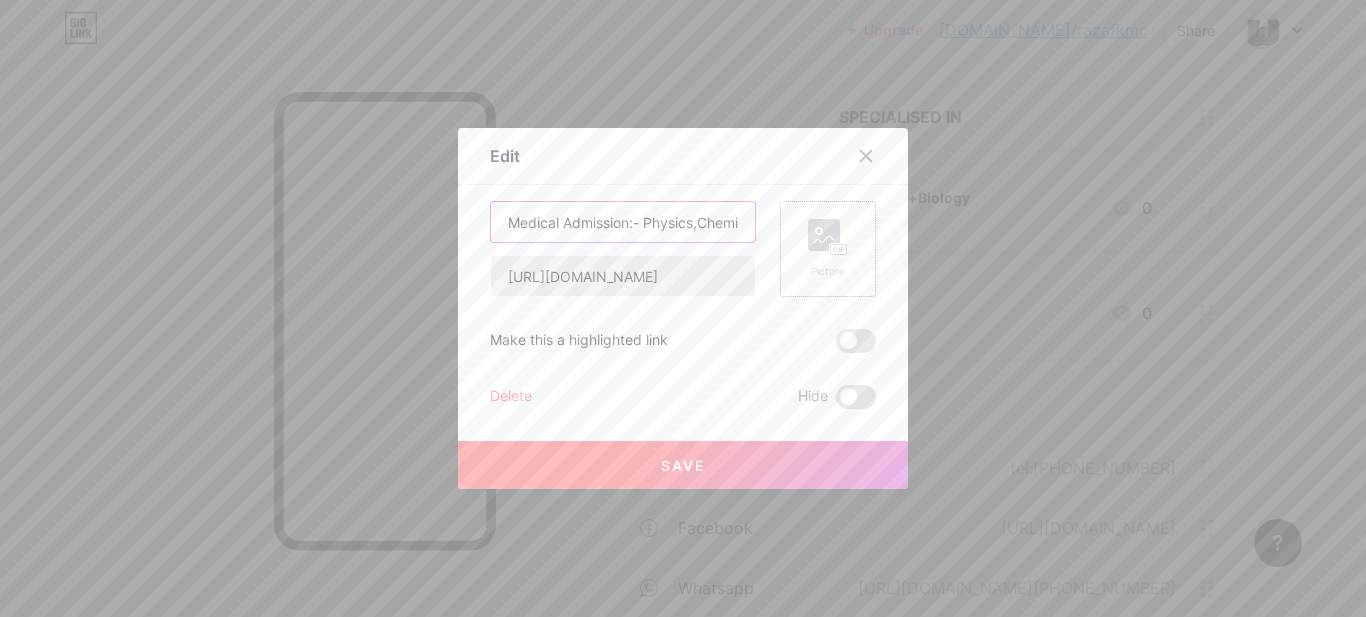 scroll, scrollTop: 0, scrollLeft: 82, axis: horizontal 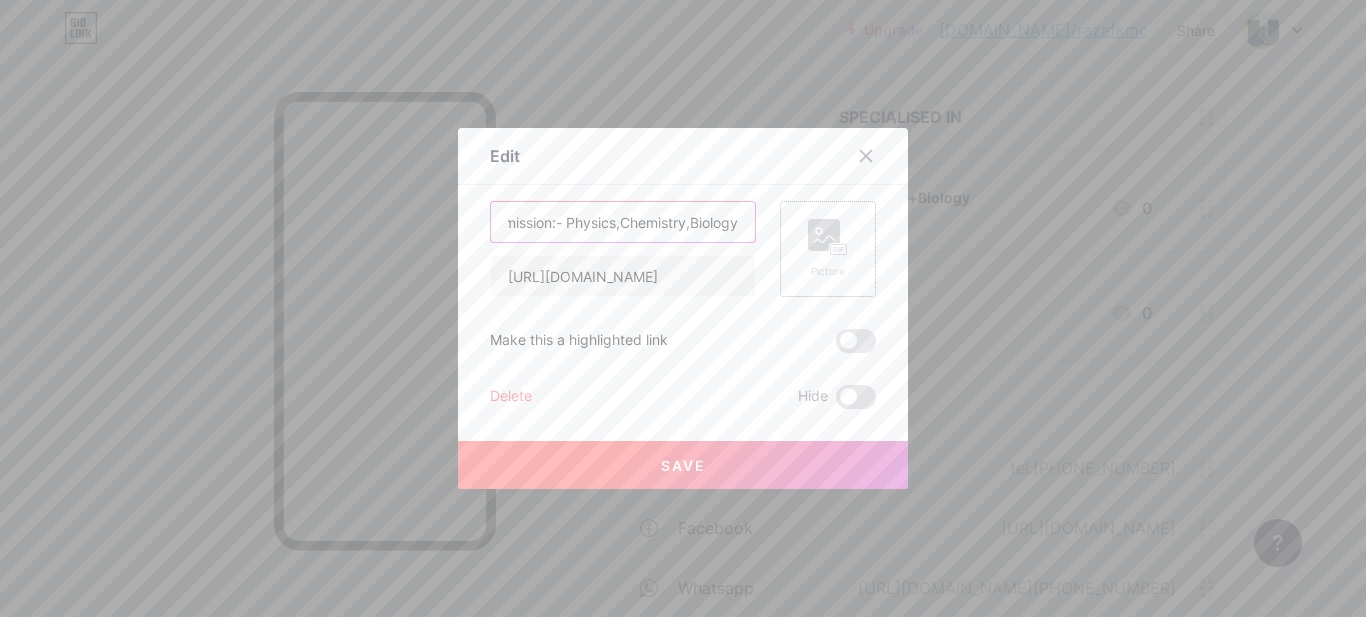drag, startPoint x: 553, startPoint y: 226, endPoint x: 547, endPoint y: 236, distance: 11.661903 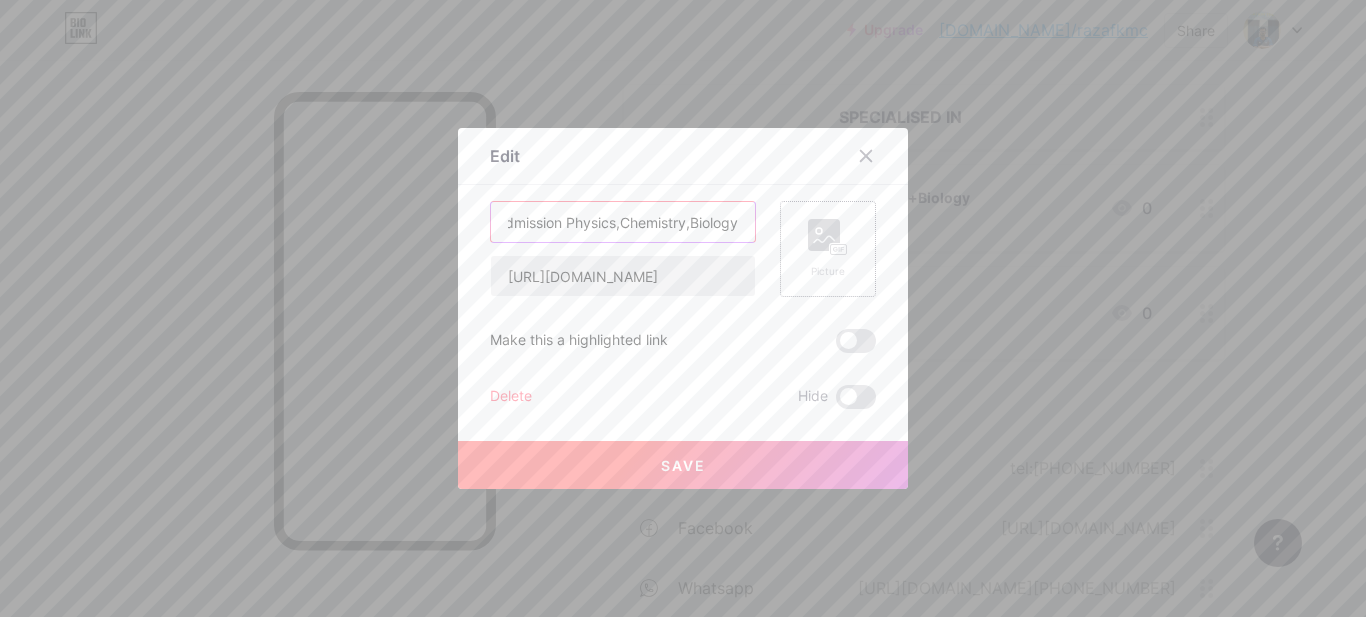 scroll, scrollTop: 0, scrollLeft: 72, axis: horizontal 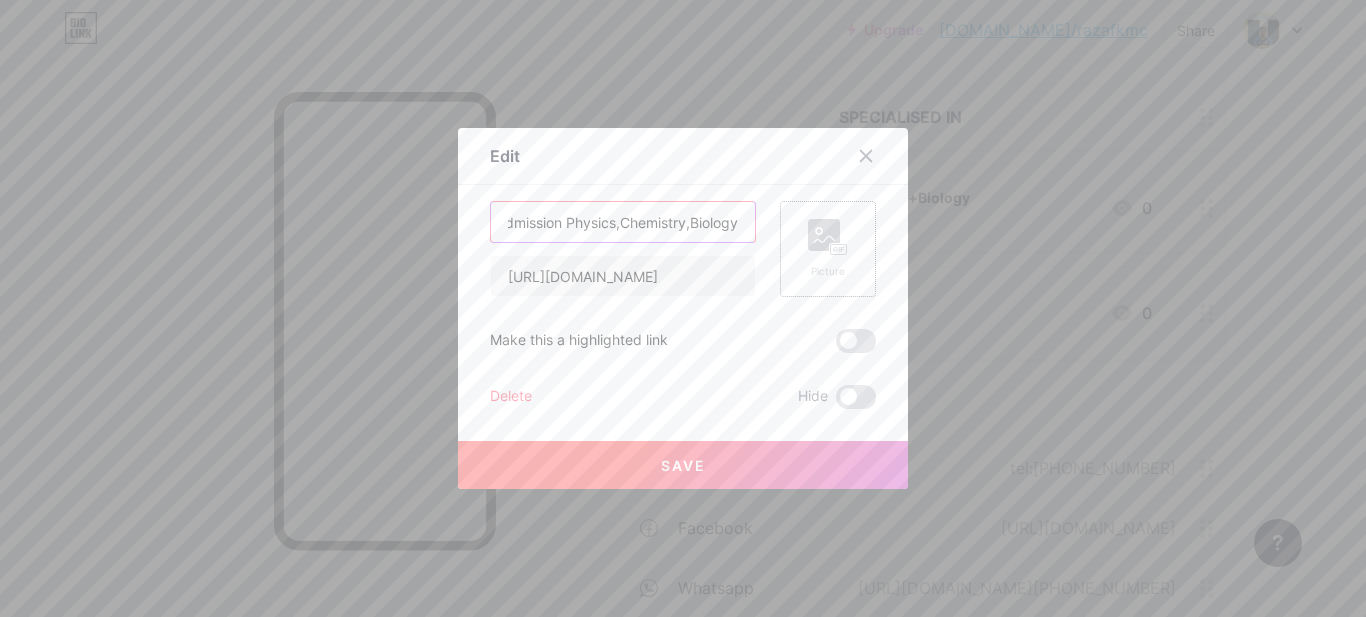 type on "Medical Admission Physics,Chemistry,Biology" 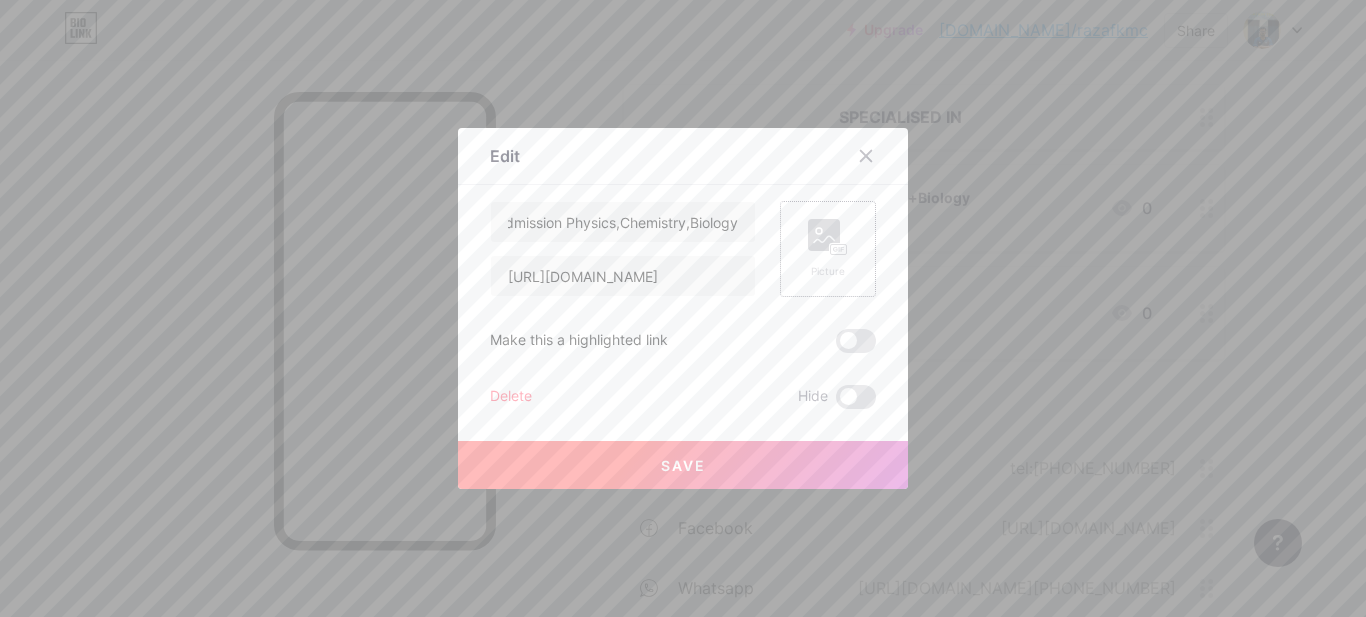 click on "Save" at bounding box center [683, 465] 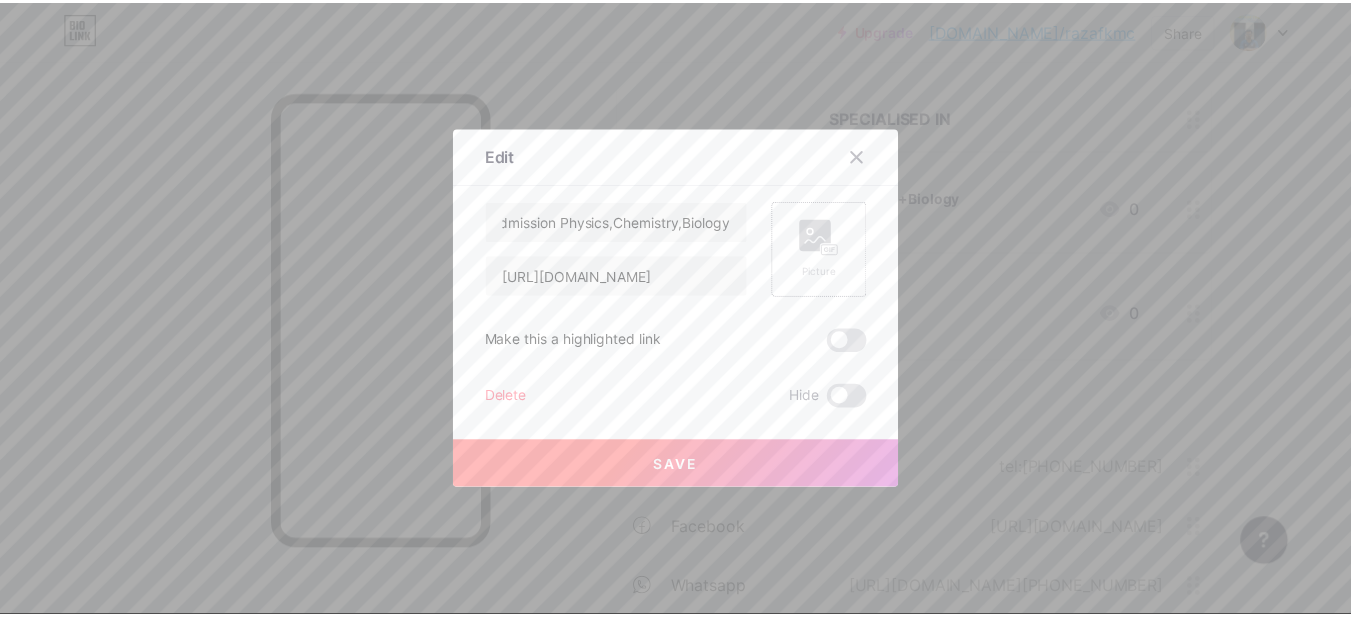 scroll, scrollTop: 0, scrollLeft: 0, axis: both 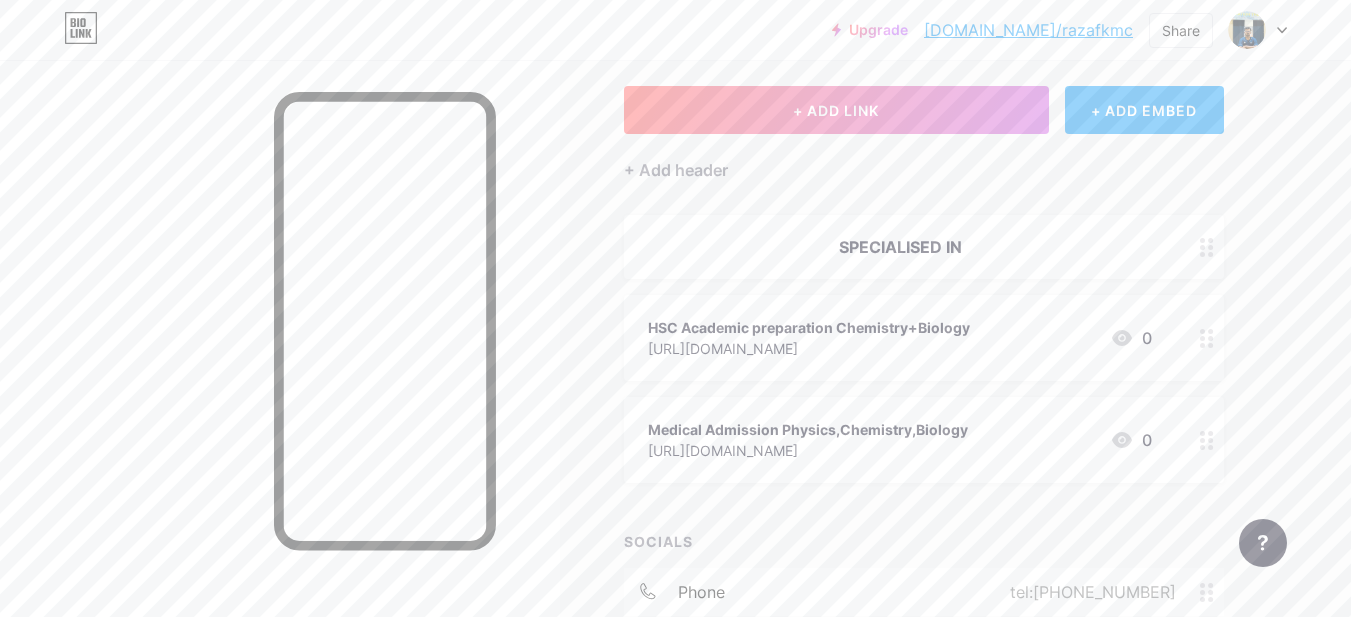 click on "+ Add header" at bounding box center (924, 158) 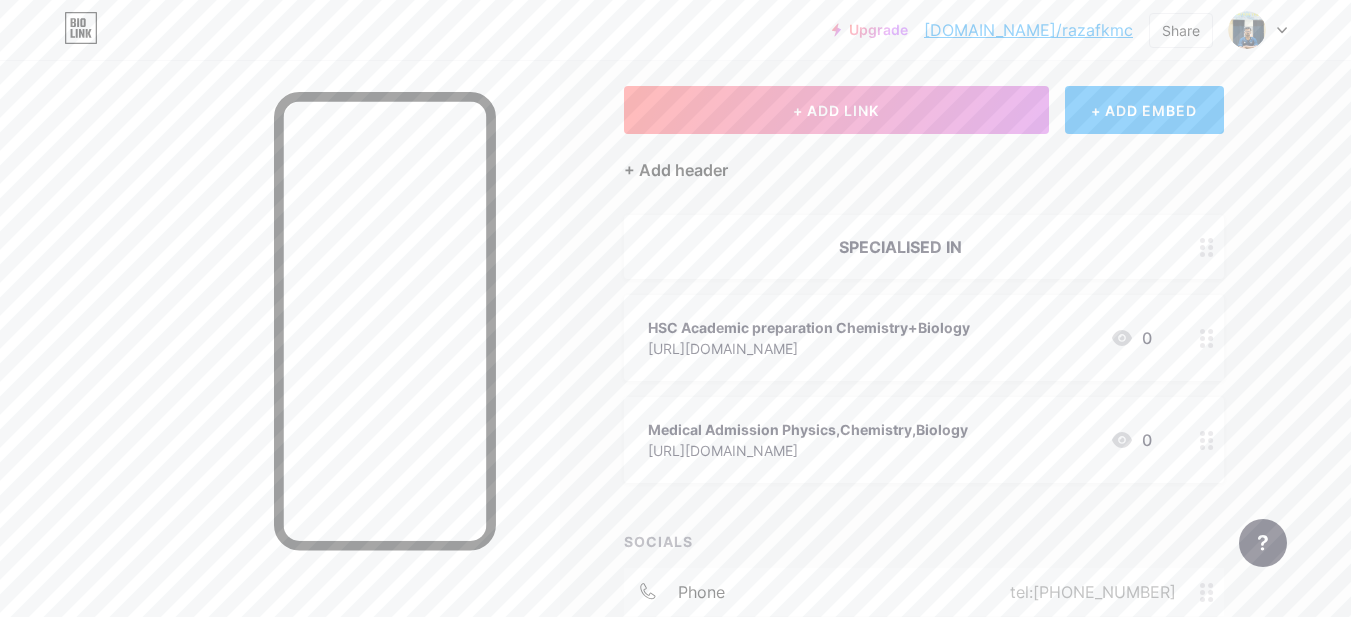 click on "+ Add header" at bounding box center (676, 170) 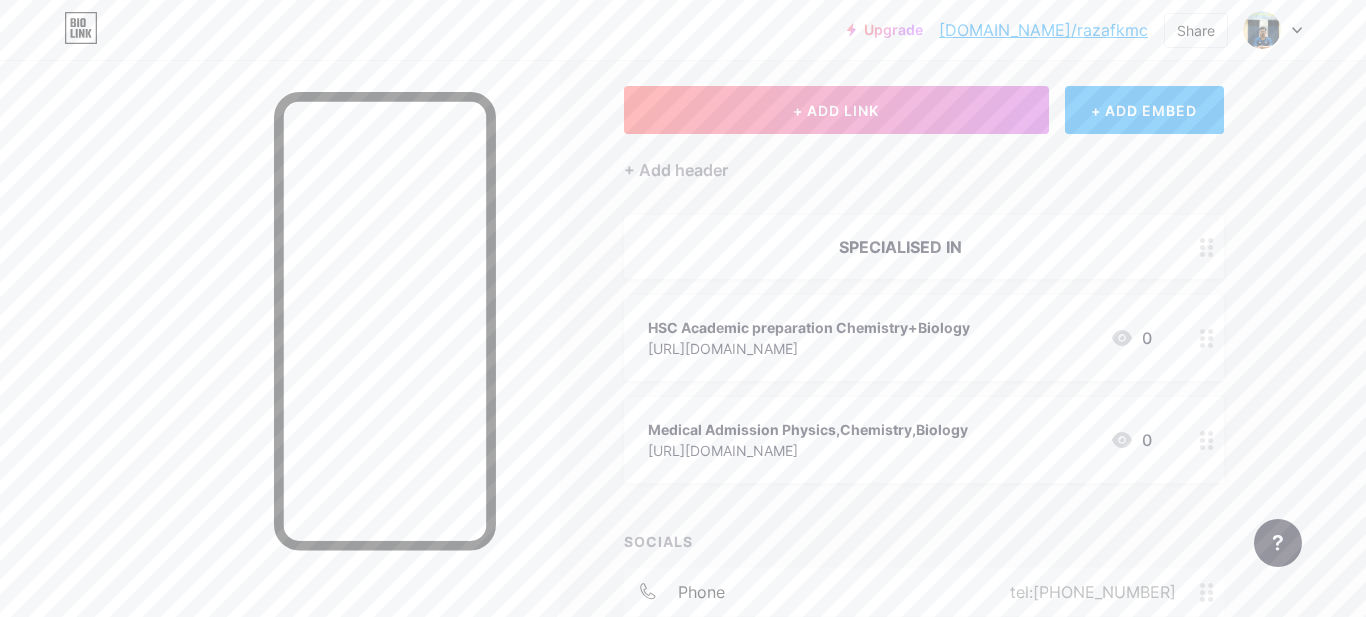 click at bounding box center [683, 309] 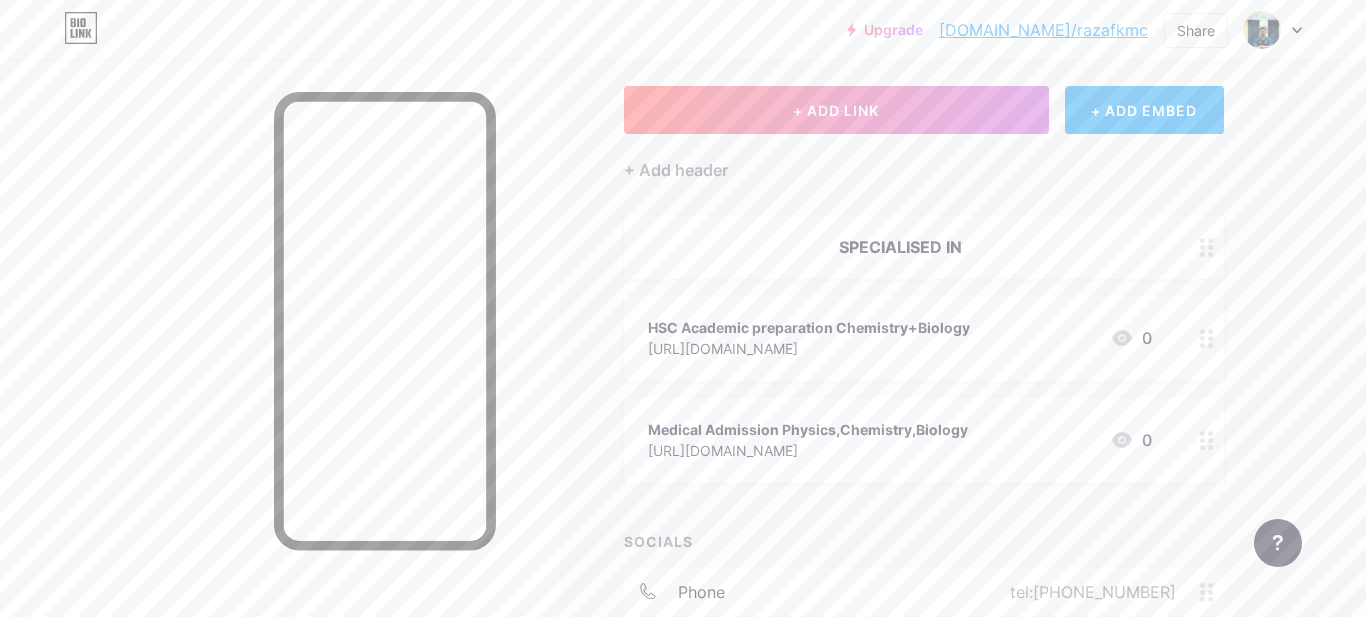 paste on "Why Choose Me?" 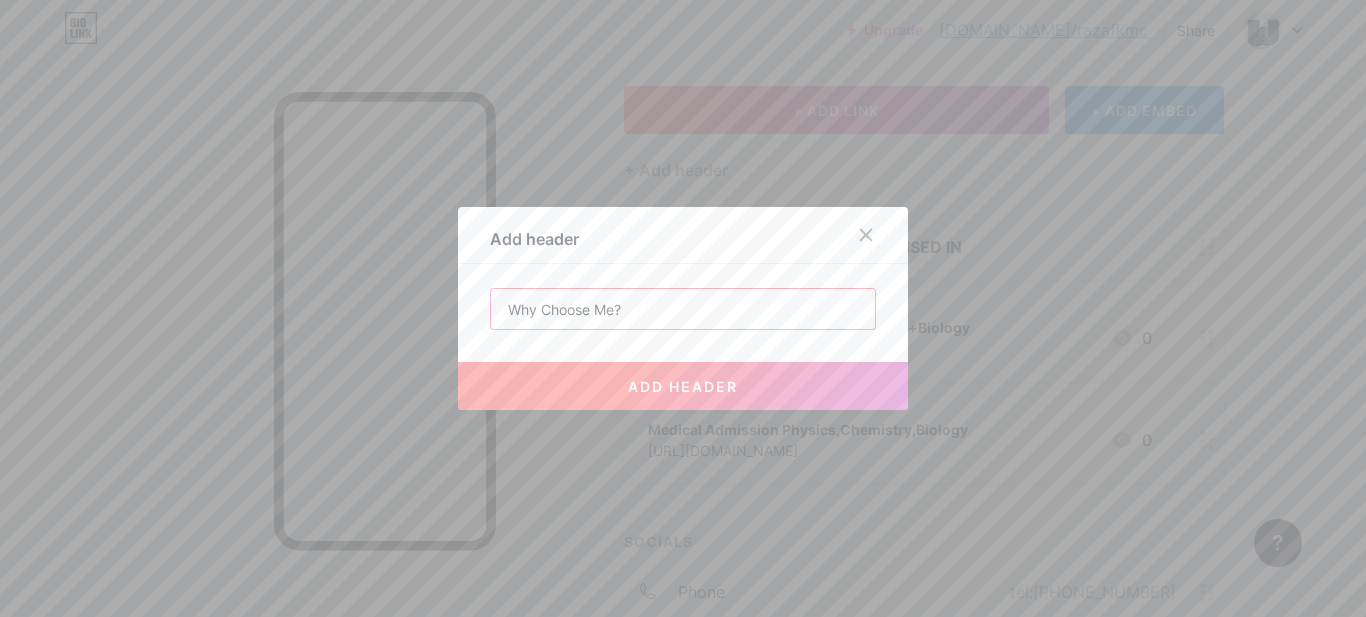 drag, startPoint x: 527, startPoint y: 308, endPoint x: 513, endPoint y: 308, distance: 14 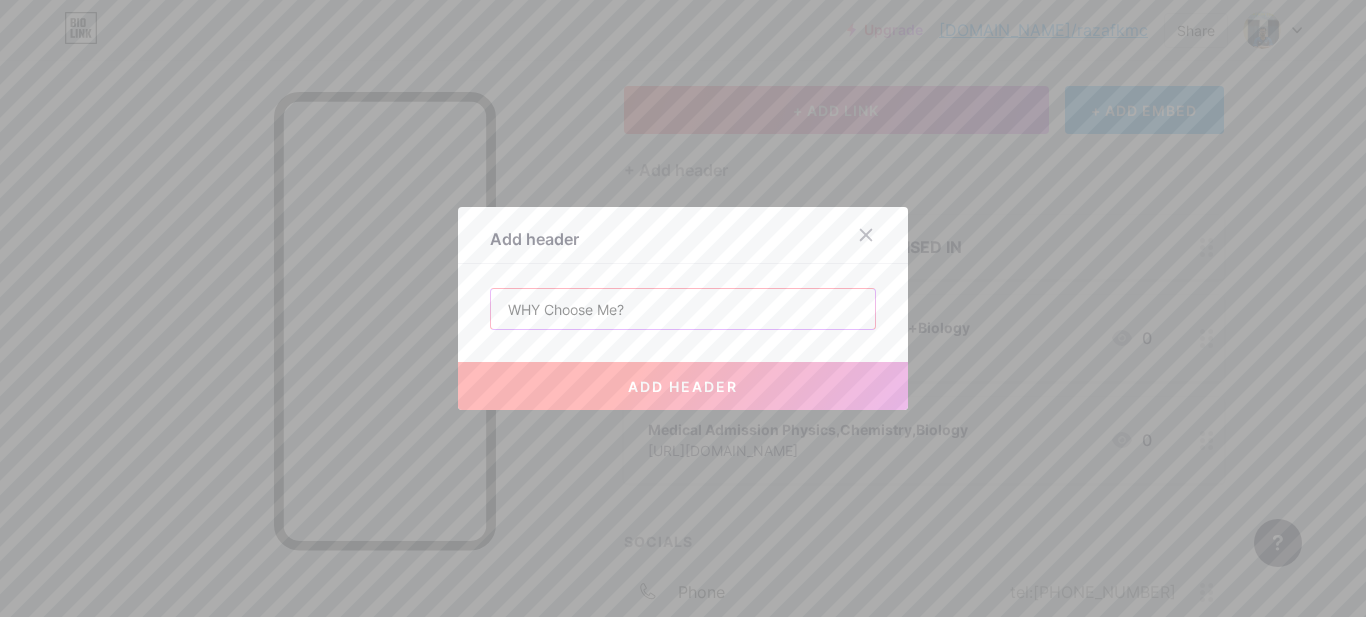 drag, startPoint x: 587, startPoint y: 309, endPoint x: 538, endPoint y: 303, distance: 49.365982 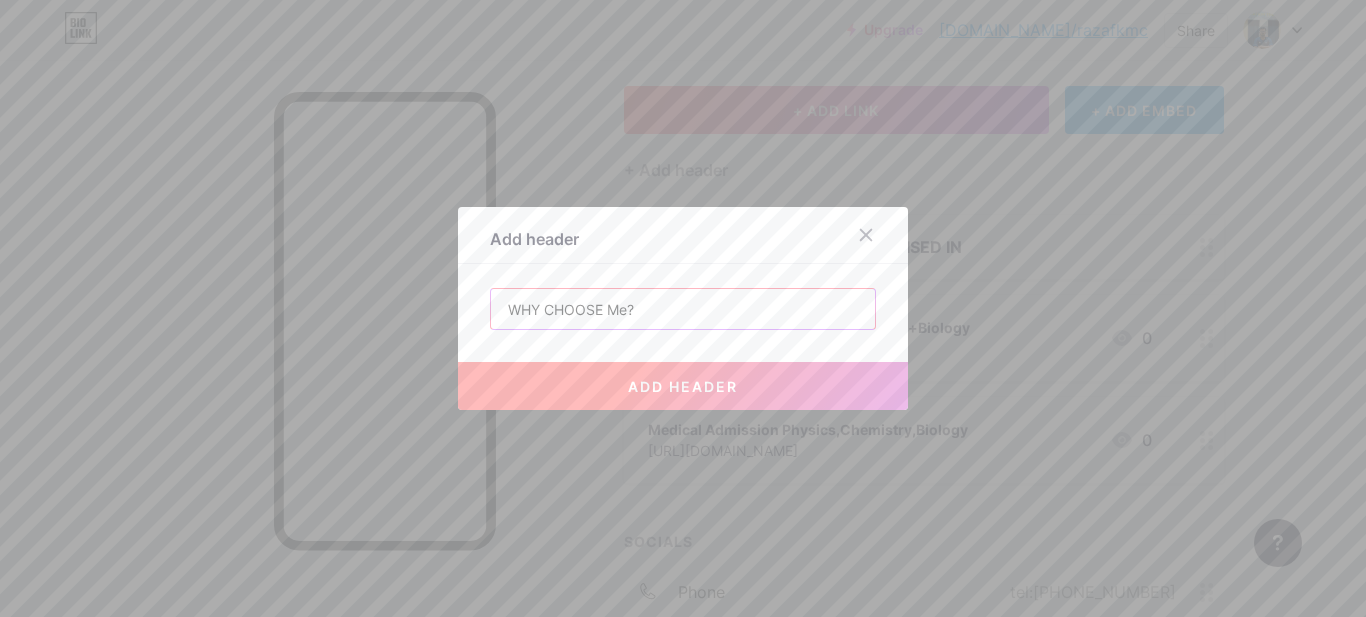 drag, startPoint x: 621, startPoint y: 314, endPoint x: 609, endPoint y: 313, distance: 12.0415945 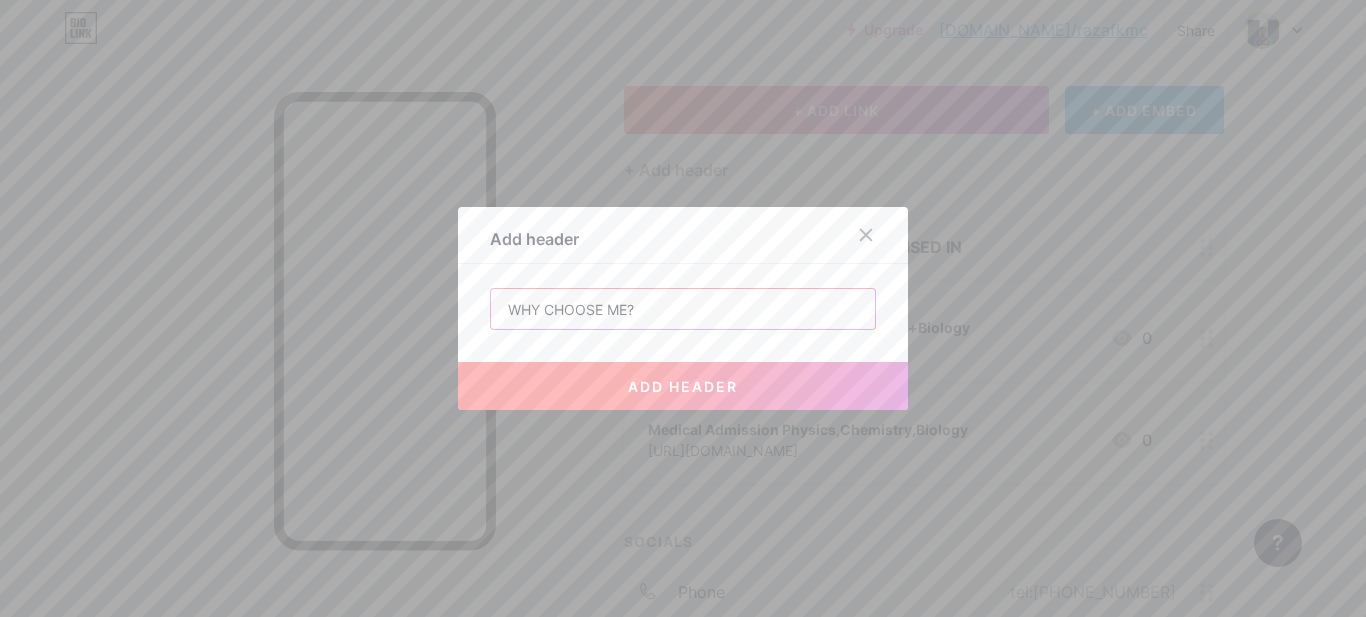 type on "WHY CHOOSE ME?" 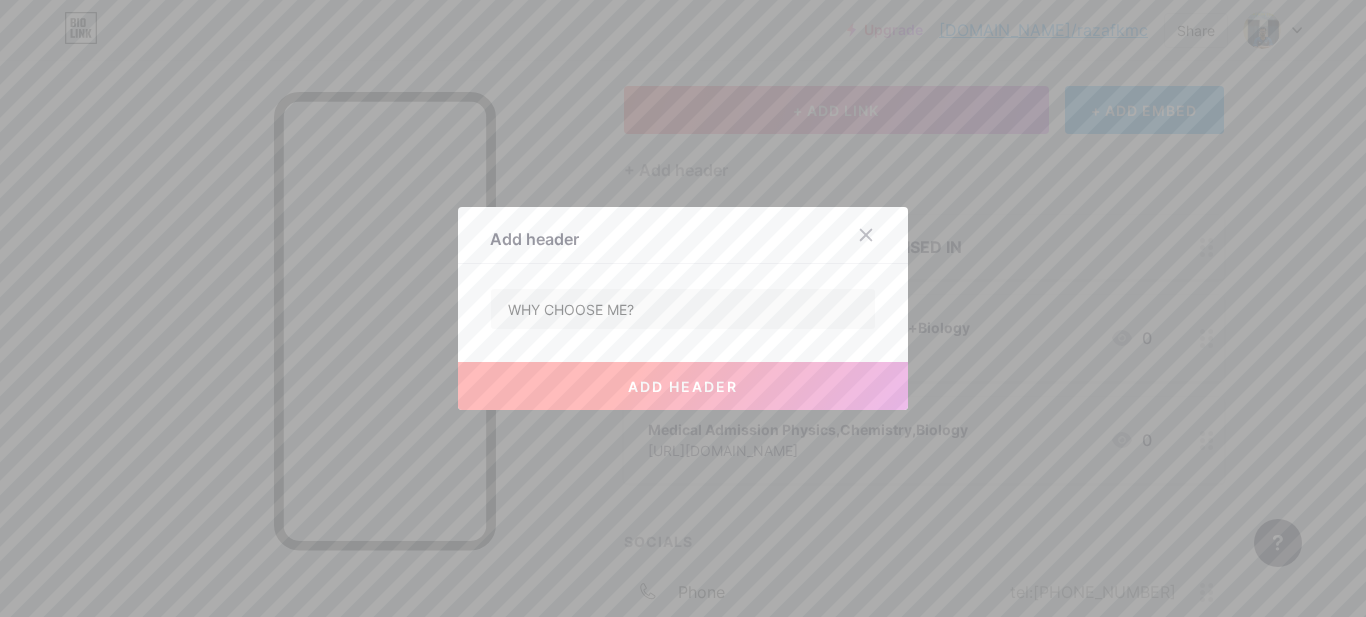 click on "add header" at bounding box center (683, 386) 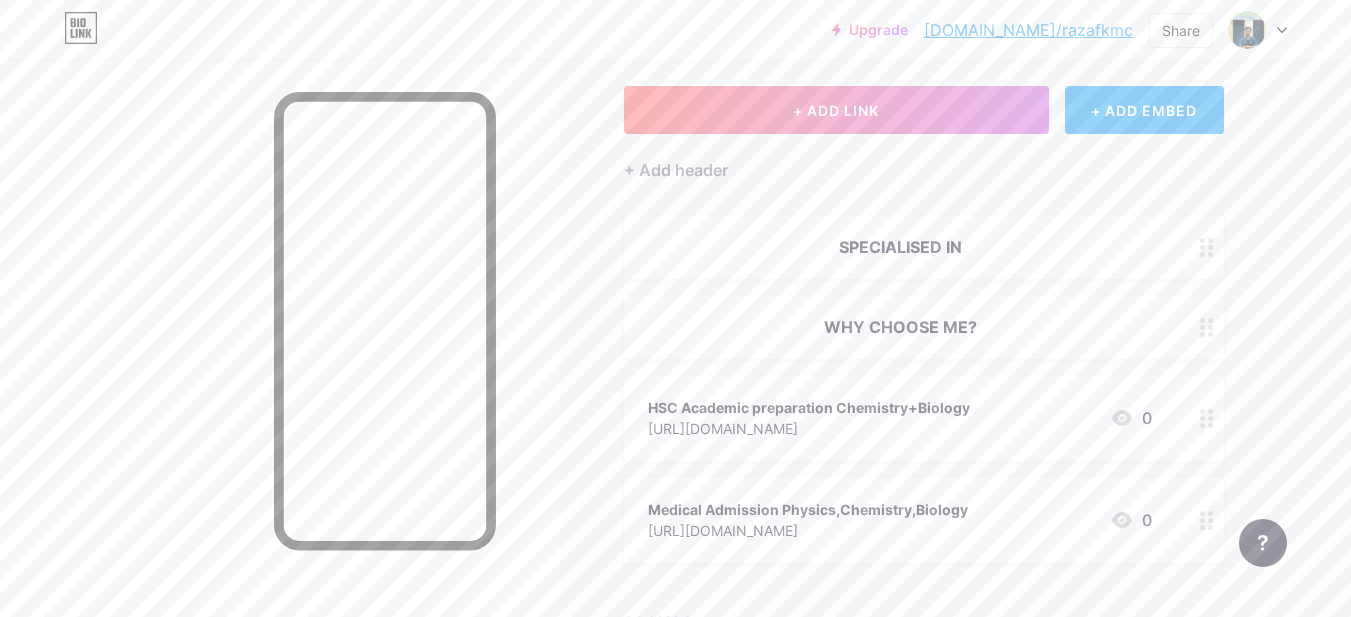 scroll, scrollTop: 200, scrollLeft: 0, axis: vertical 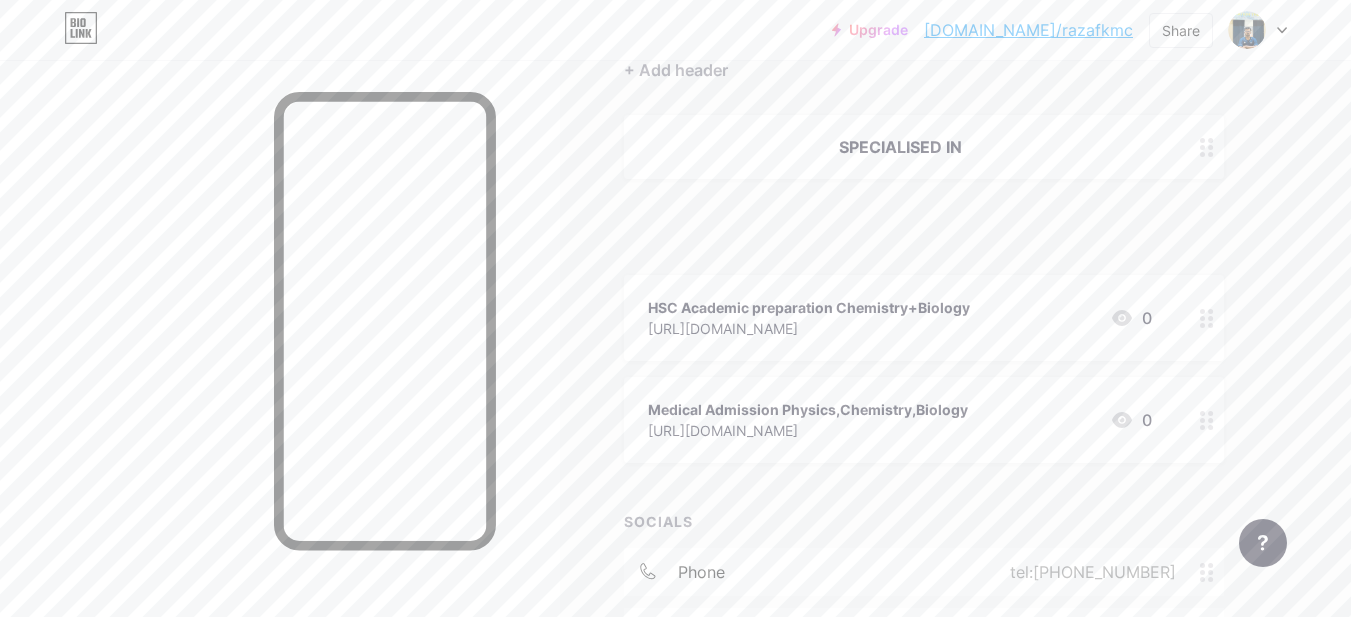 type 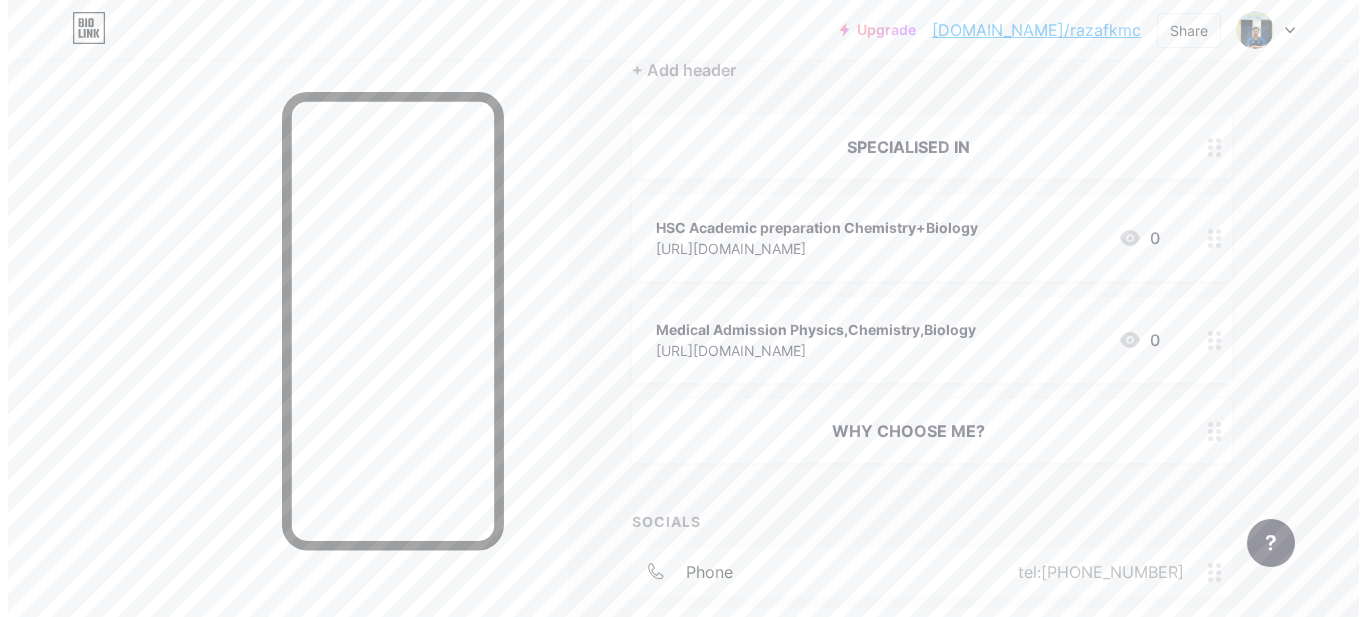 scroll, scrollTop: 0, scrollLeft: 0, axis: both 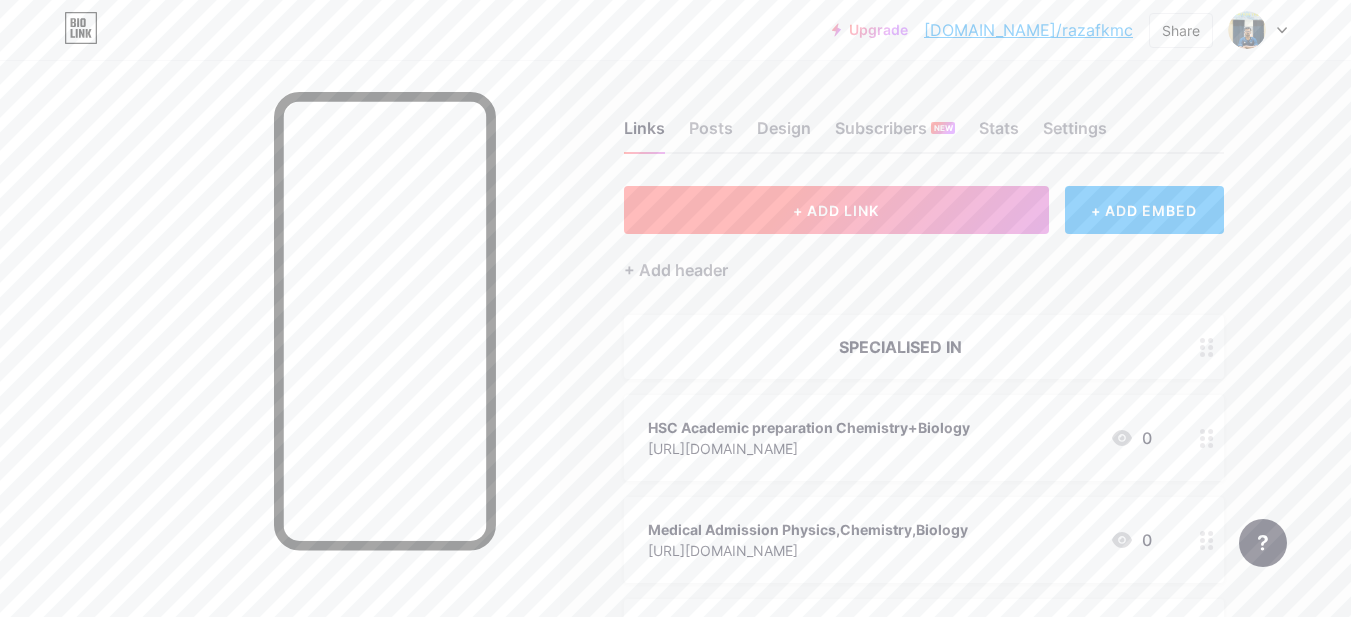 click on "+ ADD LINK" at bounding box center [836, 210] 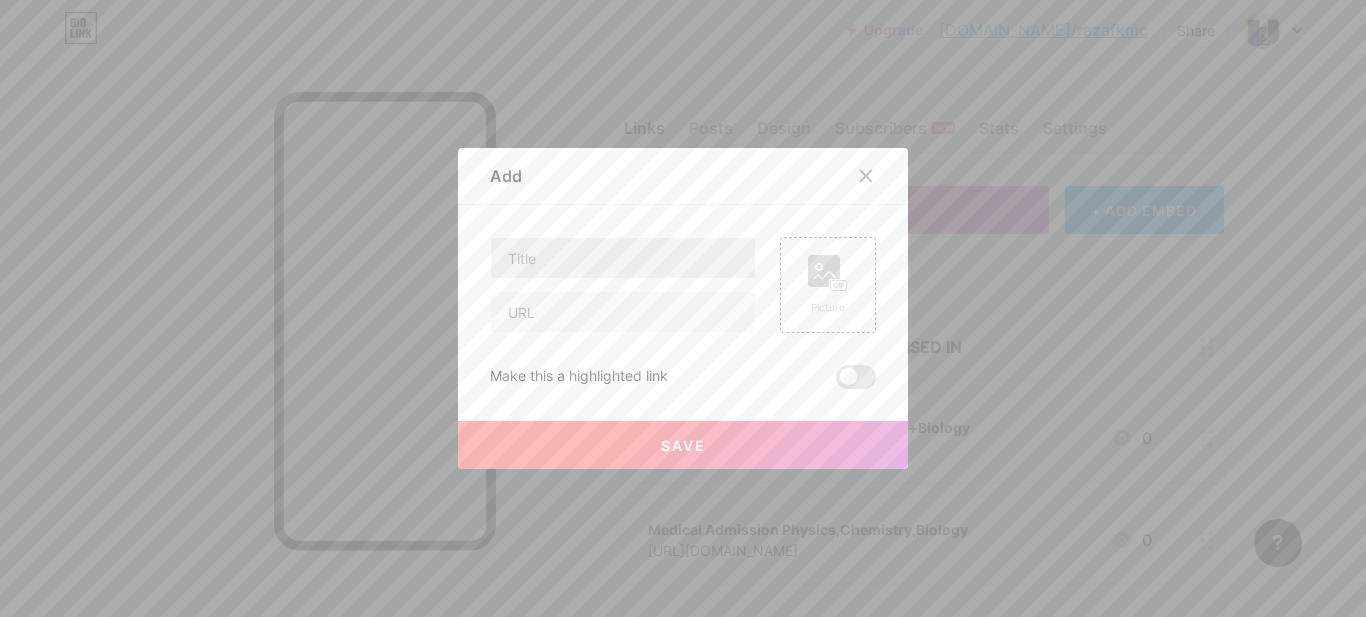 type 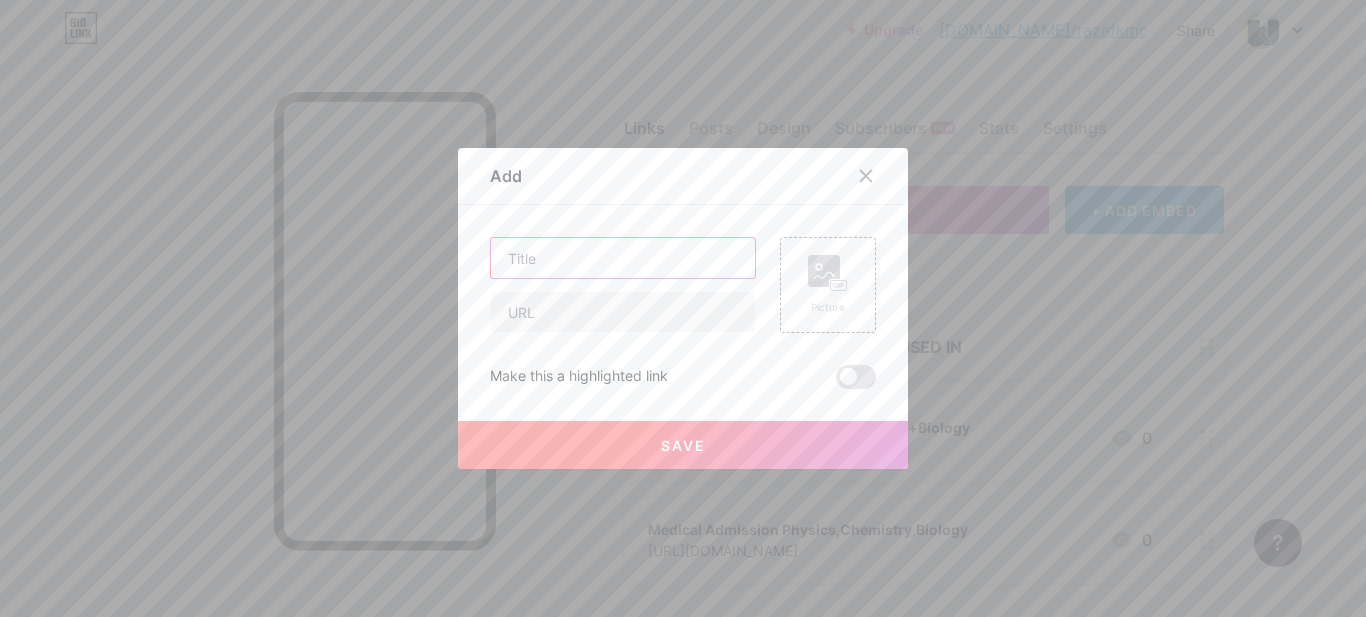 click at bounding box center [623, 258] 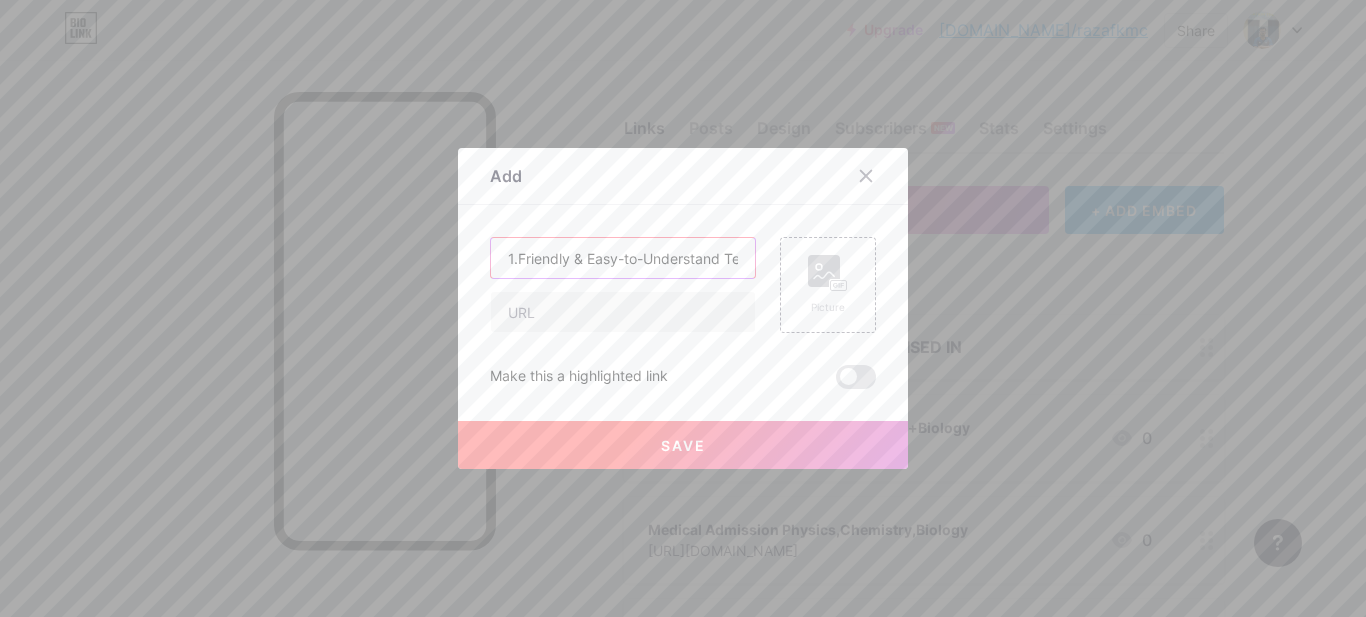scroll, scrollTop: 0, scrollLeft: 584, axis: horizontal 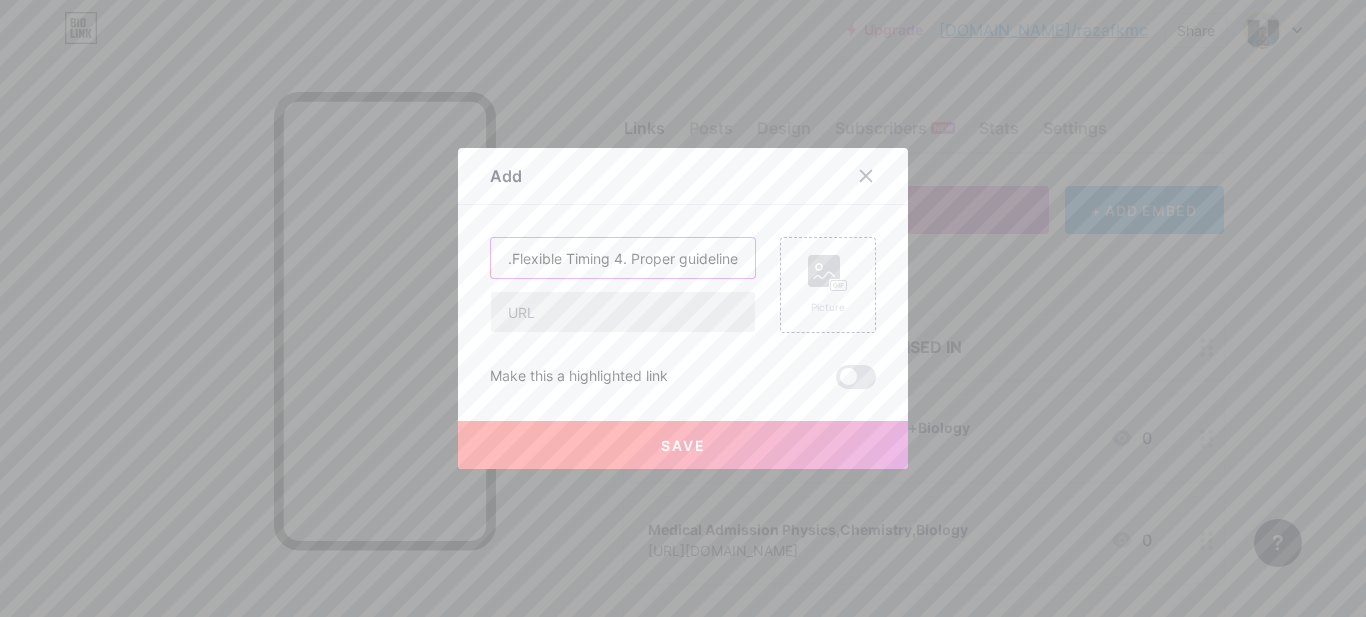 type on "1.Friendly & Easy-to-Understand Teaching 2.Regular Homework & Progress Monitoring 3.Flexible Timing 4. Proper guideline" 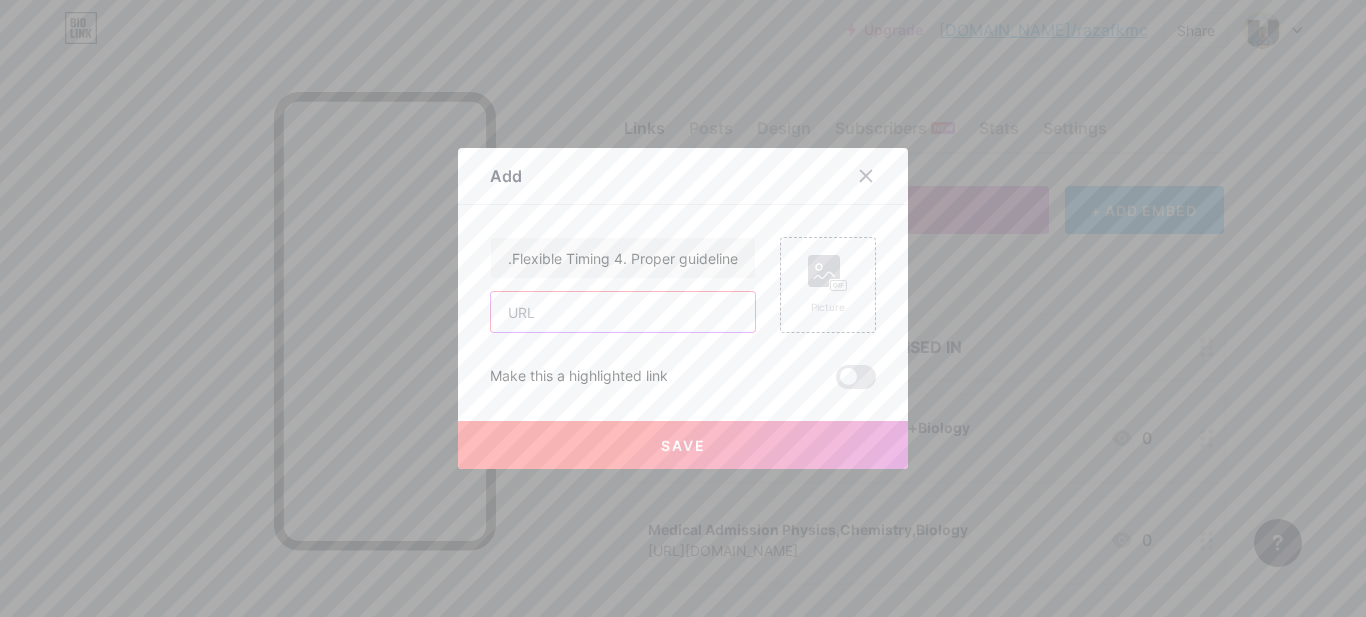 click at bounding box center [623, 312] 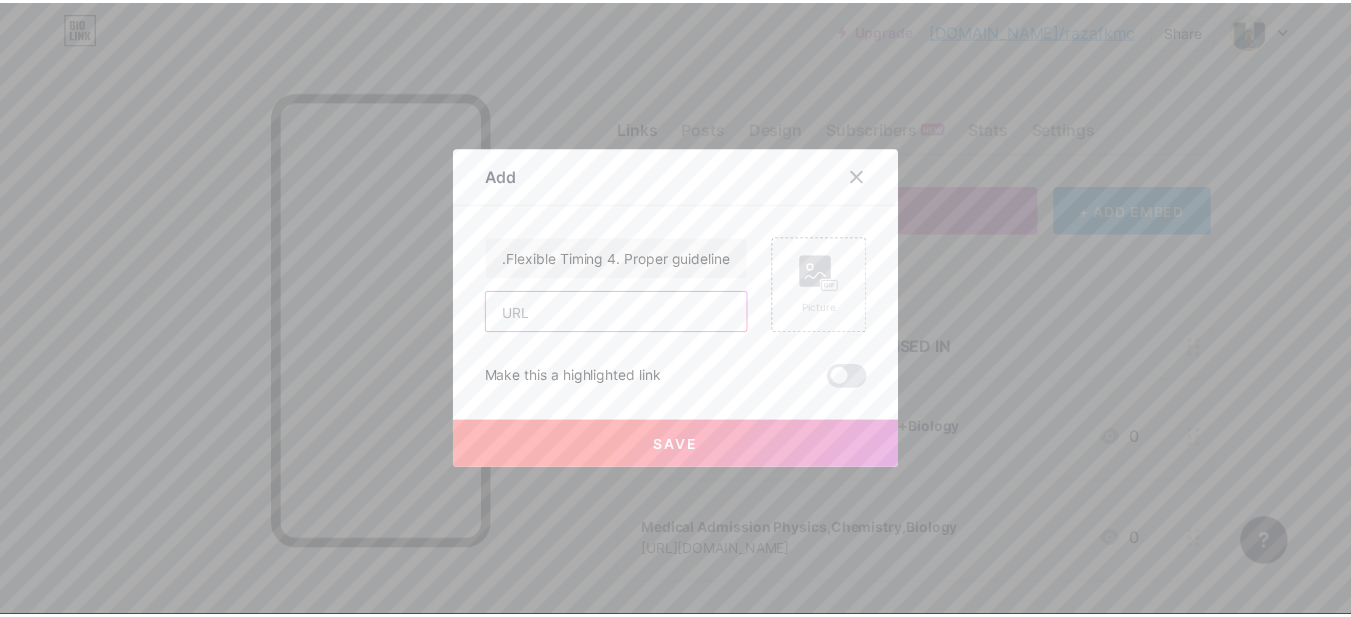scroll, scrollTop: 0, scrollLeft: 0, axis: both 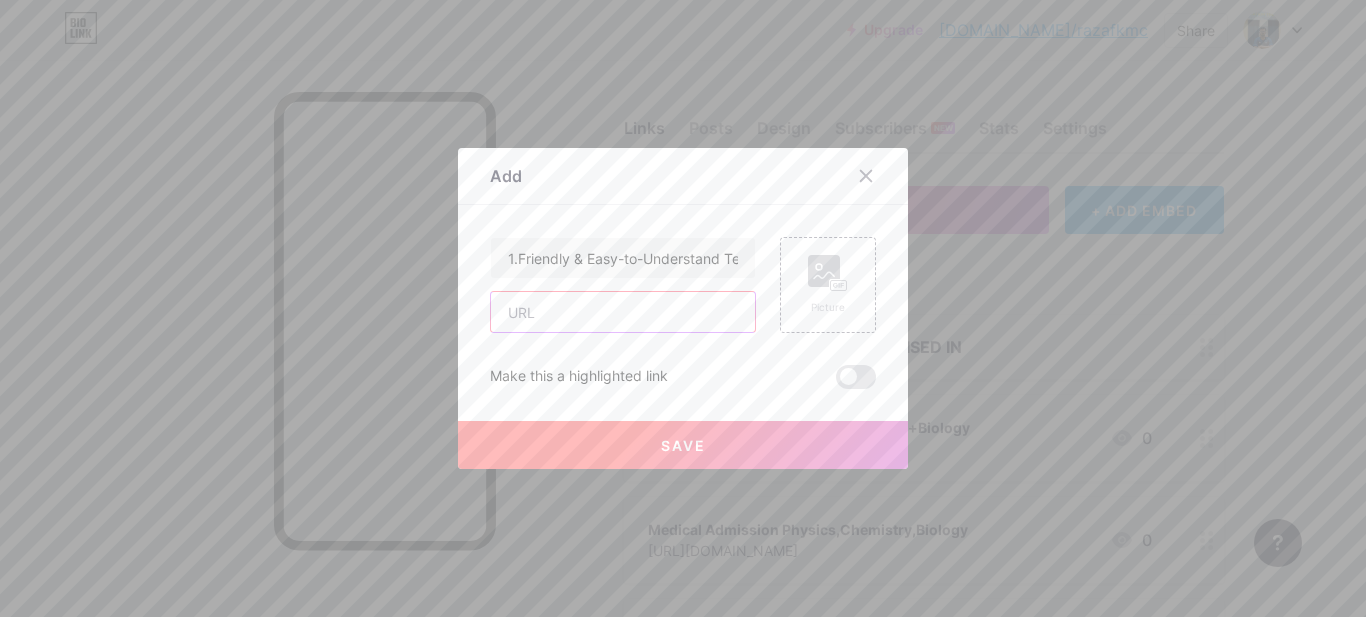 type on "https://www.facebook.com/rafaz.3124m" 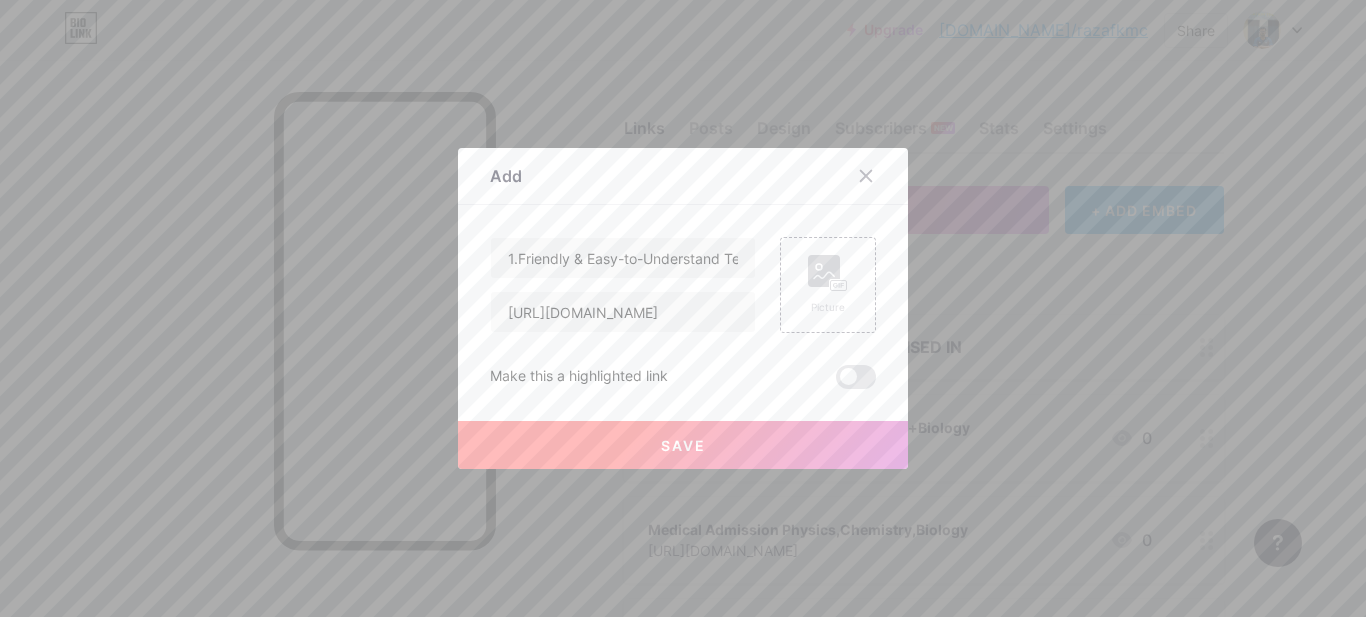 click on "Save" at bounding box center [683, 445] 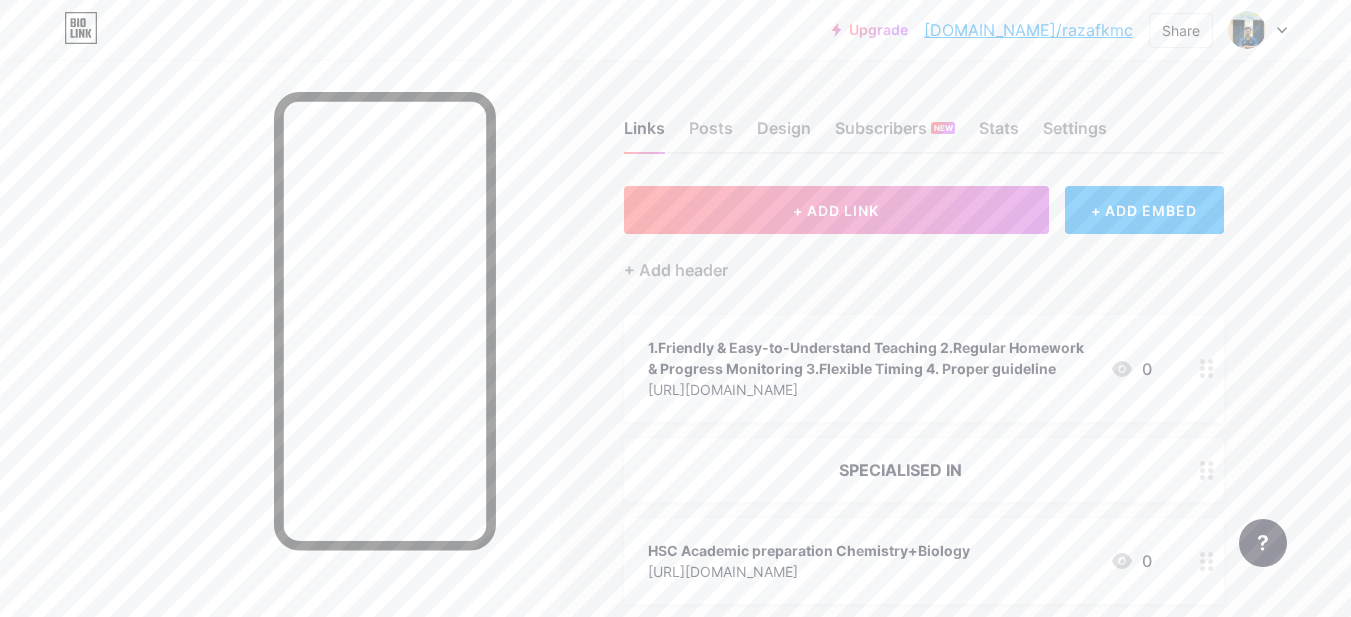 scroll, scrollTop: 100, scrollLeft: 0, axis: vertical 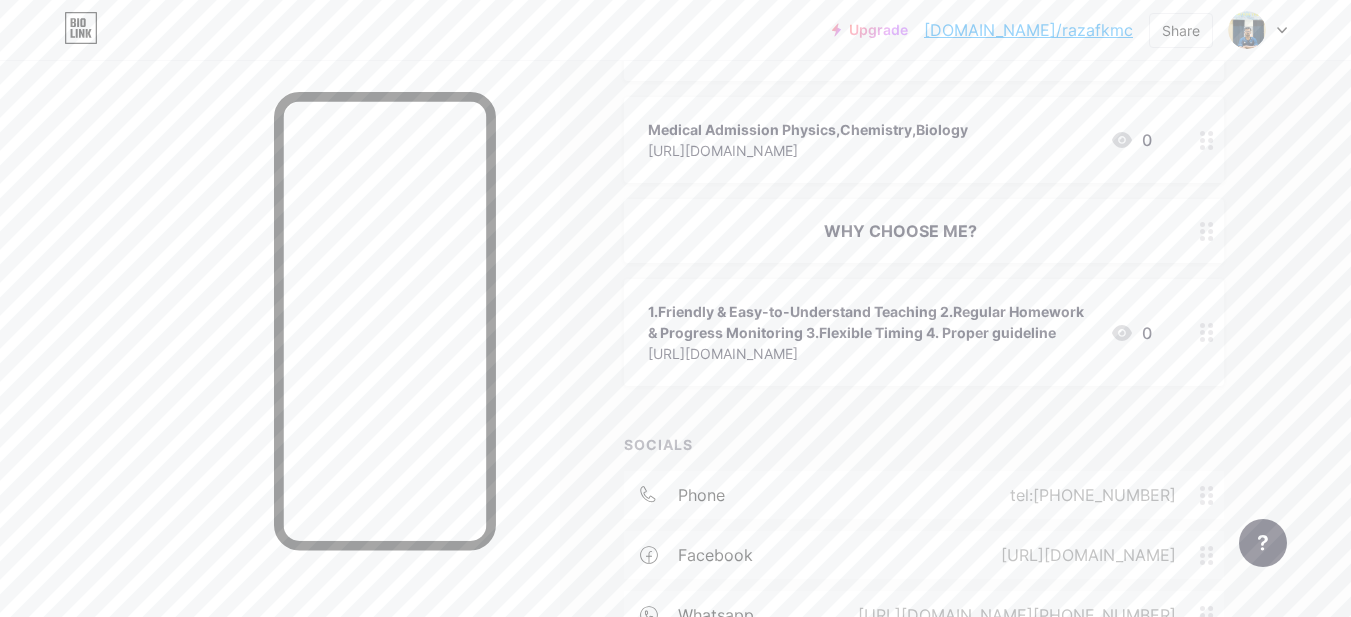 click on "1.Friendly & Easy-to-Understand Teaching 2.Regular Homework & Progress Monitoring 3.Flexible Timing 4. Proper guideline" at bounding box center [871, 322] 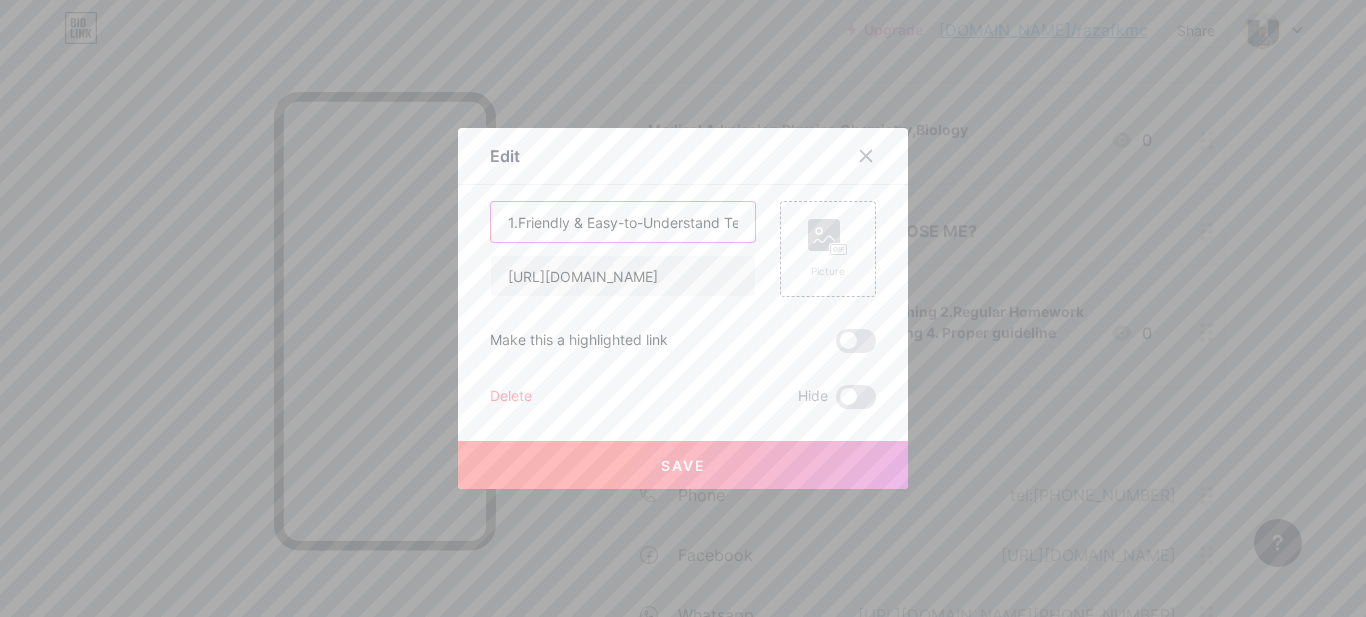 click on "1.Friendly & Easy-to-Understand Teaching 2.Regular Homework & Progress Monitoring 3.Flexible Timing 4. Proper guideline" at bounding box center (623, 222) 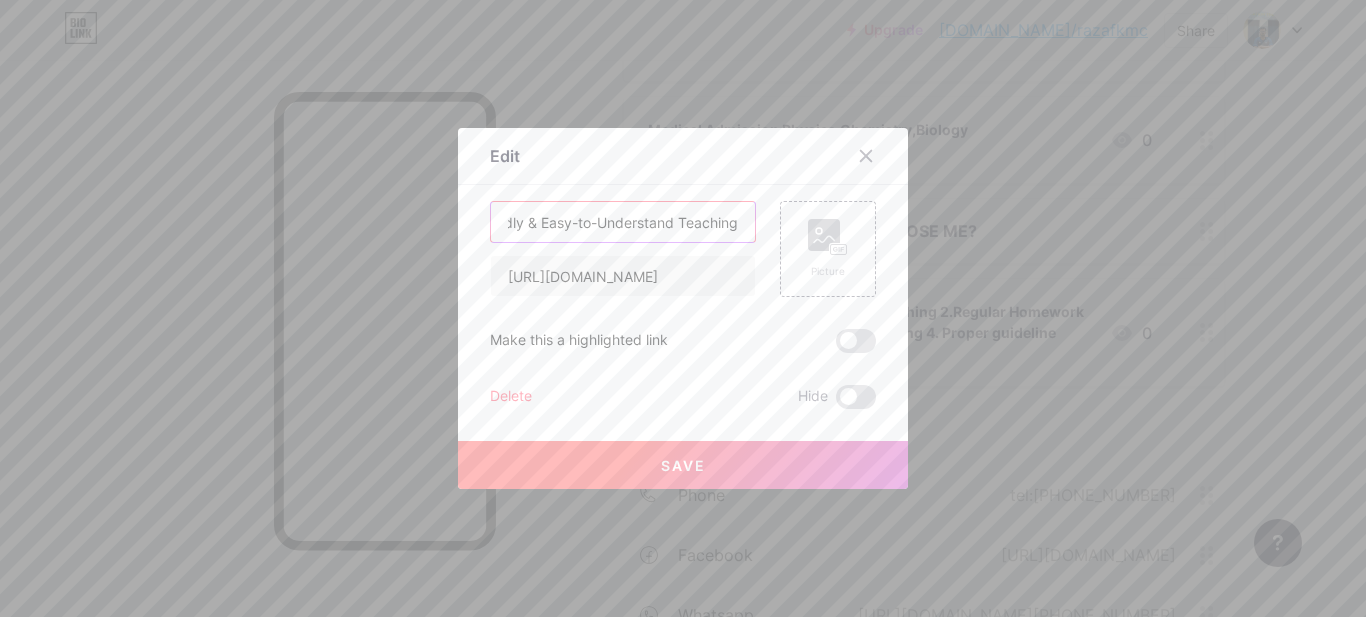 scroll, scrollTop: 0, scrollLeft: 49, axis: horizontal 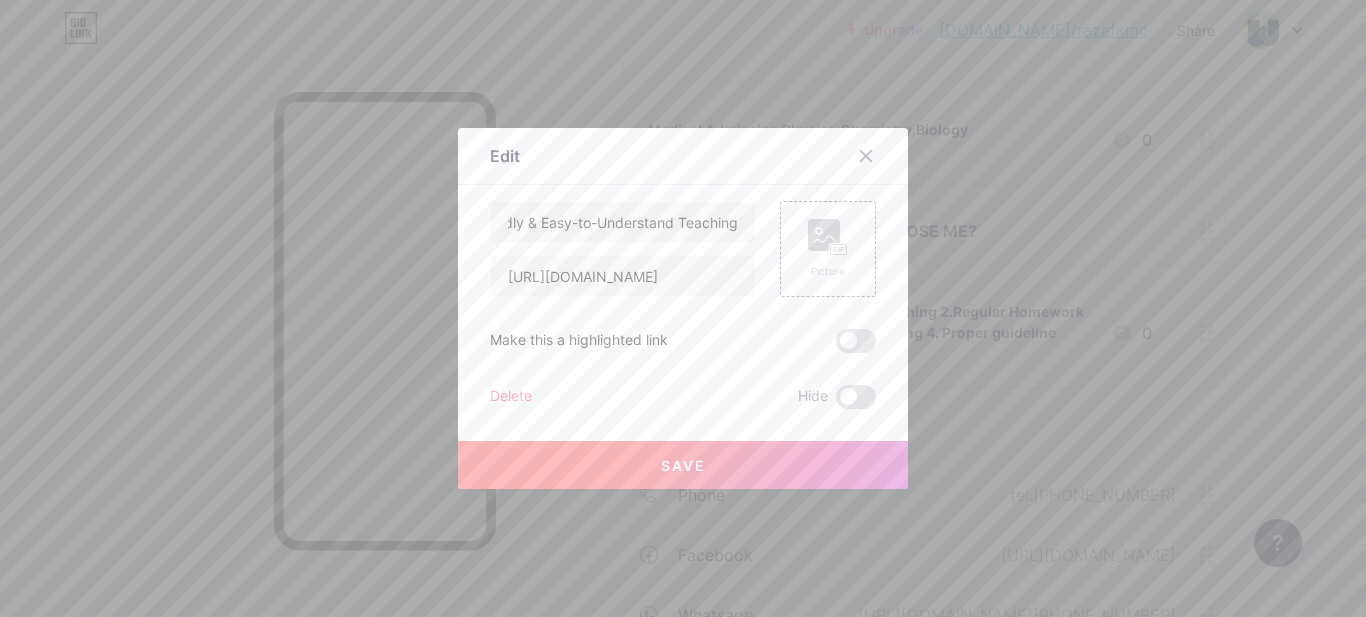 click on "Save" at bounding box center (683, 465) 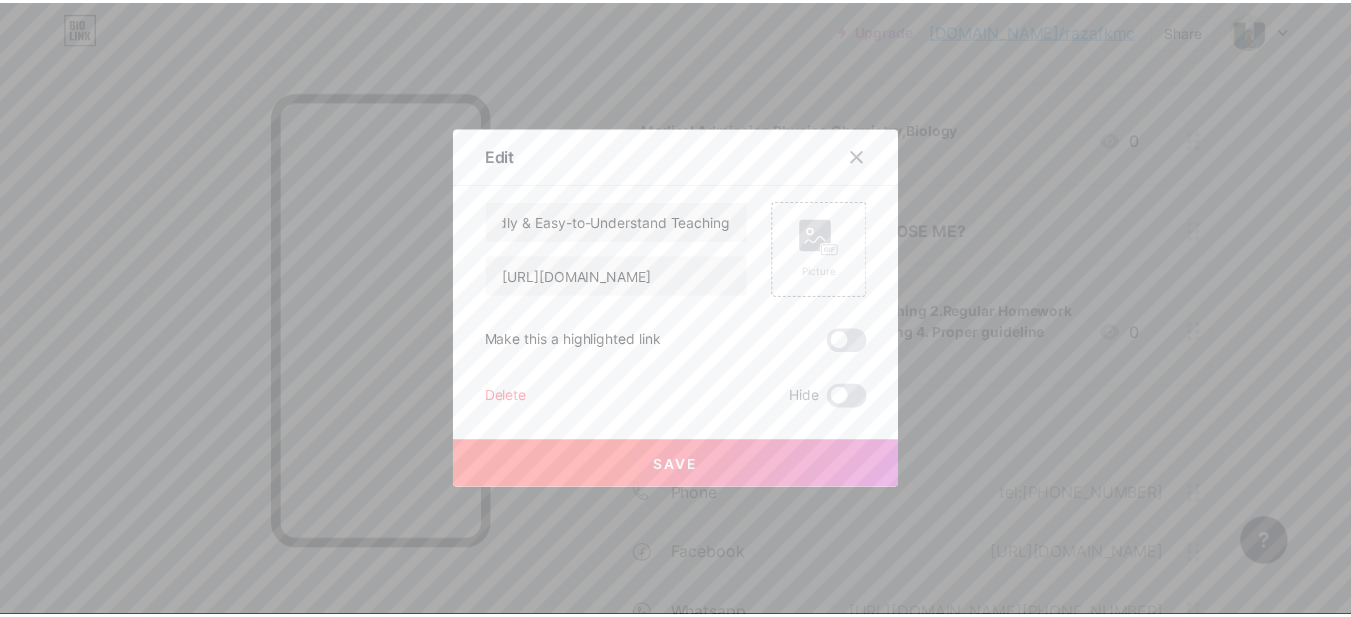 scroll, scrollTop: 0, scrollLeft: 0, axis: both 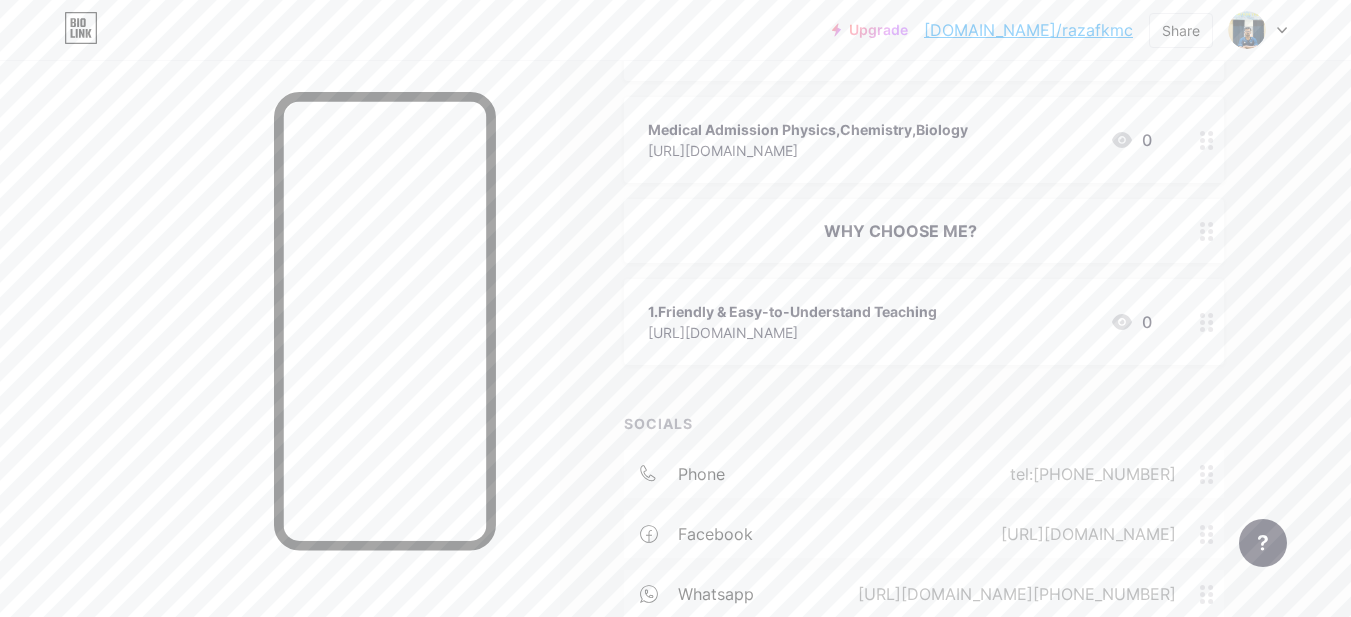 click on "https://www.facebook.com/rafaz.3124m" at bounding box center [792, 332] 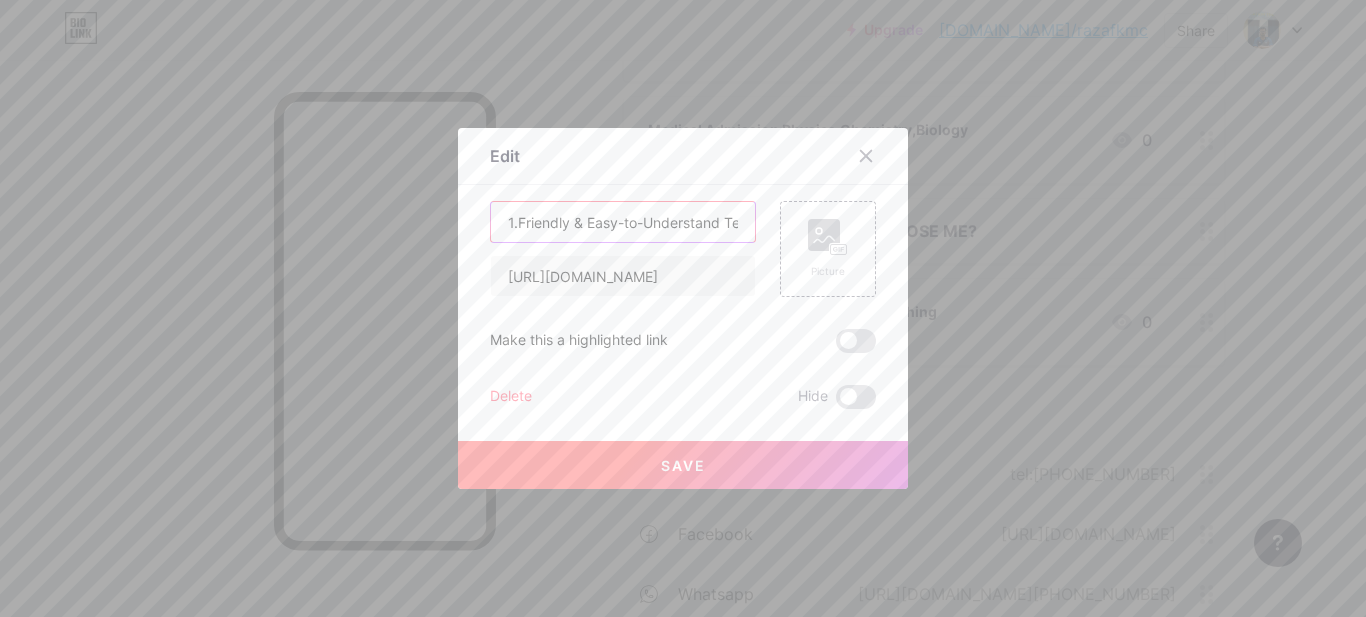 drag, startPoint x: 509, startPoint y: 228, endPoint x: 472, endPoint y: 227, distance: 37.01351 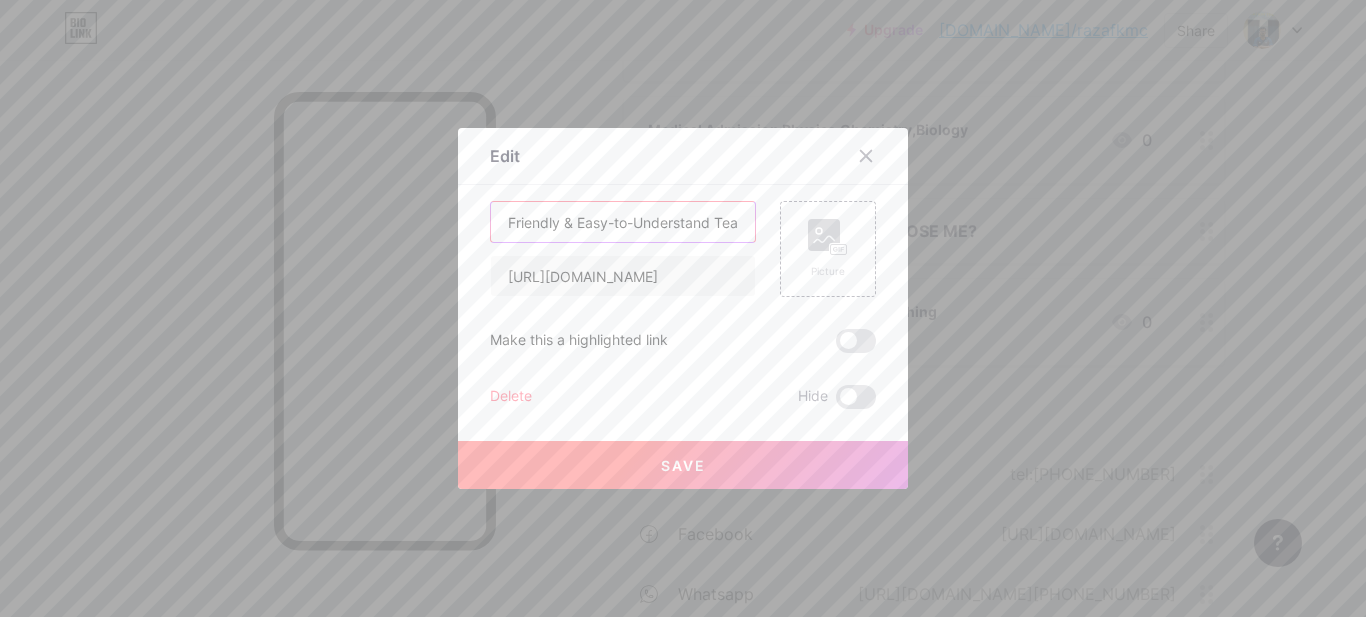 type on "Friendly & Easy-to-Understand Teaching" 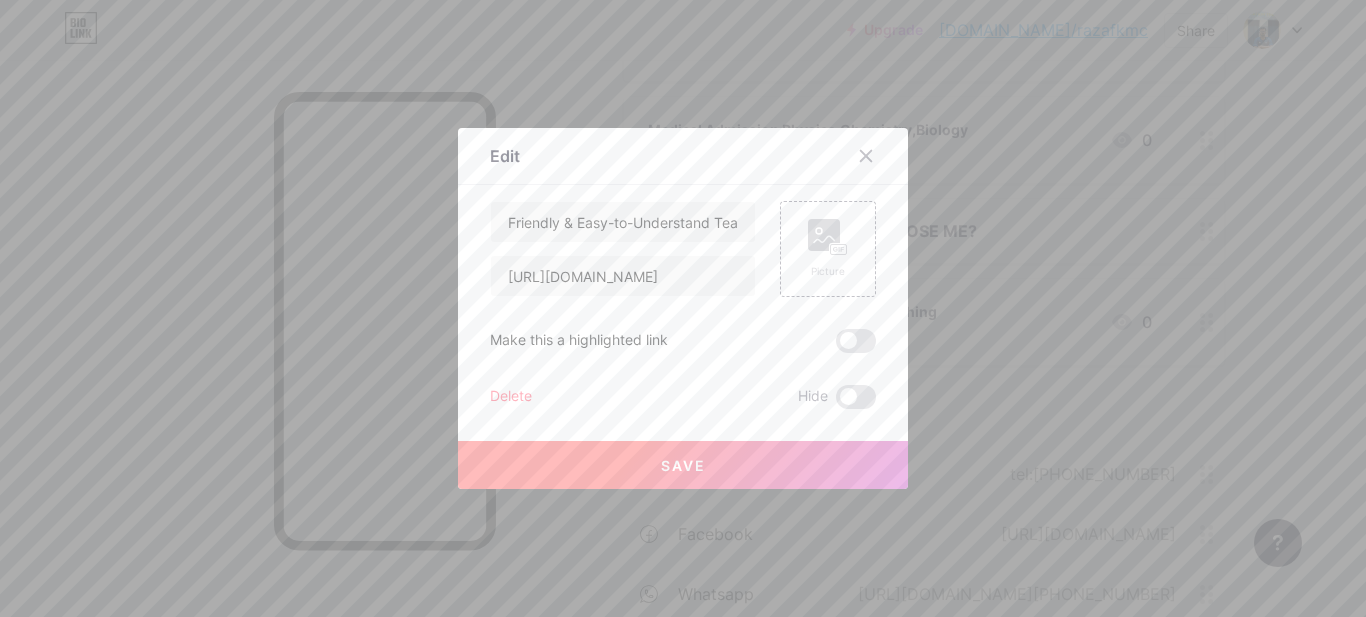 click on "Save" at bounding box center [683, 465] 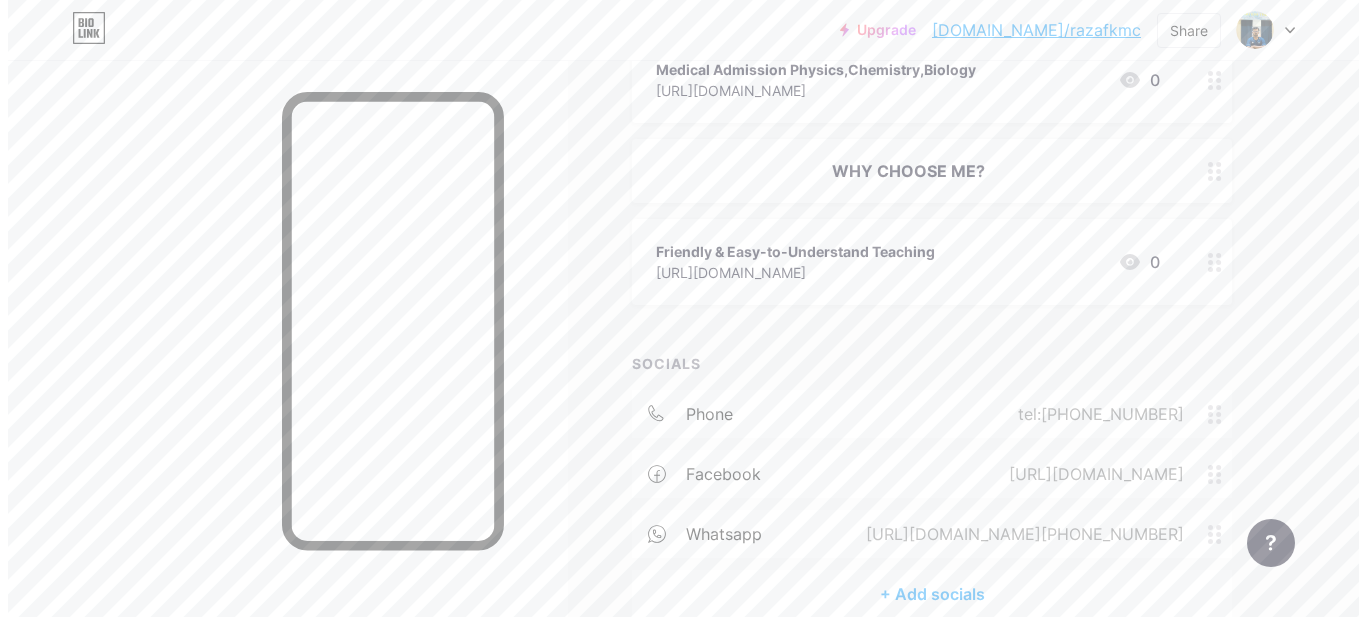 scroll, scrollTop: 0, scrollLeft: 0, axis: both 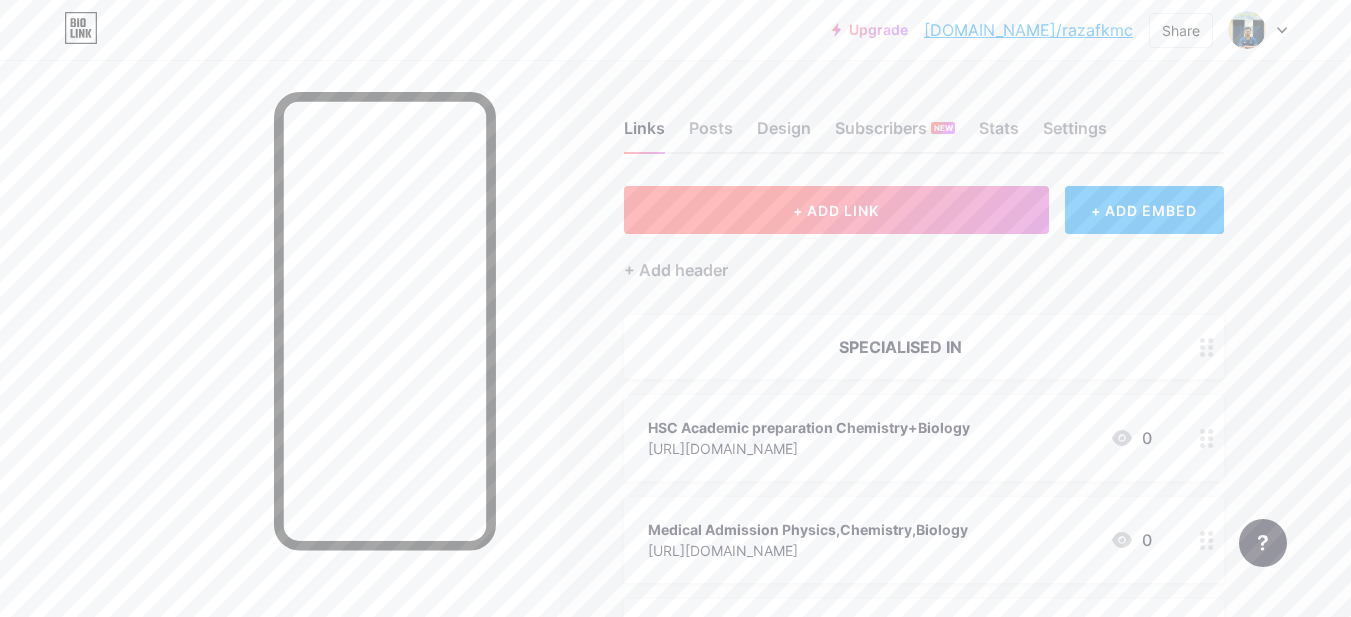 click on "+ ADD LINK" at bounding box center (836, 210) 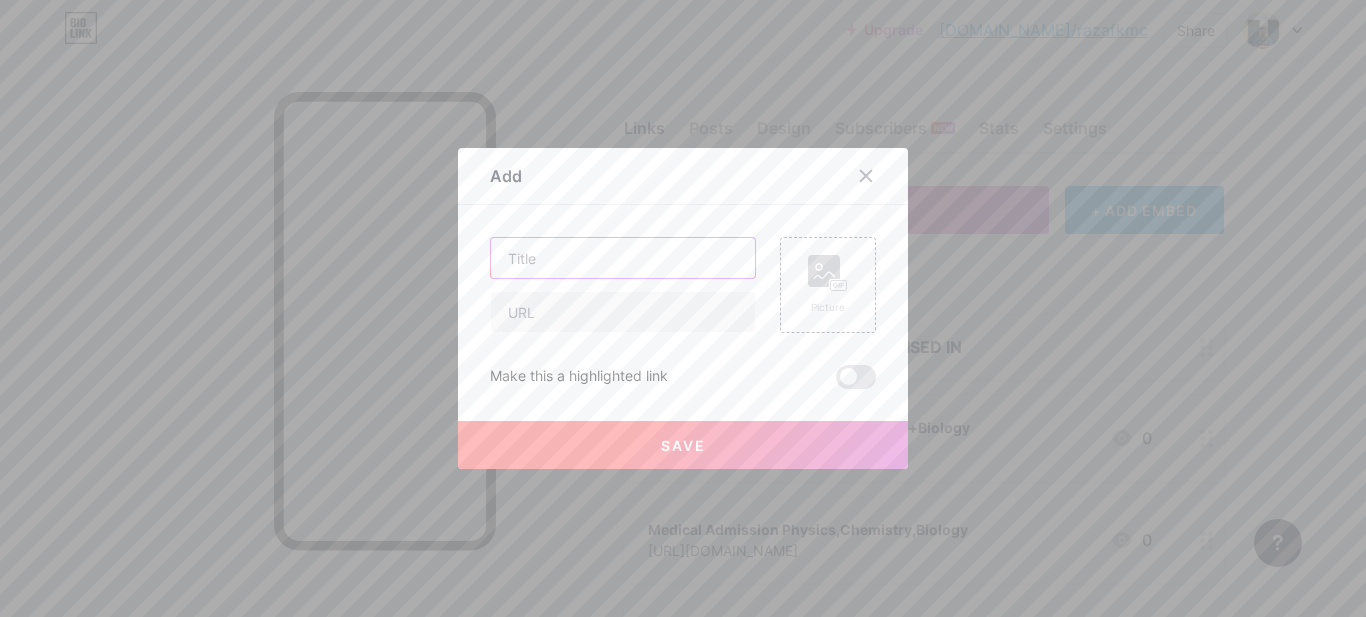 click at bounding box center (623, 258) 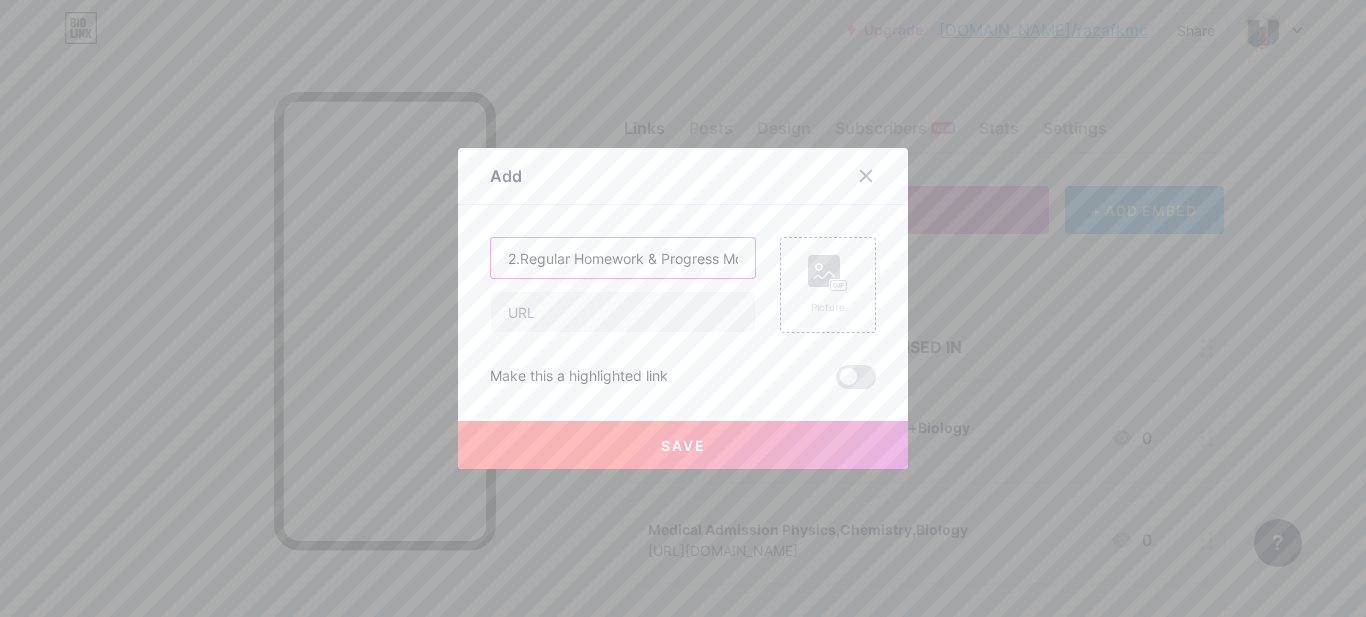 scroll, scrollTop: 0, scrollLeft: 58, axis: horizontal 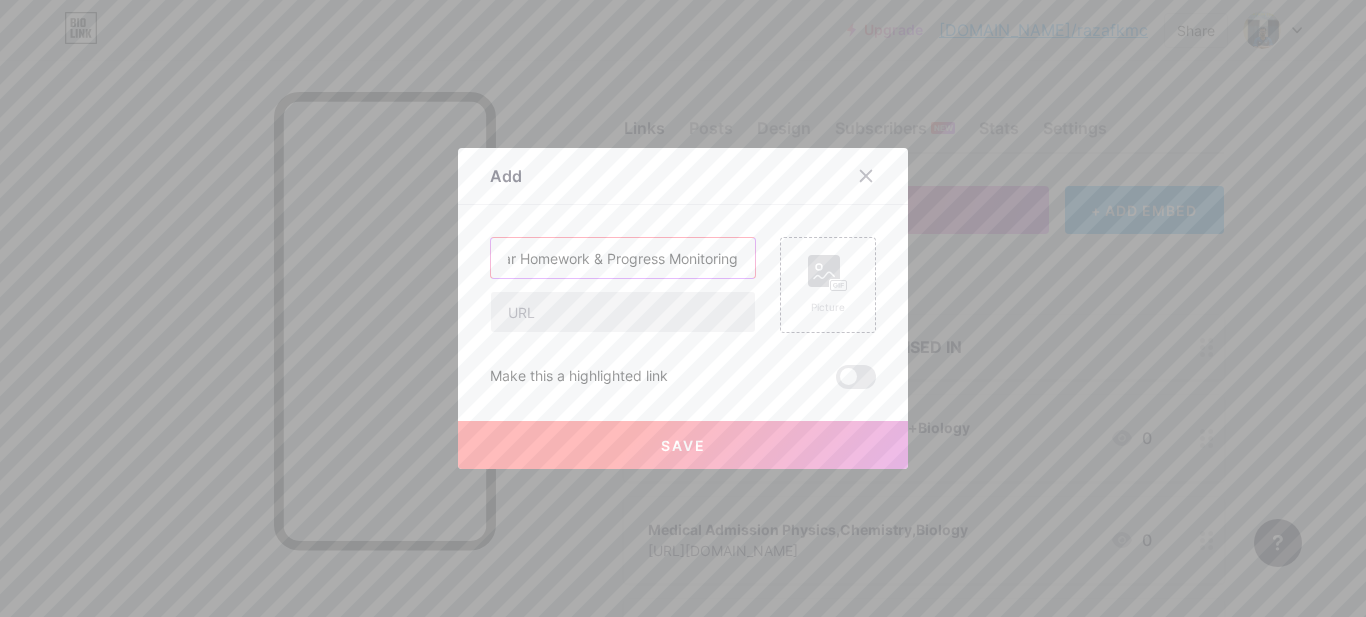type on "2.Regular Homework & Progress Monitoring" 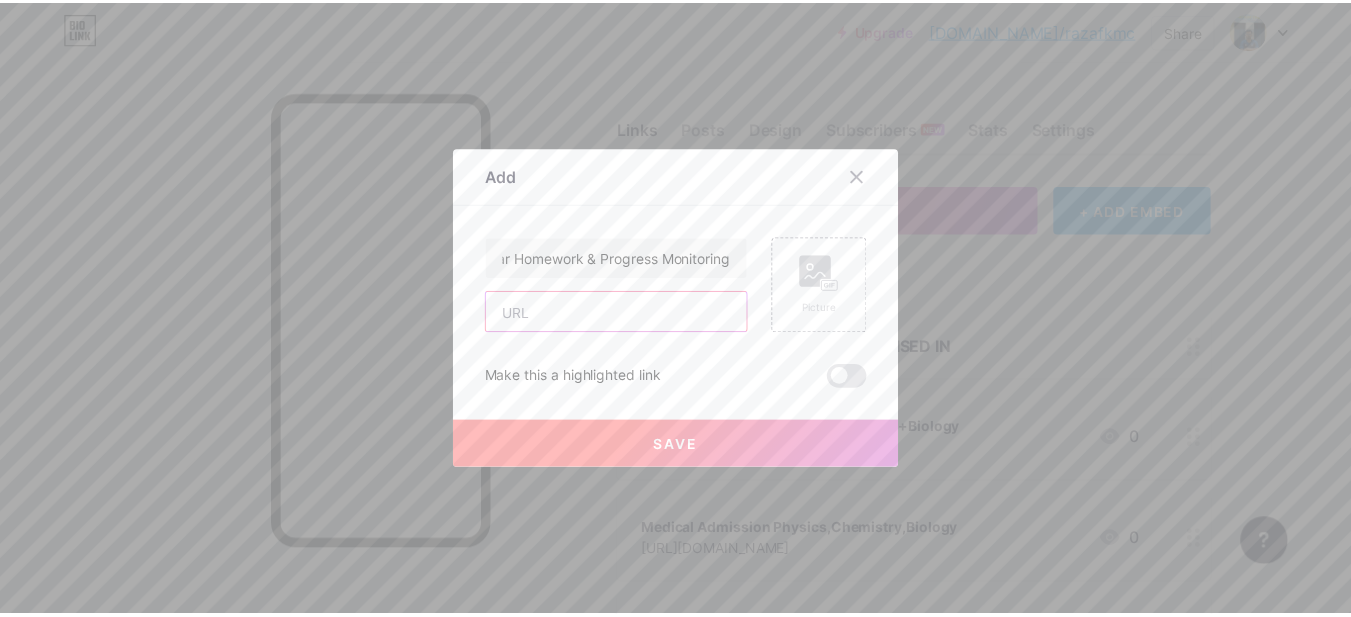 scroll, scrollTop: 0, scrollLeft: 0, axis: both 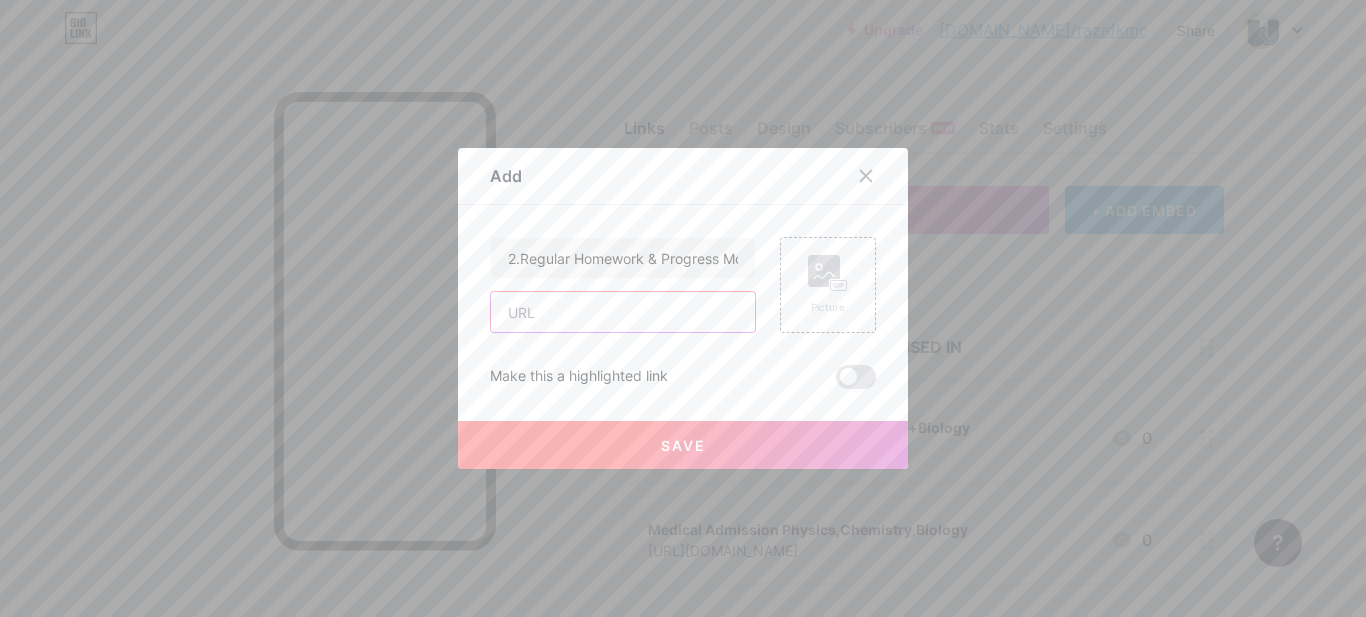 click at bounding box center [623, 312] 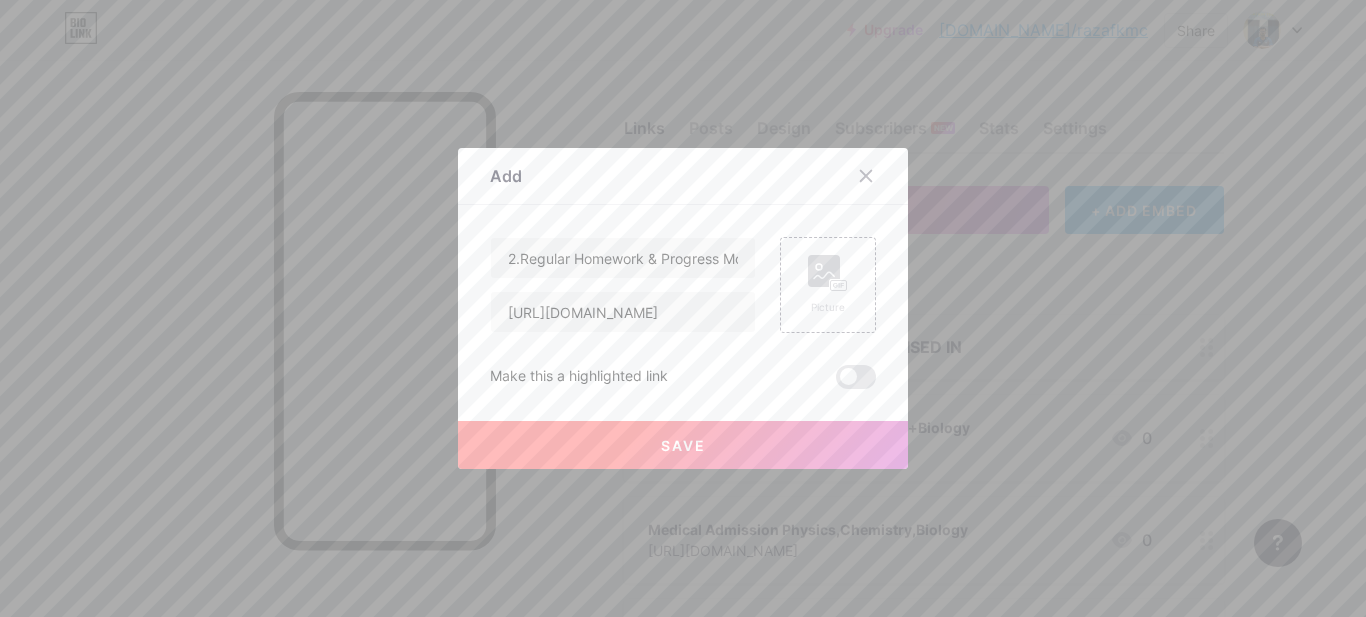 click on "Save" at bounding box center [683, 445] 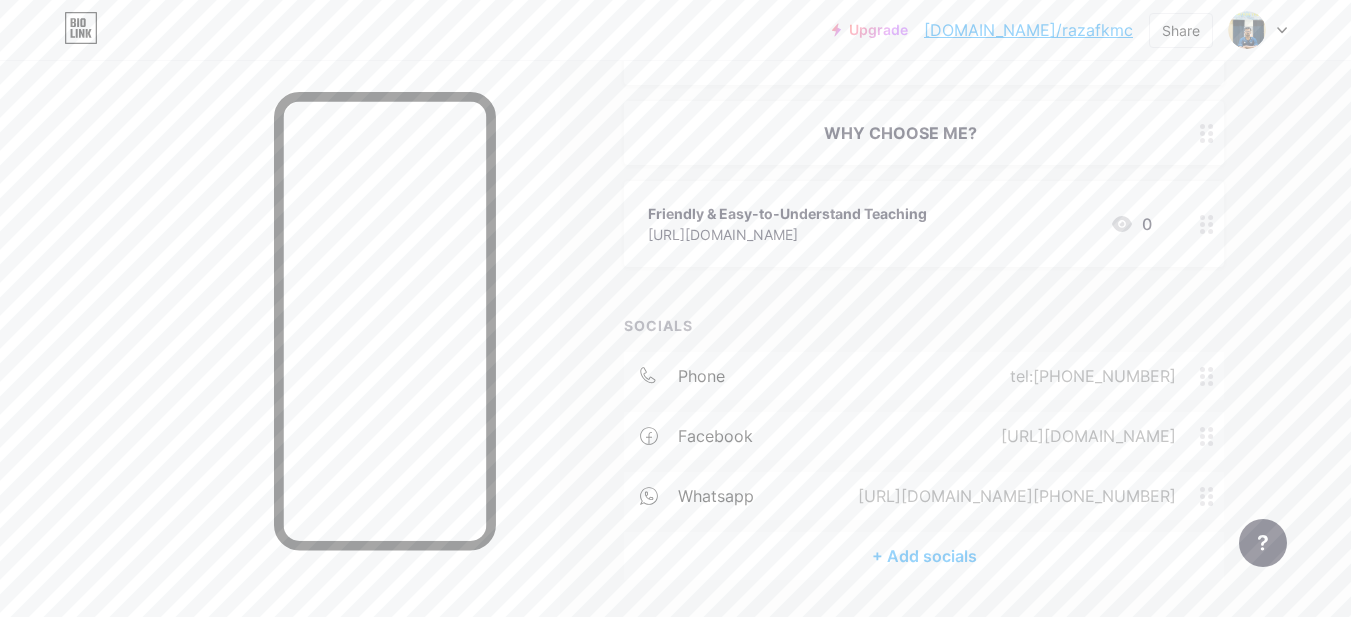 scroll, scrollTop: 0, scrollLeft: 0, axis: both 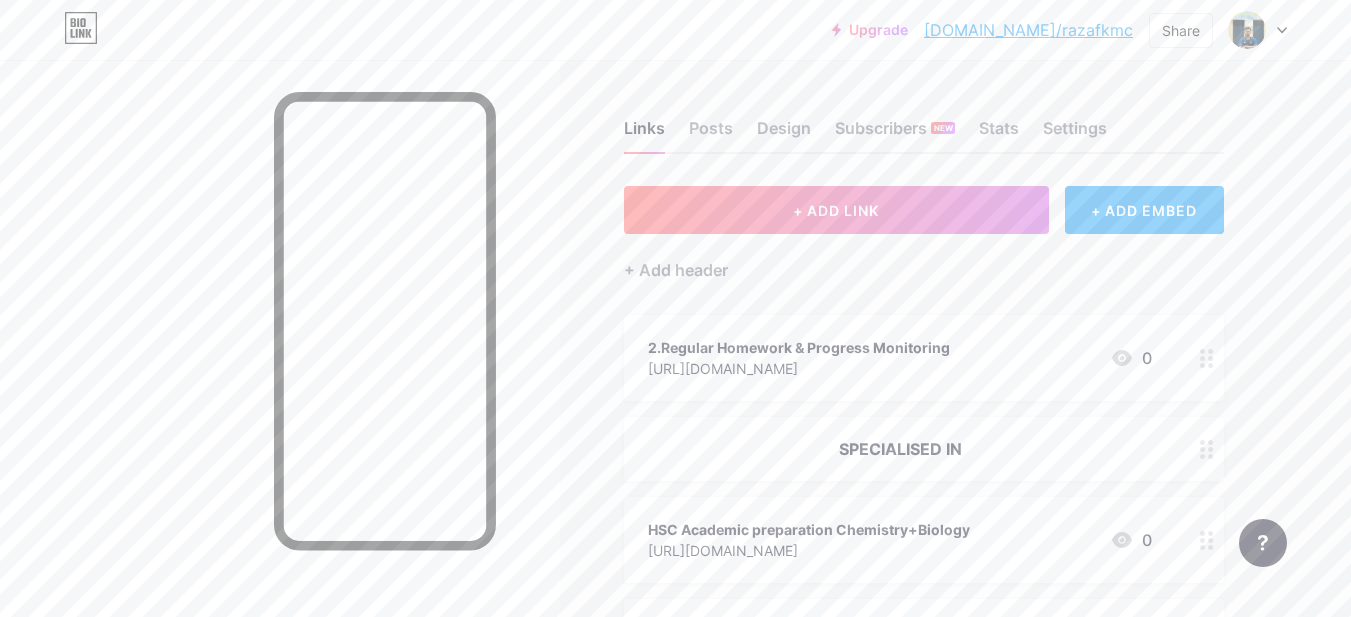 click on "2.Regular Homework & Progress Monitoring
https://www.facebook.com/rafaz.3124m
0" at bounding box center (900, 358) 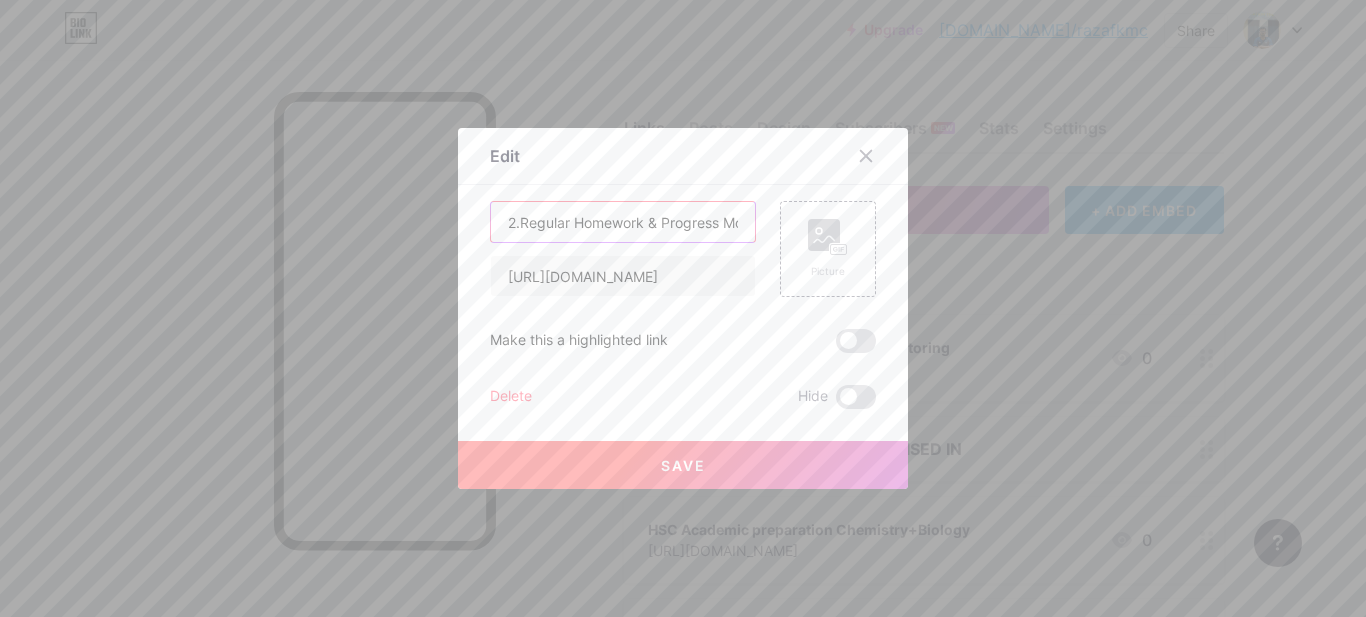 drag, startPoint x: 512, startPoint y: 235, endPoint x: 468, endPoint y: 234, distance: 44.011364 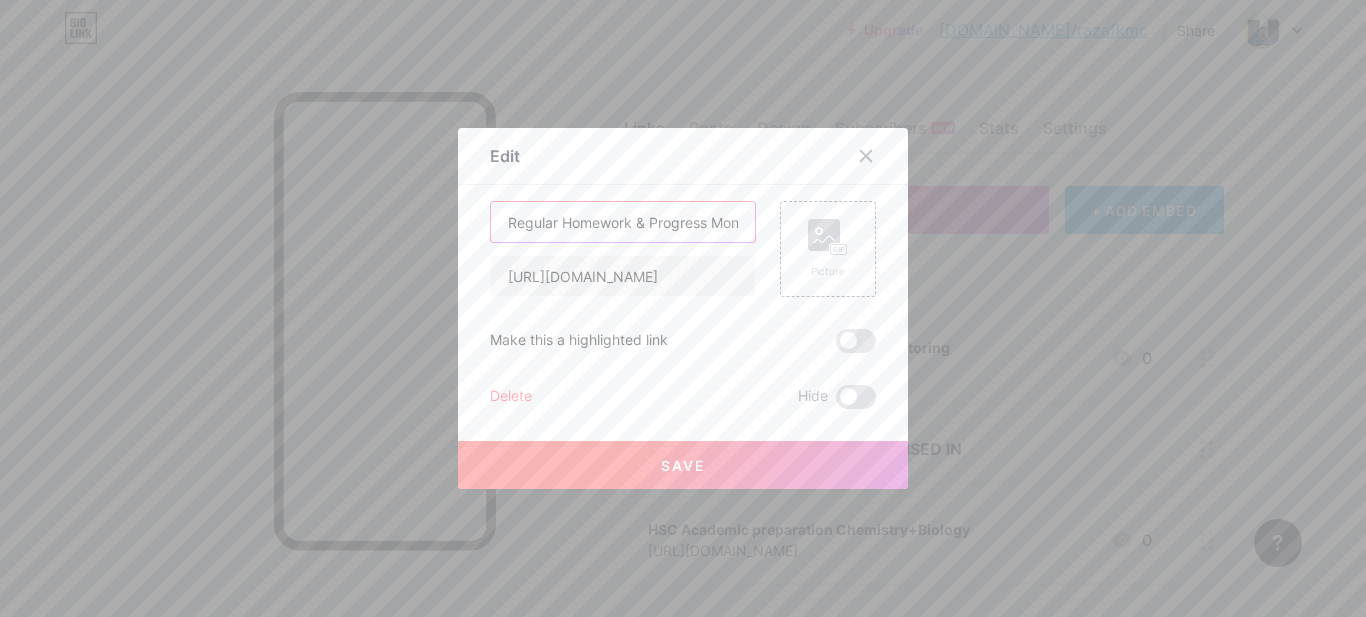 type on "Regular Homework & Progress Monitoring" 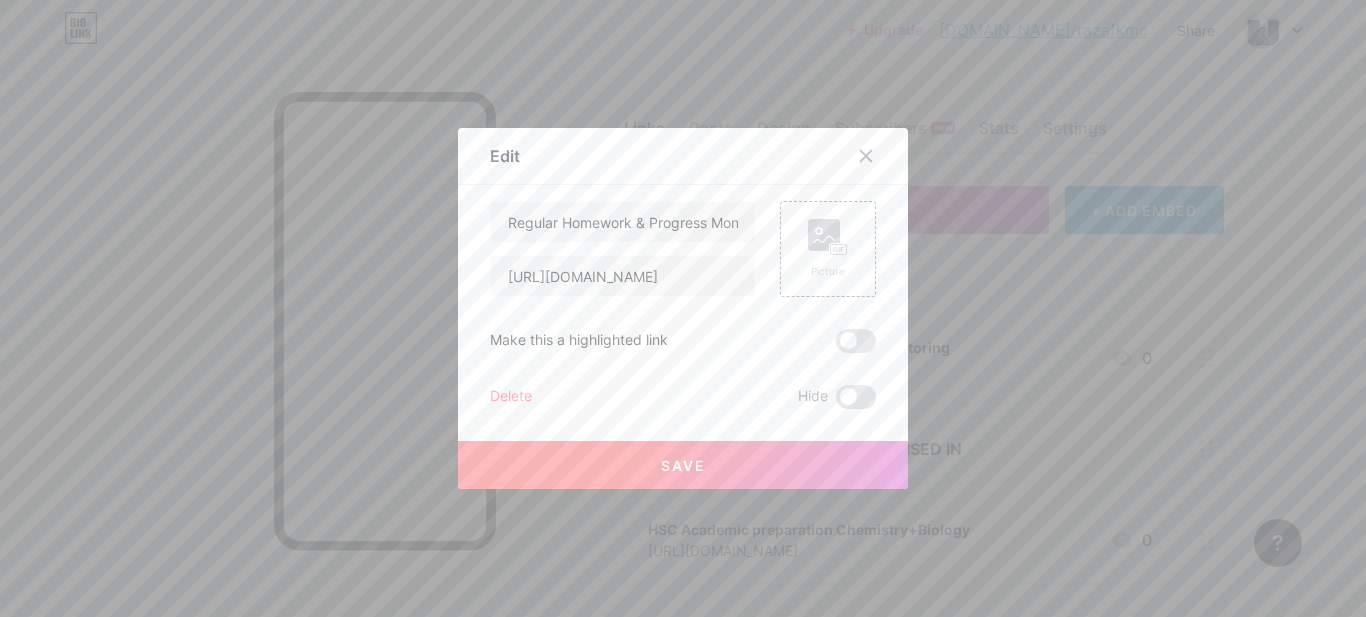 click on "Save" at bounding box center (683, 465) 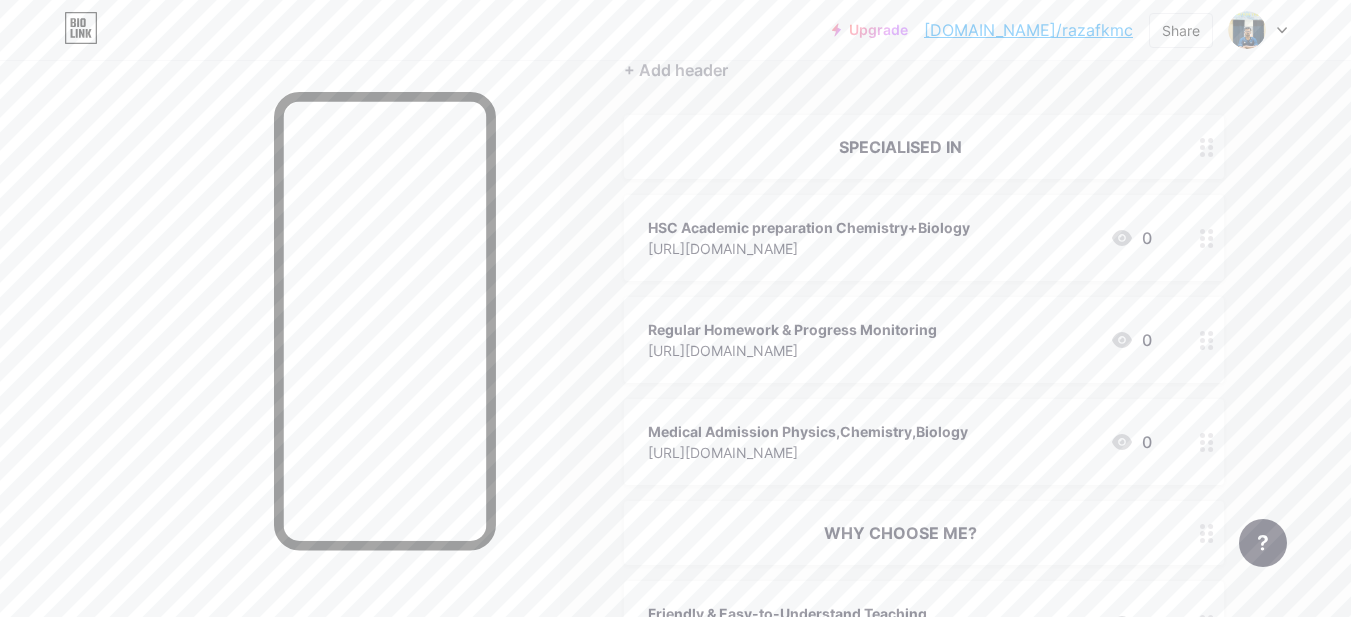 scroll, scrollTop: 300, scrollLeft: 0, axis: vertical 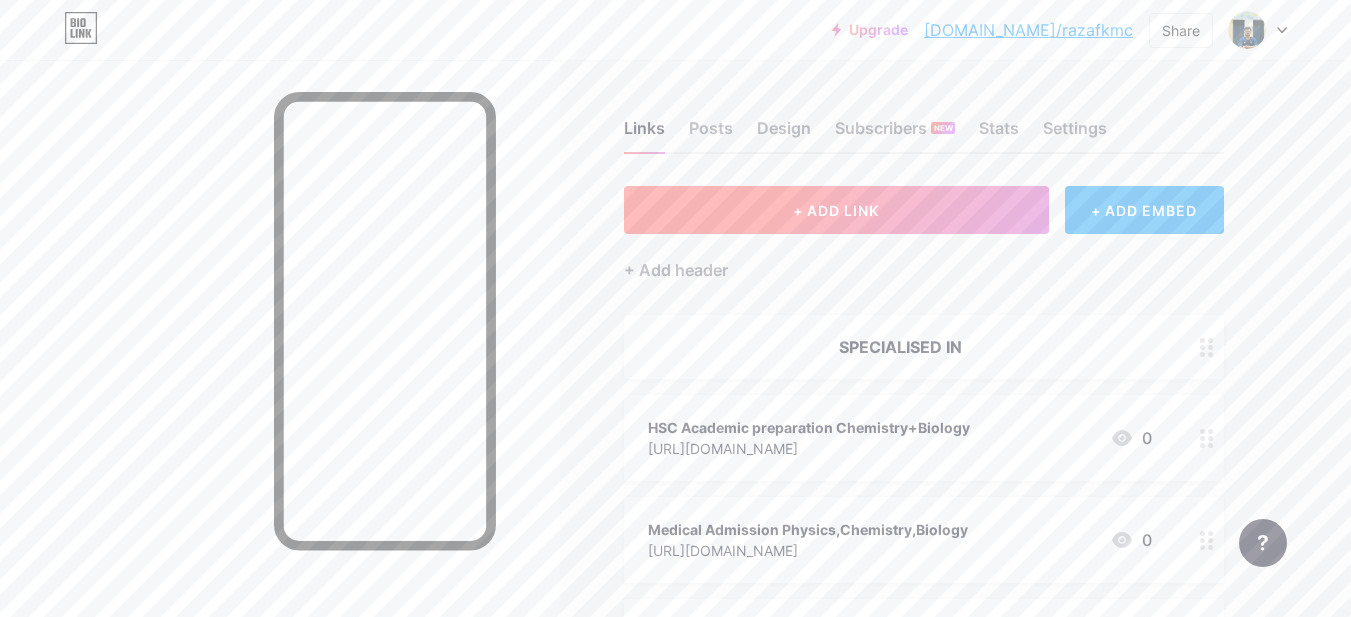 click on "+ ADD LINK" at bounding box center (836, 210) 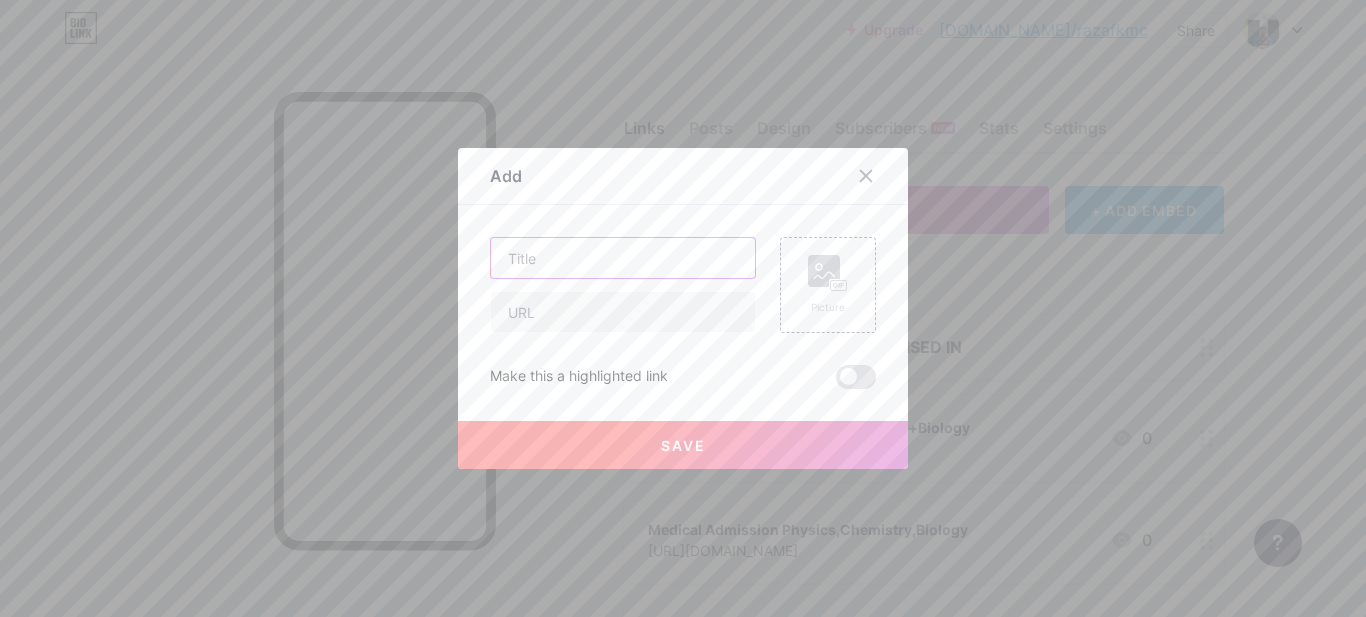 click at bounding box center [623, 258] 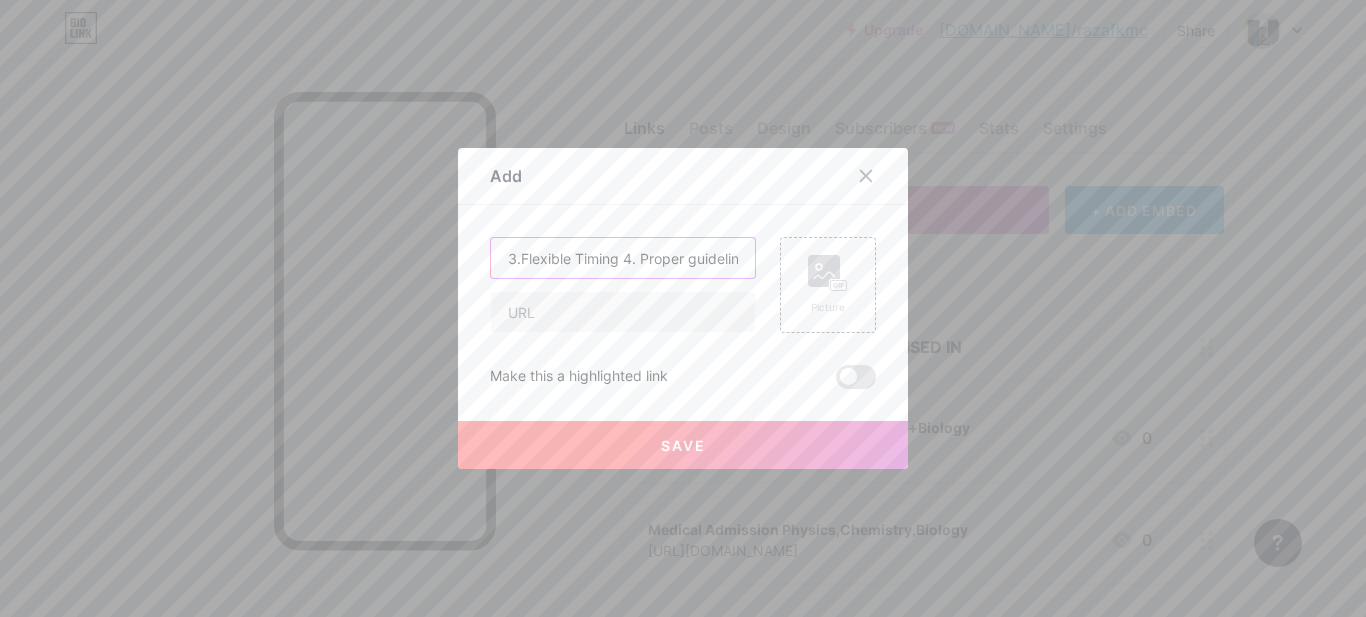 scroll, scrollTop: 0, scrollLeft: 10, axis: horizontal 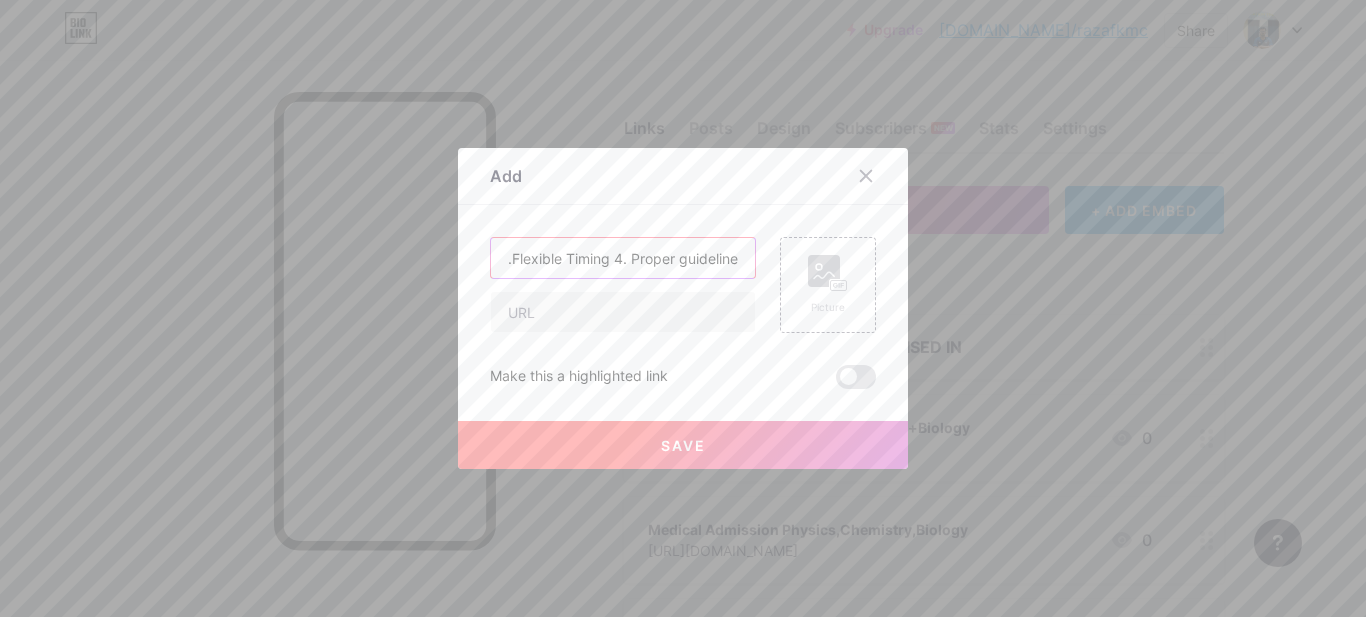 click on "3.Flexible Timing 4. Proper guideline" at bounding box center [623, 285] 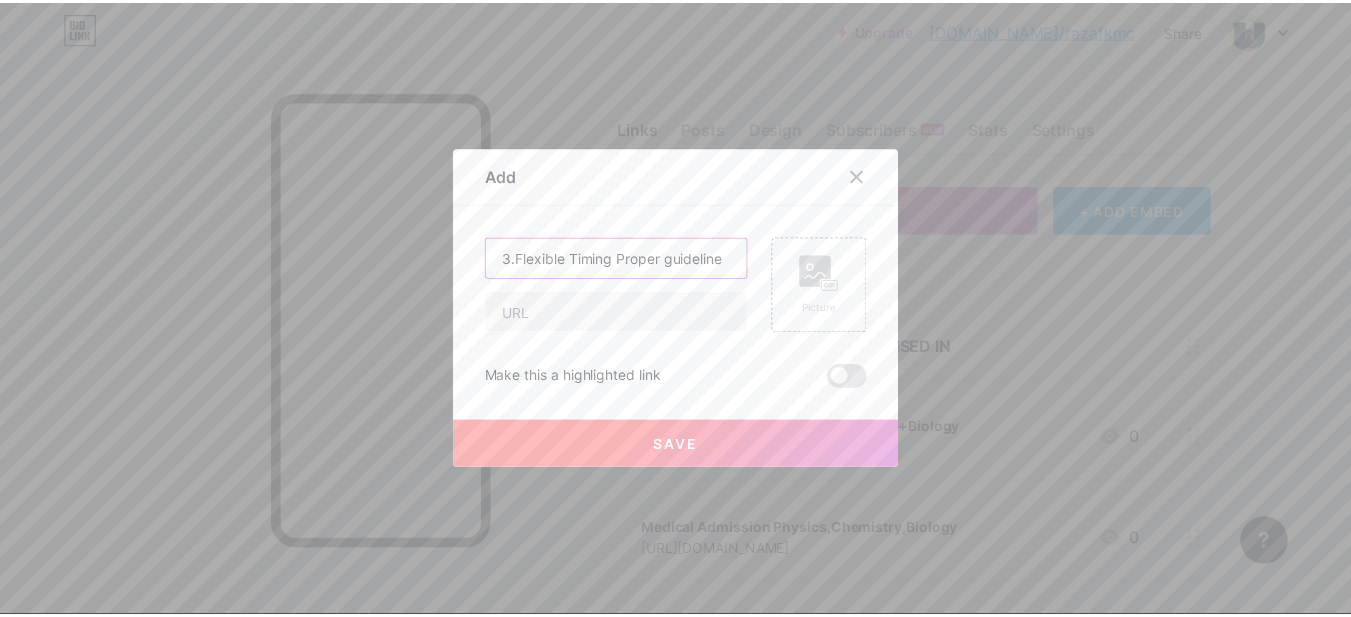 scroll, scrollTop: 0, scrollLeft: 0, axis: both 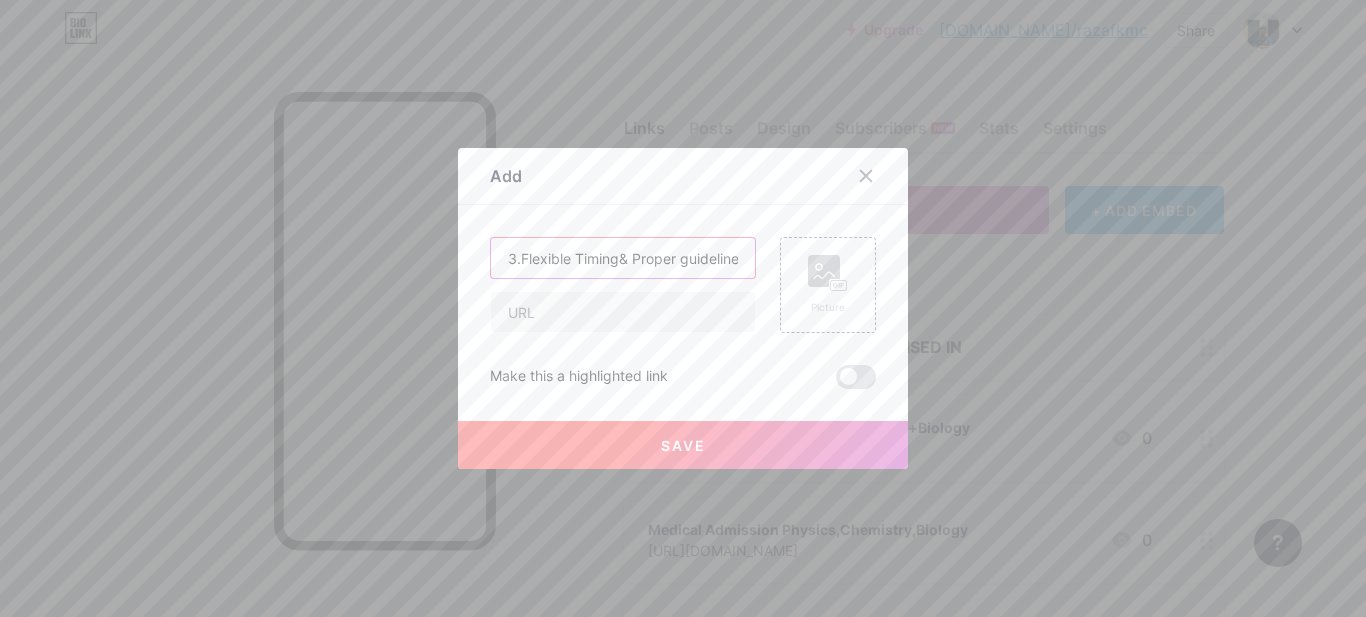 click on "3.Flexible Timing& Proper guideline" at bounding box center [623, 258] 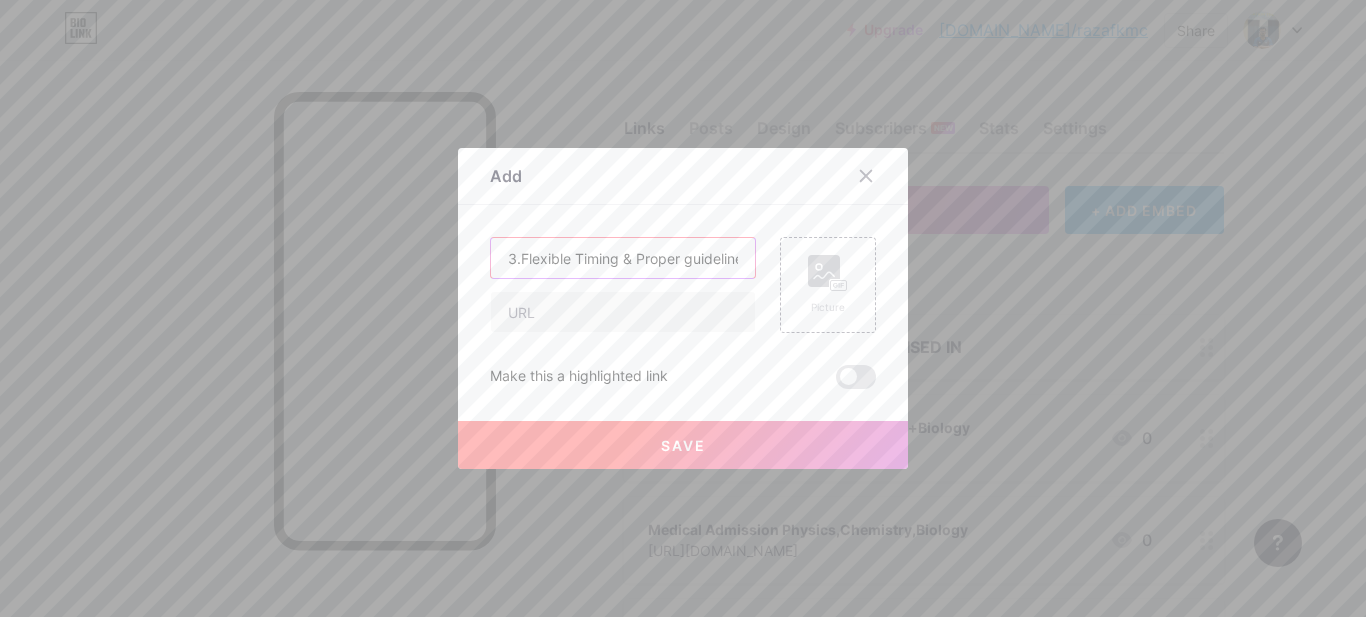 drag, startPoint x: 515, startPoint y: 268, endPoint x: 469, endPoint y: 260, distance: 46.69047 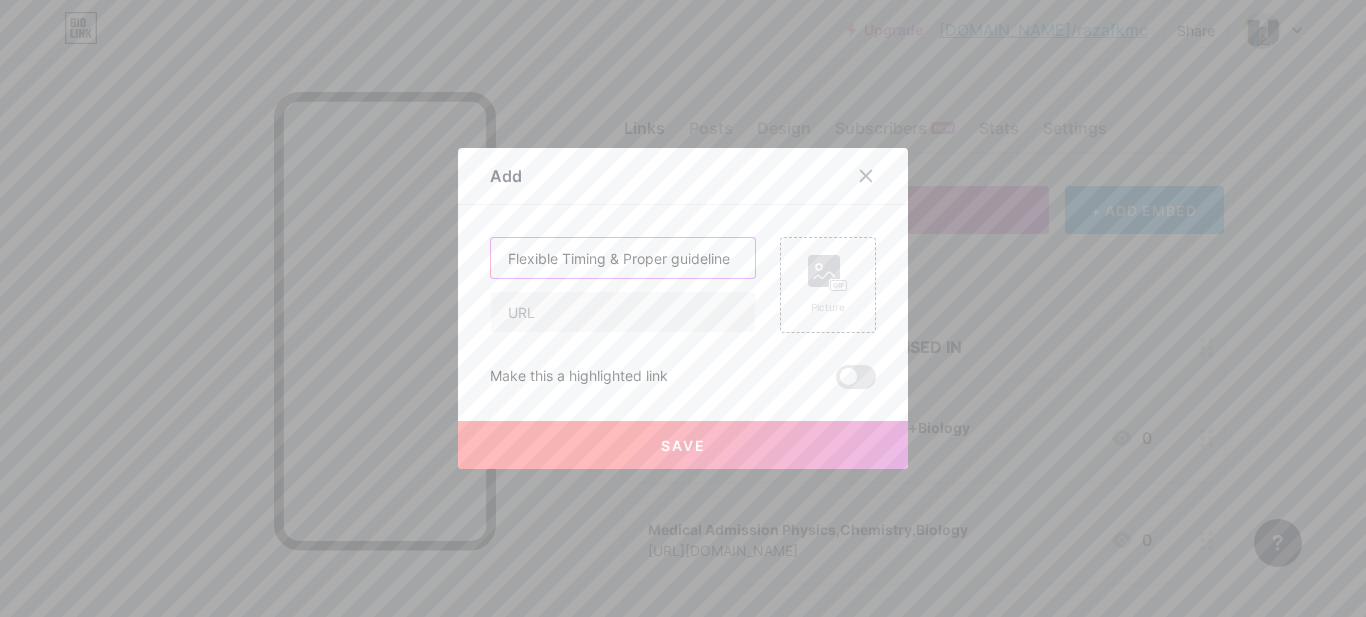 type on "Flexible Timing & Proper guideline" 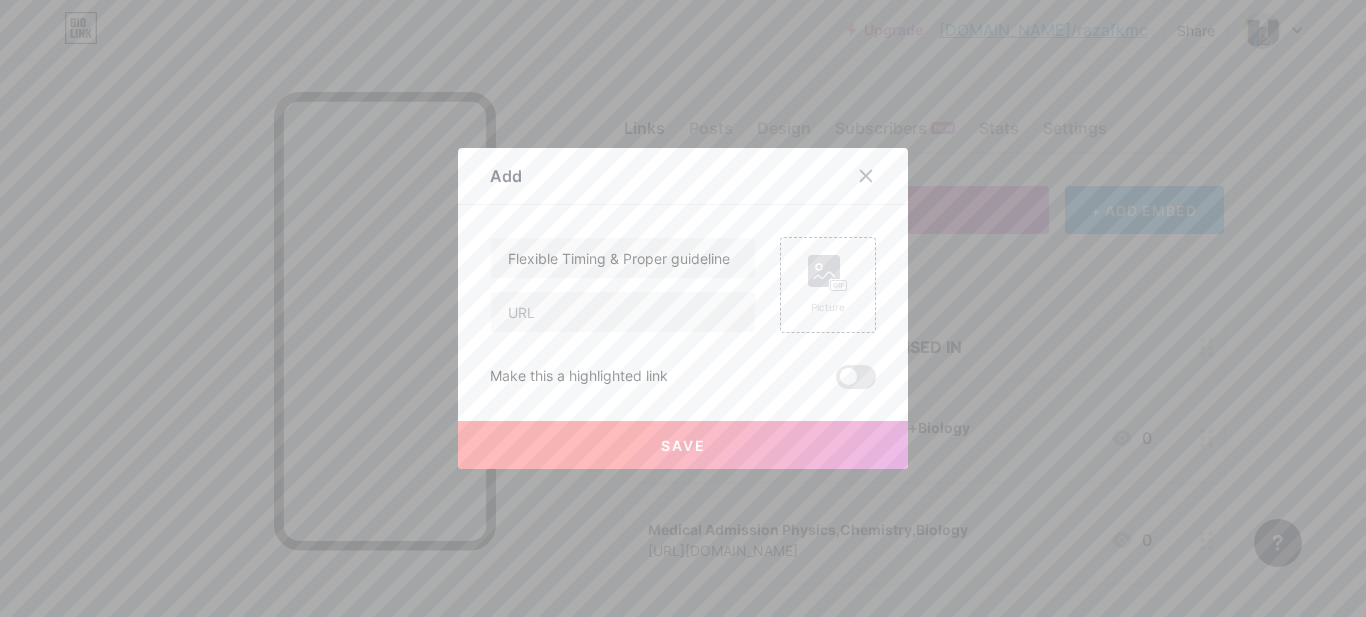 click on "Save" at bounding box center (683, 445) 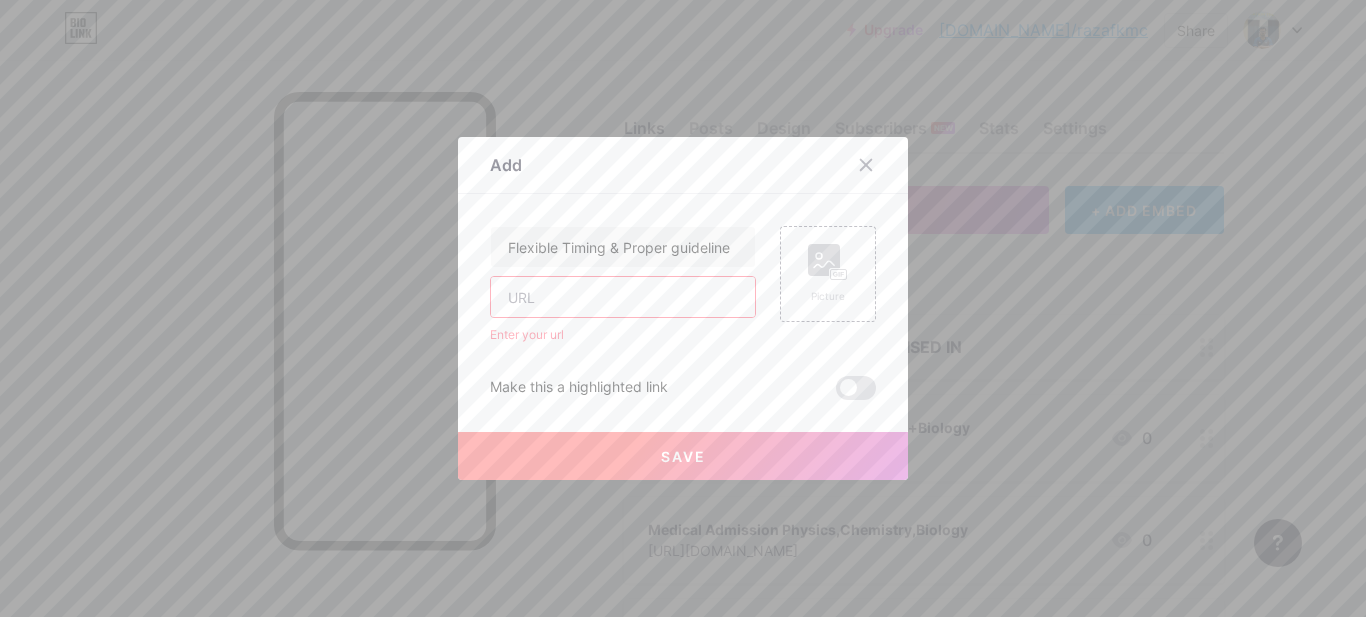 click at bounding box center (623, 297) 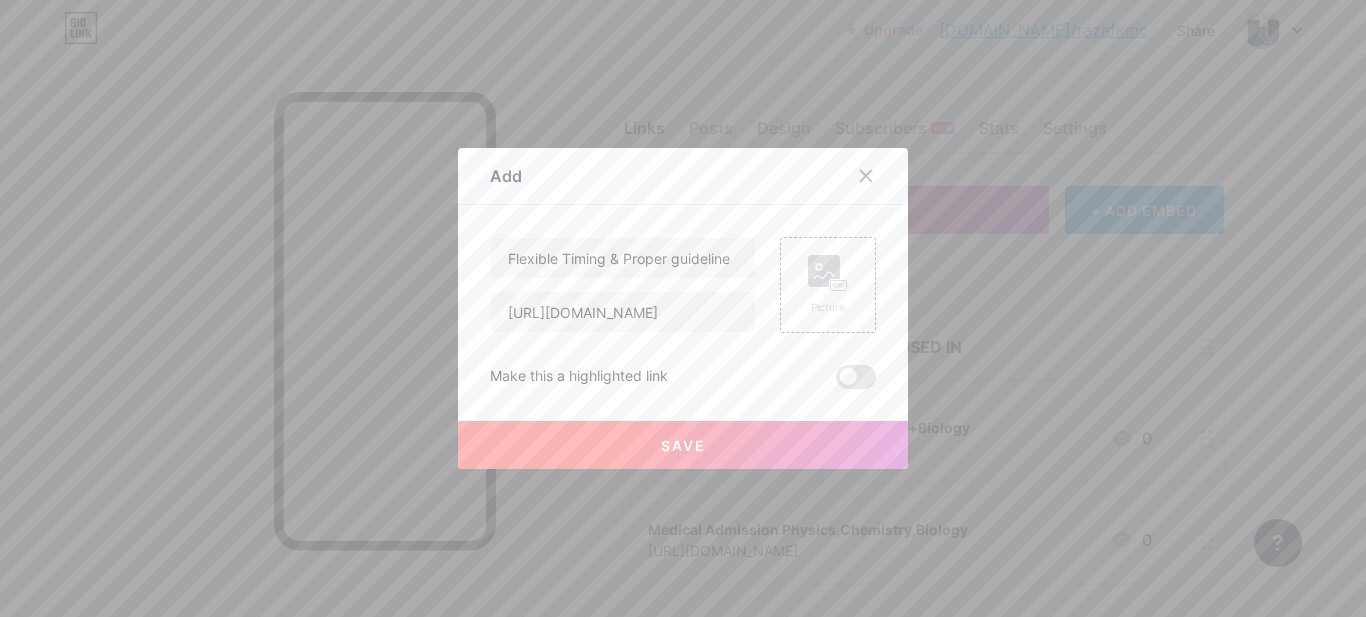 drag, startPoint x: 667, startPoint y: 427, endPoint x: 668, endPoint y: 413, distance: 14.035668 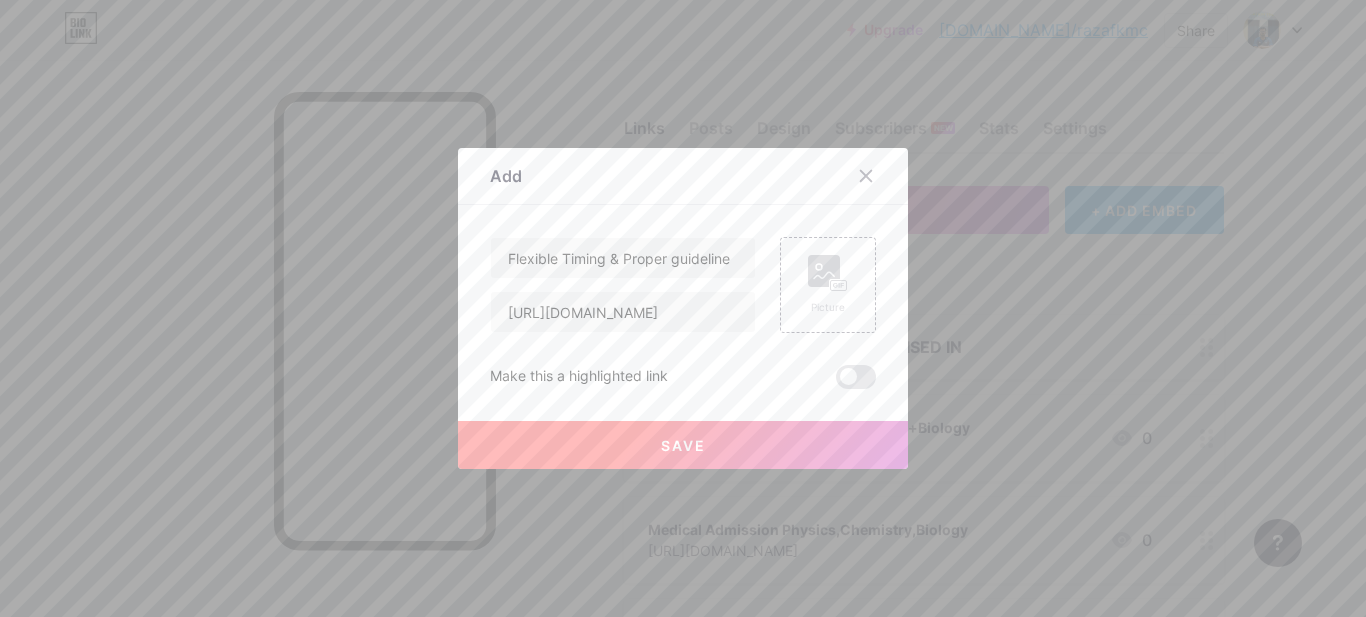 click on "Save" at bounding box center [683, 445] 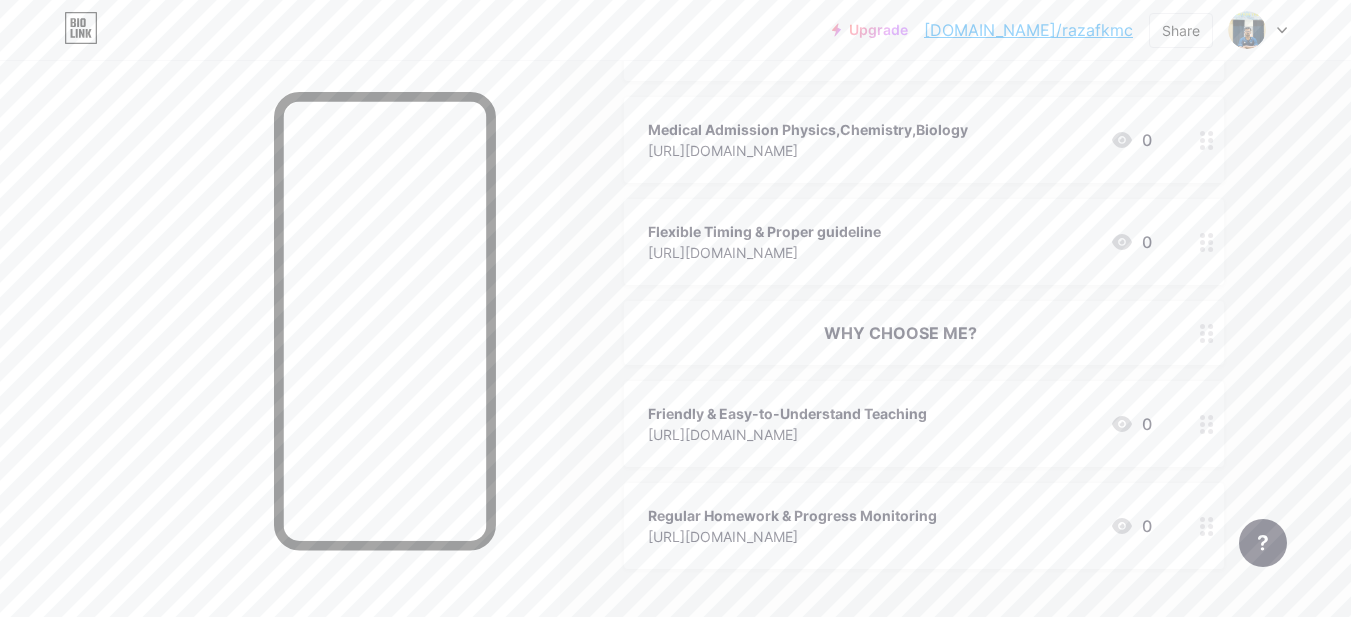 scroll, scrollTop: 500, scrollLeft: 0, axis: vertical 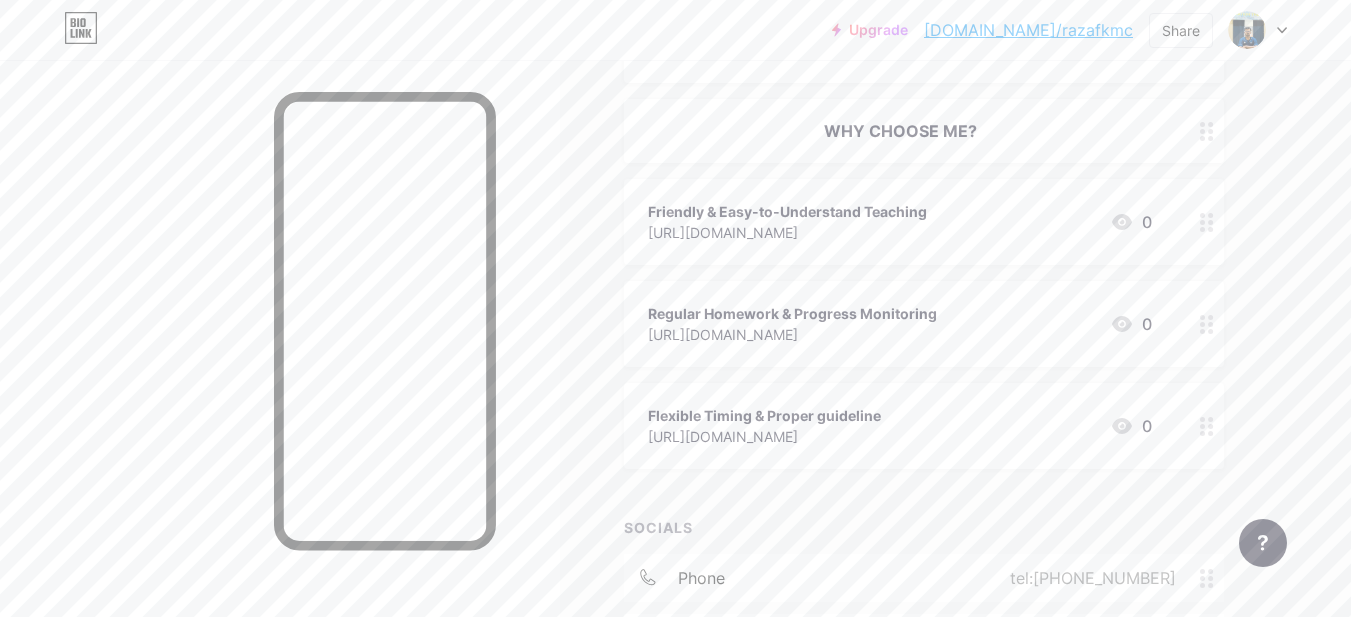 click on "Flexible Timing & Proper guideline
https://www.facebook.com/rafaz.3124m
0" at bounding box center (900, 426) 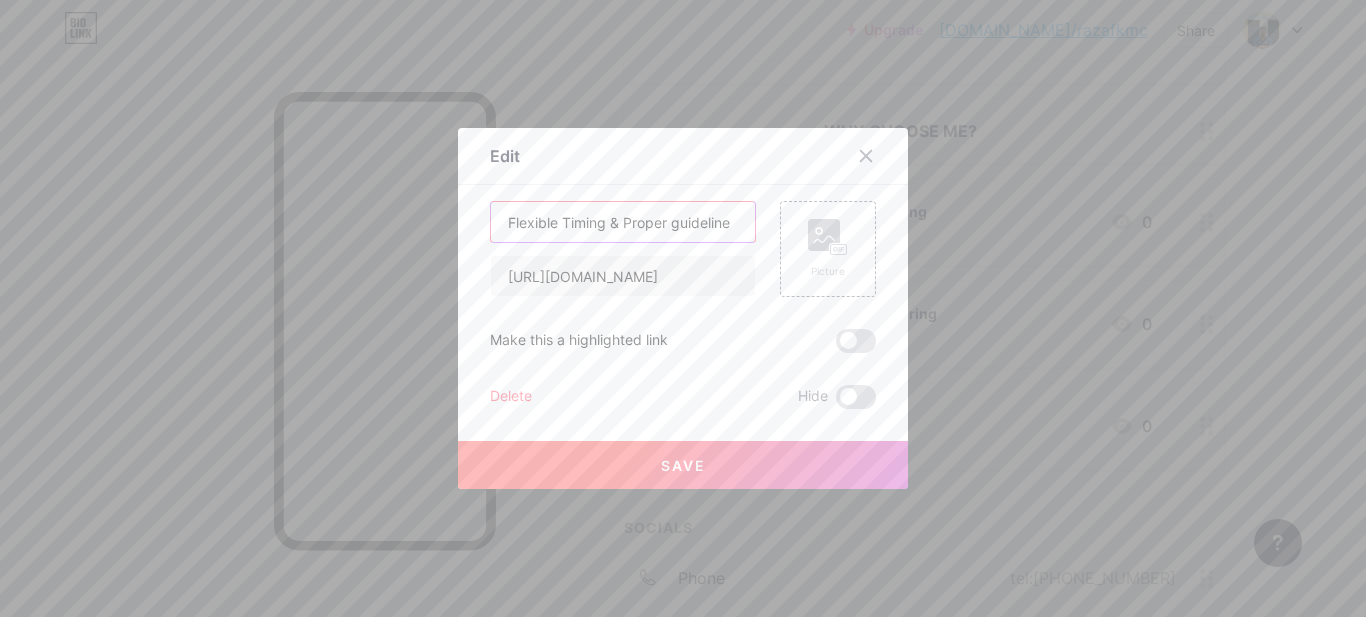 click on "Flexible Timing & Proper guideline" at bounding box center (623, 222) 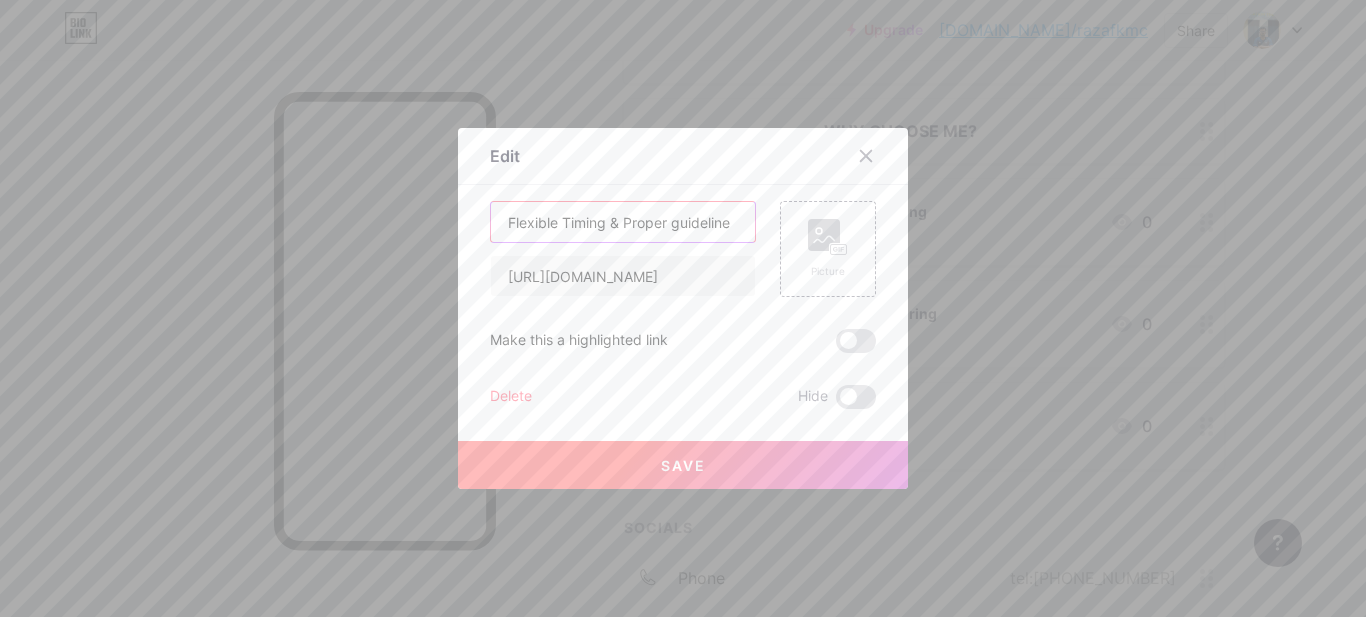 click on "Flexible Timing & Proper guideline" at bounding box center (623, 222) 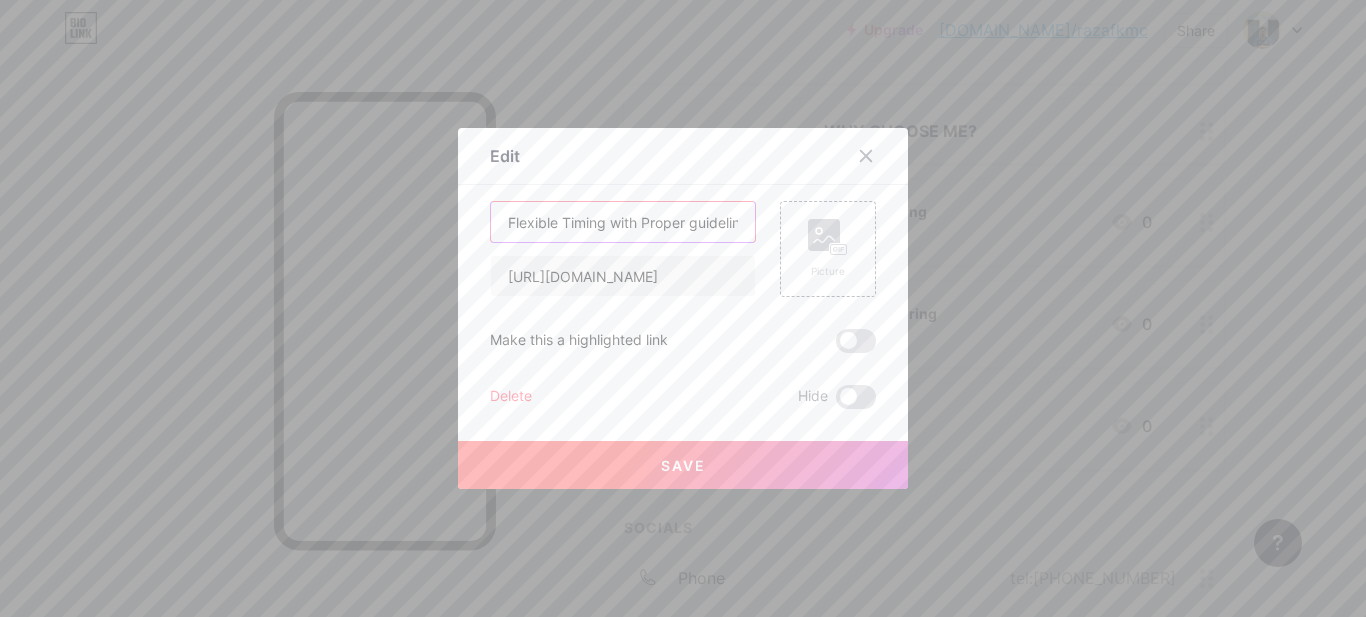 type on "Flexible Timing with Proper guideline" 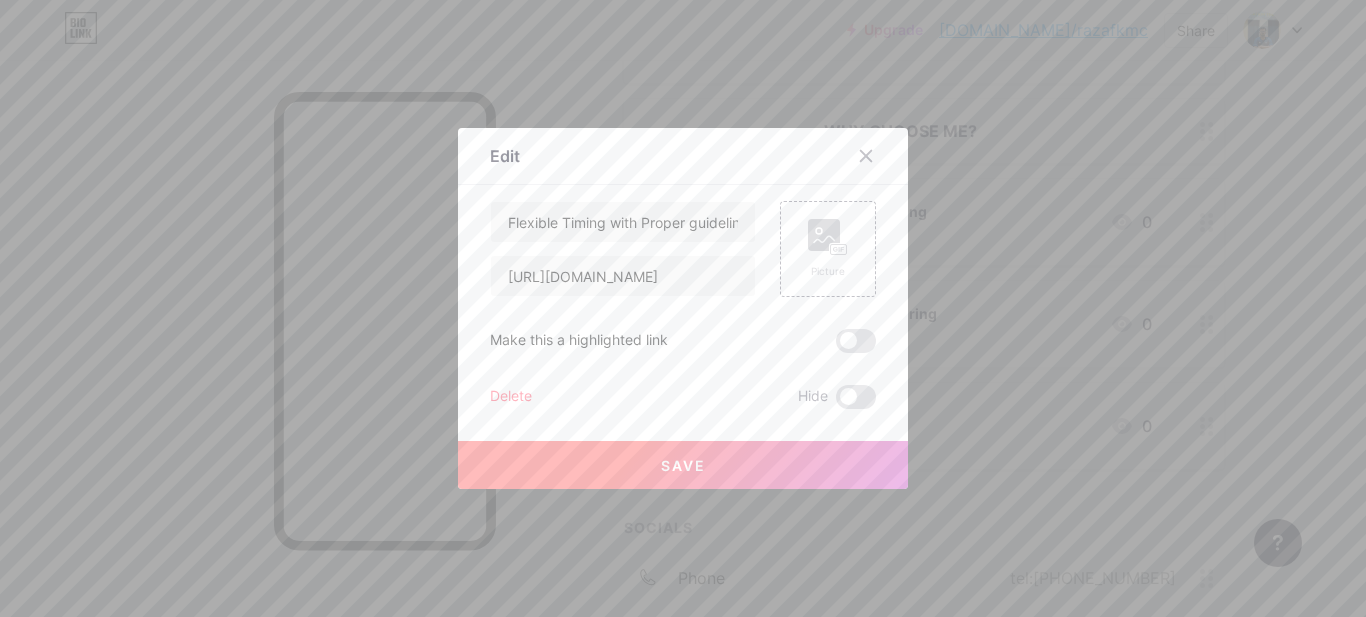click on "Save" at bounding box center [683, 465] 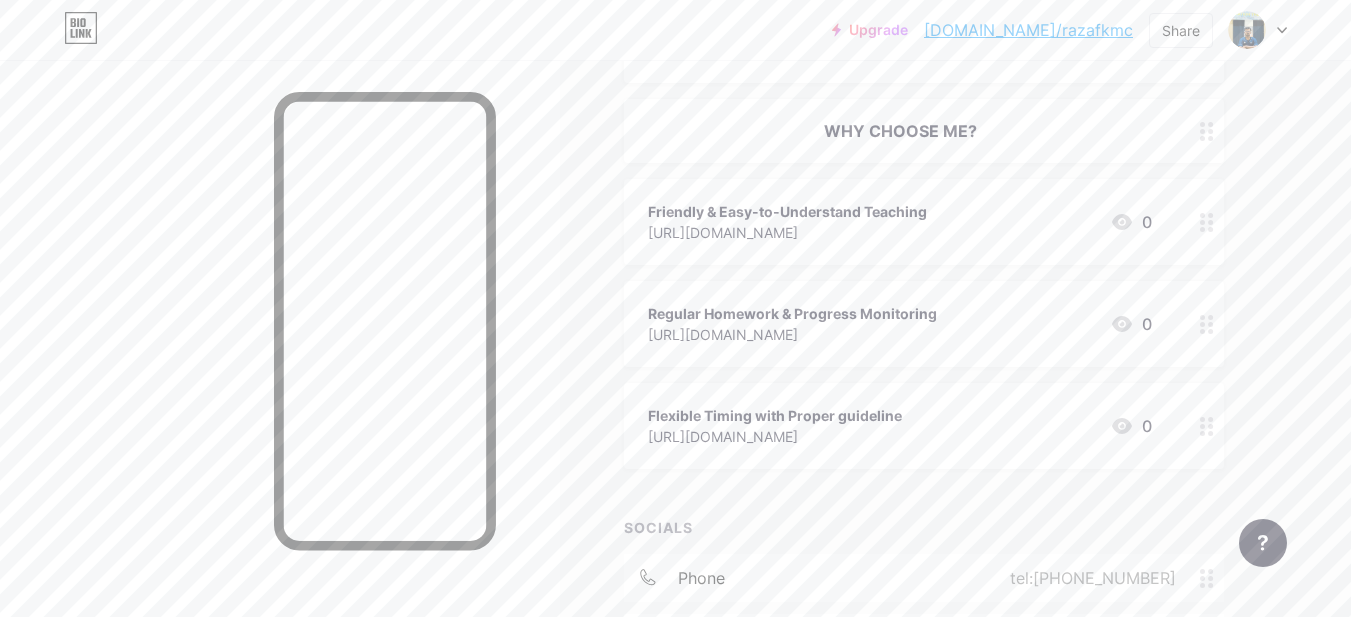 scroll, scrollTop: 700, scrollLeft: 0, axis: vertical 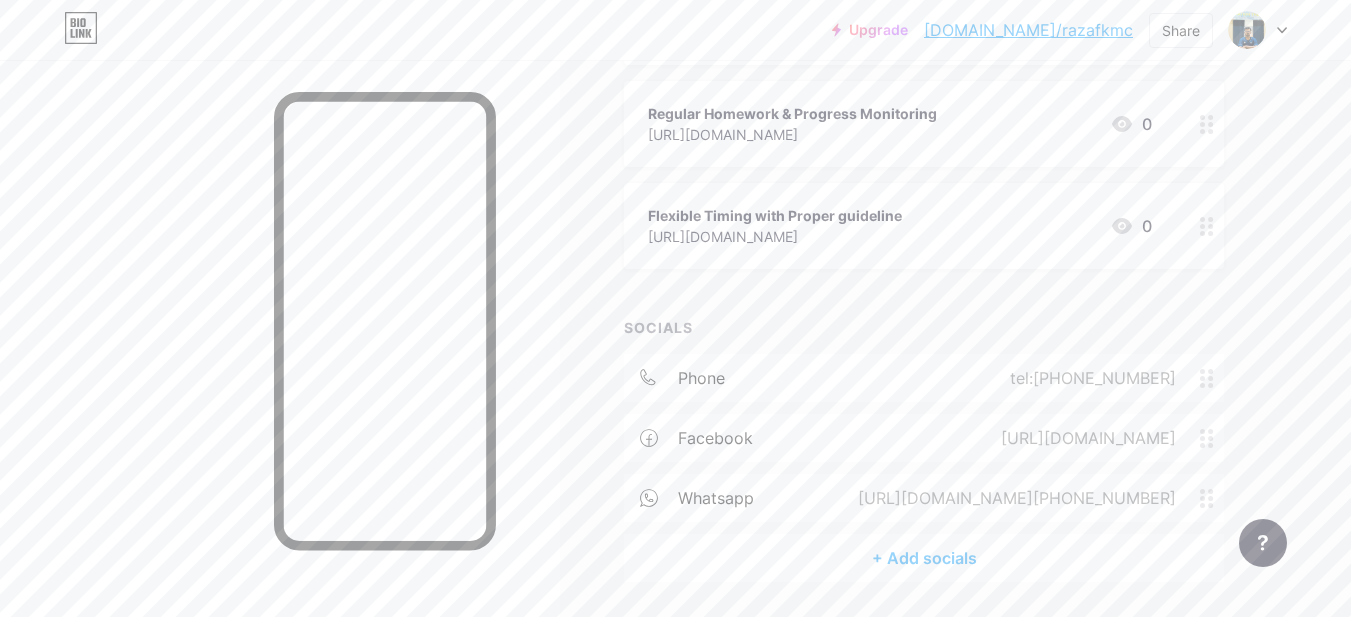click on "Flexible Timing with Proper guideline
https://www.facebook.com/rafaz.3124m
0" at bounding box center [900, 226] 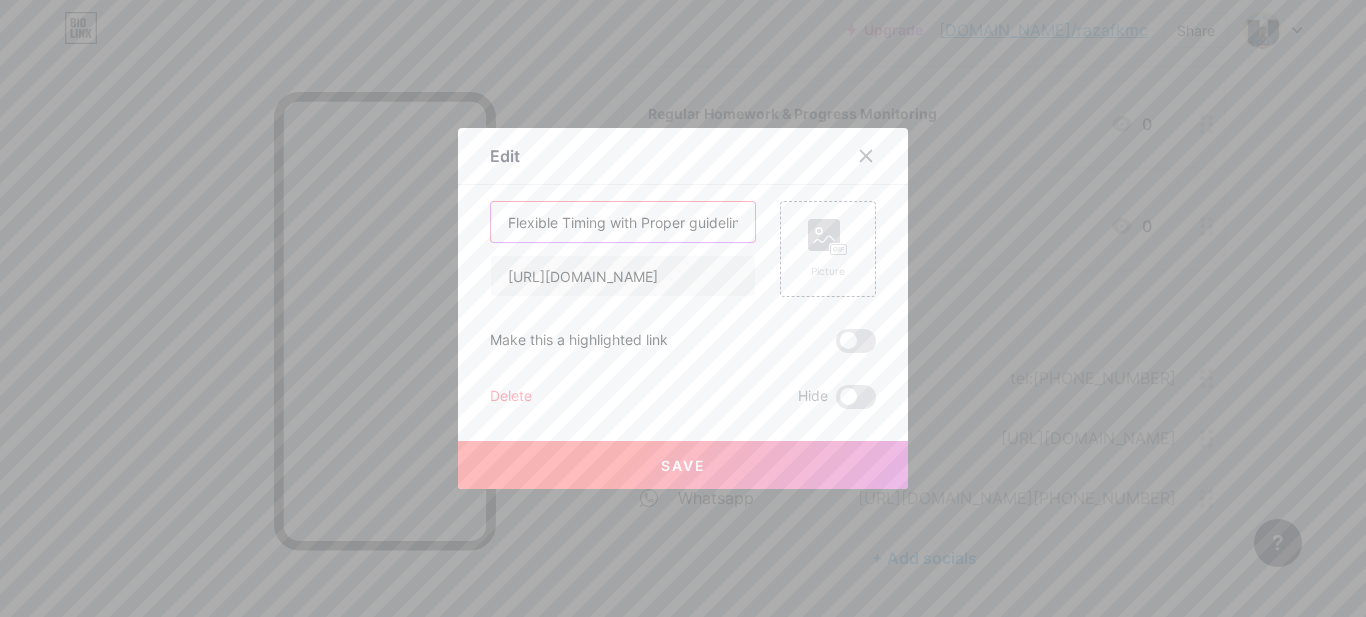 drag, startPoint x: 629, startPoint y: 229, endPoint x: 607, endPoint y: 236, distance: 23.086792 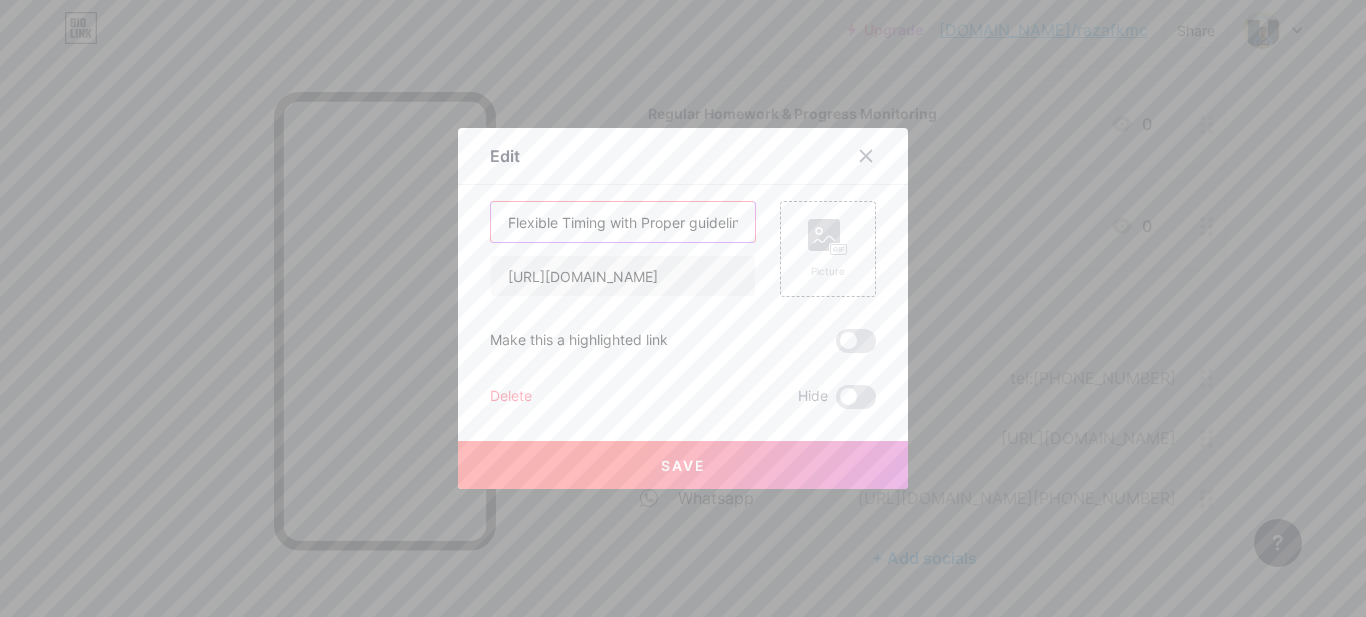click on "Flexible Timing with Proper guideline" at bounding box center [623, 222] 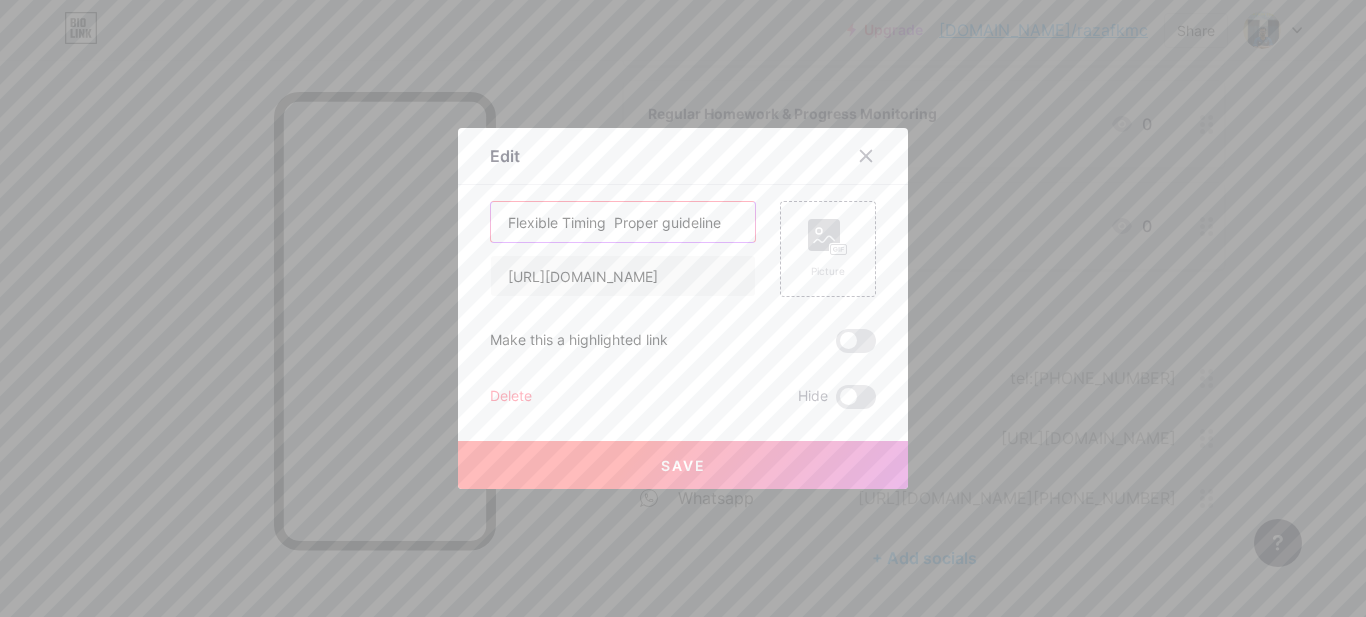type on "Flexible Timing  Proper guideline" 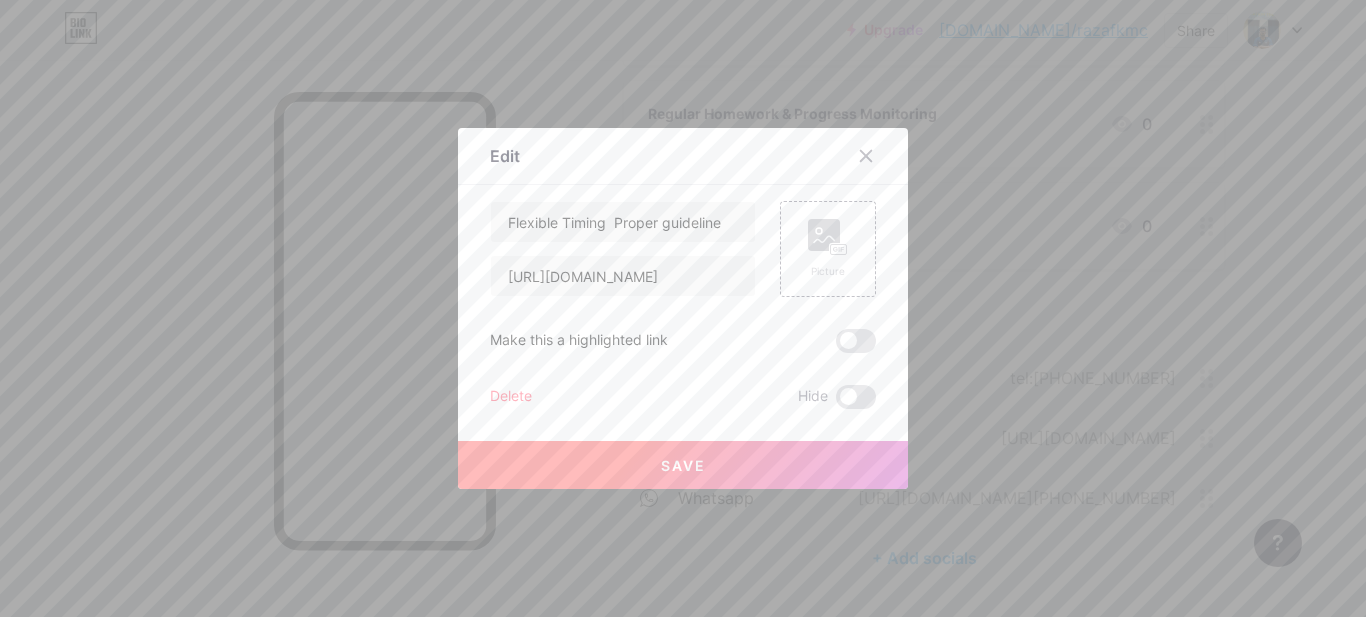 click on "Save" at bounding box center [683, 465] 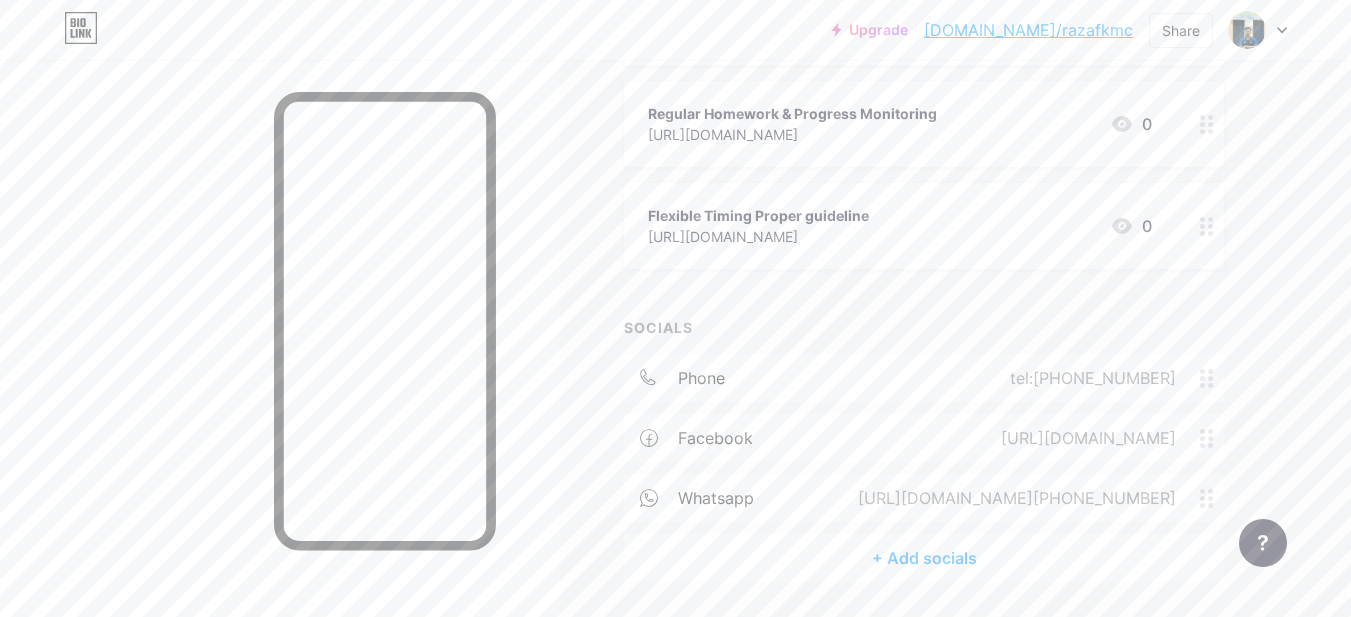click on "Flexible Timing  Proper guideline
https://www.facebook.com/rafaz.3124m
0" at bounding box center [900, 226] 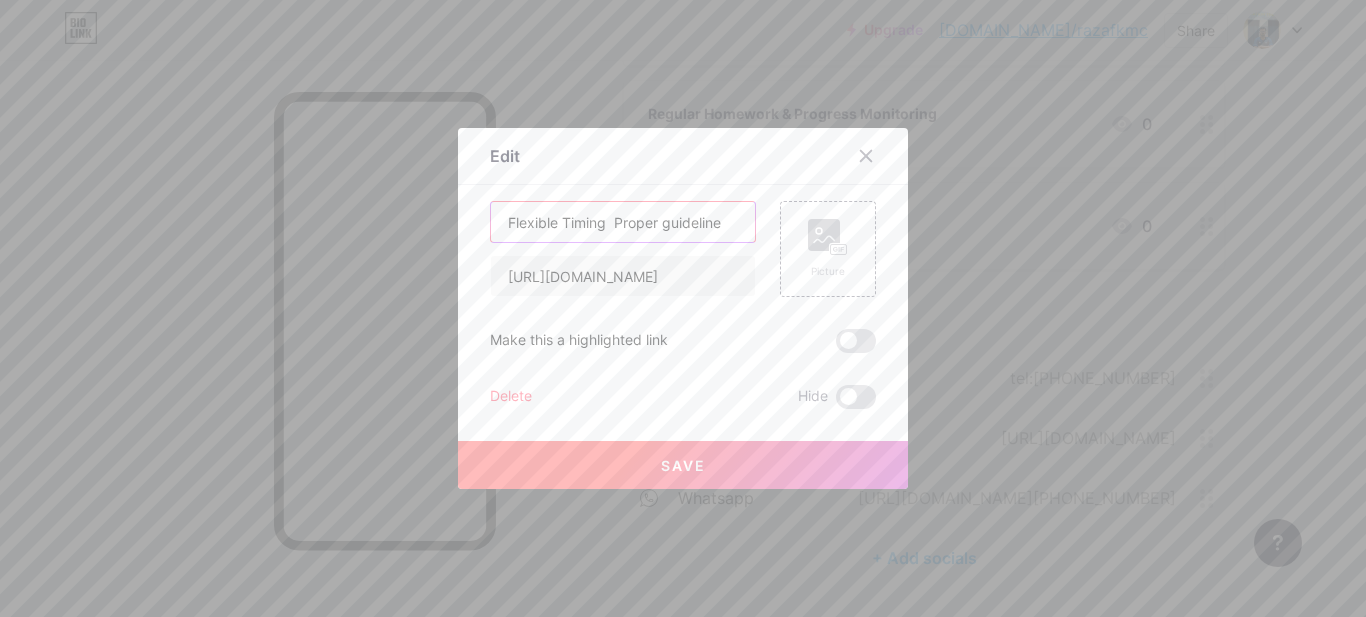 click on "Flexible Timing  Proper guideline" at bounding box center [623, 222] 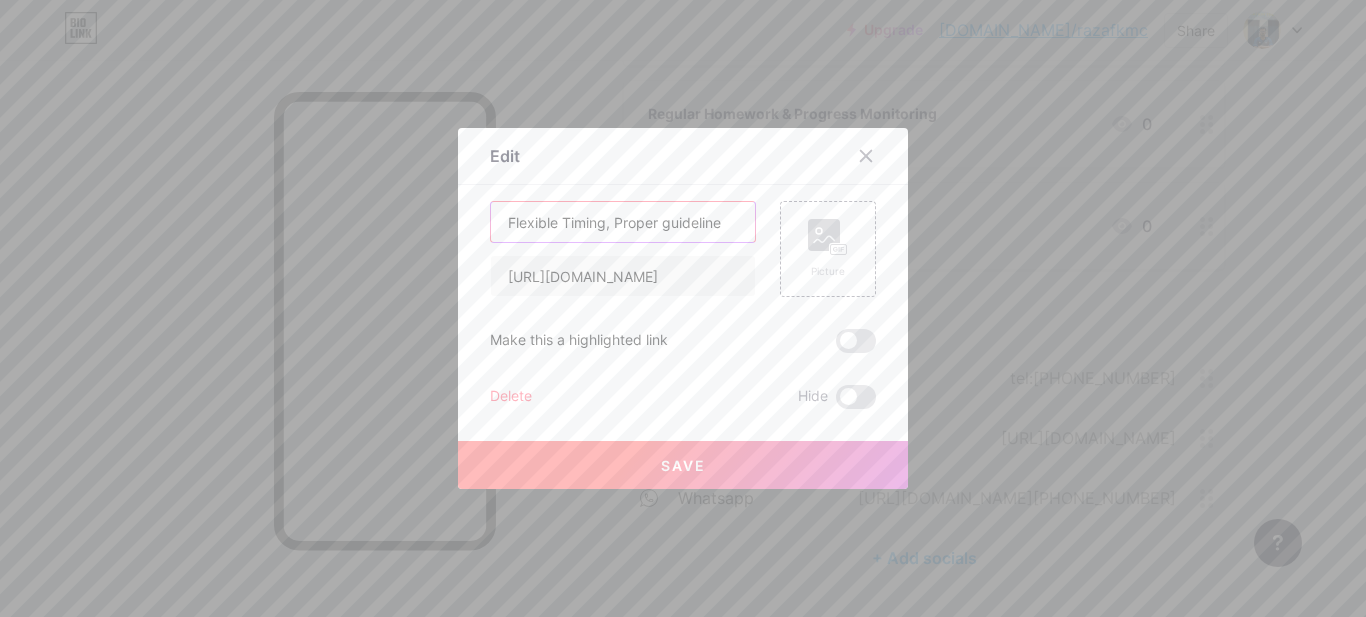 type on "Flexible Timing, Proper guideline" 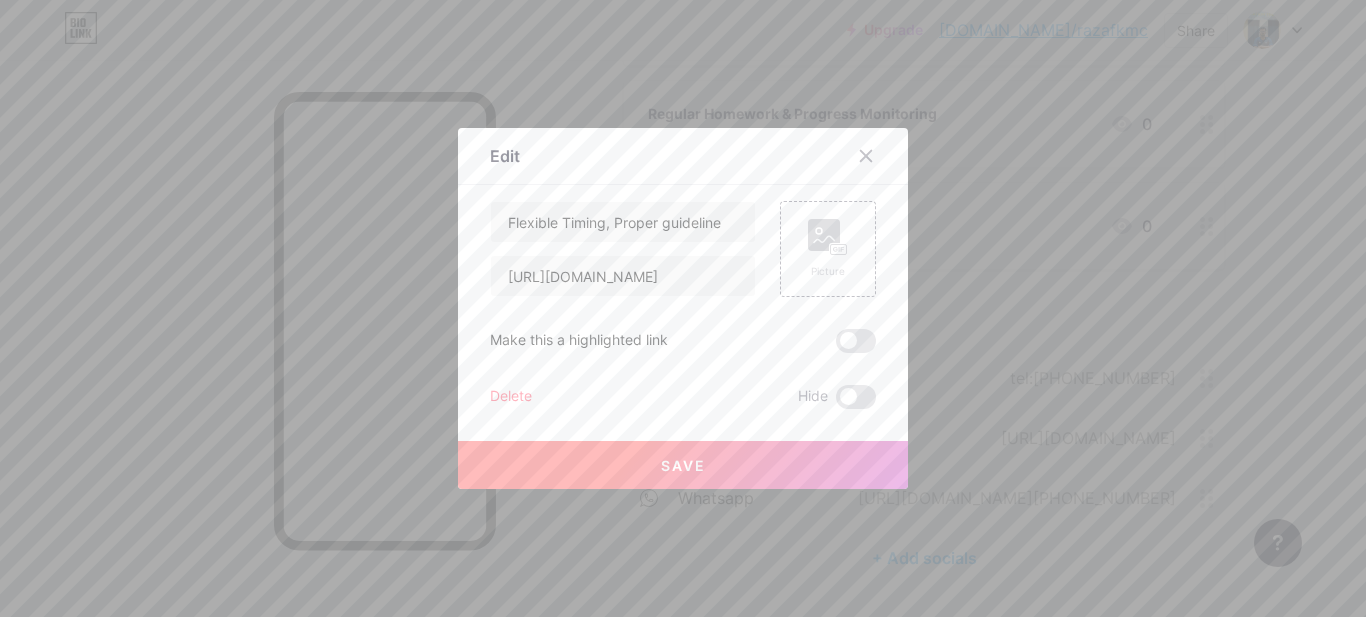 click on "Save" at bounding box center (683, 465) 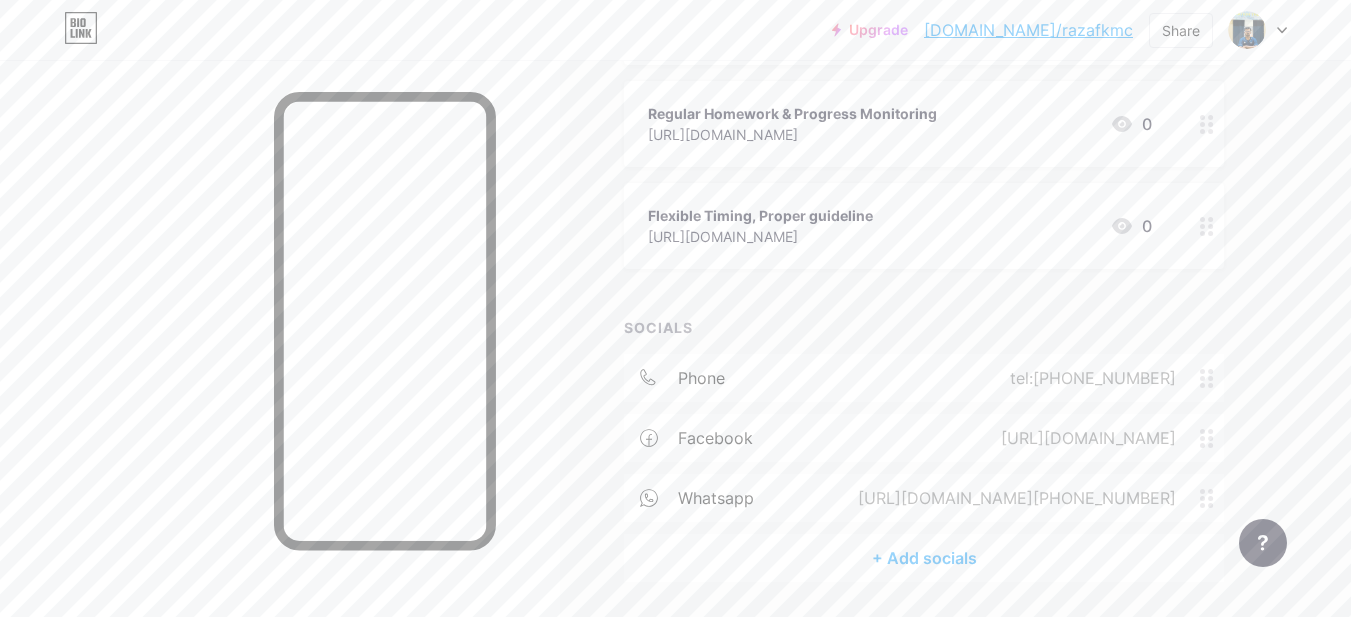 scroll, scrollTop: 764, scrollLeft: 0, axis: vertical 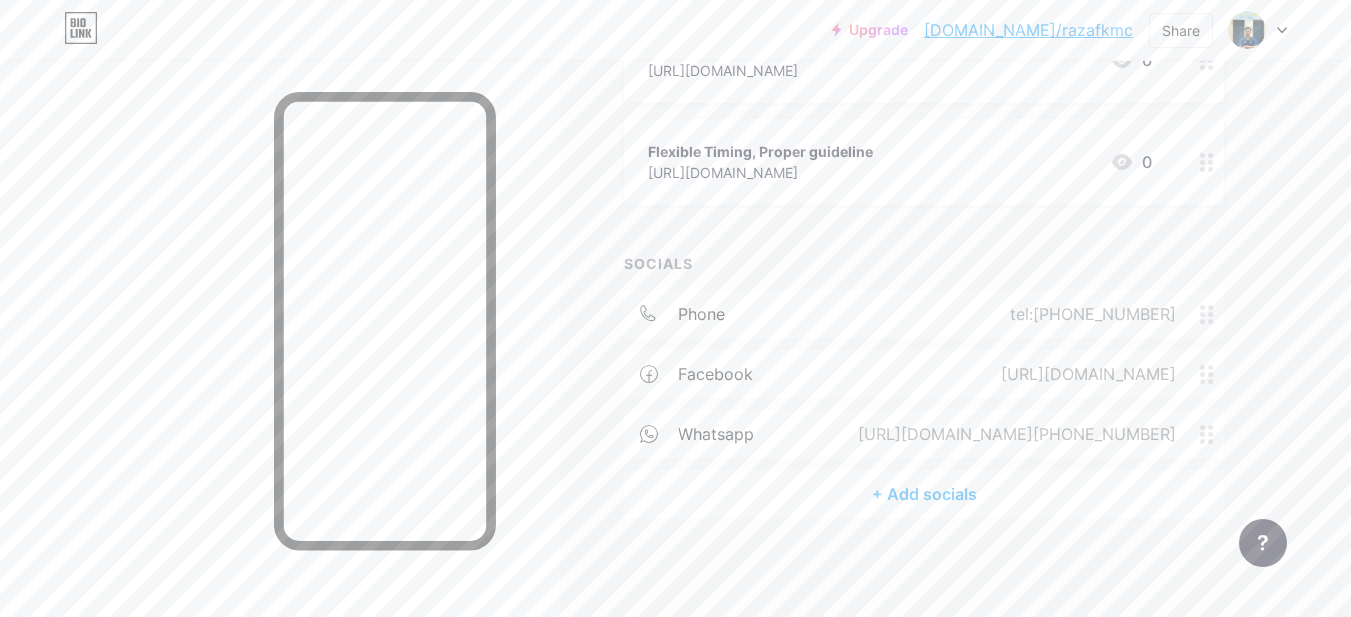 click on "bio.link/razafkmc" at bounding box center (1028, 30) 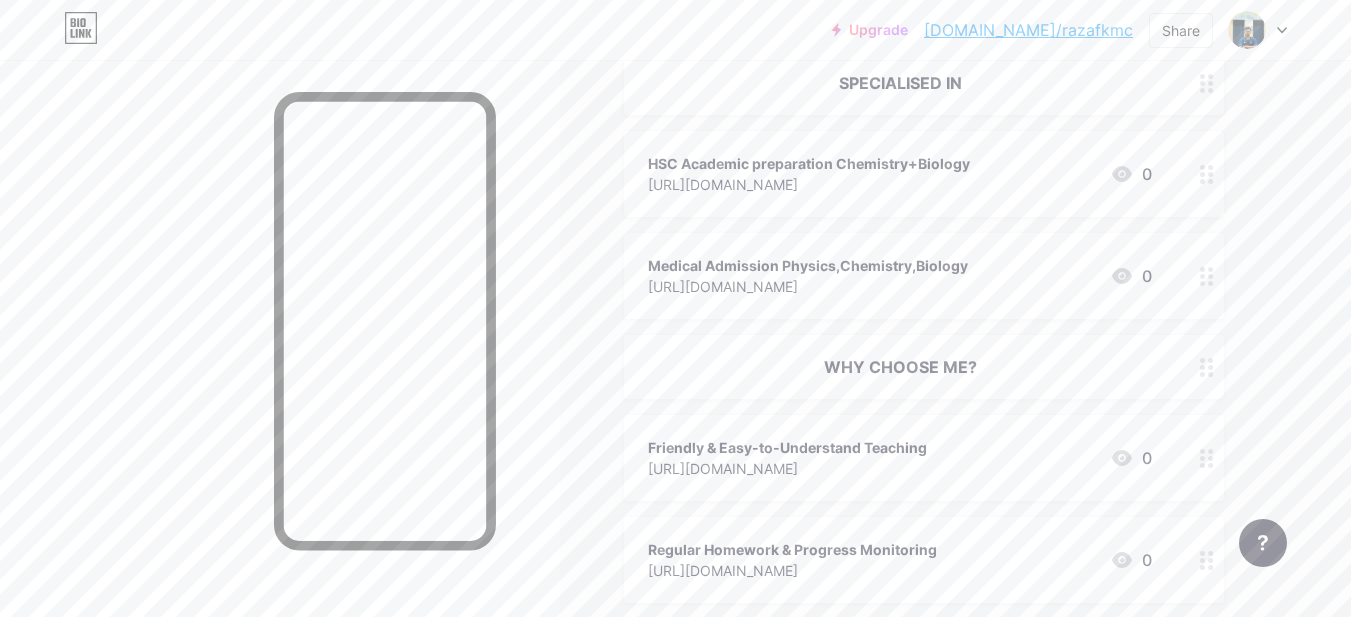 scroll, scrollTop: 0, scrollLeft: 0, axis: both 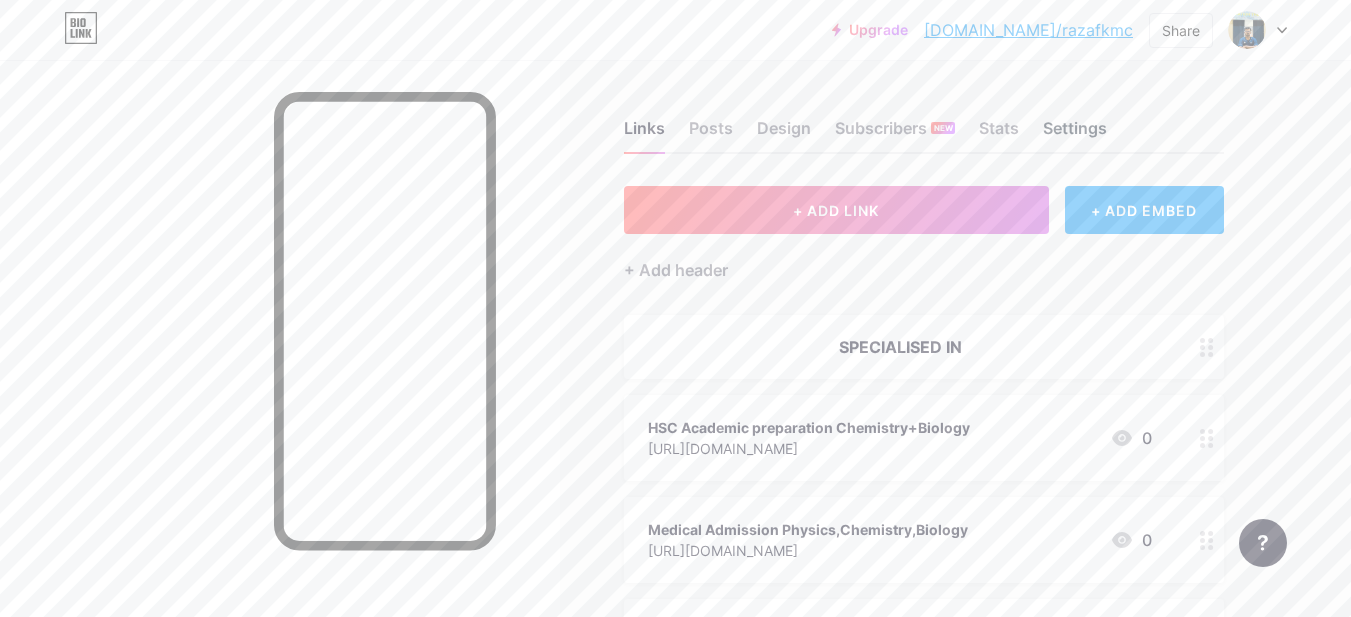 click on "Settings" at bounding box center [1075, 134] 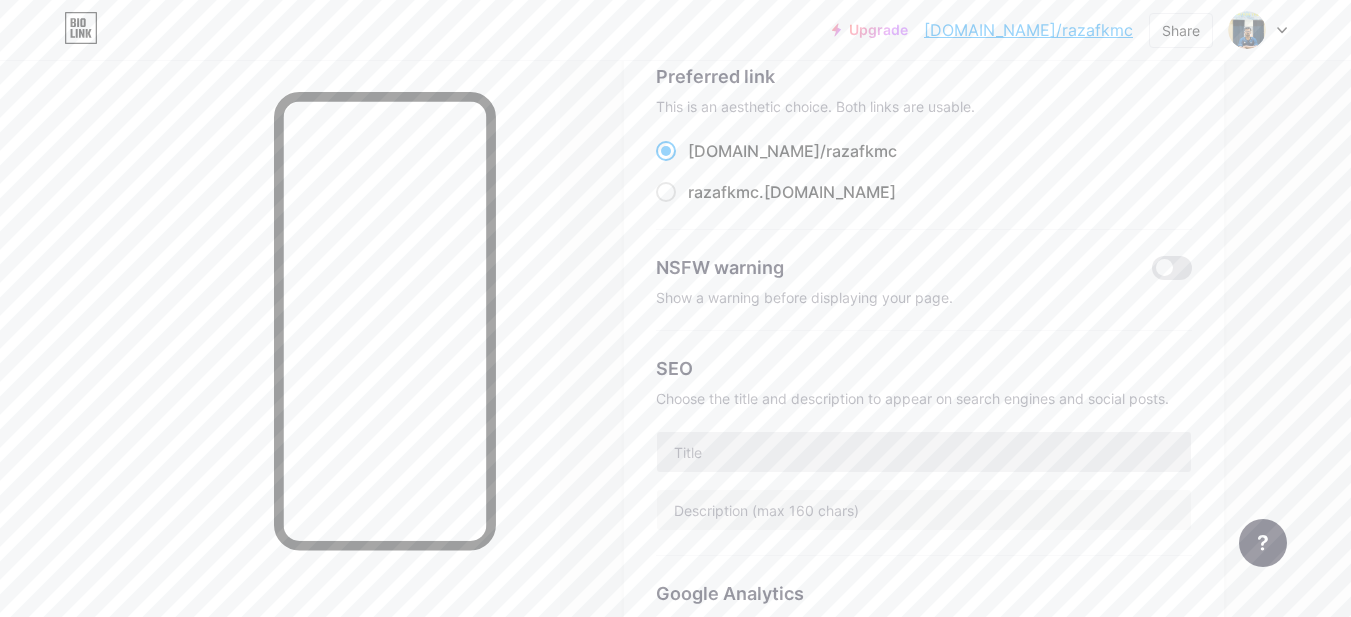 scroll, scrollTop: 0, scrollLeft: 0, axis: both 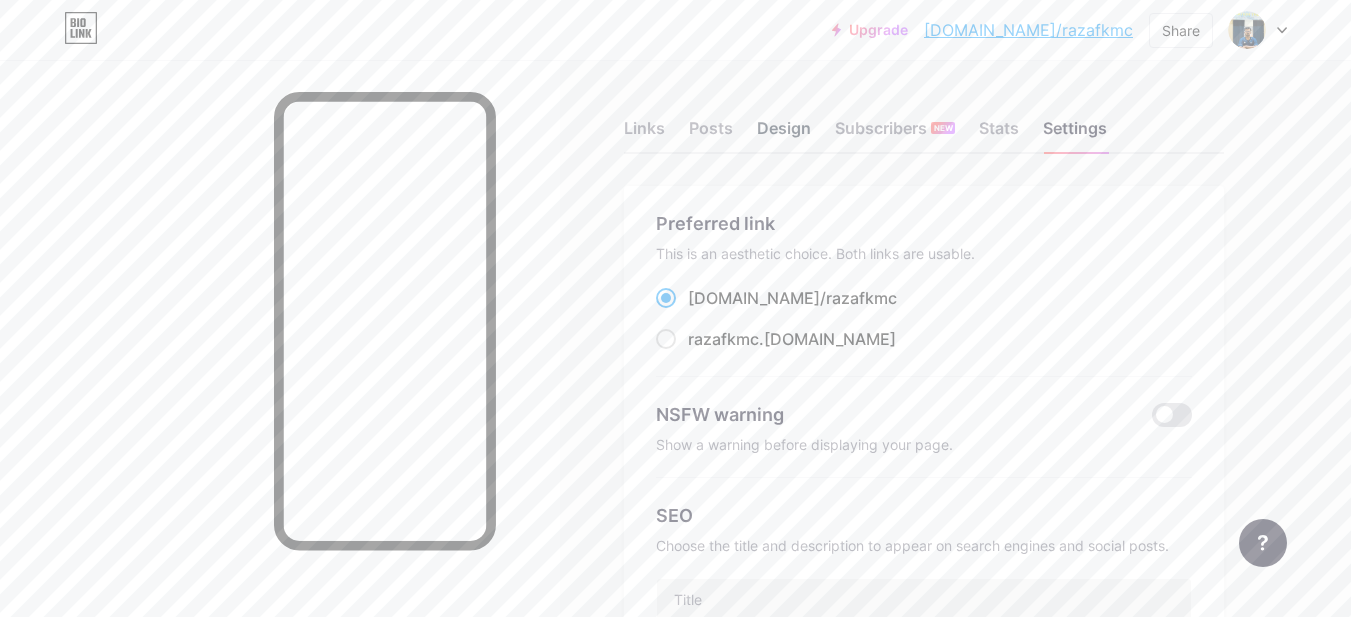 click on "Design" at bounding box center (784, 134) 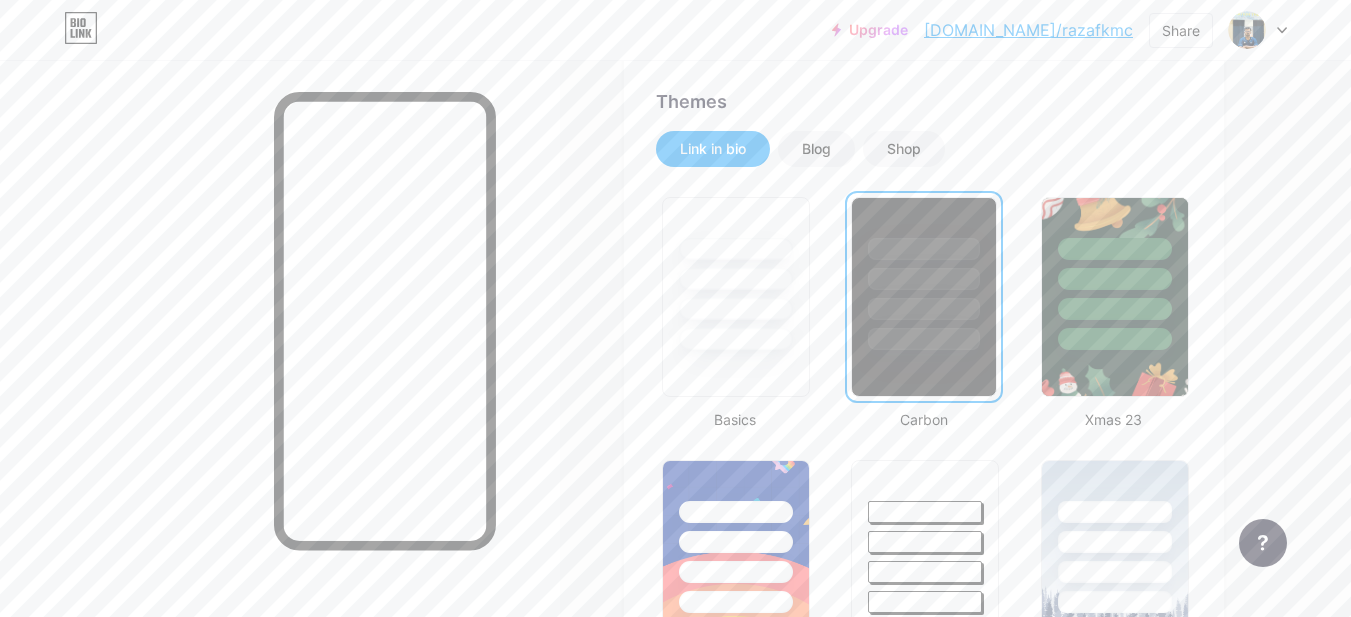 scroll, scrollTop: 300, scrollLeft: 0, axis: vertical 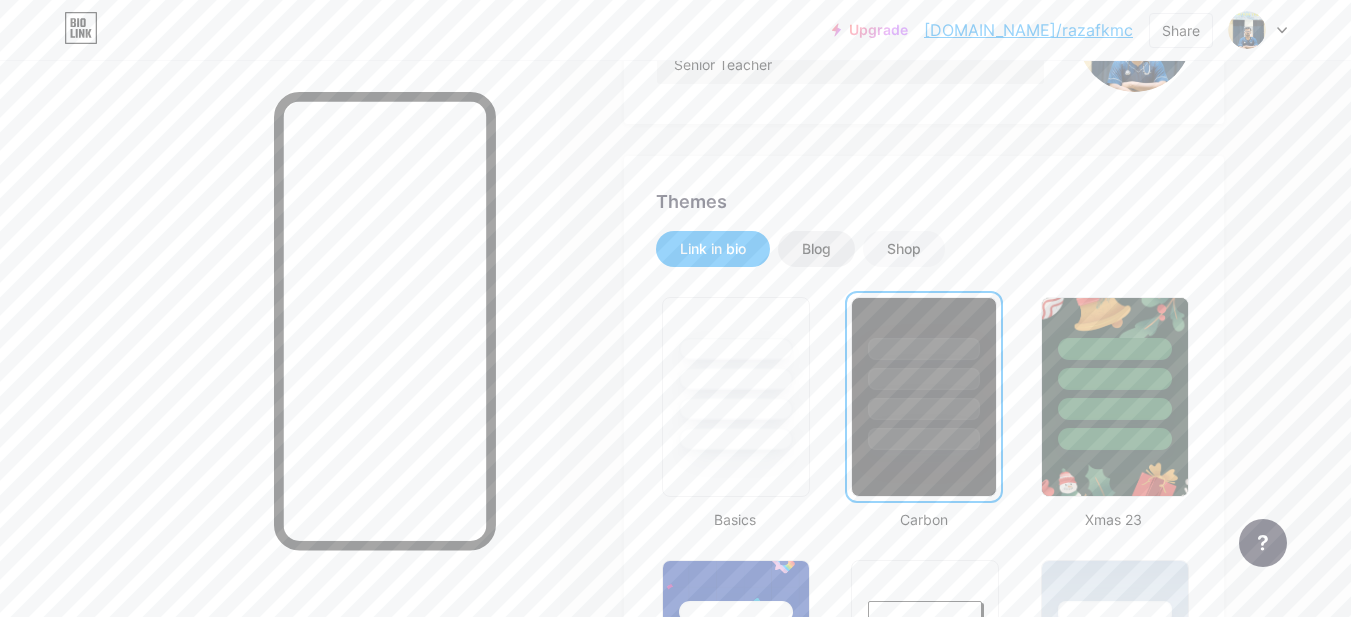 click on "Blog" at bounding box center [816, 249] 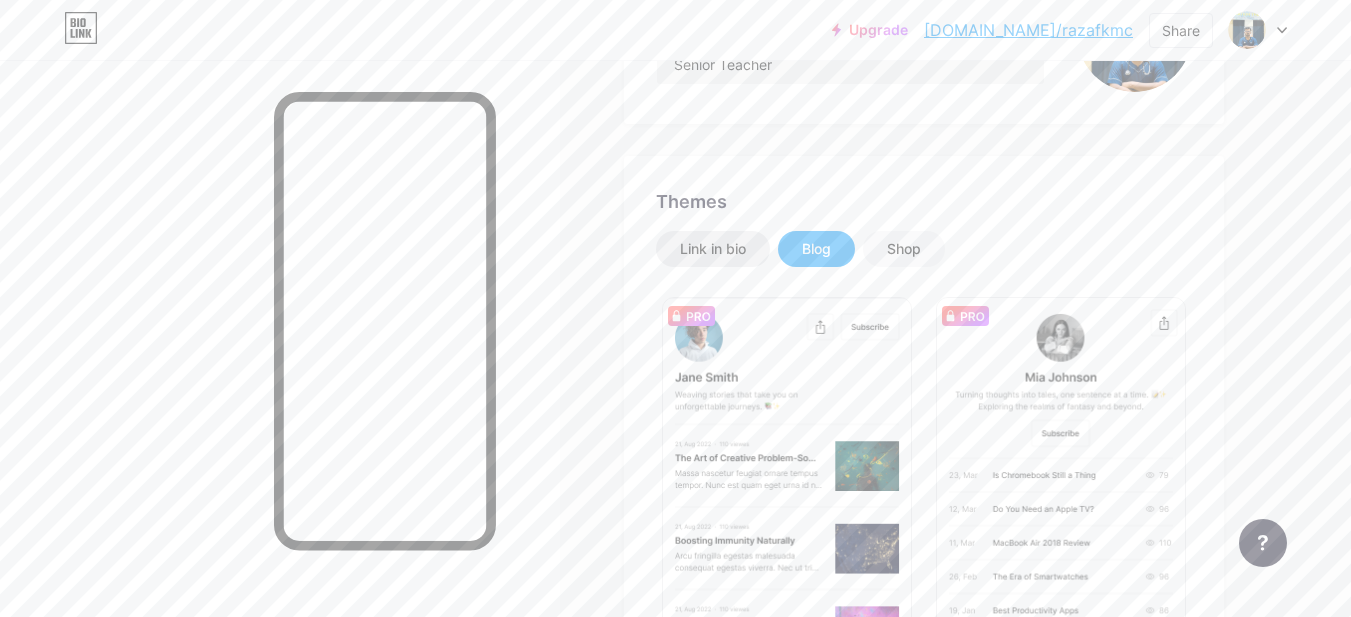 click on "Link in bio" at bounding box center [713, 249] 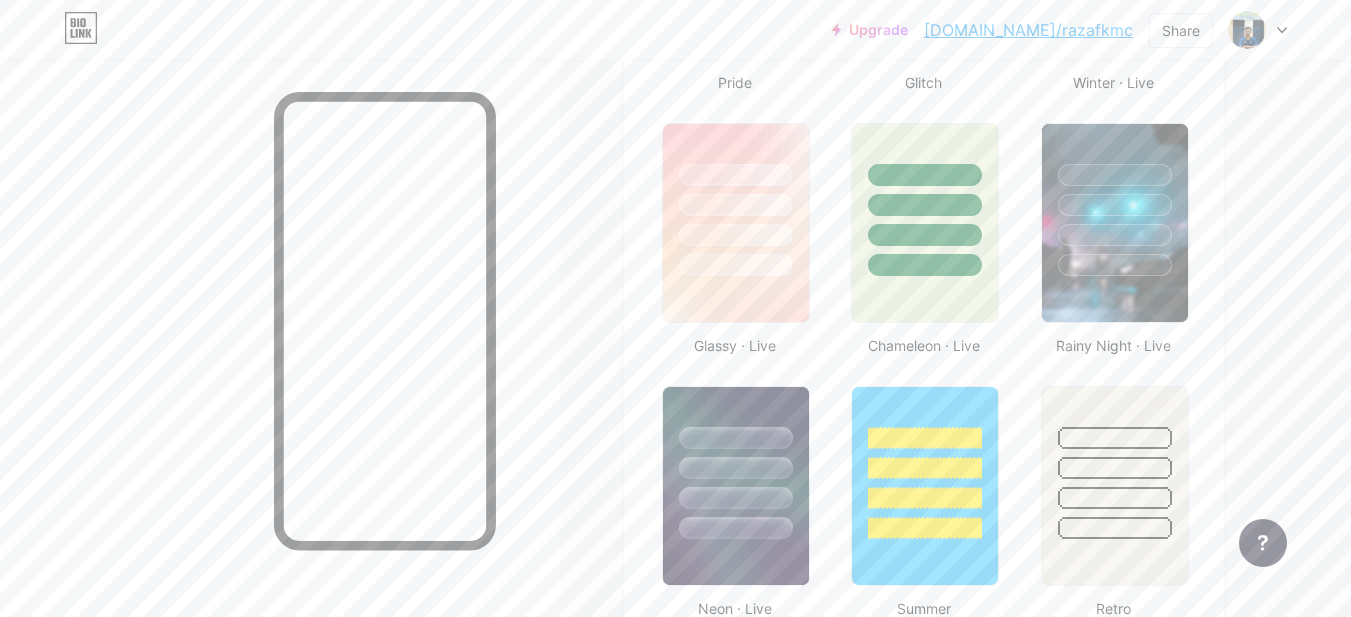 scroll, scrollTop: 1100, scrollLeft: 0, axis: vertical 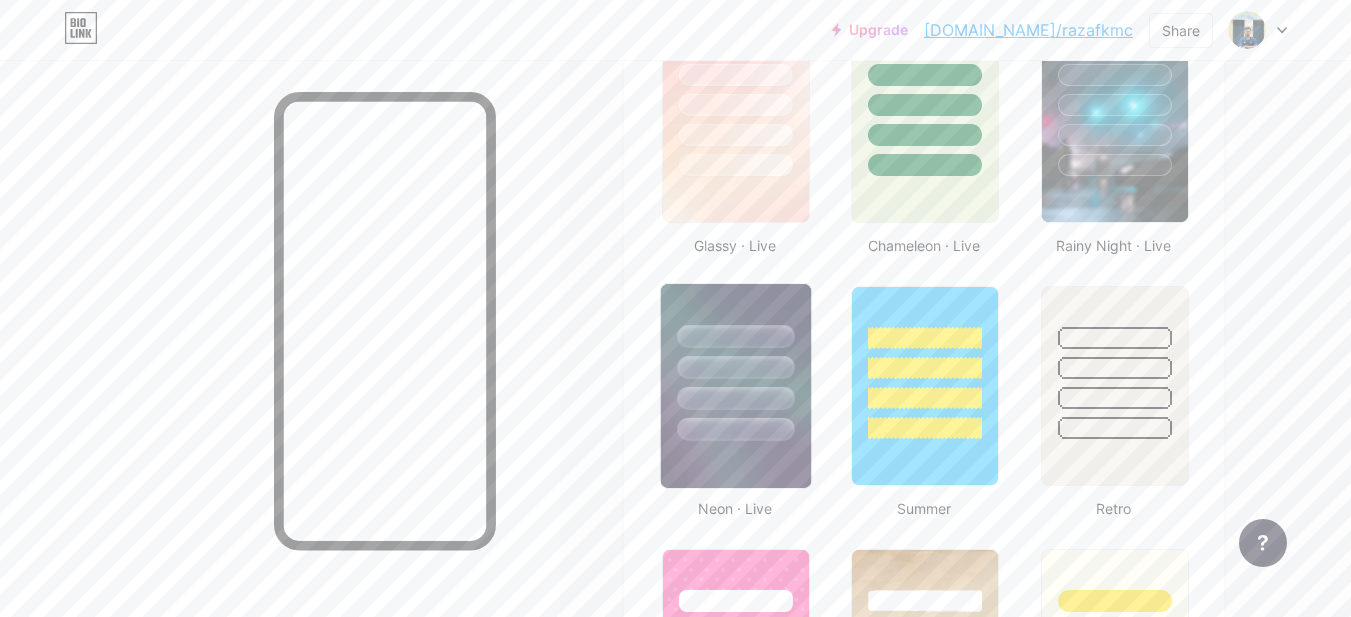 click at bounding box center [736, 362] 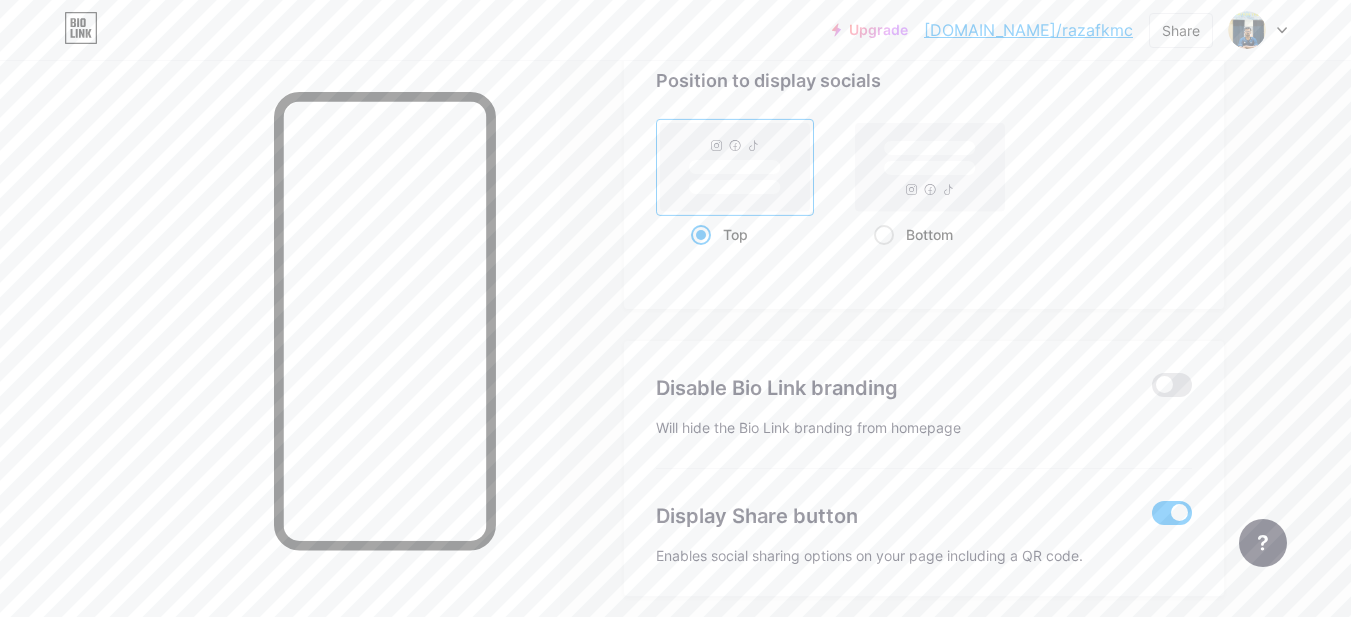 scroll, scrollTop: 2780, scrollLeft: 0, axis: vertical 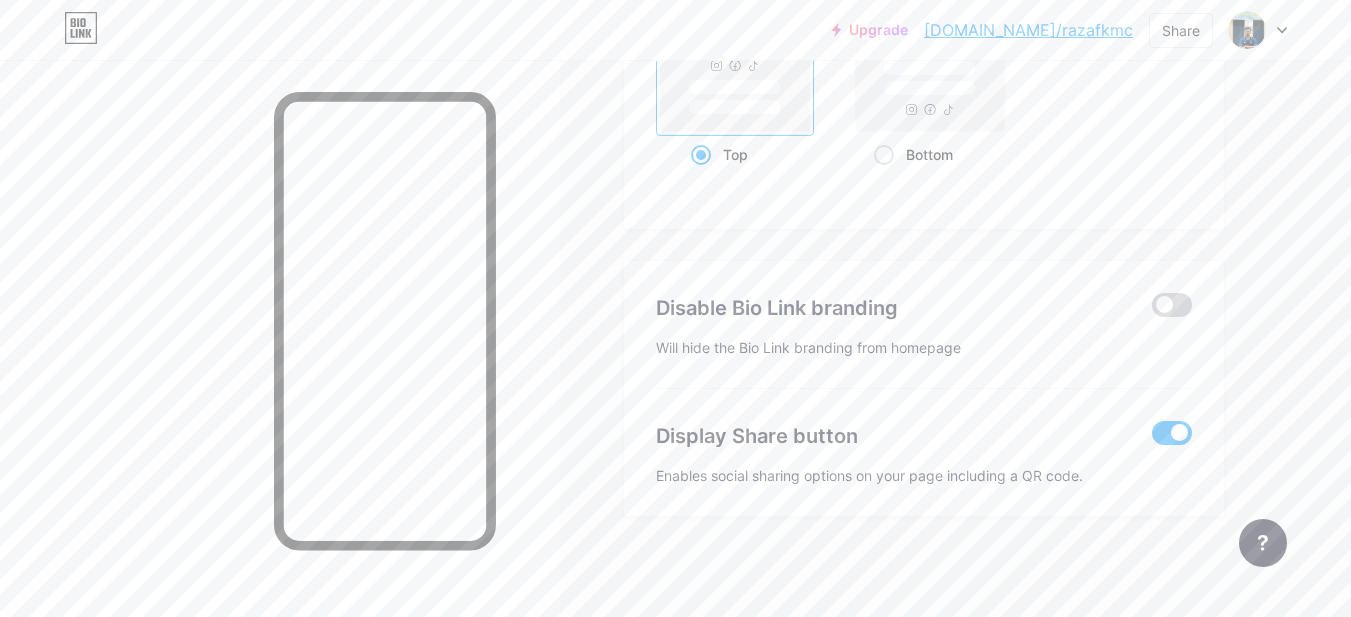 click at bounding box center (1172, 305) 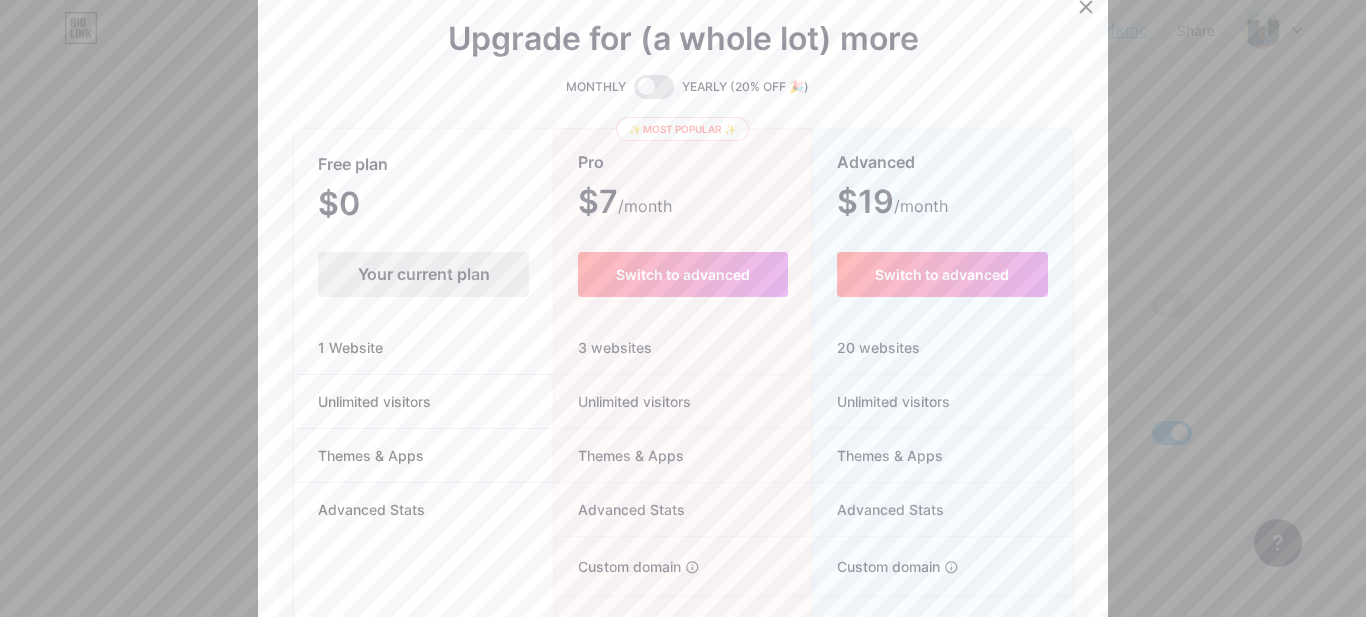 click on "Your current plan" at bounding box center [423, 274] 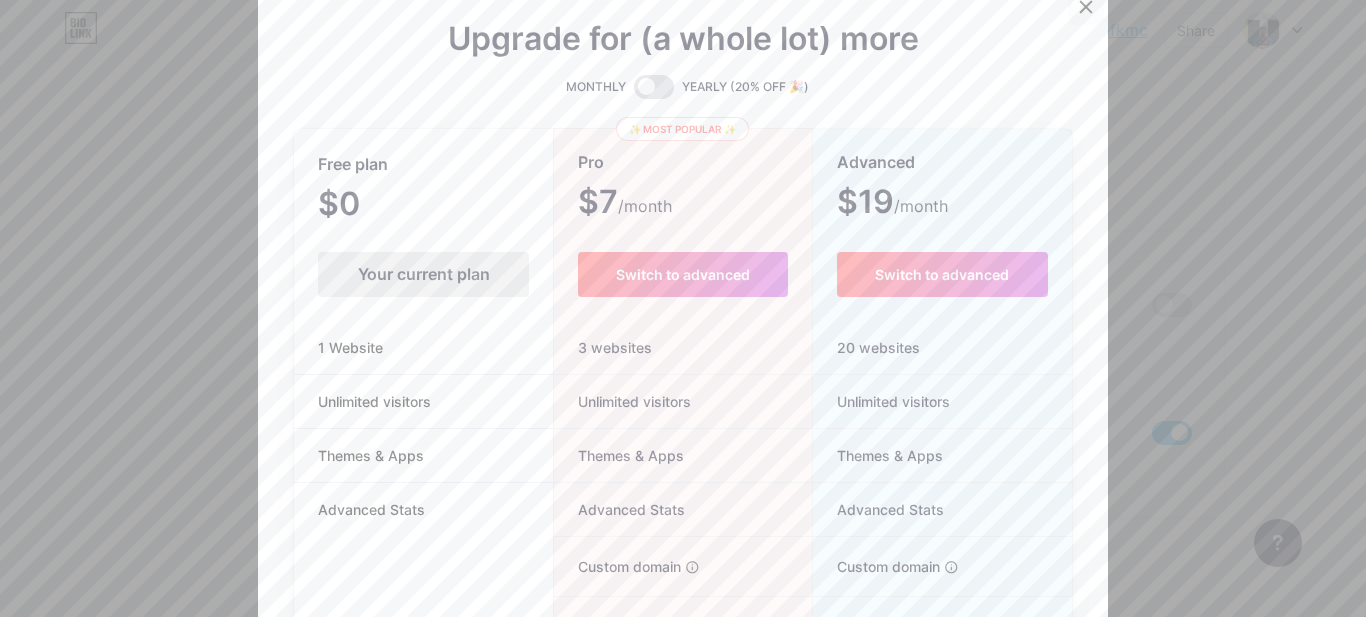 click at bounding box center [1086, 7] 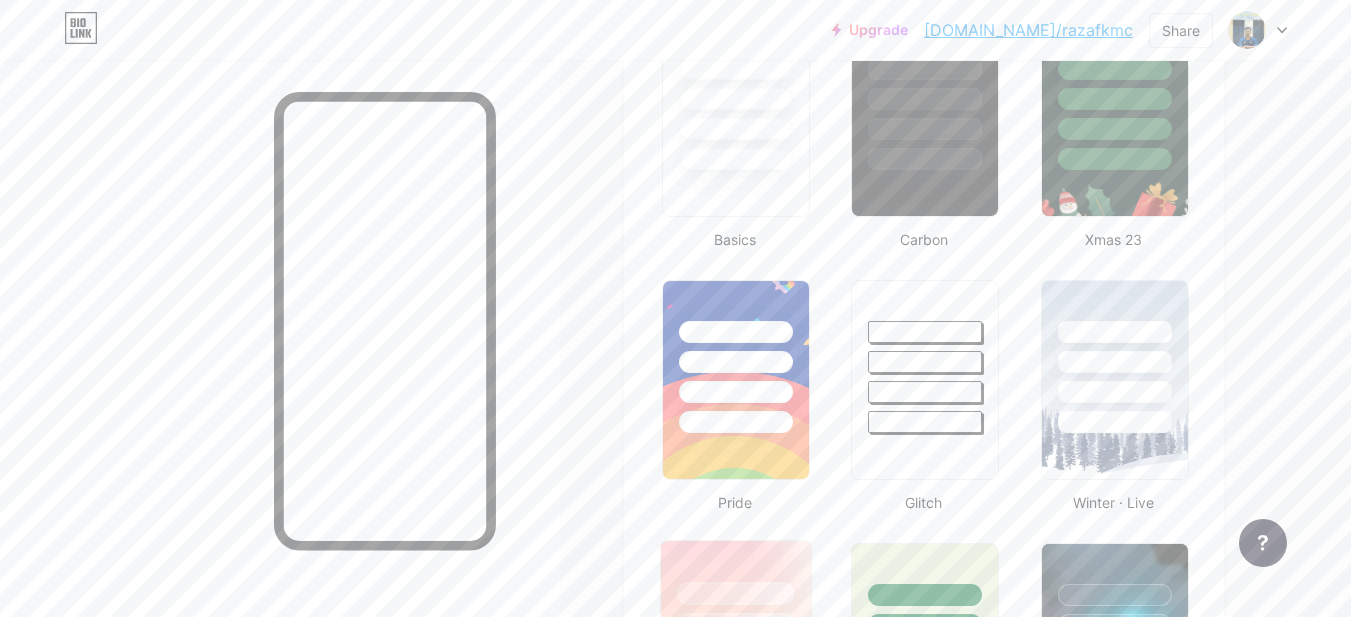 scroll, scrollTop: 280, scrollLeft: 0, axis: vertical 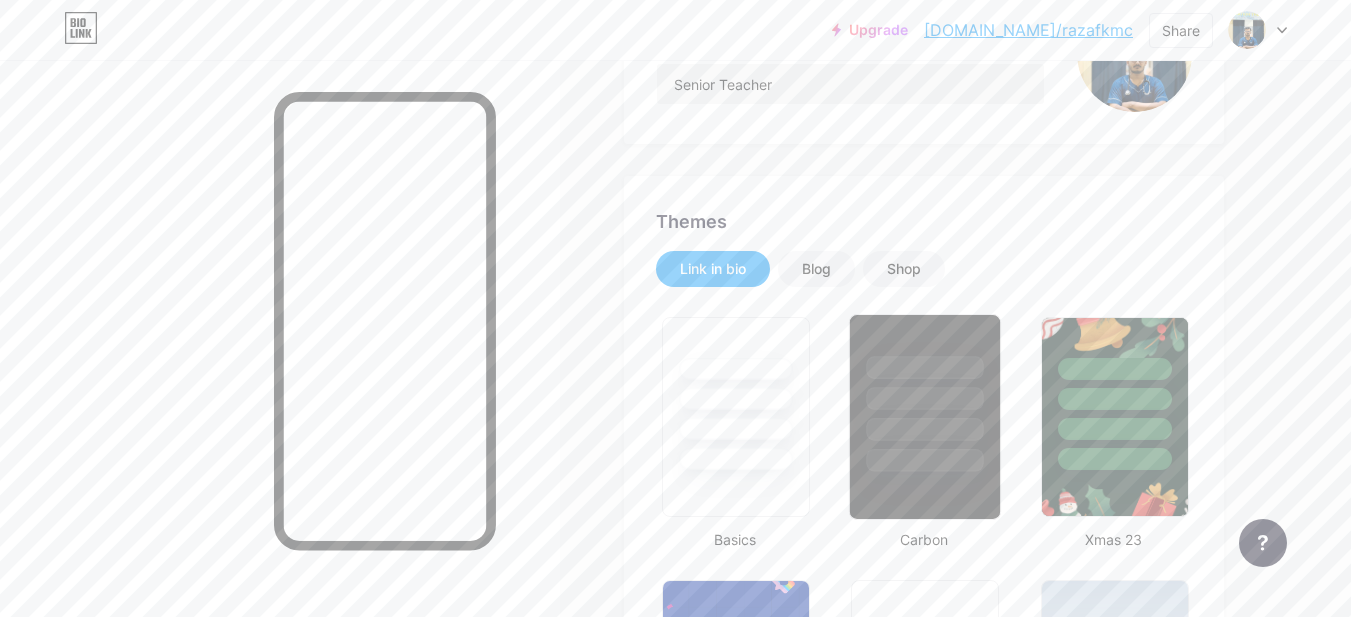 click at bounding box center (925, 367) 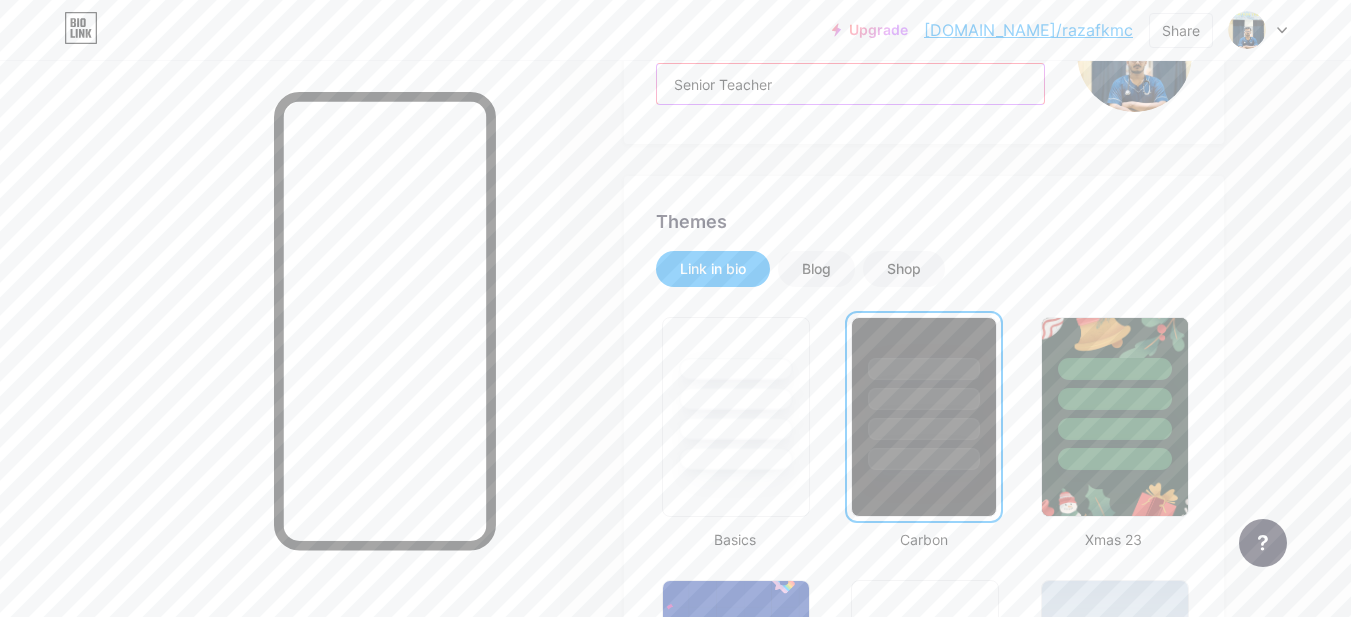 click on "Senior Teacher" at bounding box center (850, 84) 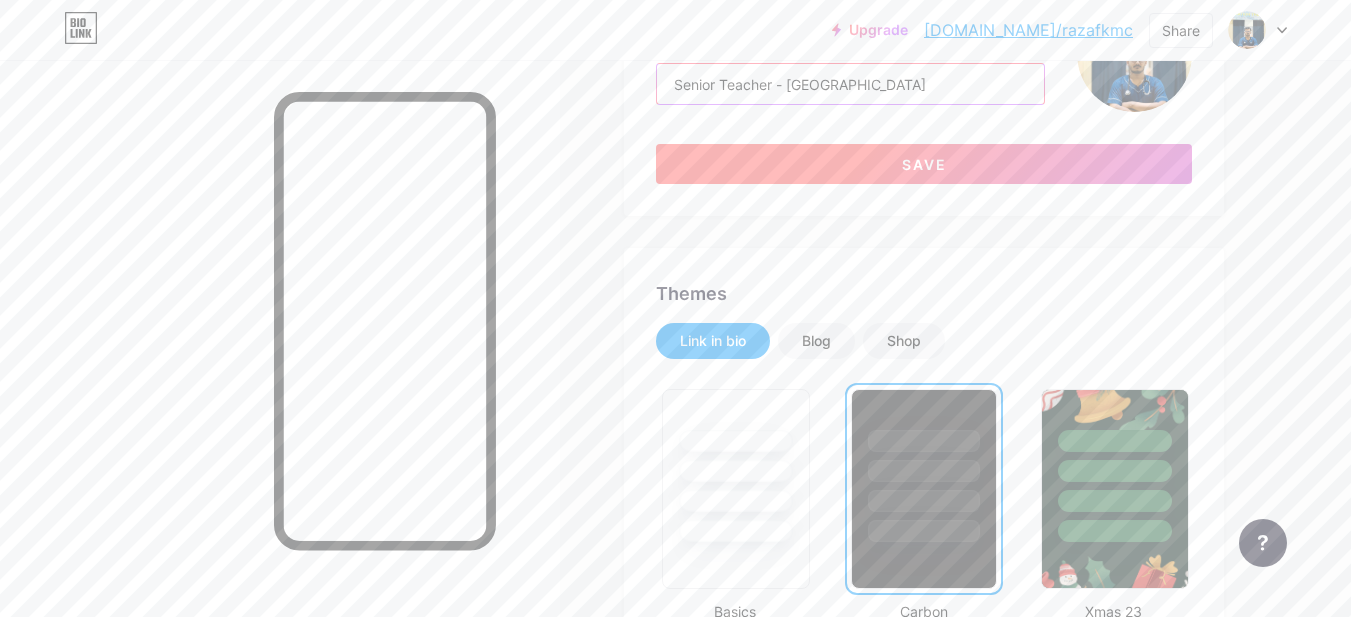 type on "Senior Teacher - Medi Inn" 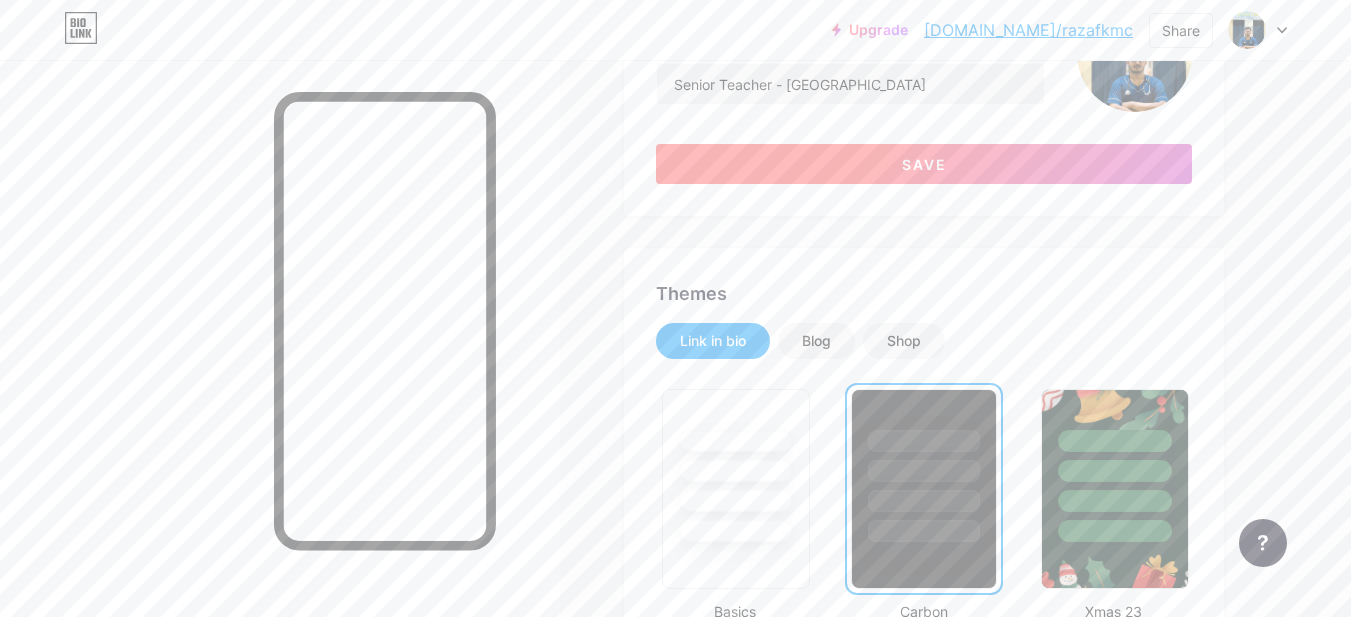 click on "Save" at bounding box center [924, 164] 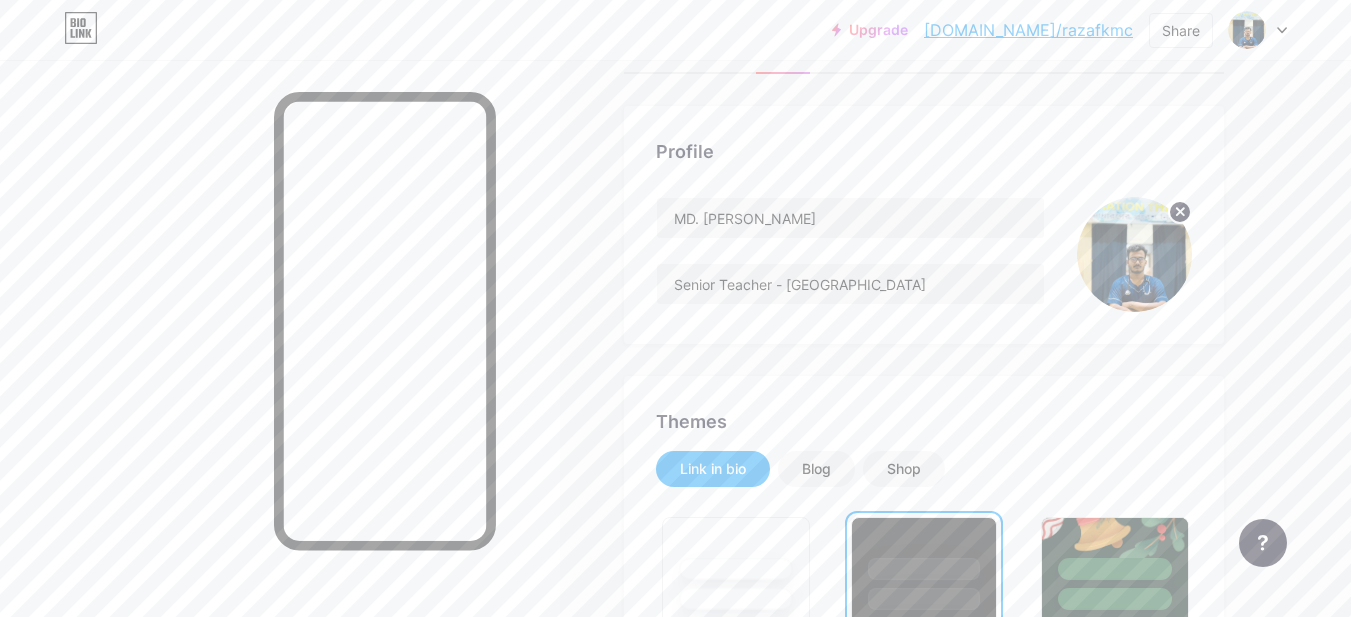 scroll, scrollTop: 0, scrollLeft: 0, axis: both 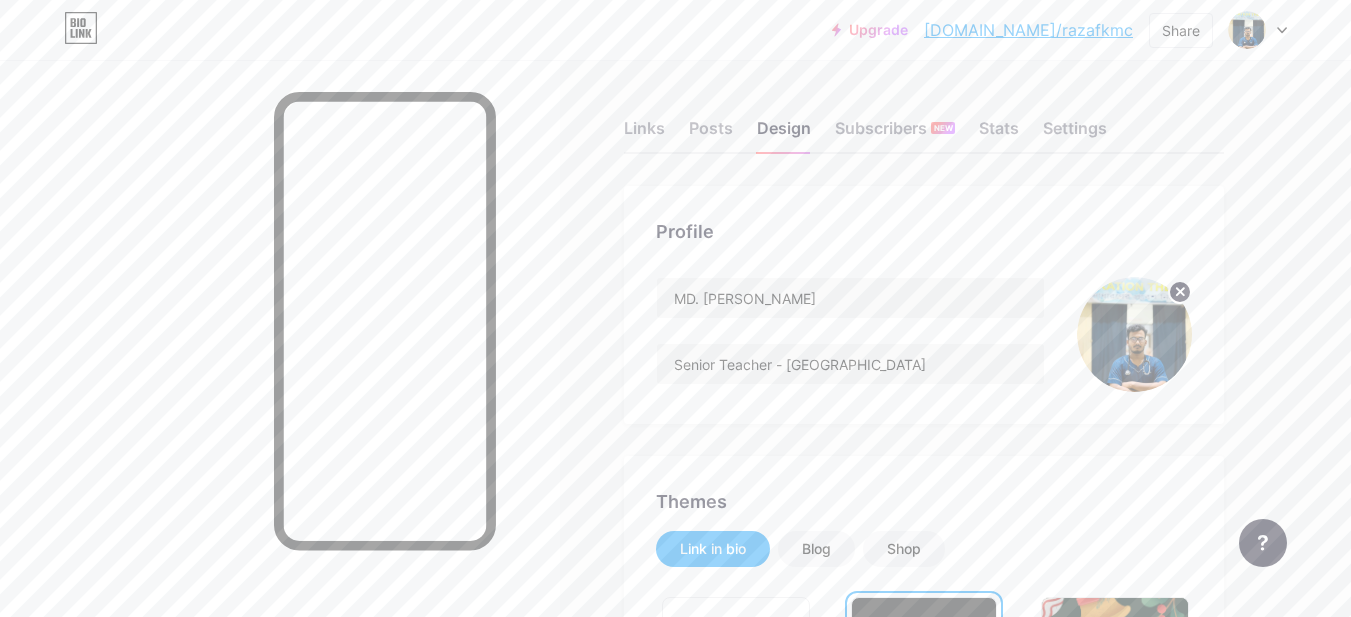 click on "bio.link/razafkmc" at bounding box center (1028, 30) 